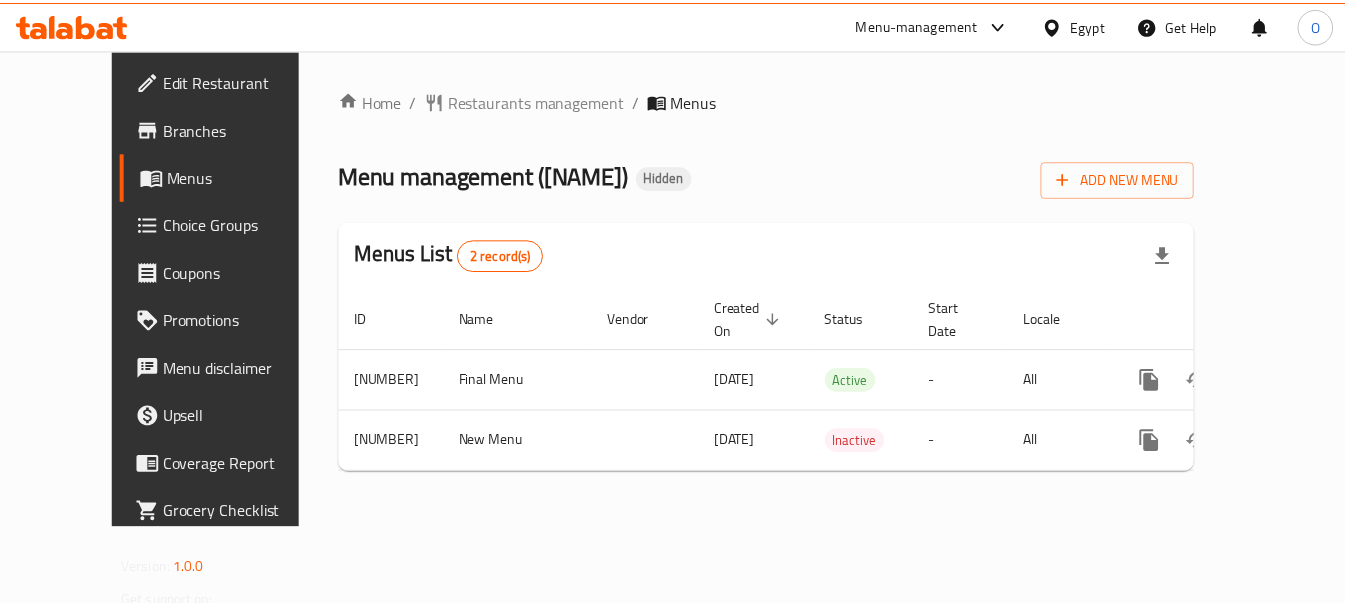 scroll, scrollTop: 0, scrollLeft: 0, axis: both 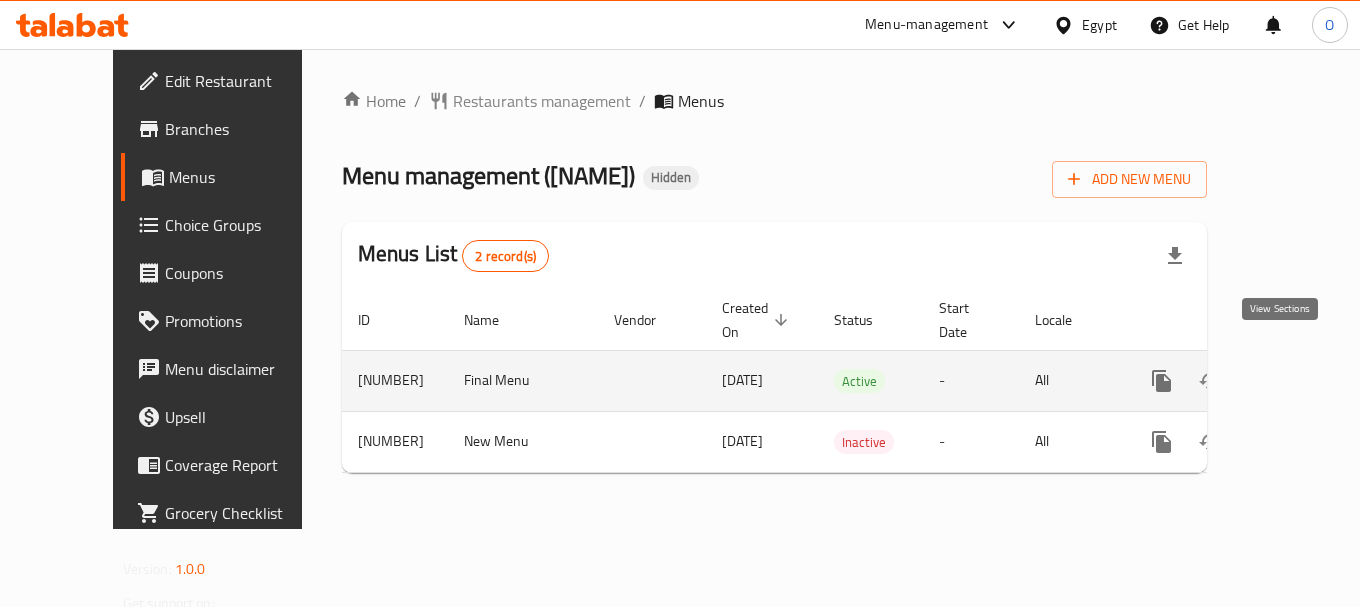 click at bounding box center [1306, 381] 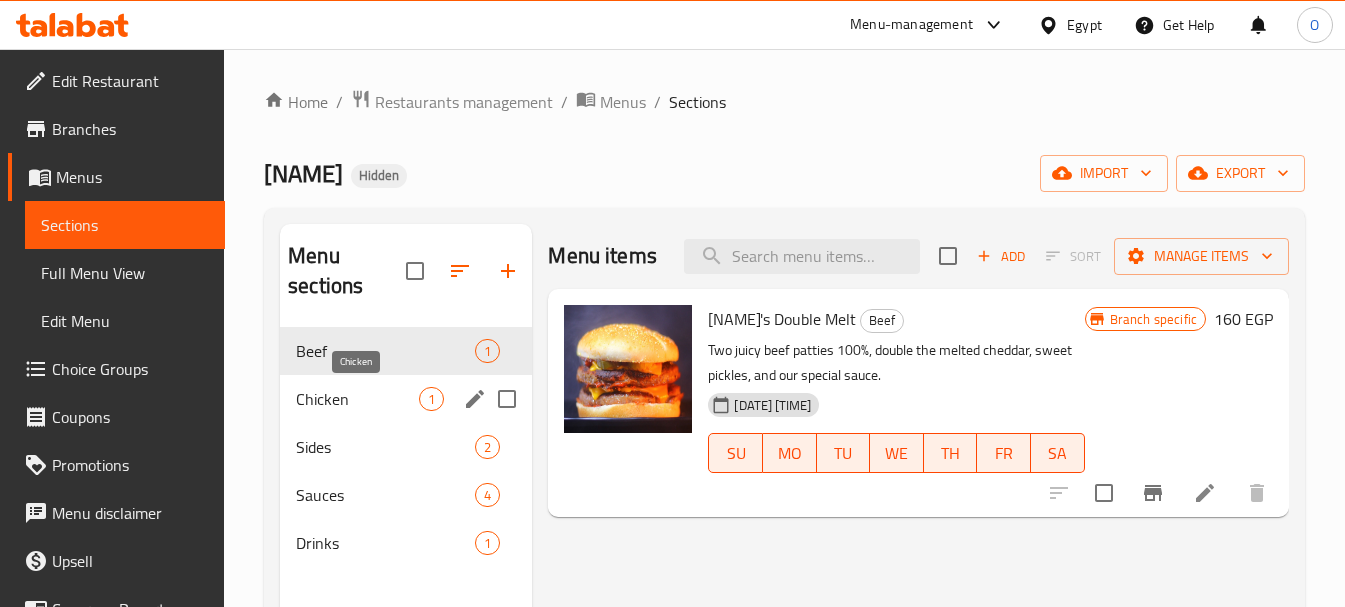 click on "Chicken" at bounding box center [357, 399] 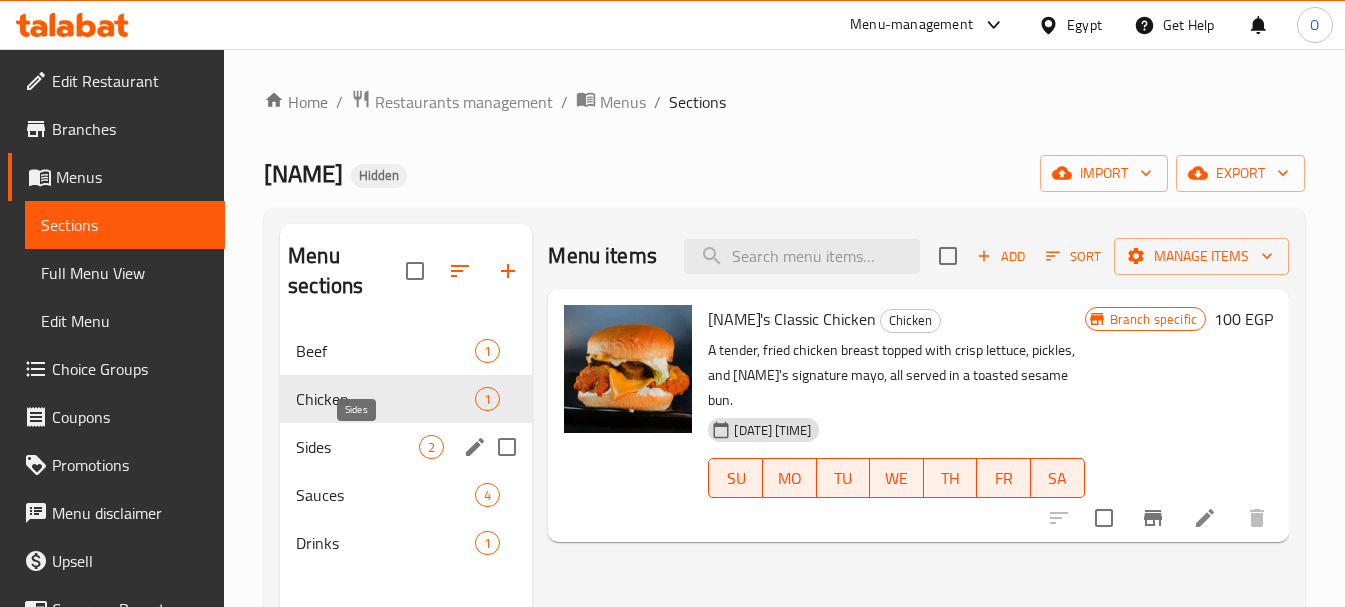 click on "Sides" at bounding box center [357, 447] 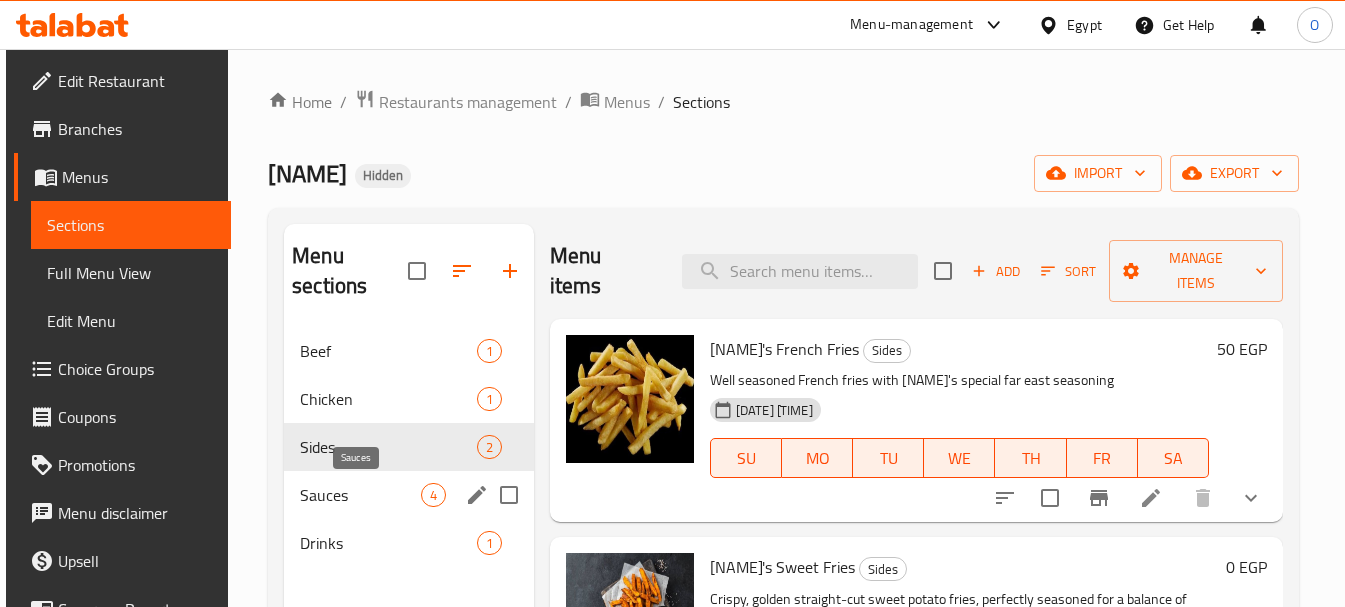 click on "Sauces" at bounding box center (360, 495) 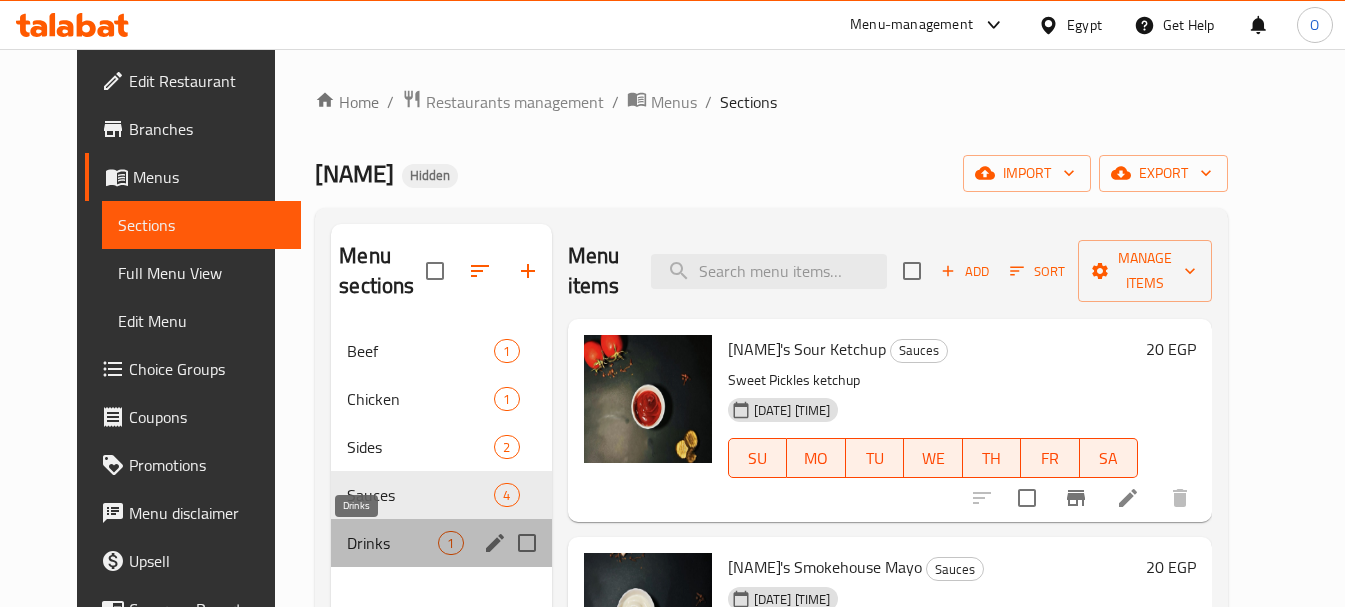click on "Drinks" at bounding box center (392, 543) 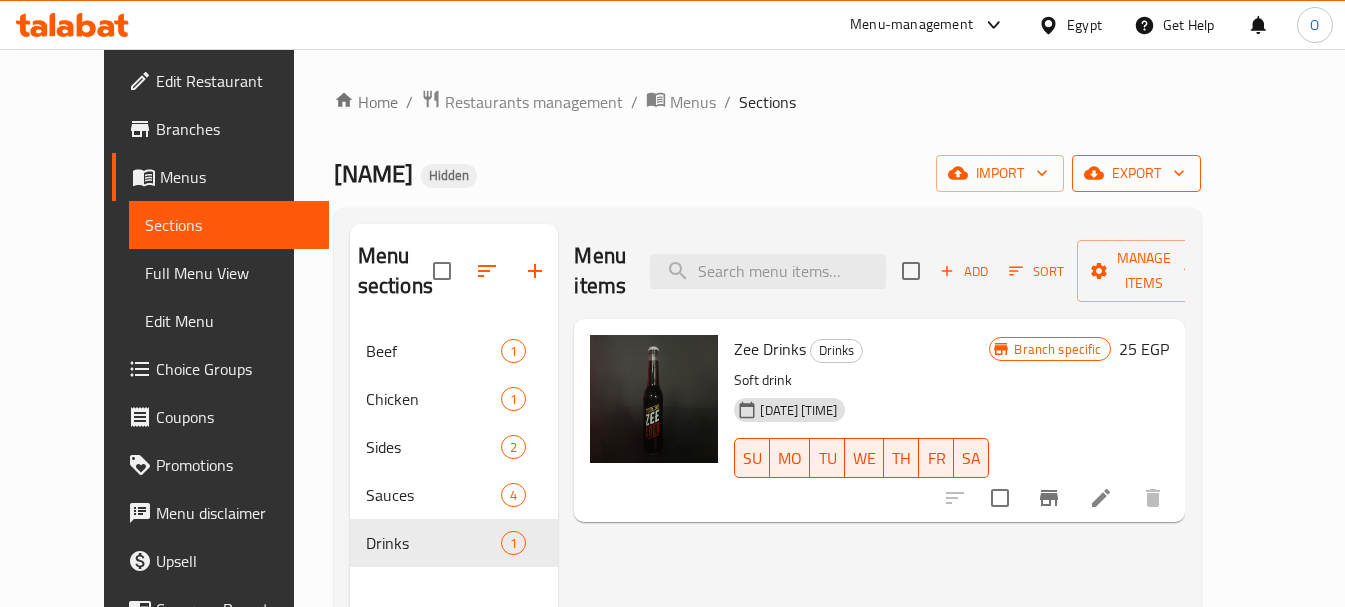 click on "export" at bounding box center (1136, 173) 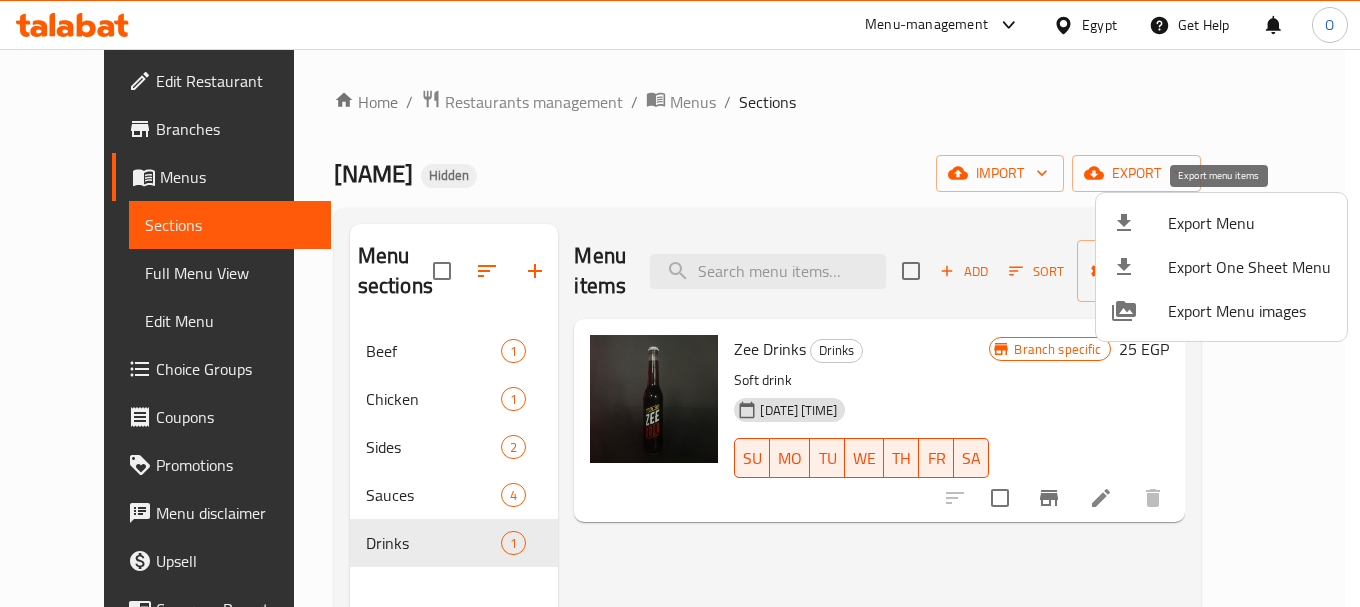 click on "Export Menu" at bounding box center (1249, 223) 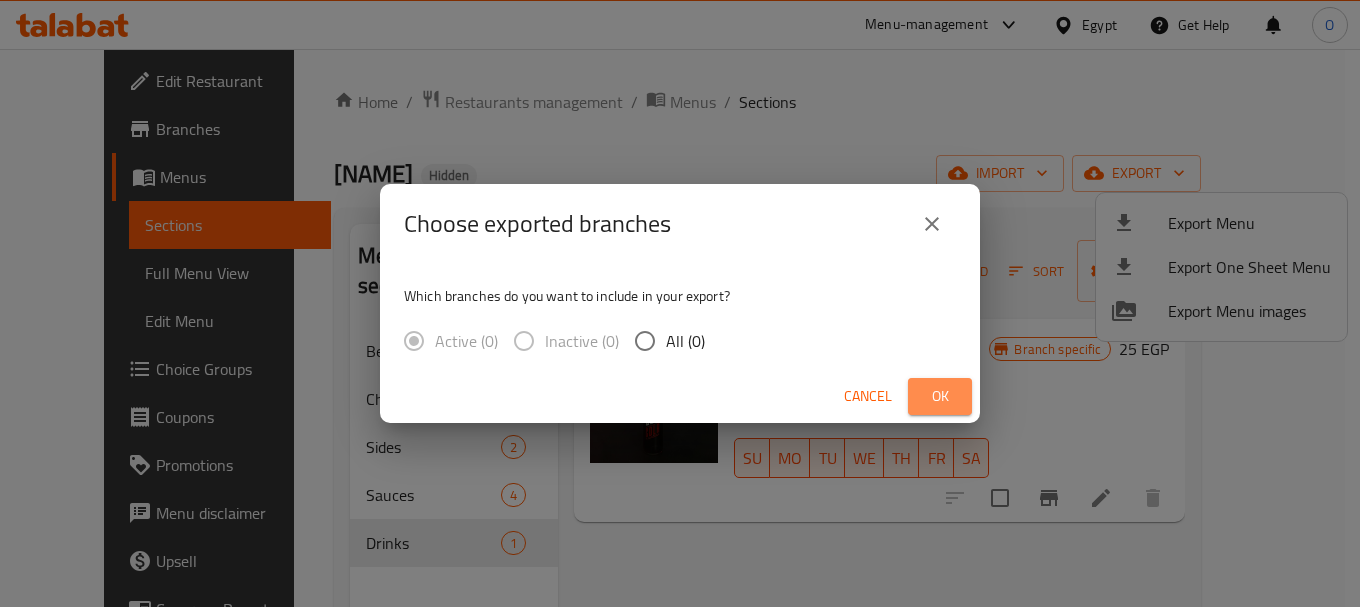 click on "Ok" at bounding box center [940, 396] 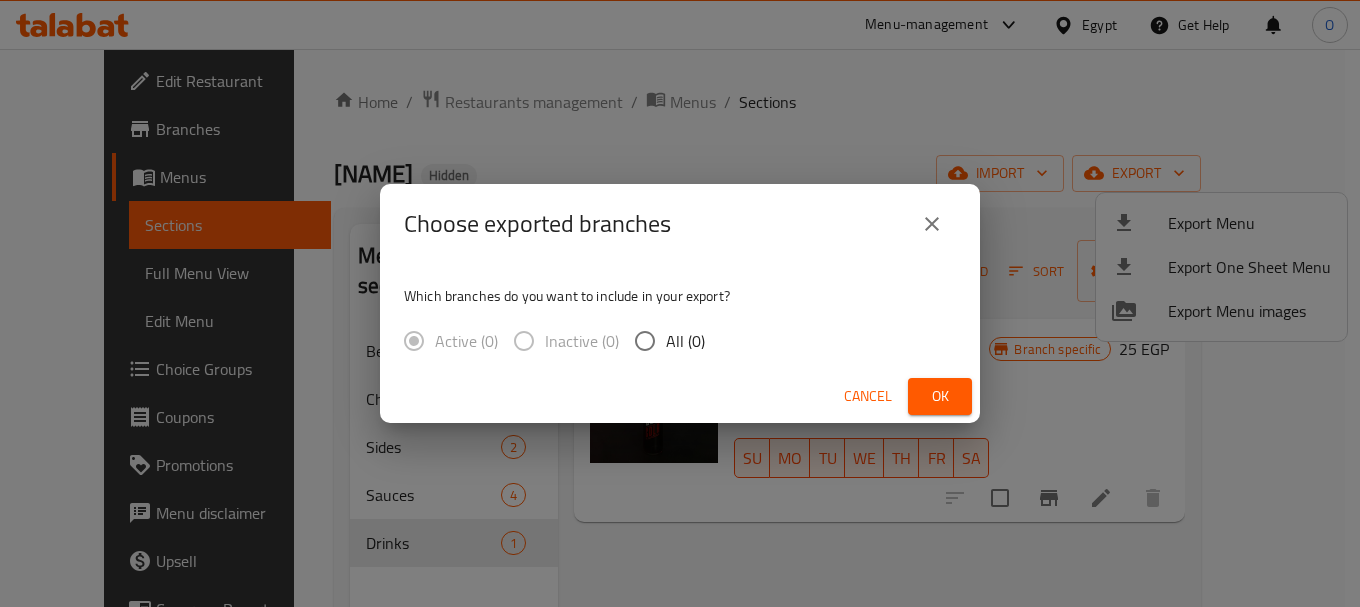 click on "Ok" at bounding box center (940, 396) 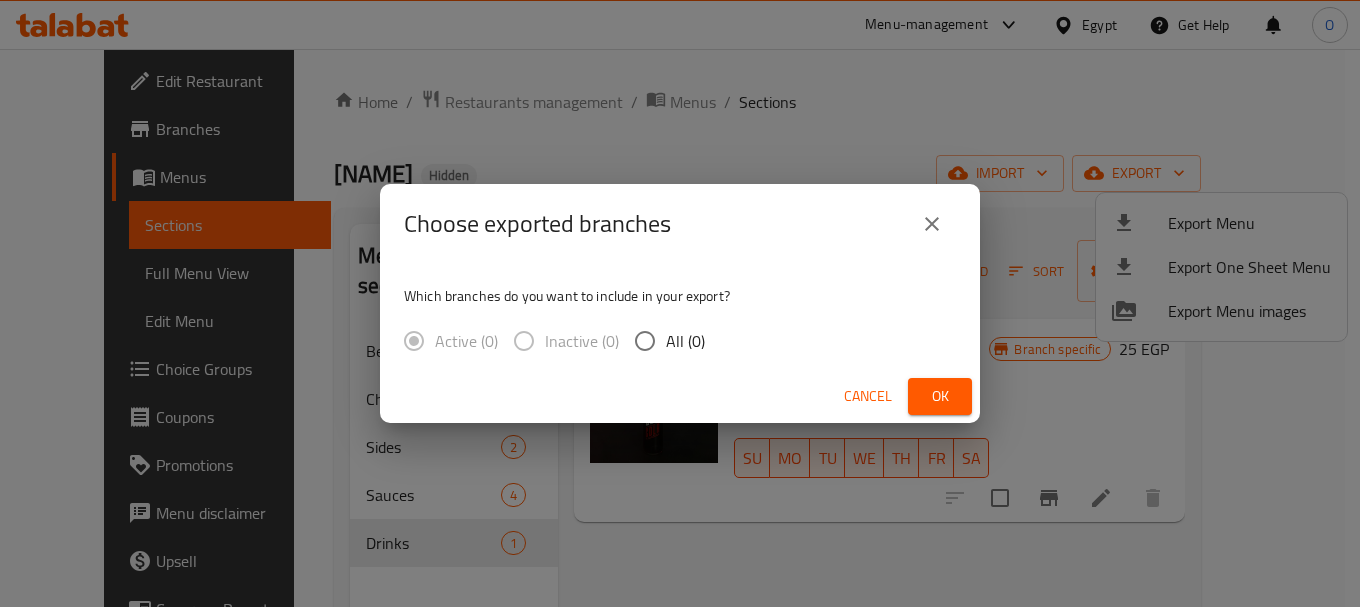 click on "Ok" at bounding box center [940, 396] 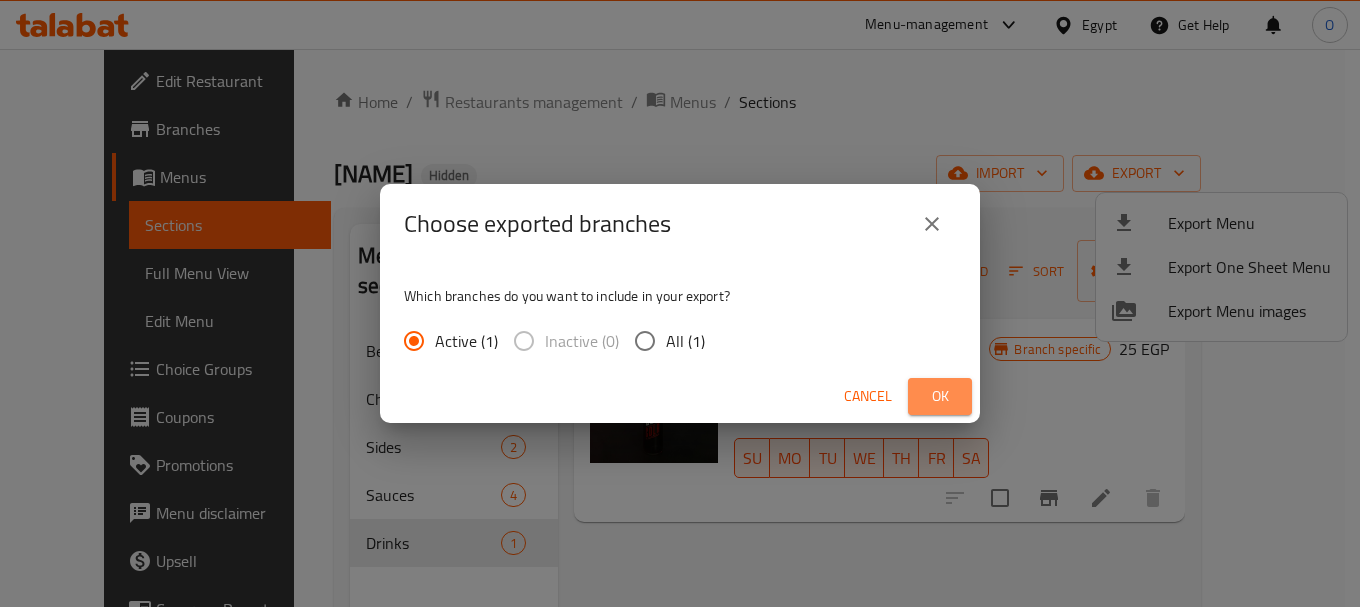 click on "Ok" at bounding box center (940, 396) 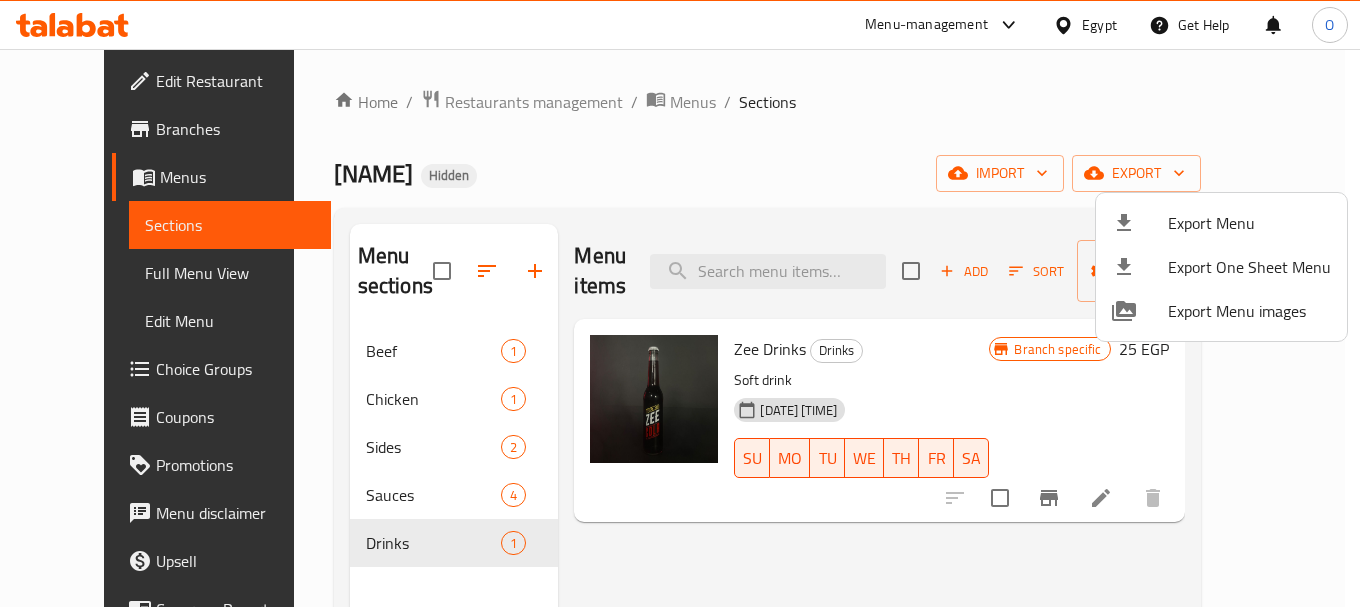 click at bounding box center [680, 303] 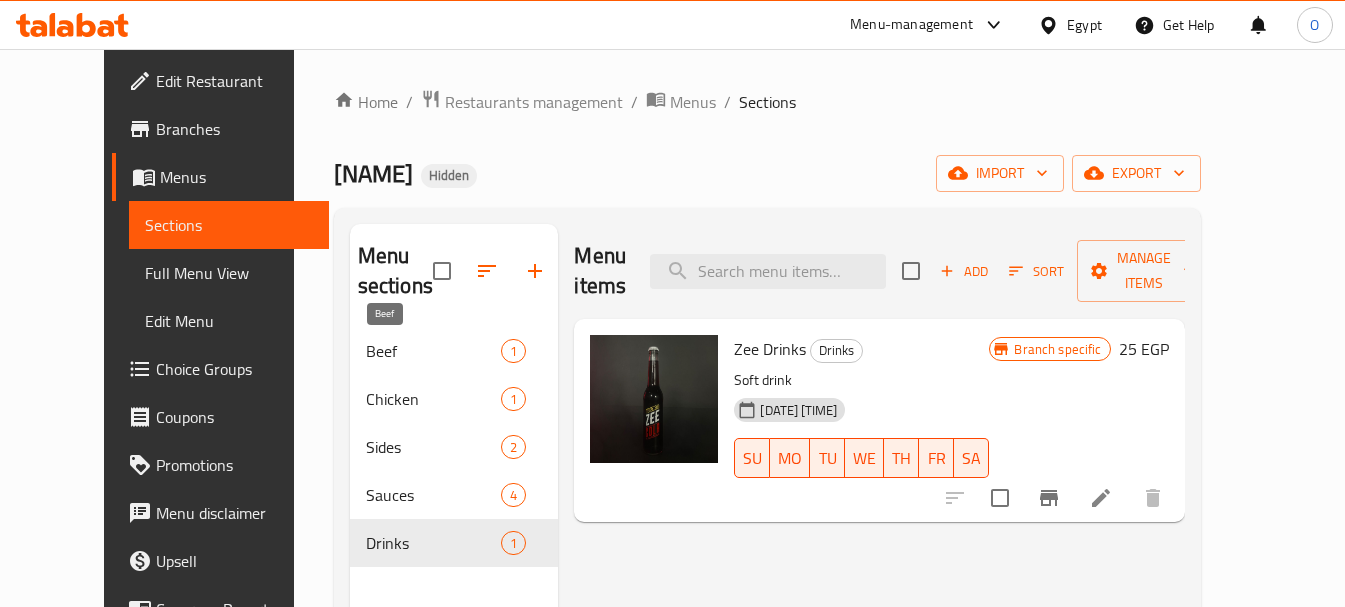 click on "Beef" at bounding box center [434, 351] 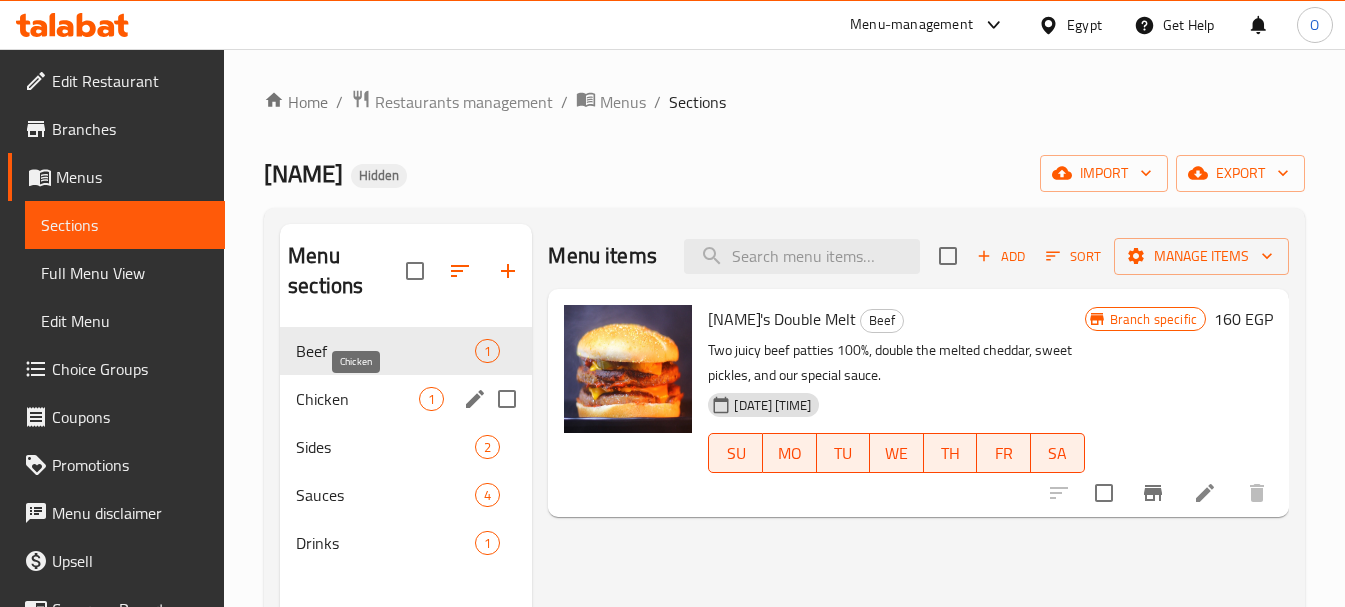click on "Chicken" at bounding box center [357, 399] 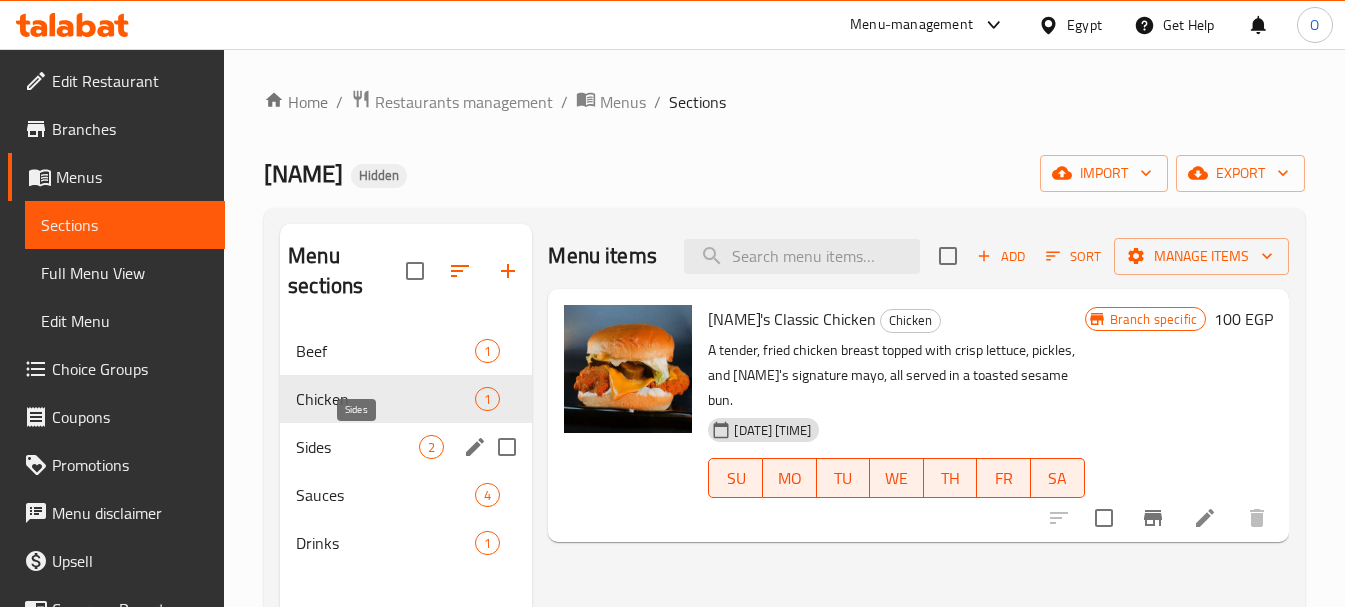 click on "Sides" at bounding box center [357, 447] 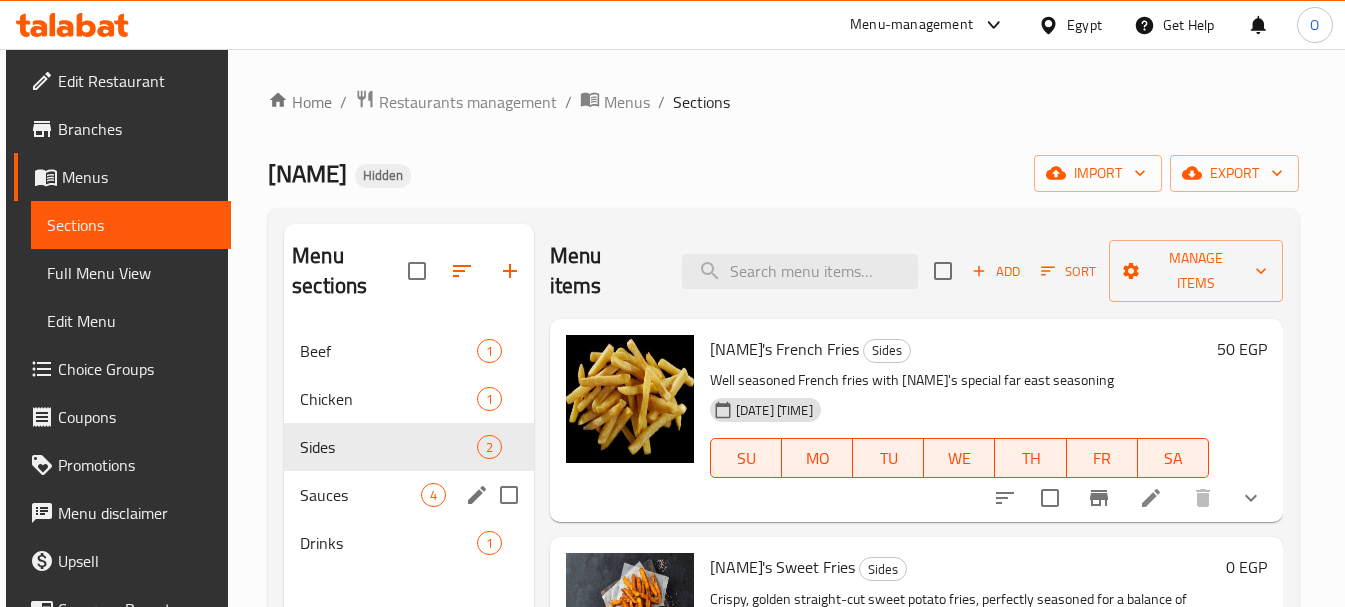 click on "Sauces 4" at bounding box center (409, 495) 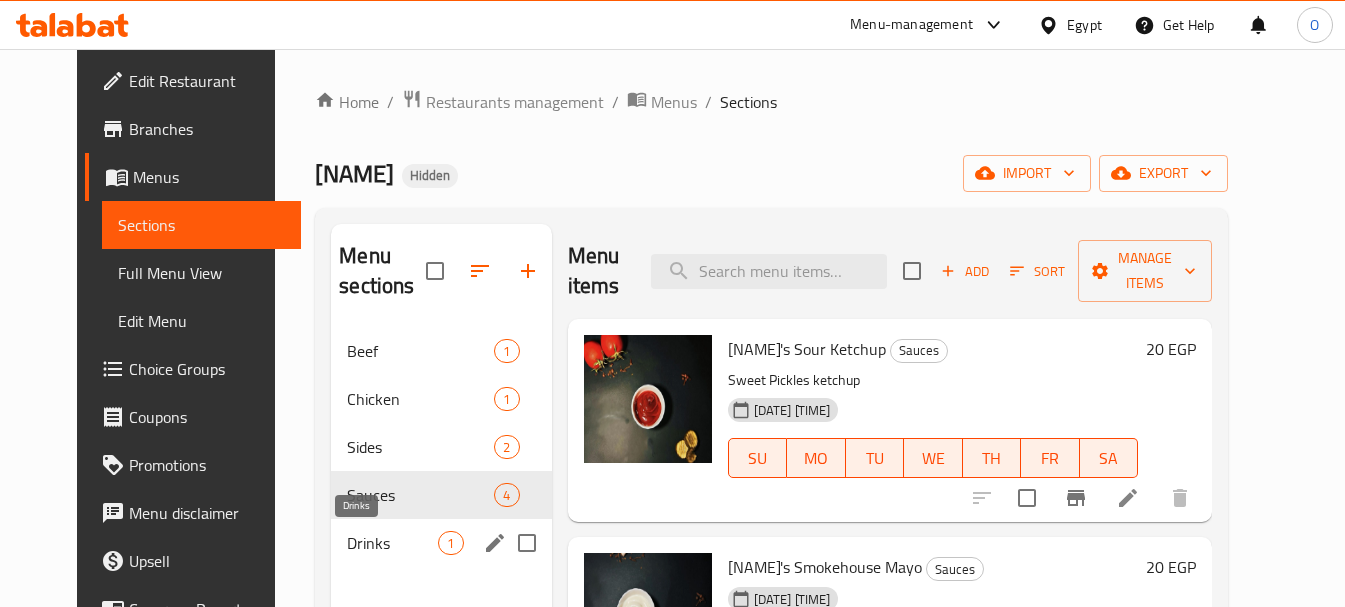click on "Drinks" at bounding box center [392, 543] 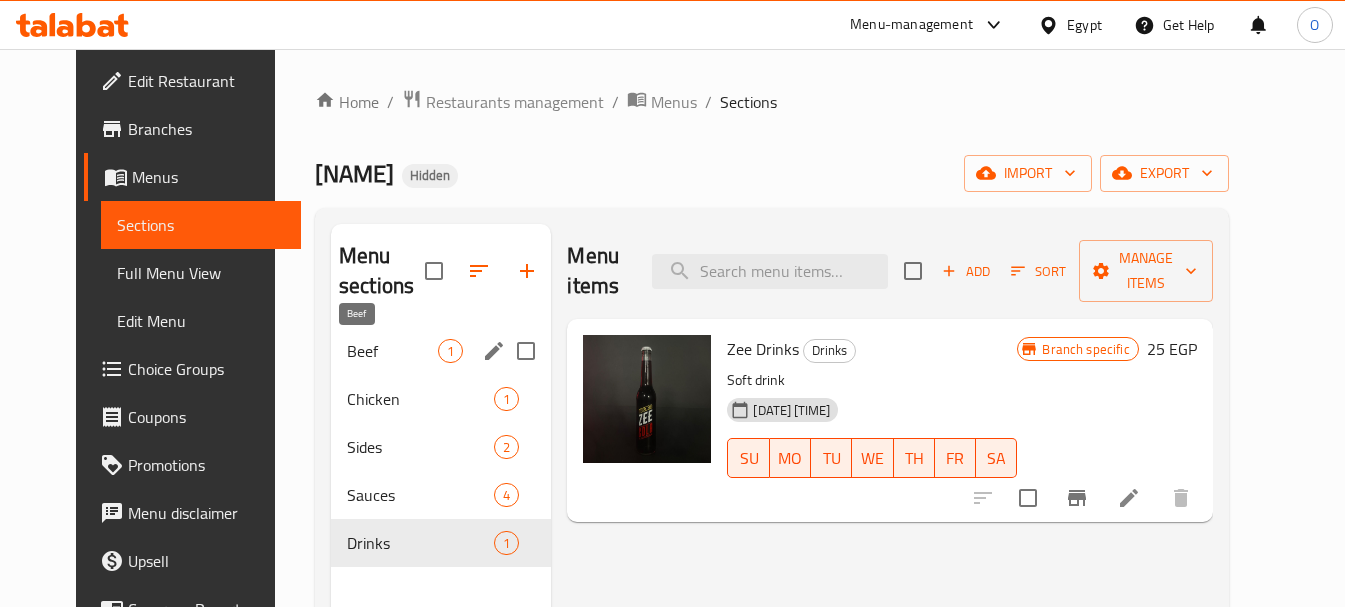 click on "Beef" at bounding box center [392, 351] 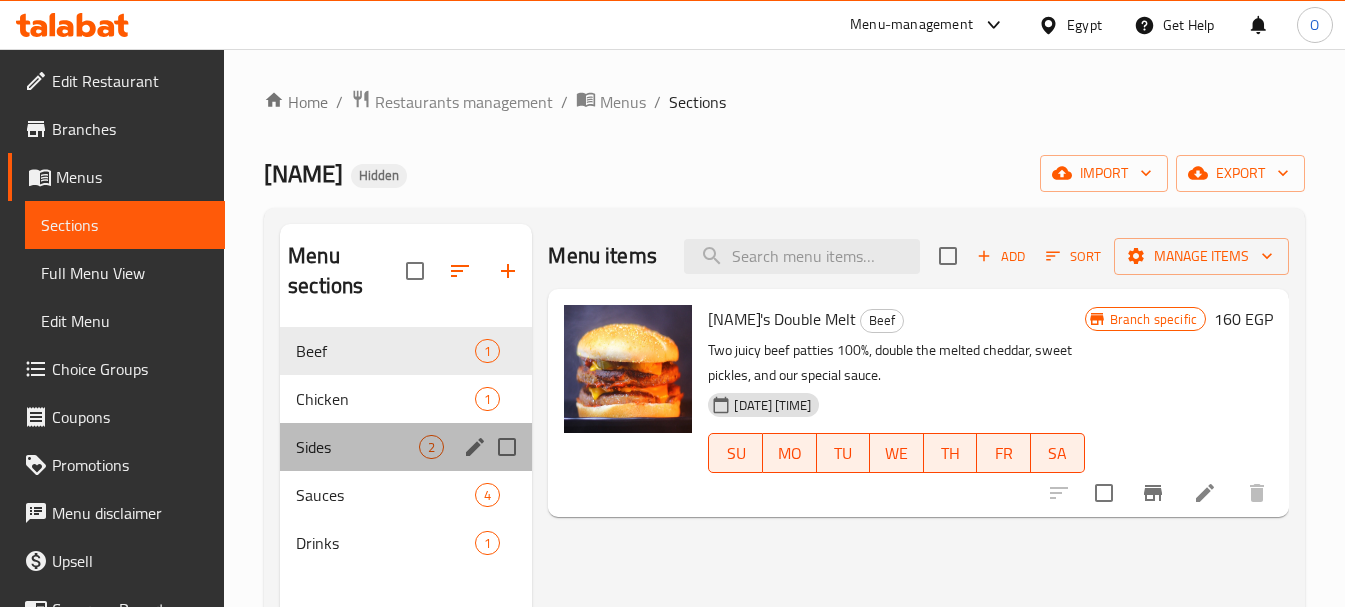 click on "Sides 2" at bounding box center (406, 447) 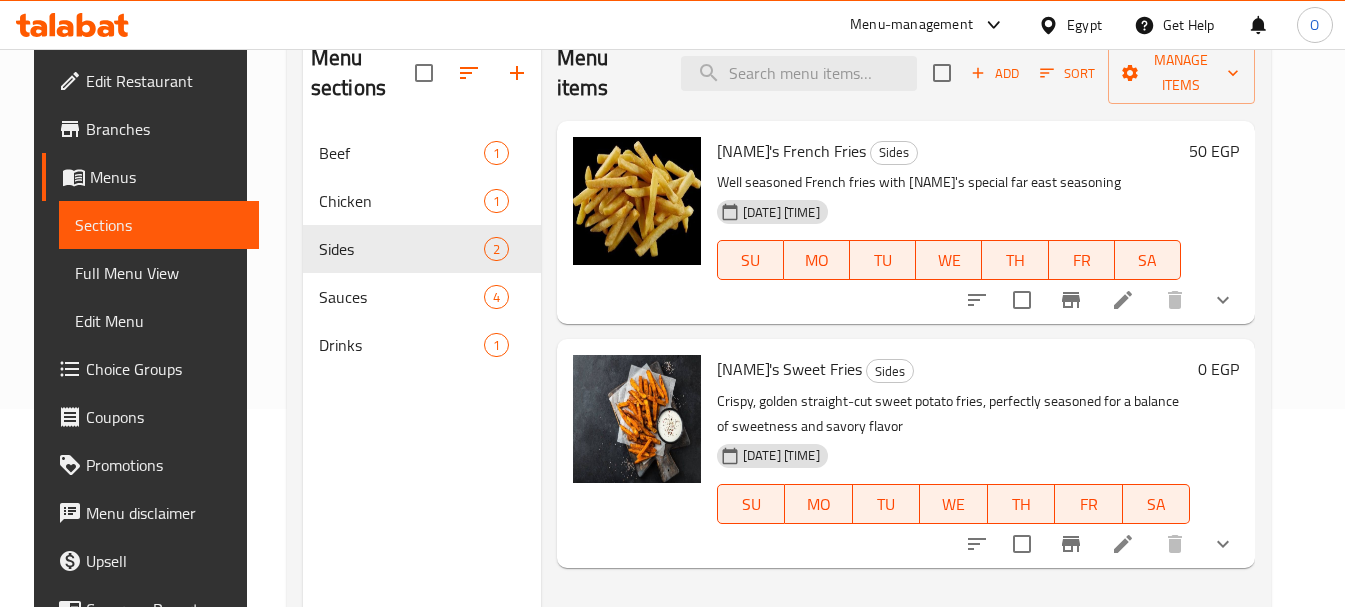 scroll, scrollTop: 200, scrollLeft: 0, axis: vertical 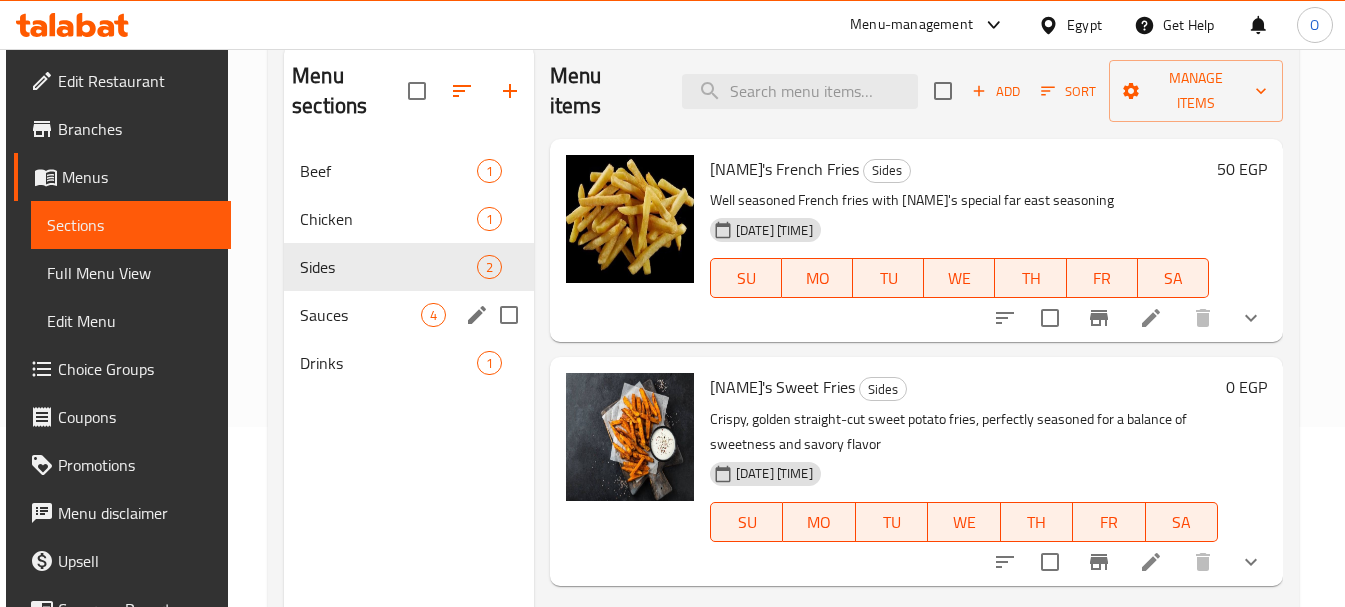 click on "Sauces 4" at bounding box center [409, 315] 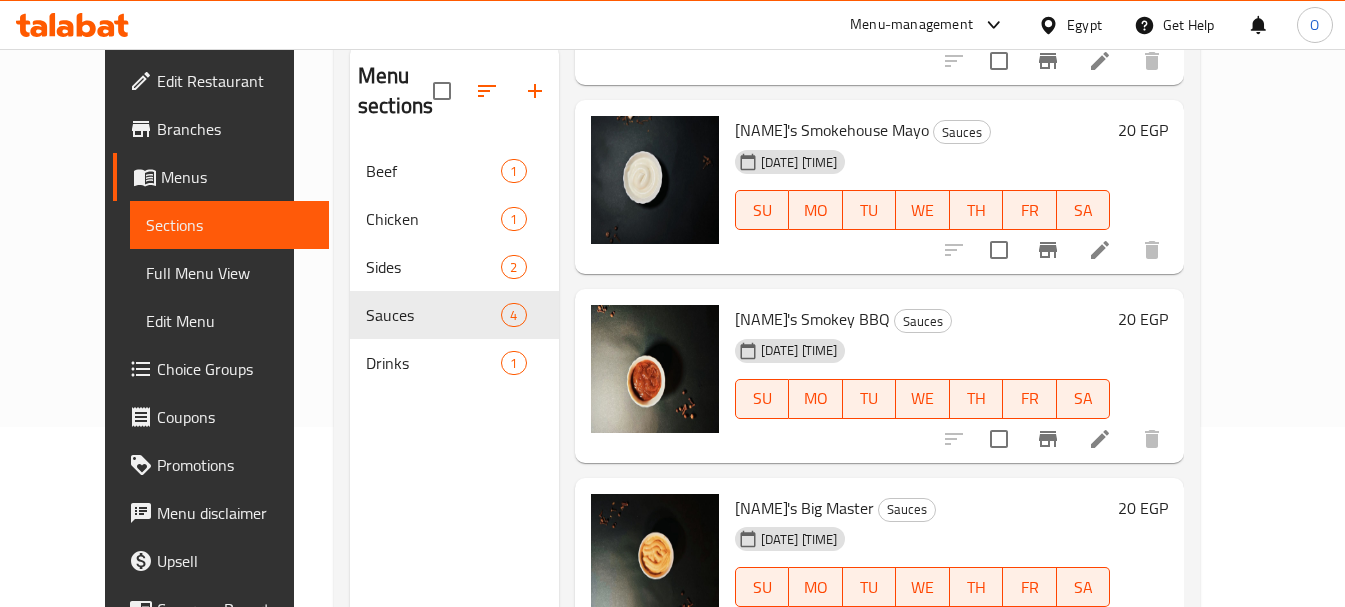scroll, scrollTop: 0, scrollLeft: 0, axis: both 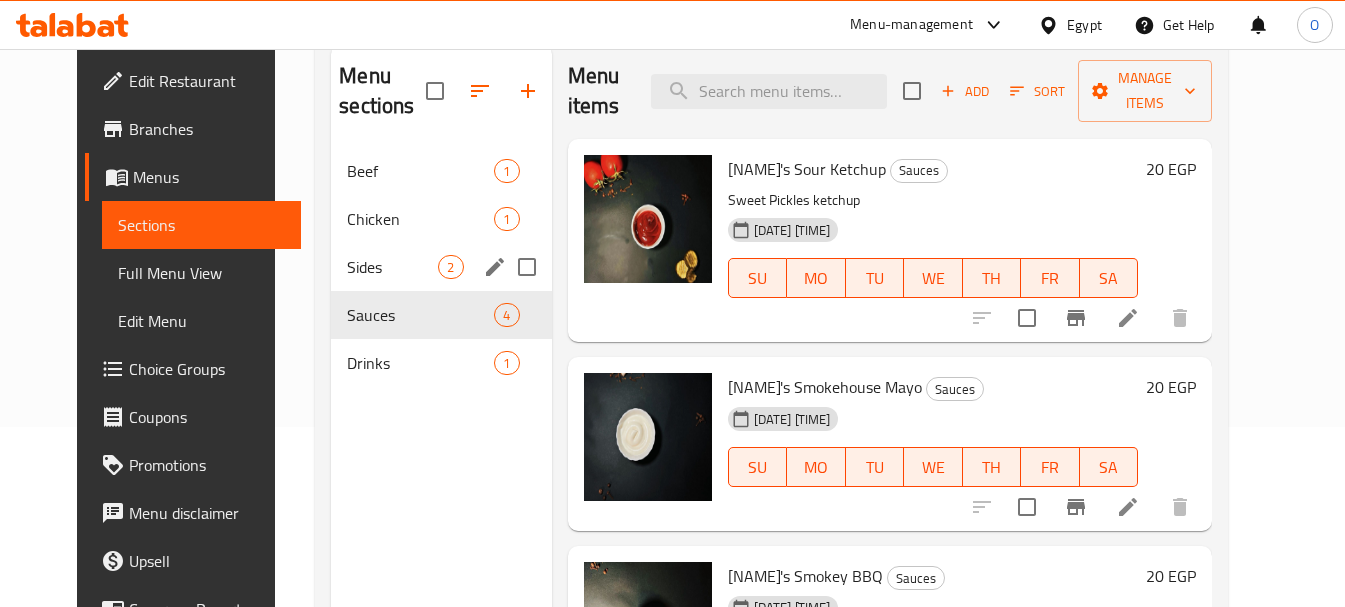 click on "Sides 2" at bounding box center (441, 267) 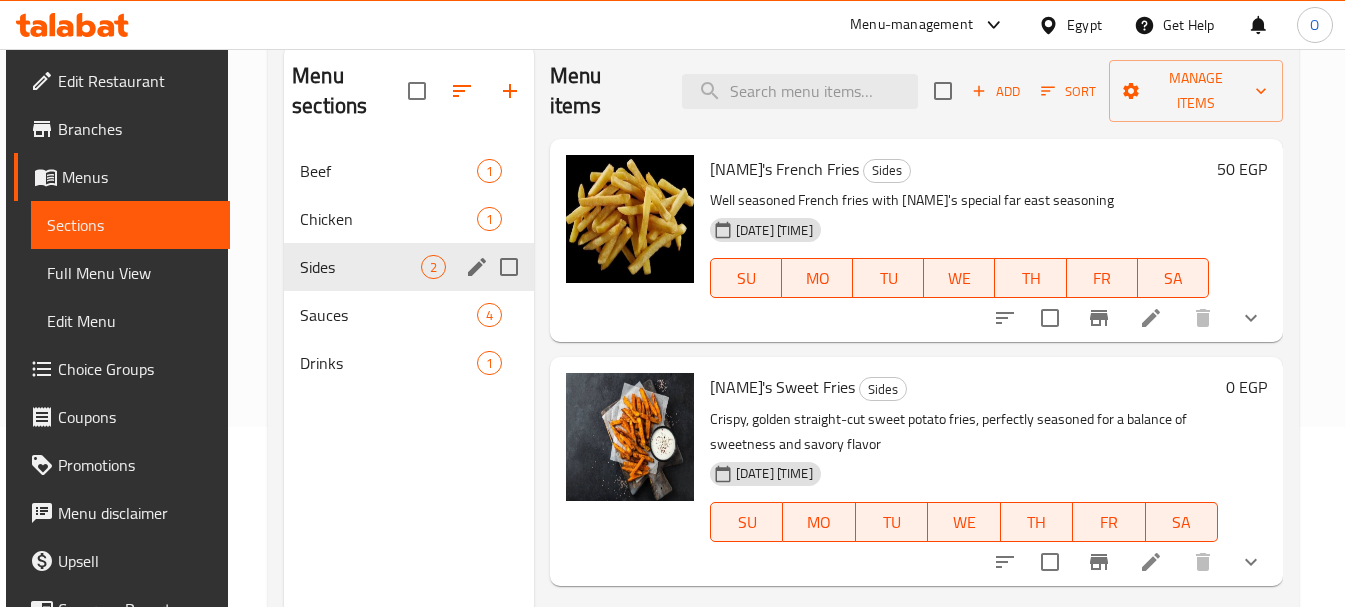 click on "Chicken" at bounding box center (388, 219) 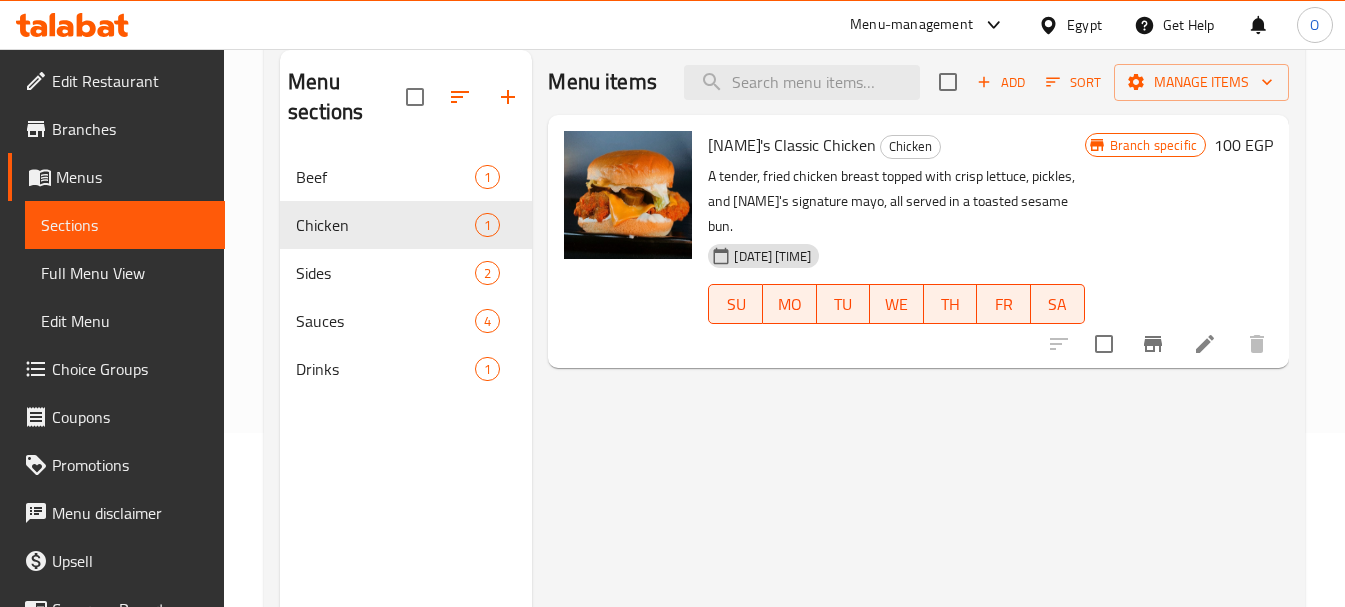 scroll, scrollTop: 80, scrollLeft: 0, axis: vertical 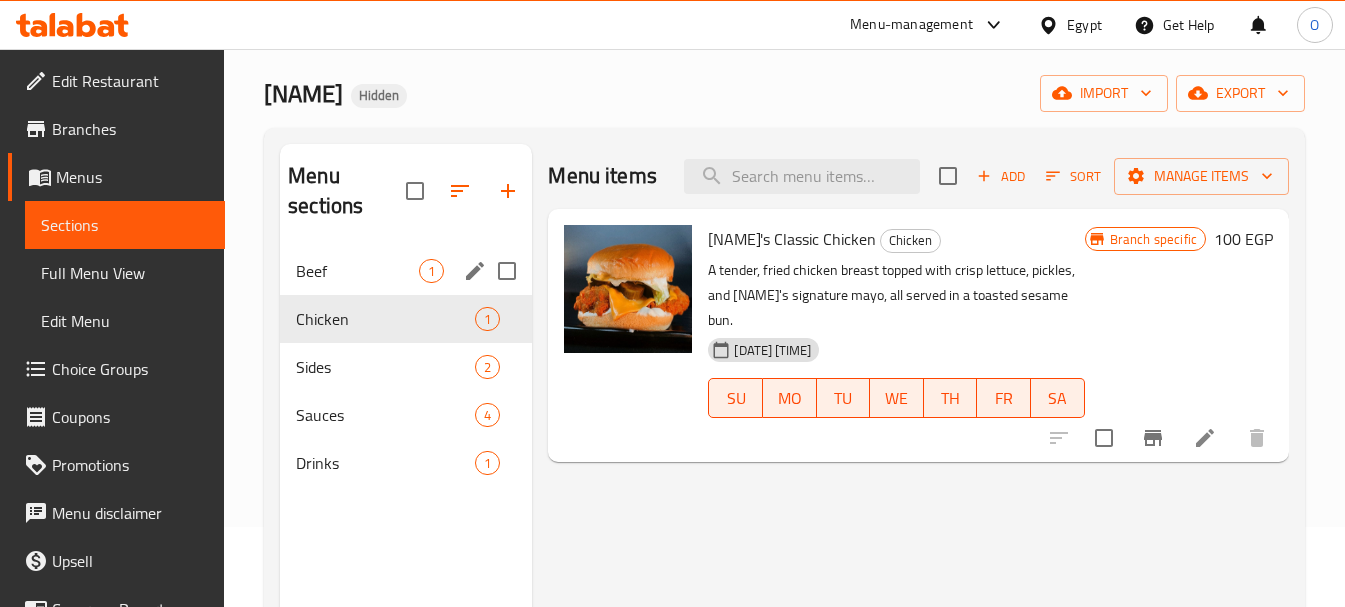 click on "Beef 1" at bounding box center (406, 271) 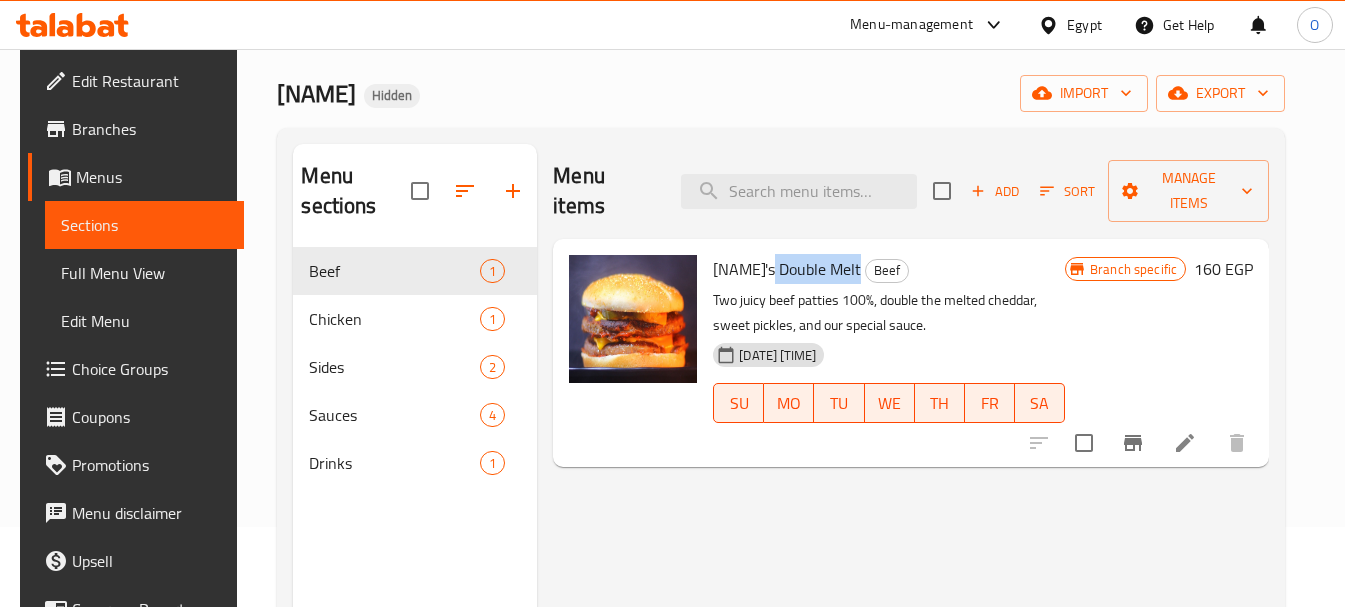 drag, startPoint x: 764, startPoint y: 233, endPoint x: 849, endPoint y: 236, distance: 85.052925 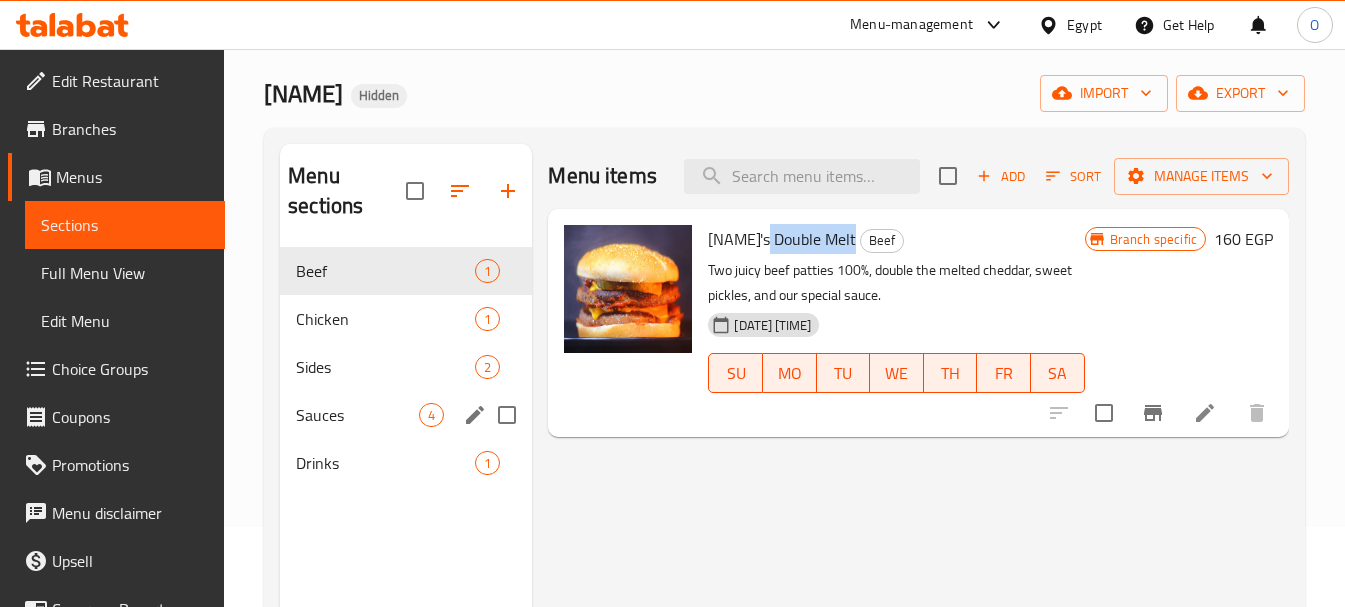 click on "Sides" at bounding box center [385, 367] 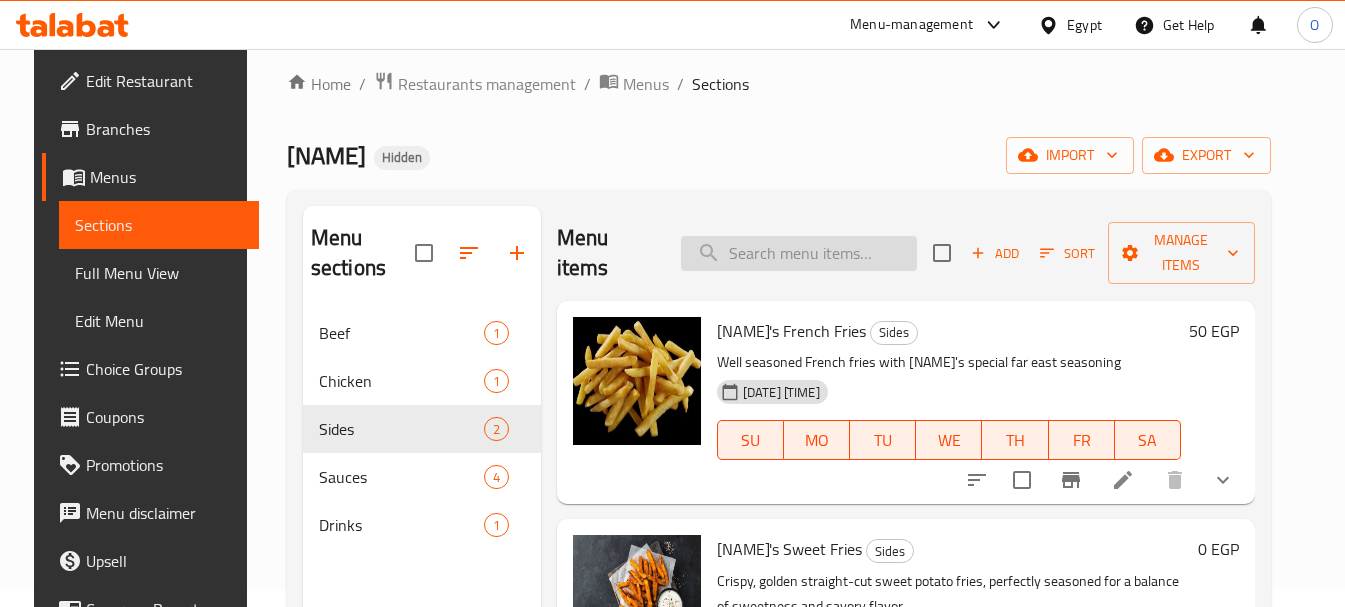 scroll, scrollTop: 0, scrollLeft: 0, axis: both 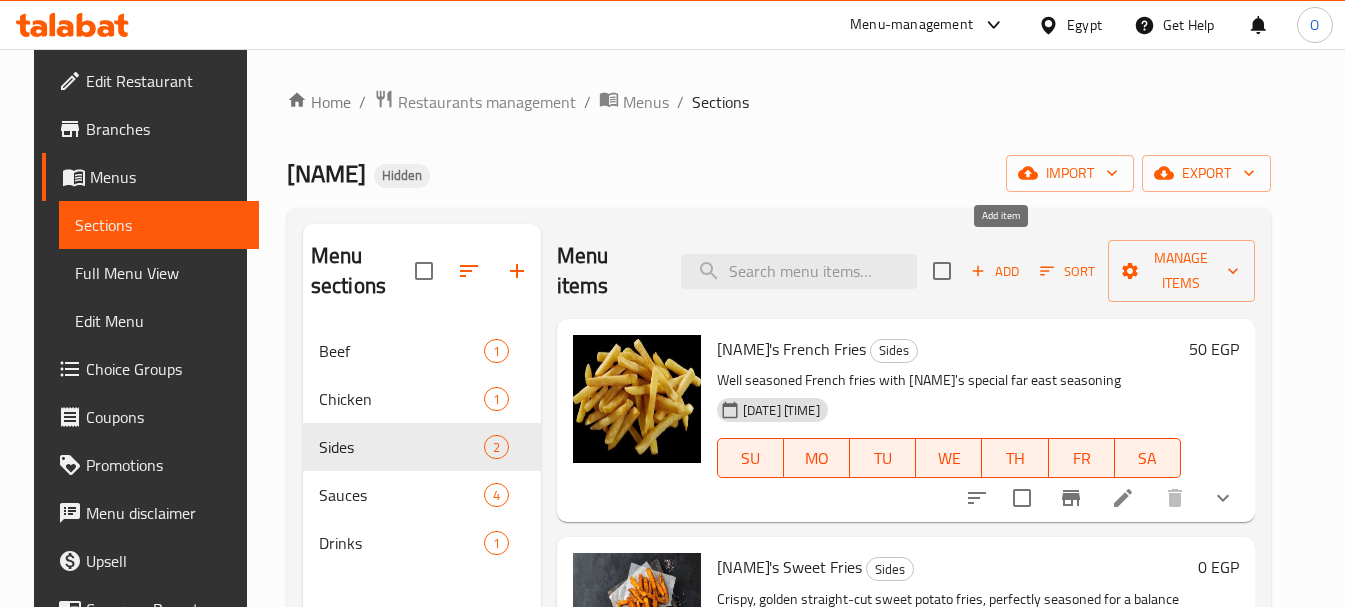 click on "Add" at bounding box center (995, 271) 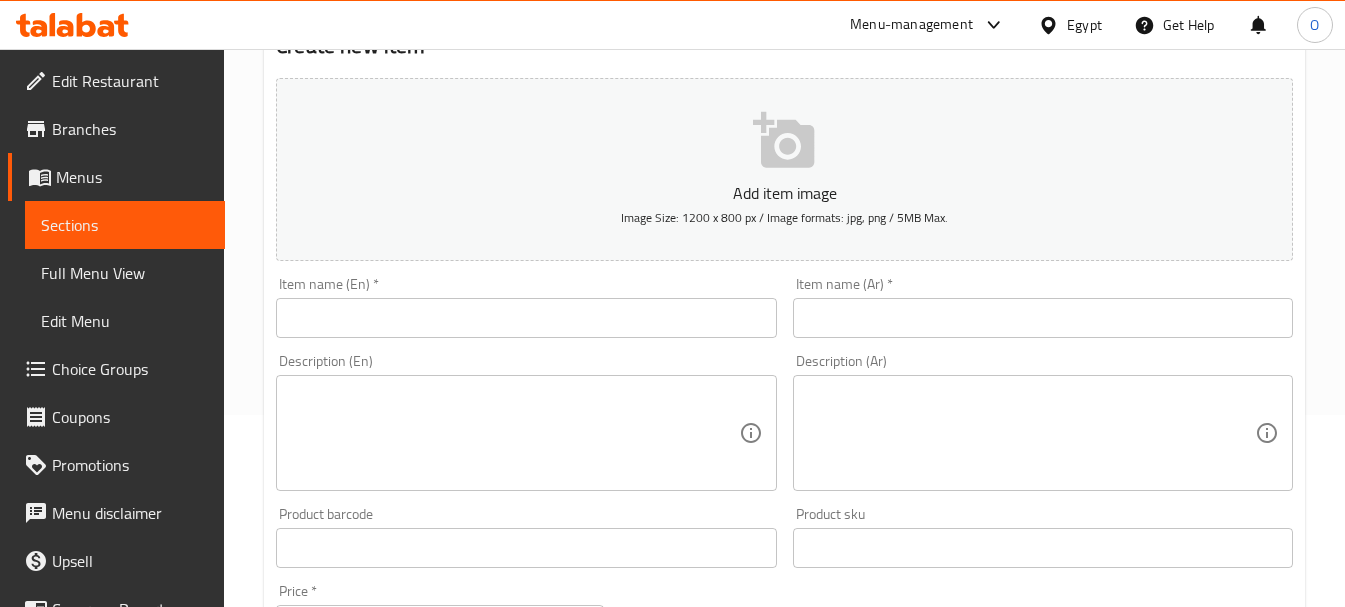 scroll, scrollTop: 200, scrollLeft: 0, axis: vertical 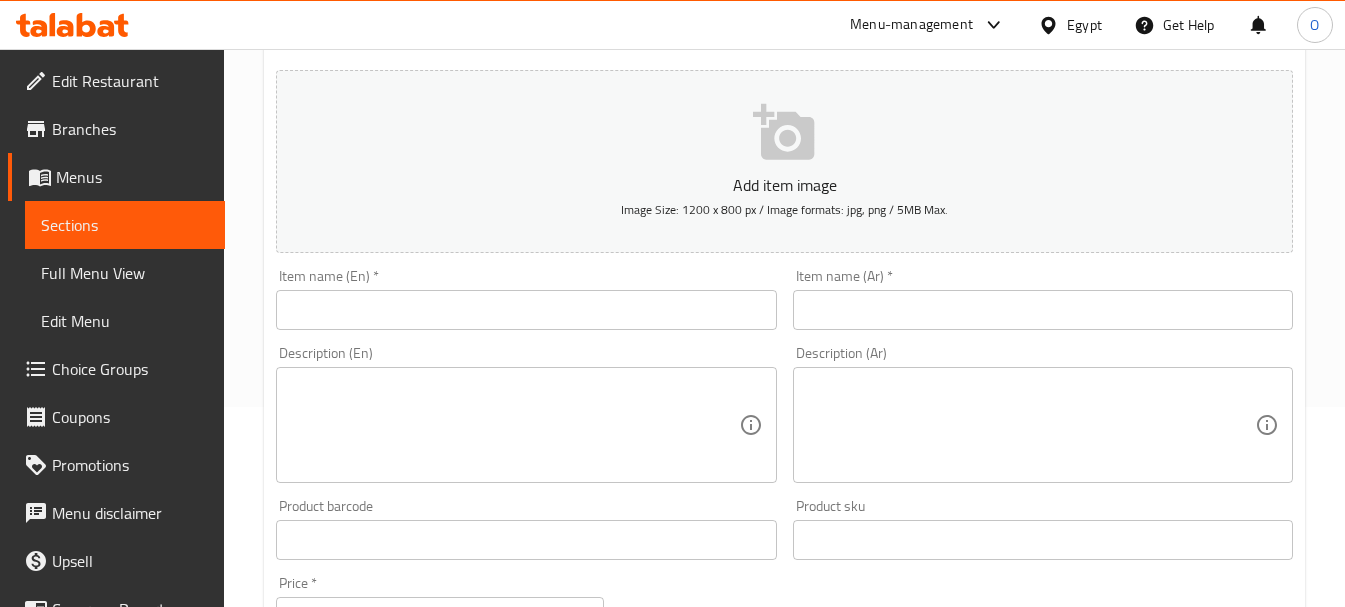 click at bounding box center (526, 310) 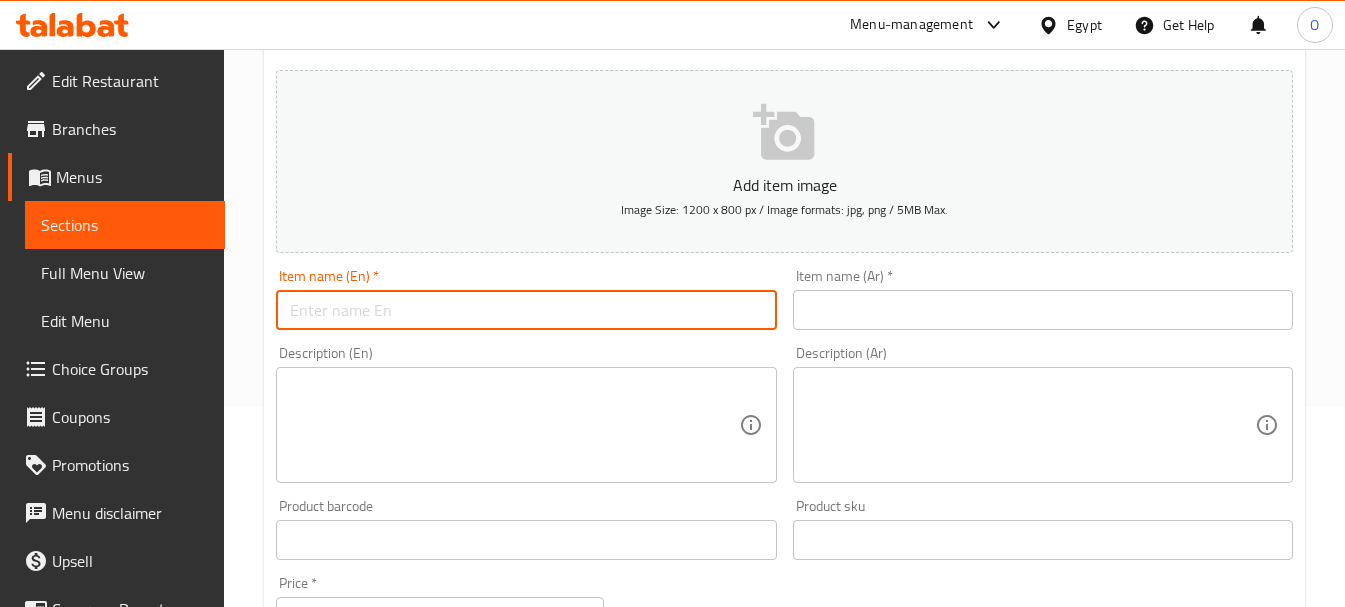 paste on "Sweet Potato Fries" 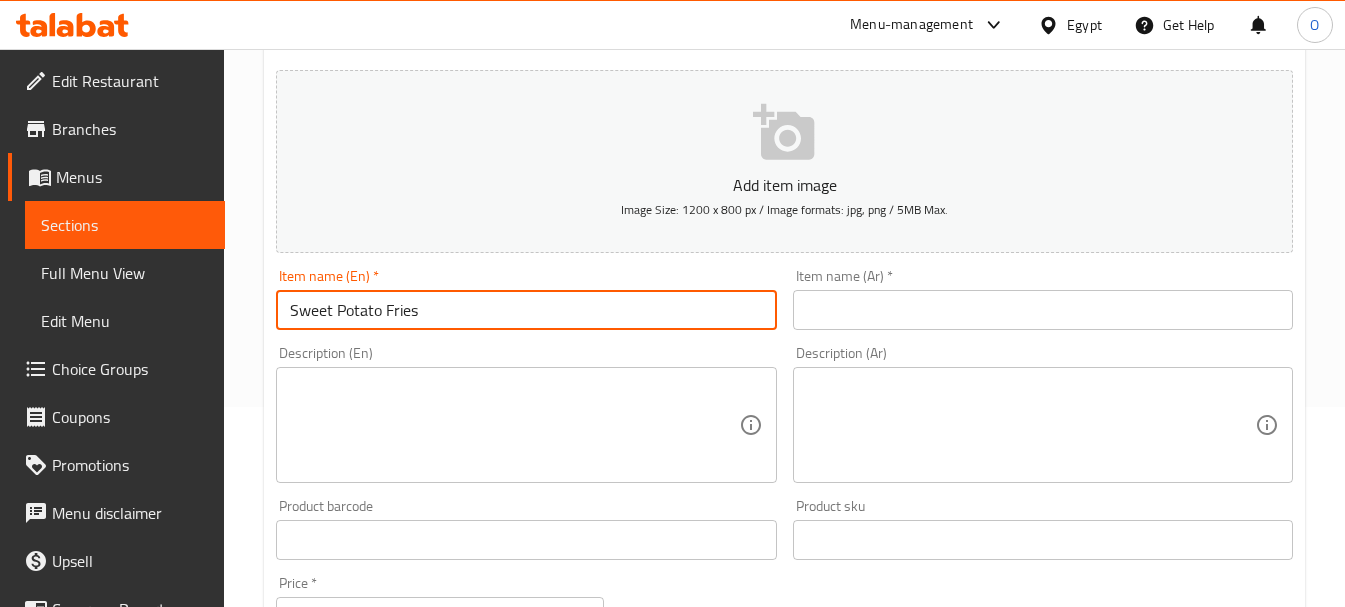 type on "Sweet Potato Fries" 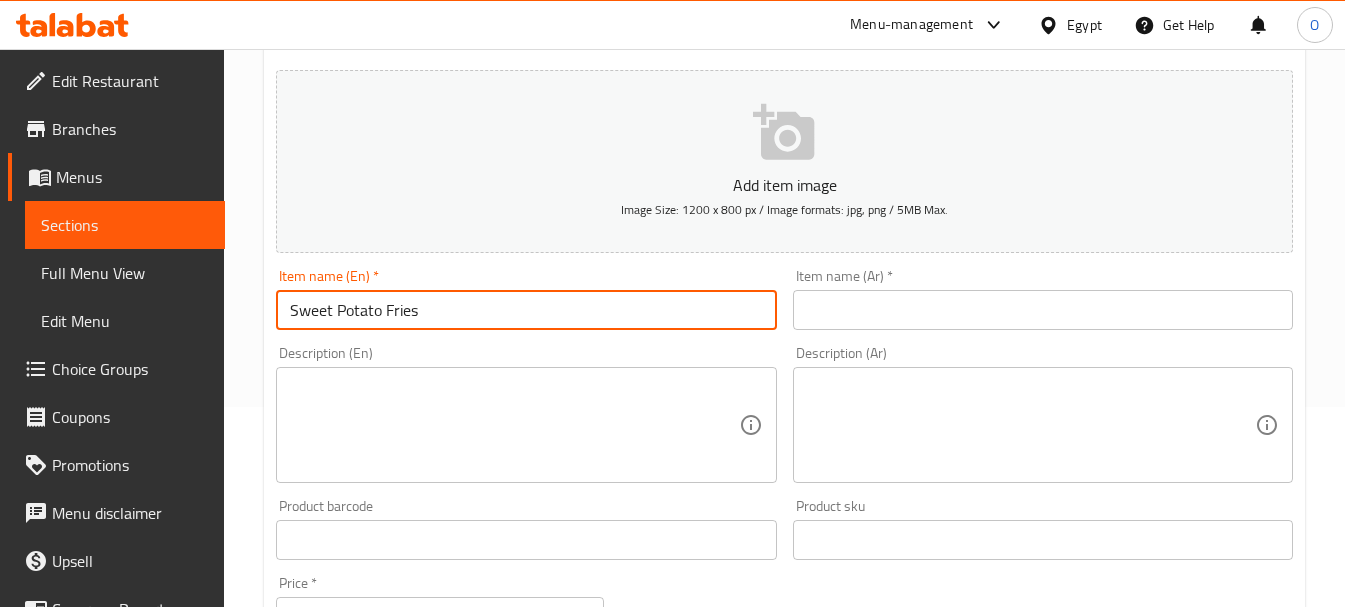 click at bounding box center (1043, 310) 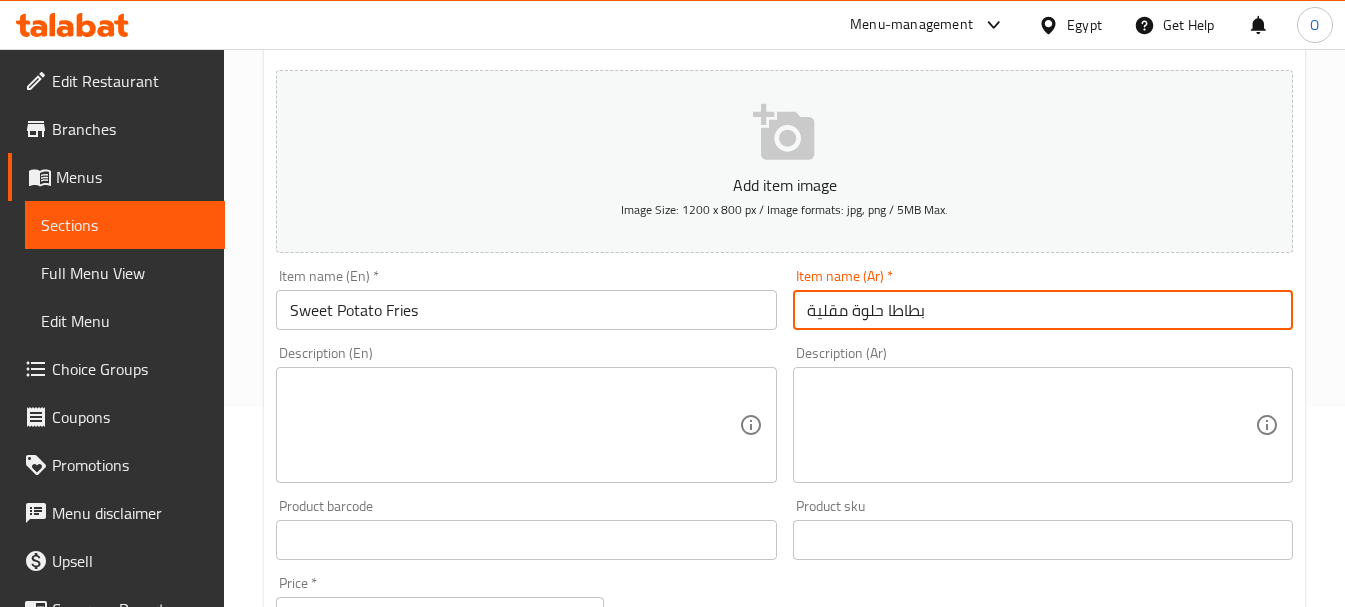type on "بطاطا حلوة مقلية" 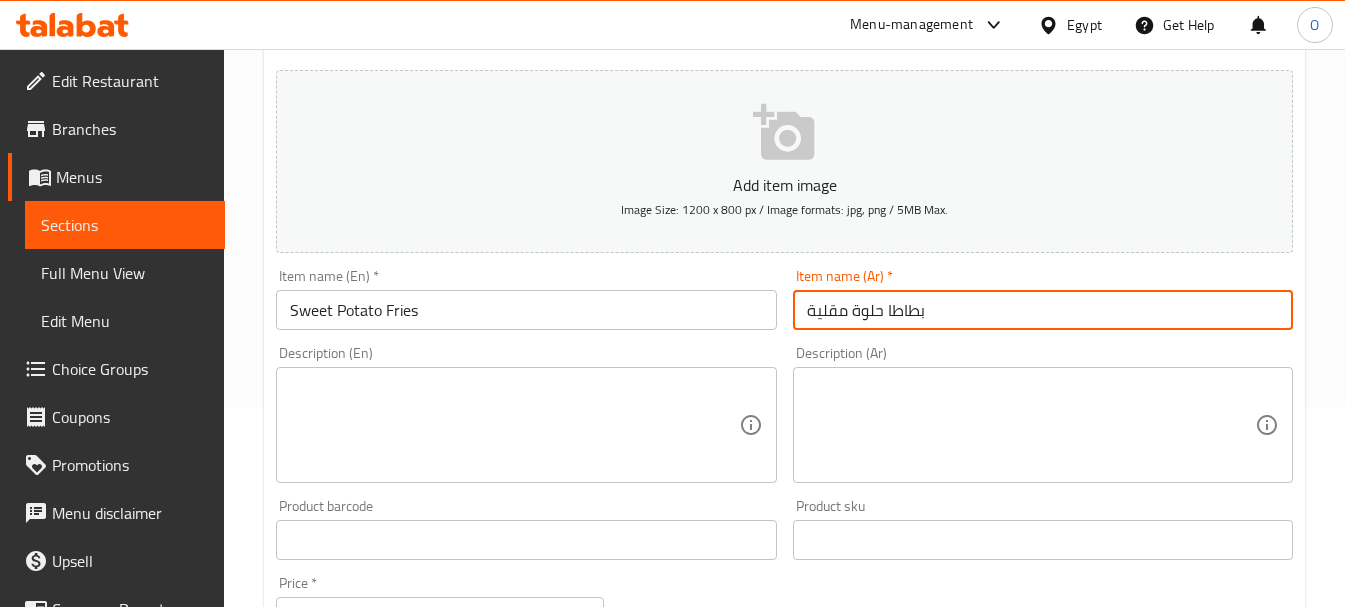click at bounding box center [514, 425] 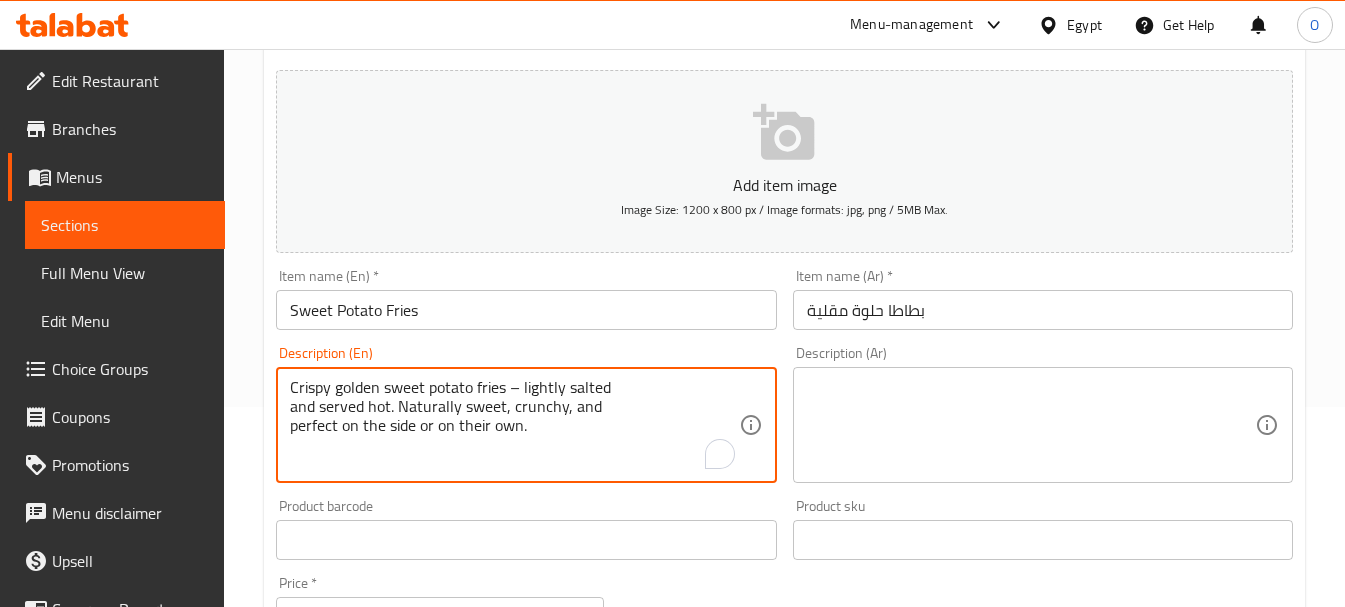 type on "Crispy golden sweet potato fries – lightly salted
and served hot. Naturally sweet, crunchy, and
perfect on the side or on their own." 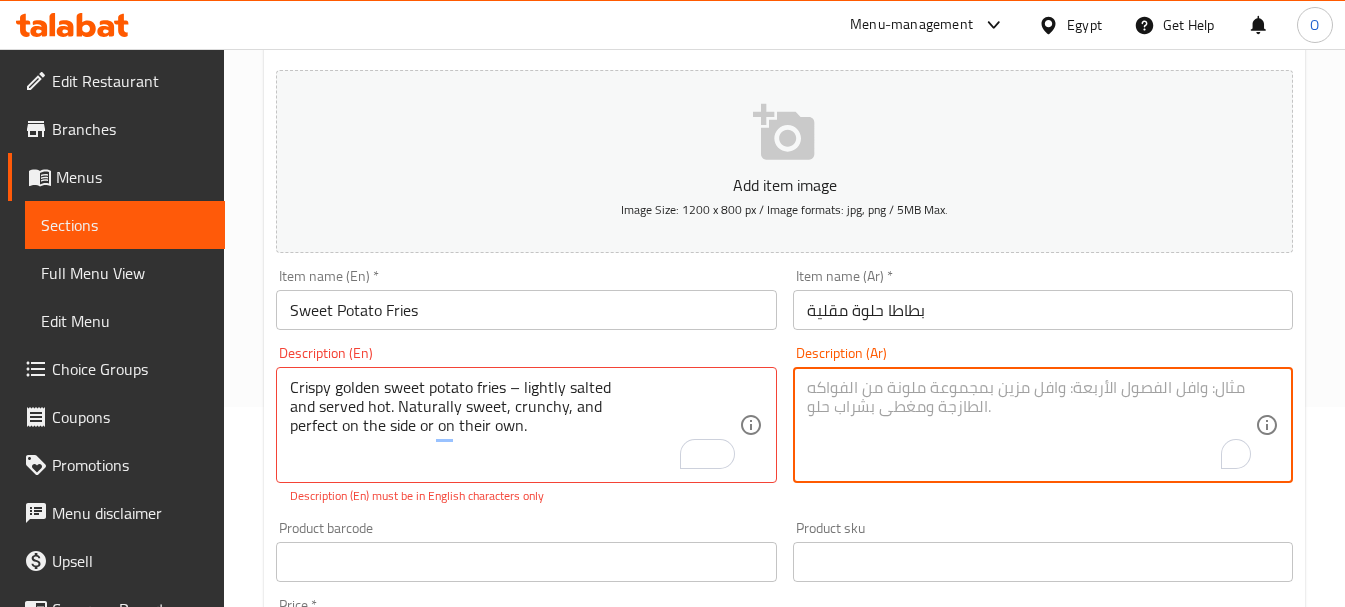 click at bounding box center (1031, 425) 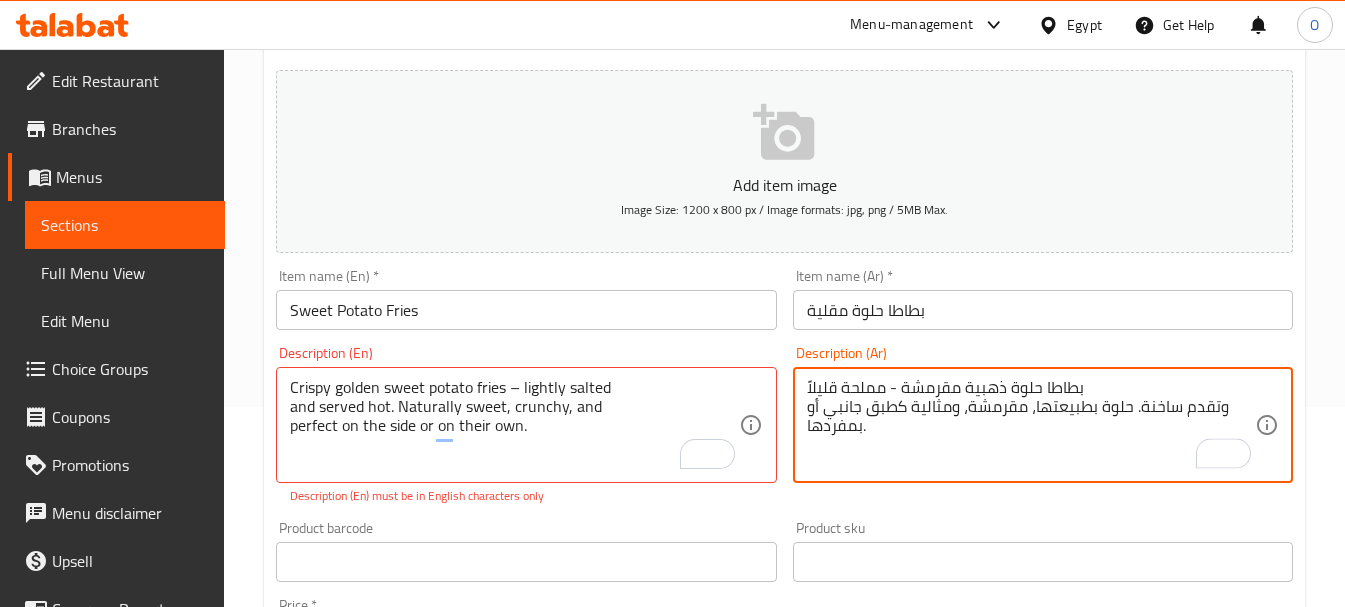 type on "بطاطا حلوة ذهبية مقرمشة - مملحة قليلاً
وتقدم ساخنة. حلوة بطبيعتها، مقرمشة، ومثالية كطبق جانبي أو بمفردها." 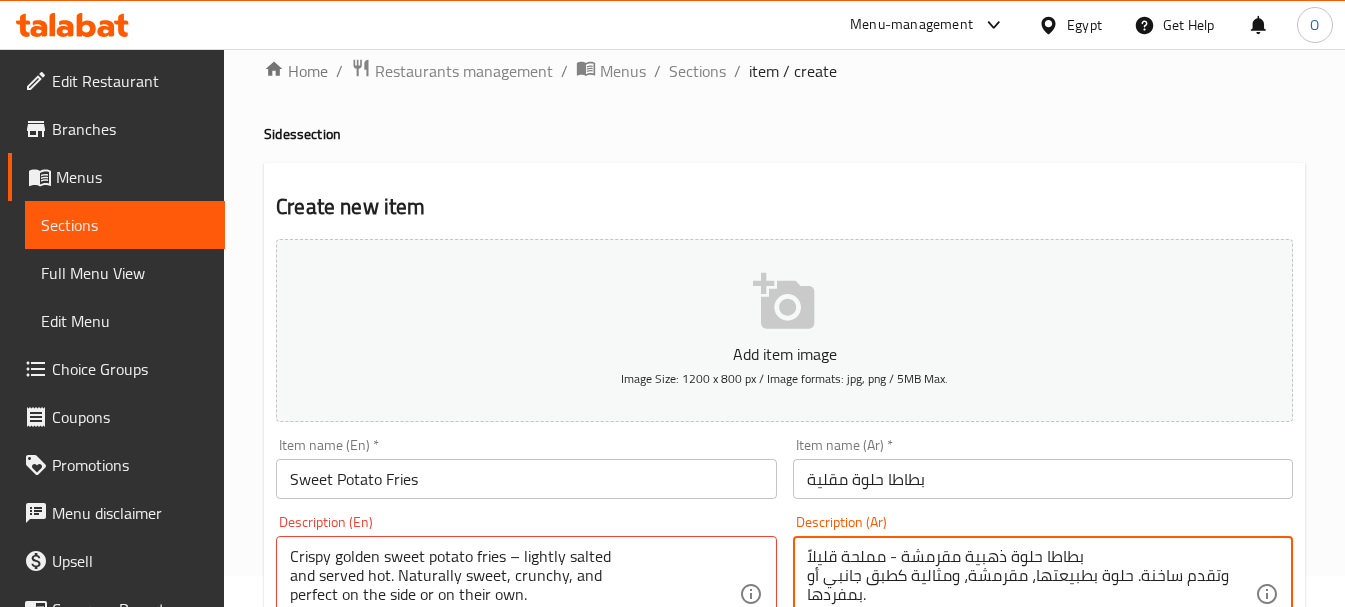 scroll, scrollTop: 0, scrollLeft: 0, axis: both 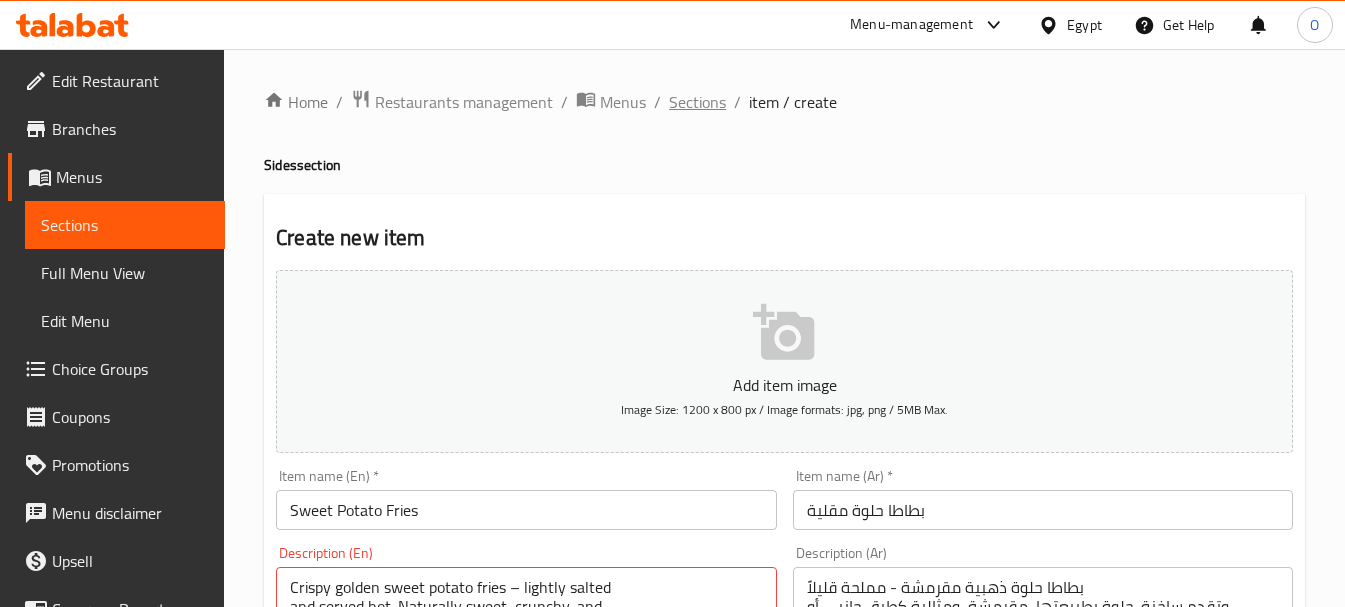 click on "Sections" at bounding box center (697, 102) 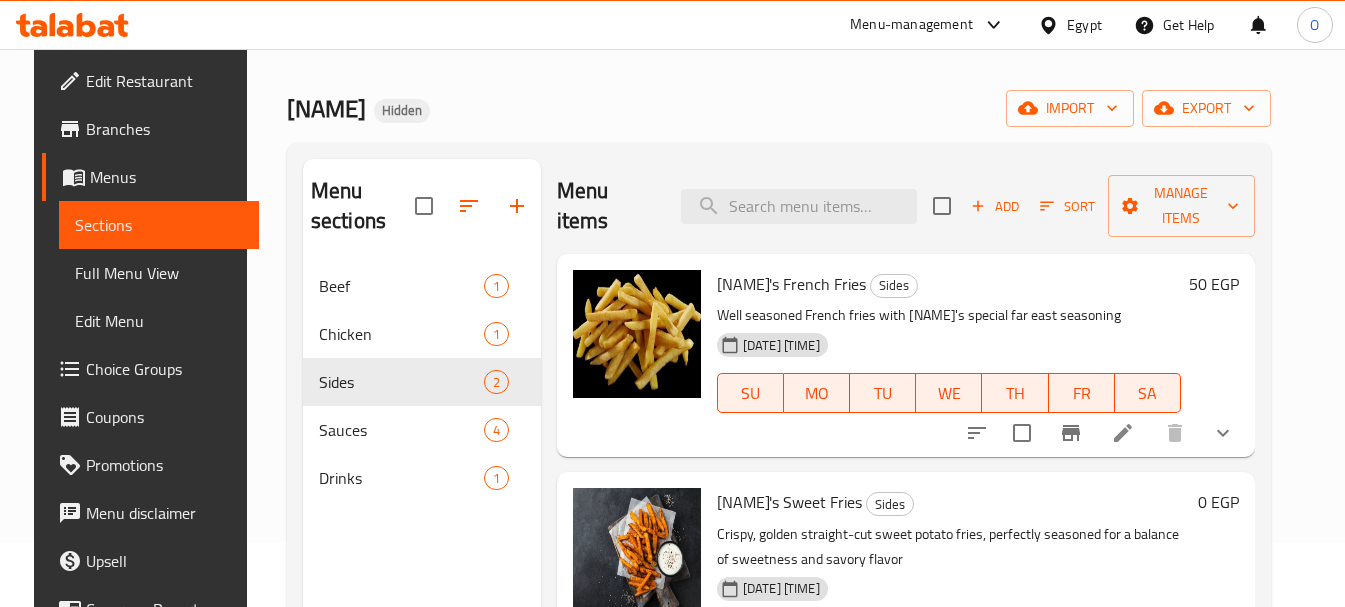 scroll, scrollTop: 100, scrollLeft: 0, axis: vertical 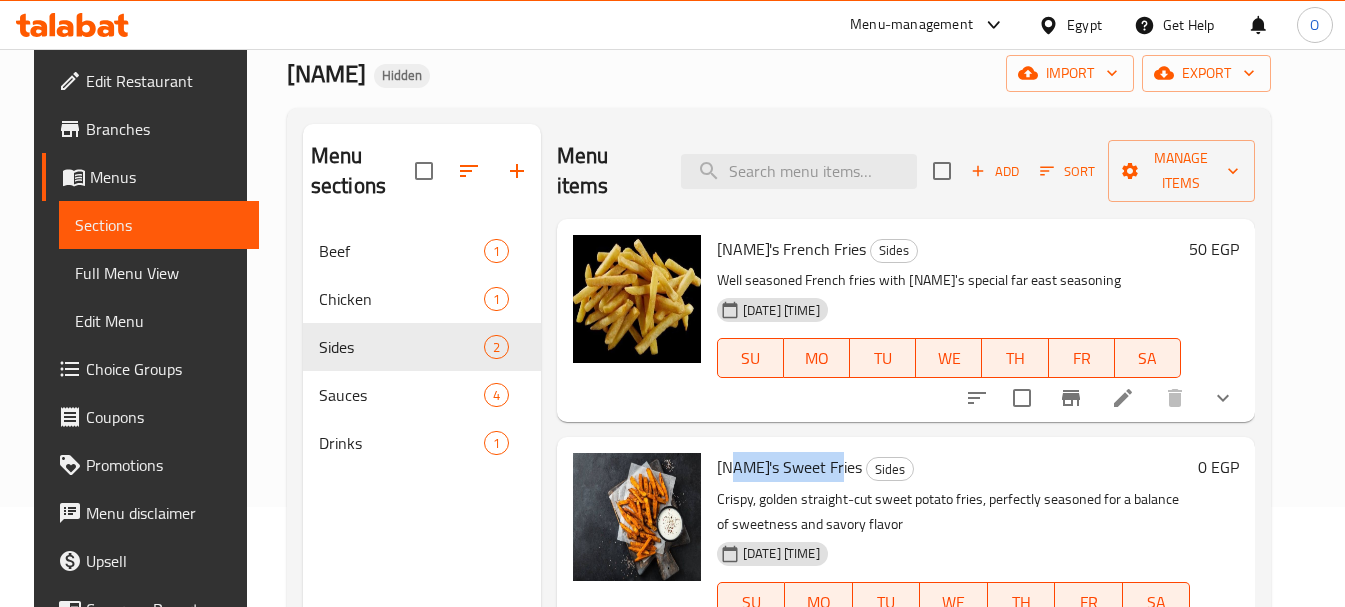 drag, startPoint x: 723, startPoint y: 437, endPoint x: 826, endPoint y: 438, distance: 103.00485 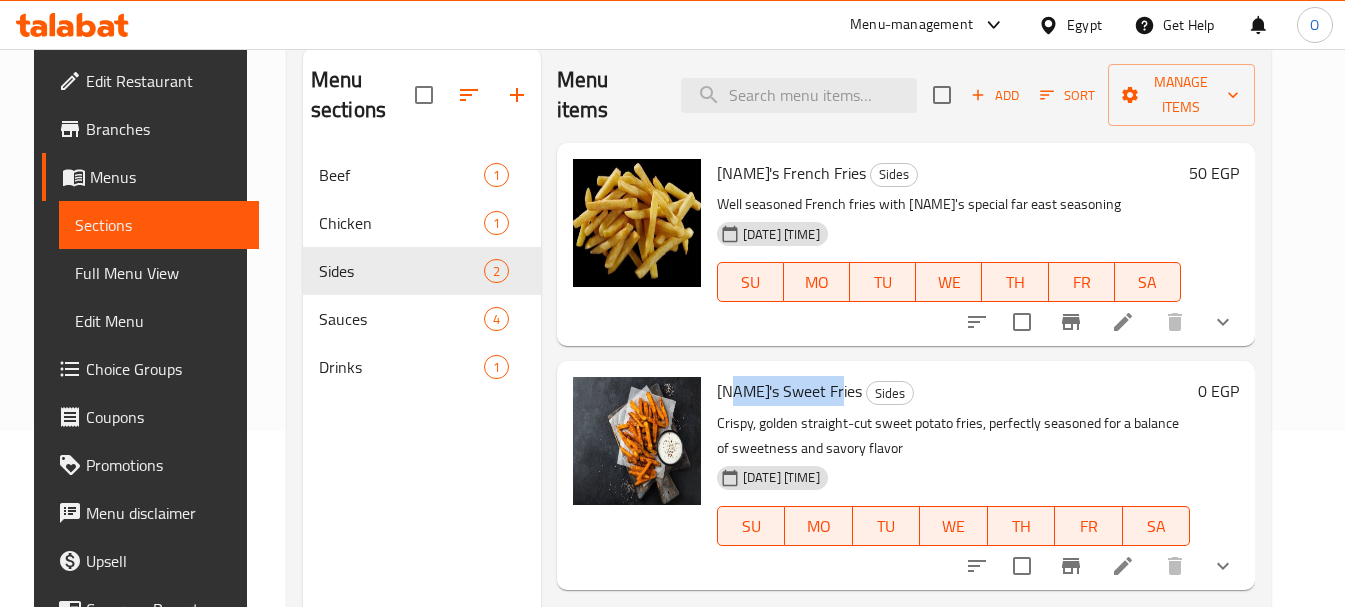 scroll, scrollTop: 80, scrollLeft: 0, axis: vertical 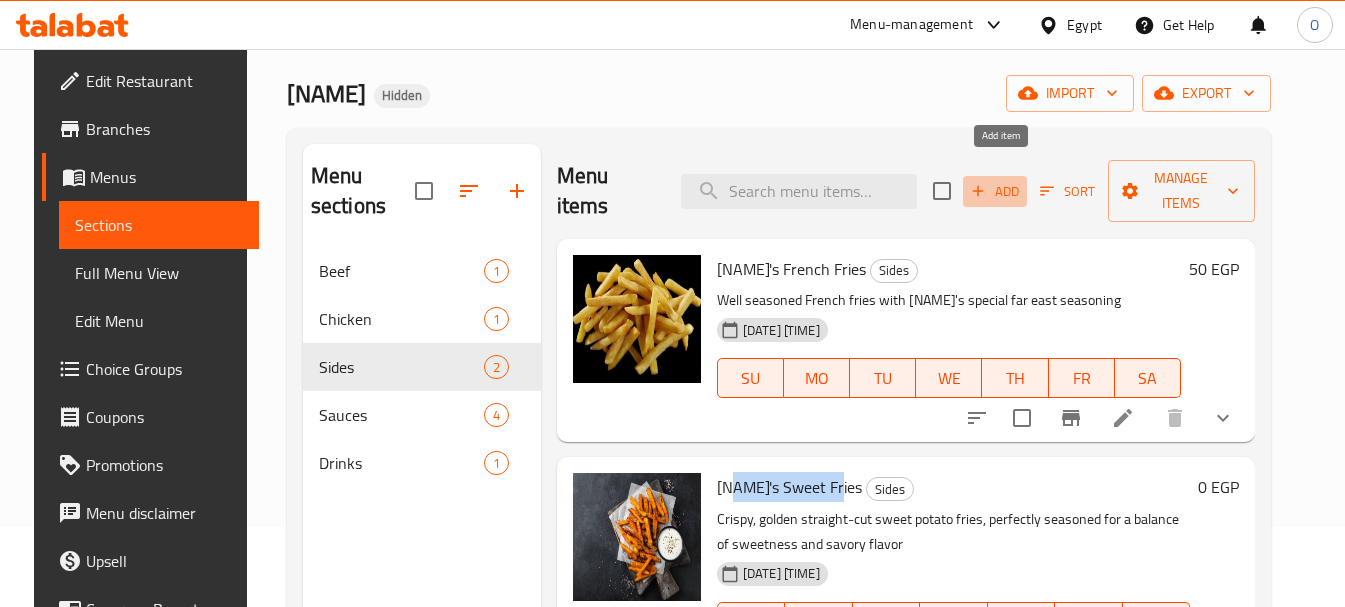 click 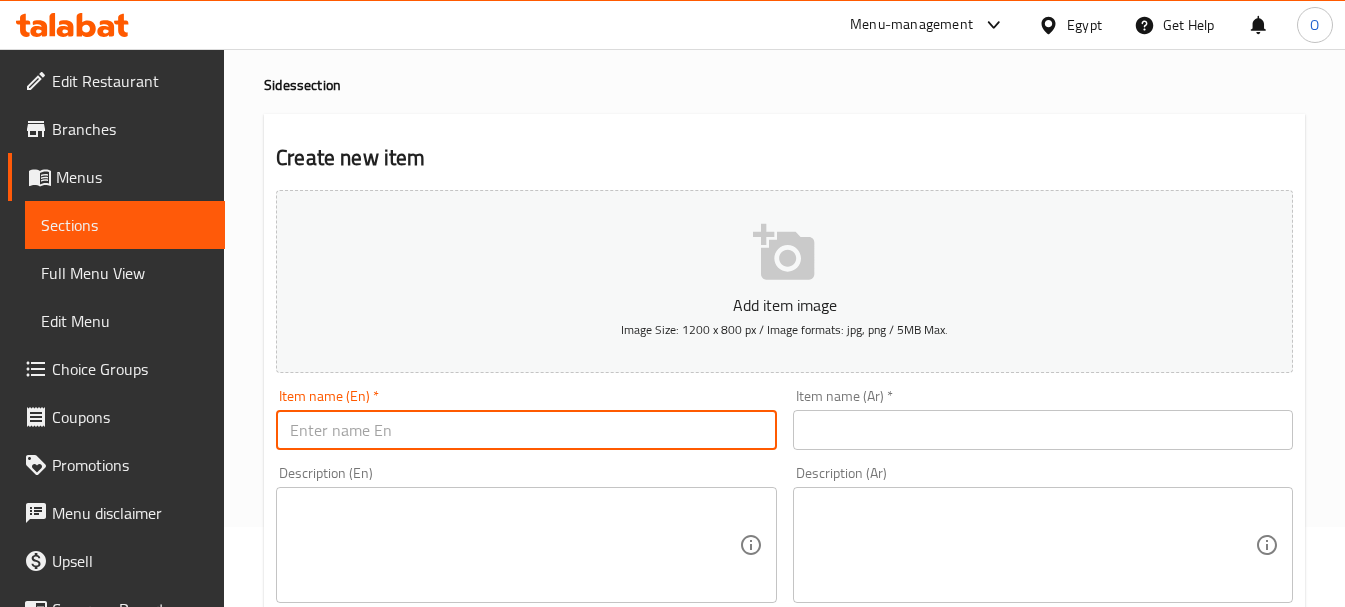 paste on "Sweet Potato Fries" 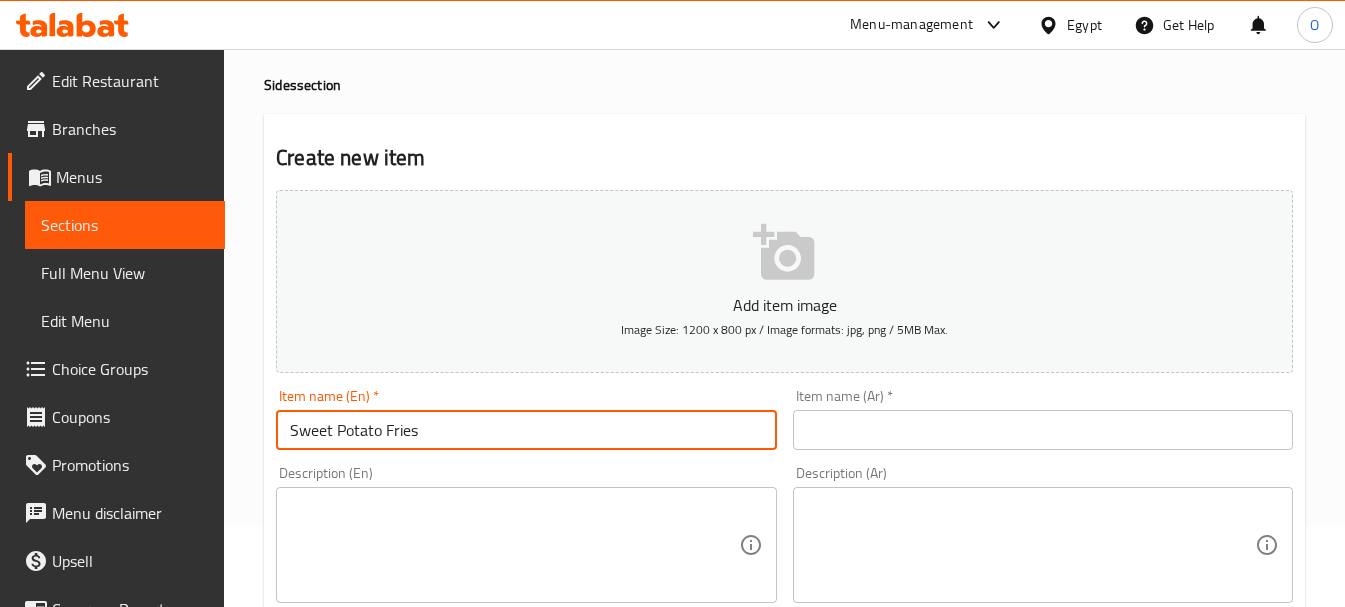 type on "Sweet Potato Fries" 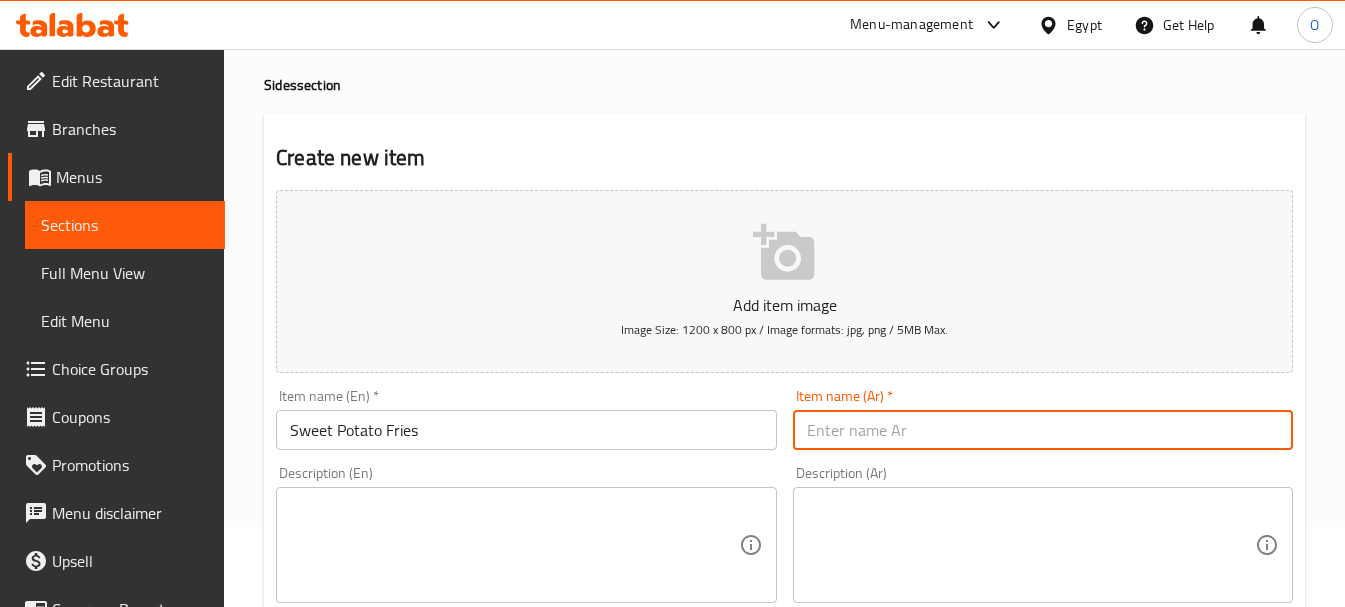 paste on "بطاطا حلوة مقلية" 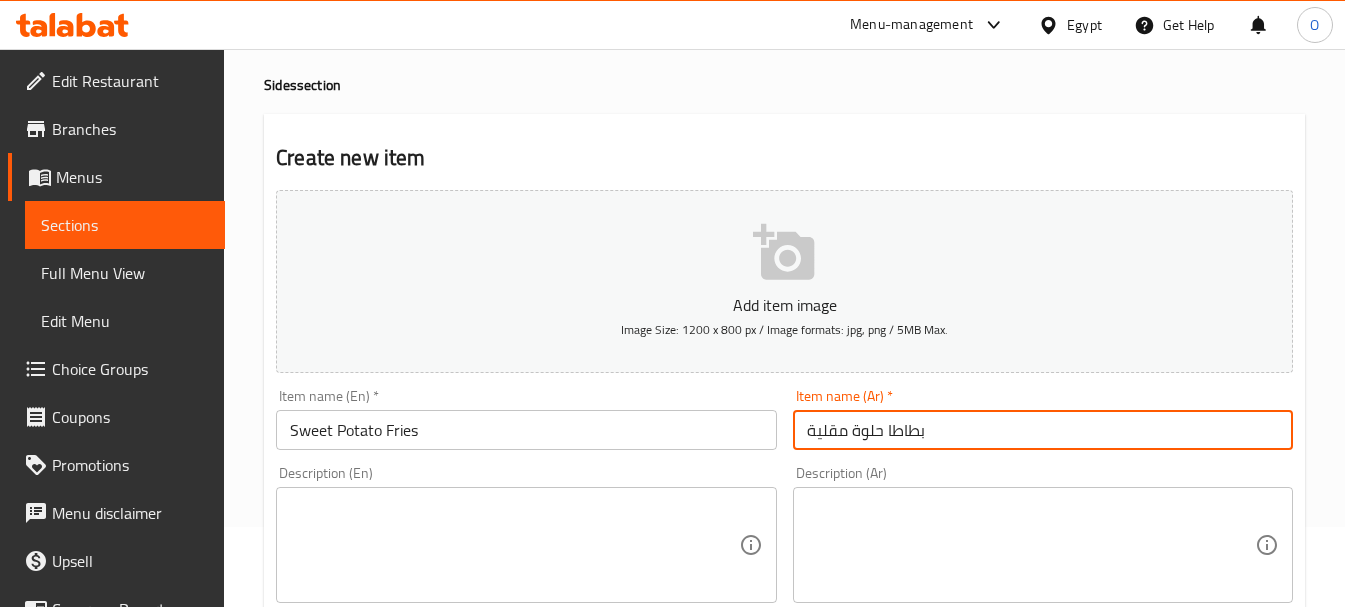 type on "بطاطا حلوة مقلية" 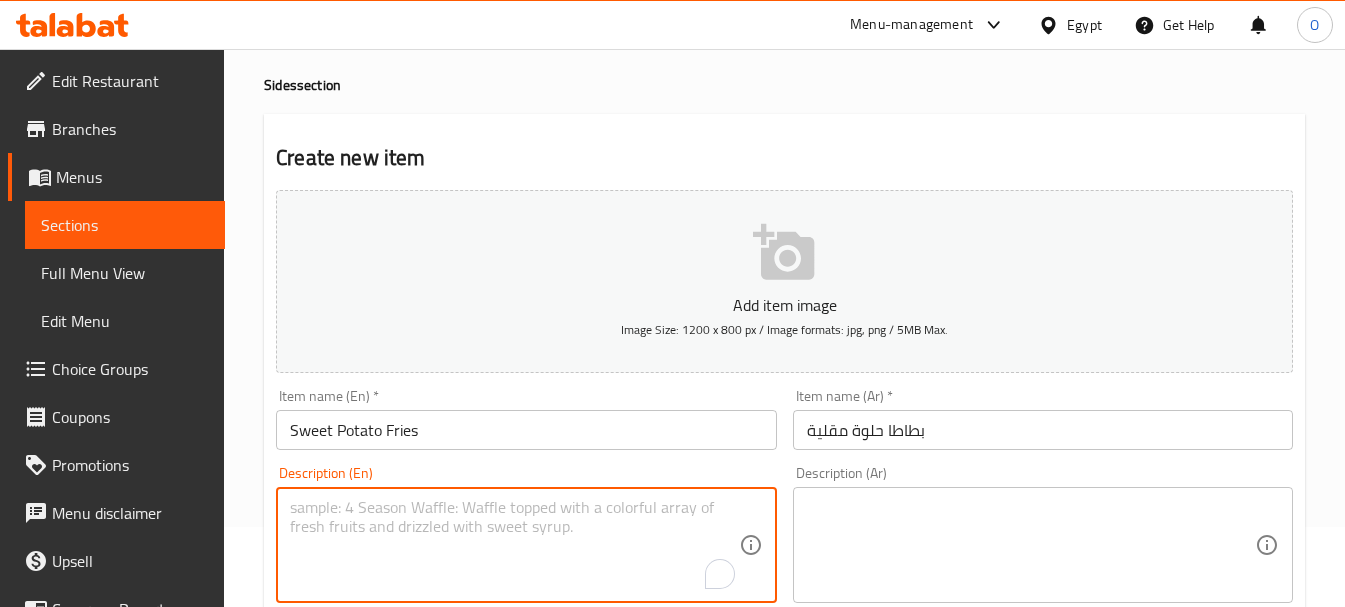 paste on "Crispy golden sweet potato fries – lightly salted
and served hot. Naturally sweet, crunchy, and
perfect on the side or on their own" 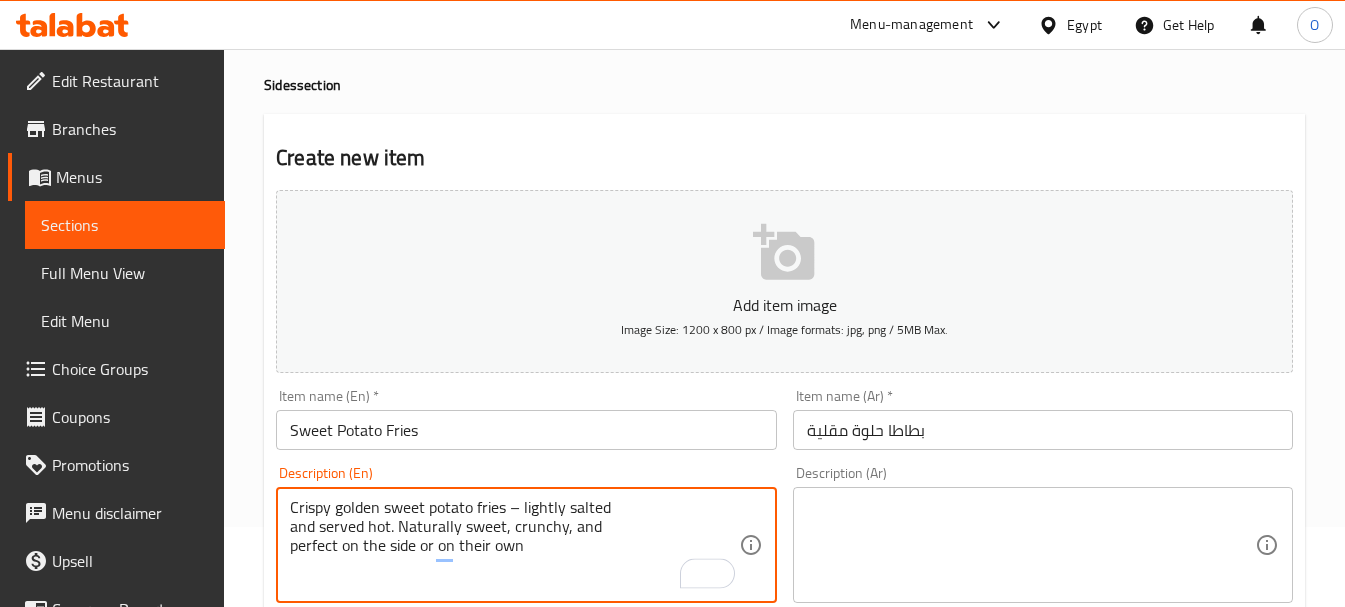 type on "Crispy golden sweet potato fries – lightly salted
and served hot. Naturally sweet, crunchy, and
perfect on the side or on their own" 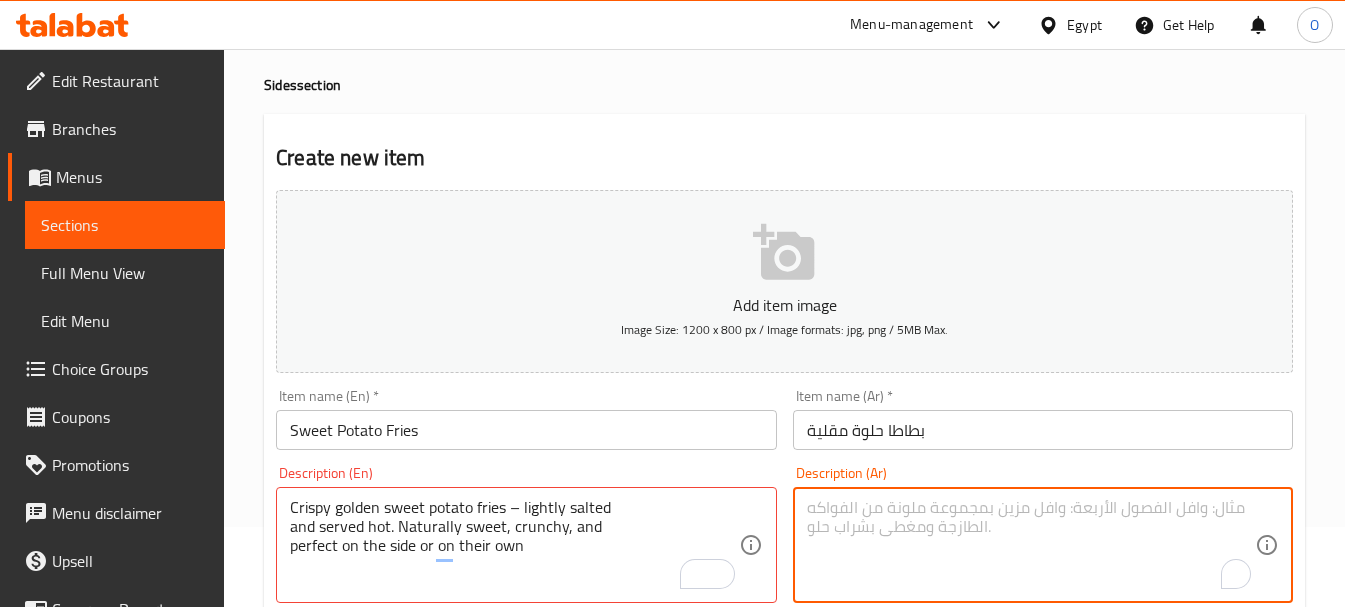 paste on "بطاطا حلوة ذهبية مقرمشة - مملحة قليلاً
وتقدم ساخنة. حلوة بطبيعتها، مقرمشة، ومثالية كطبق جانبي أو بمفردها." 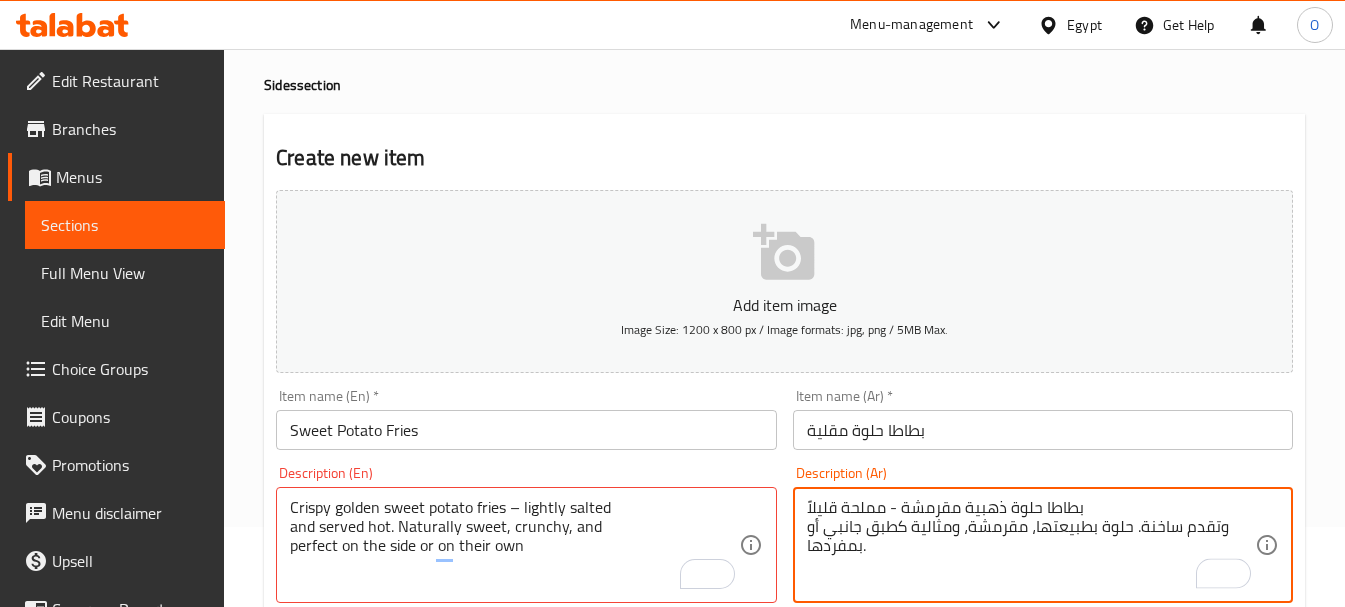 type on "بطاطا حلوة ذهبية مقرمشة - مملحة قليلاً
وتقدم ساخنة. حلوة بطبيعتها، مقرمشة، ومثالية كطبق جانبي أو بمفردها." 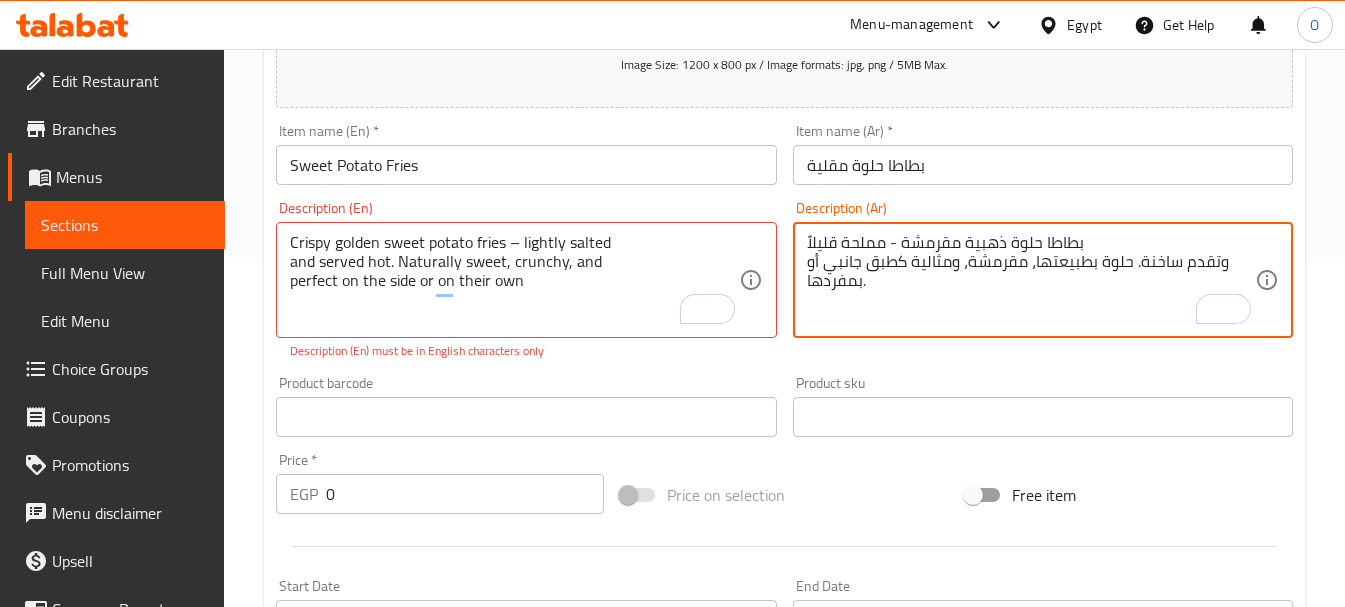 scroll, scrollTop: 380, scrollLeft: 0, axis: vertical 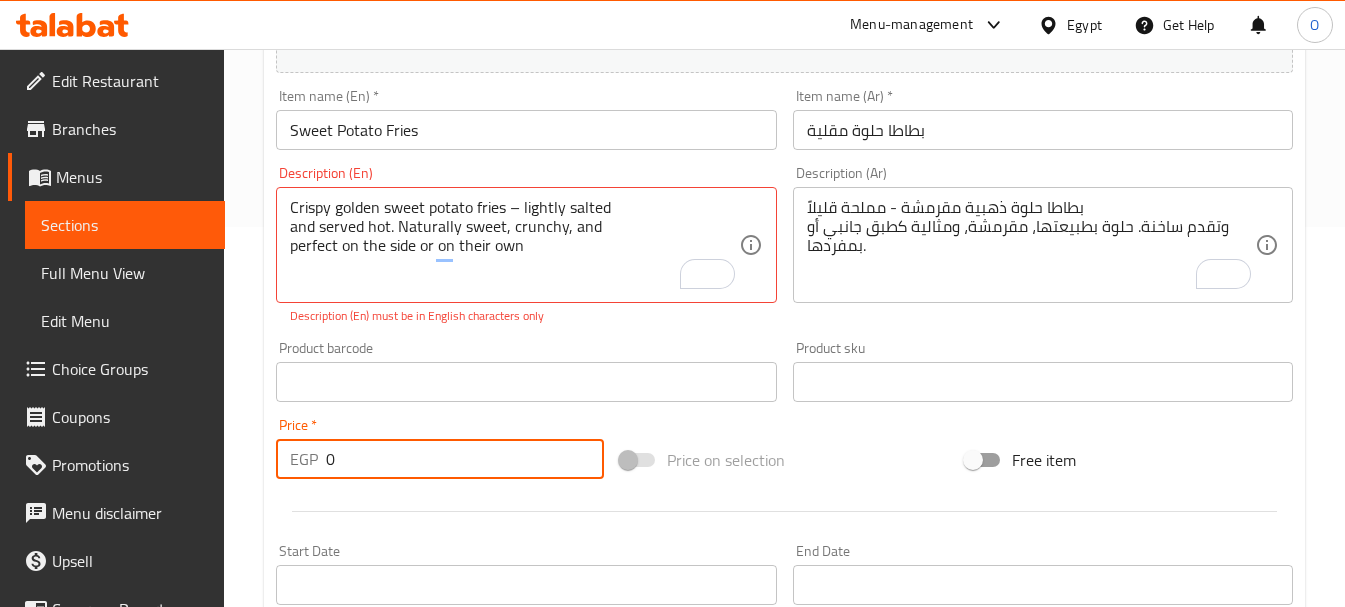 drag, startPoint x: 345, startPoint y: 457, endPoint x: 314, endPoint y: 459, distance: 31.06445 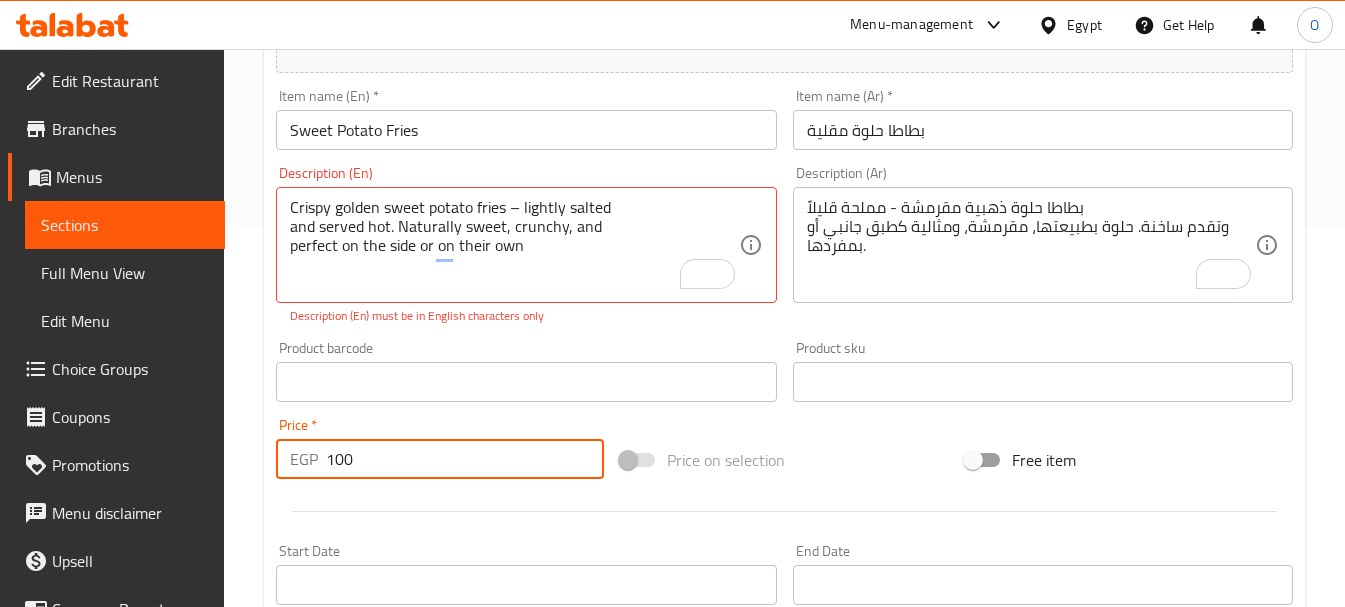 type on "100" 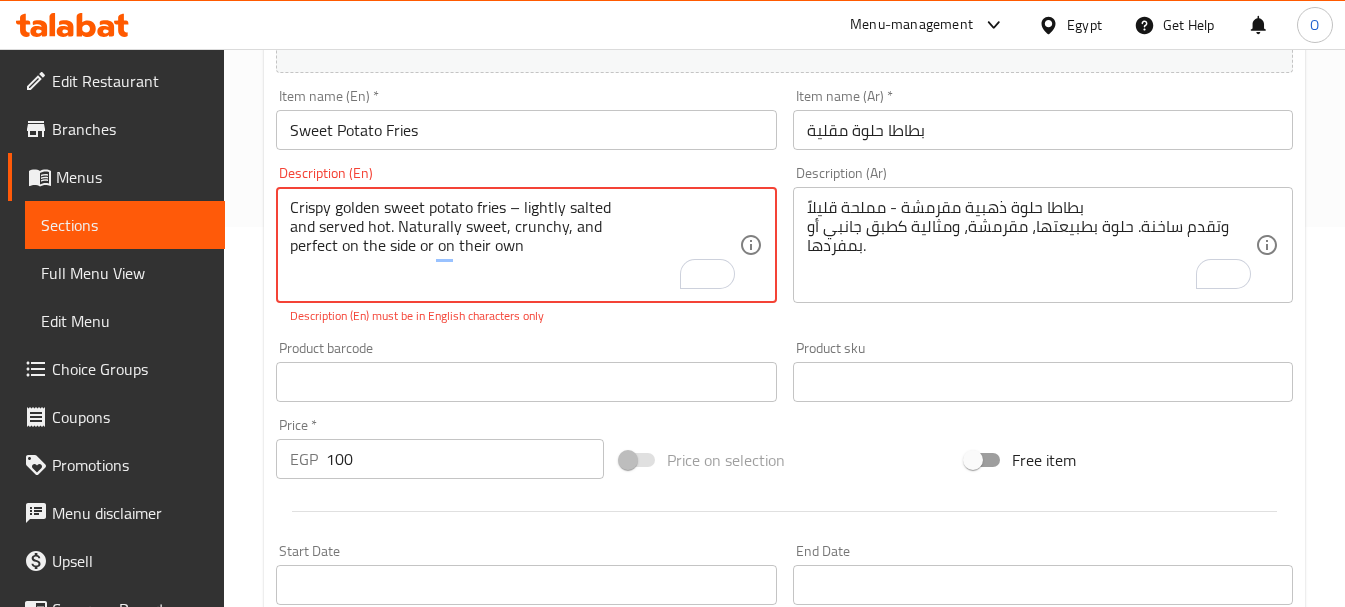 click on "Crispy golden sweet potato fries – lightly salted
and served hot. Naturally sweet, crunchy, and
perfect on the side or on their own" at bounding box center [514, 245] 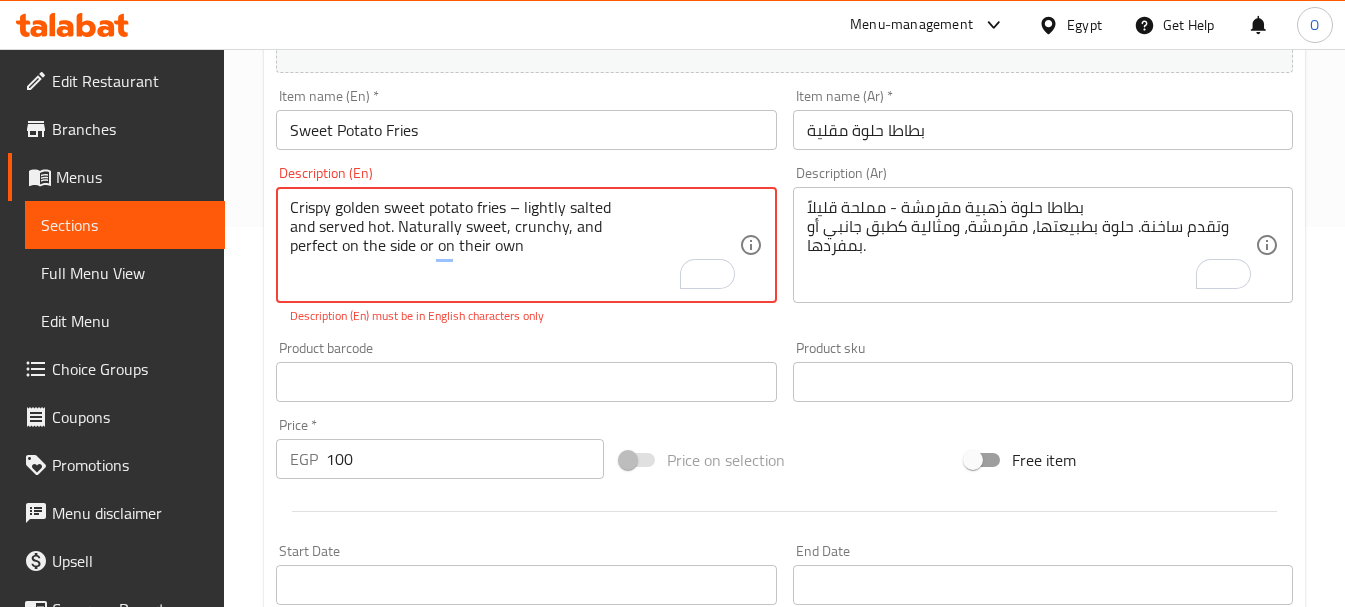 click on "Crispy golden sweet potato fries – lightly salted
and served hot. Naturally sweet, crunchy, and
perfect on the side or on their own" at bounding box center [514, 245] 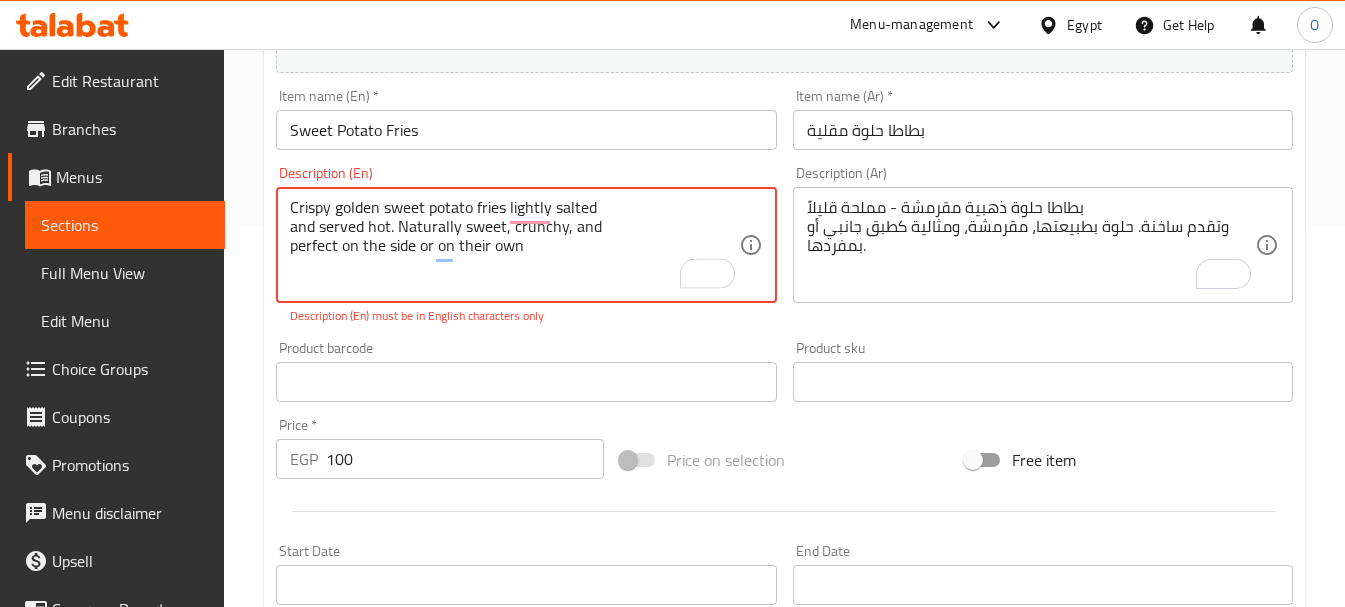 click on "Crispy golden sweet potato fries lightly salted
and served hot. Naturally sweet, crunchy, and
perfect on the side or on their own" at bounding box center (514, 245) 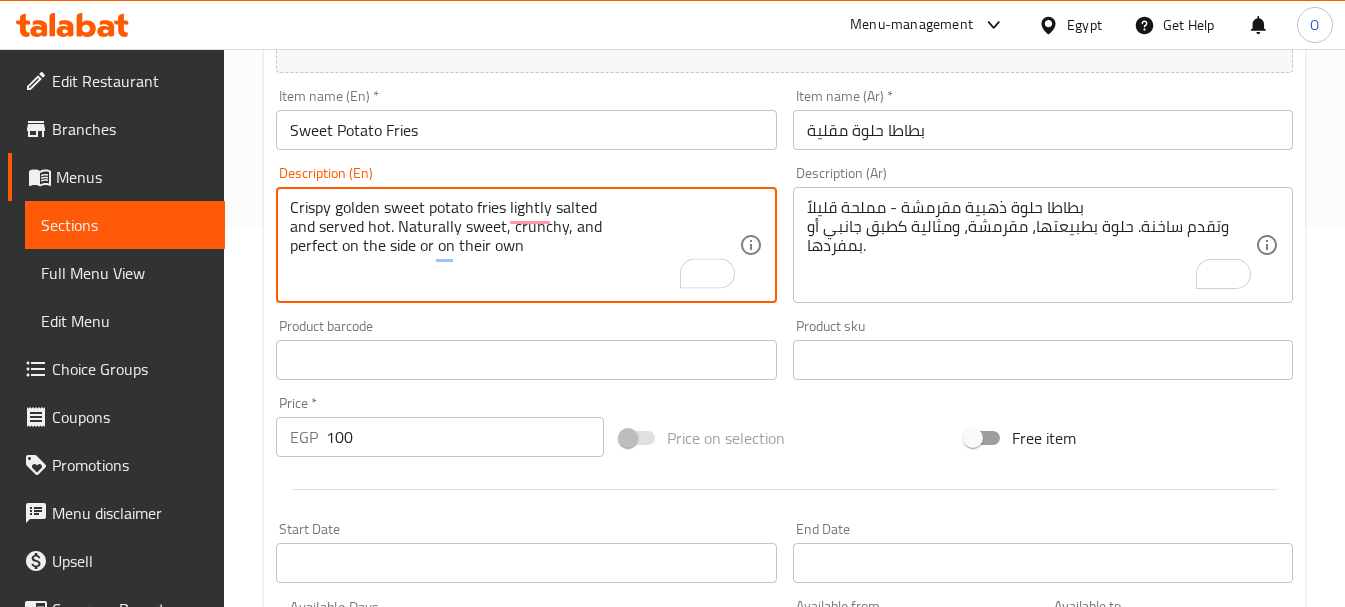 click on "Crispy golden sweet potato fries lightly salted
and served hot. Naturally sweet, crunchy, and
perfect on the side or on their own" at bounding box center (514, 245) 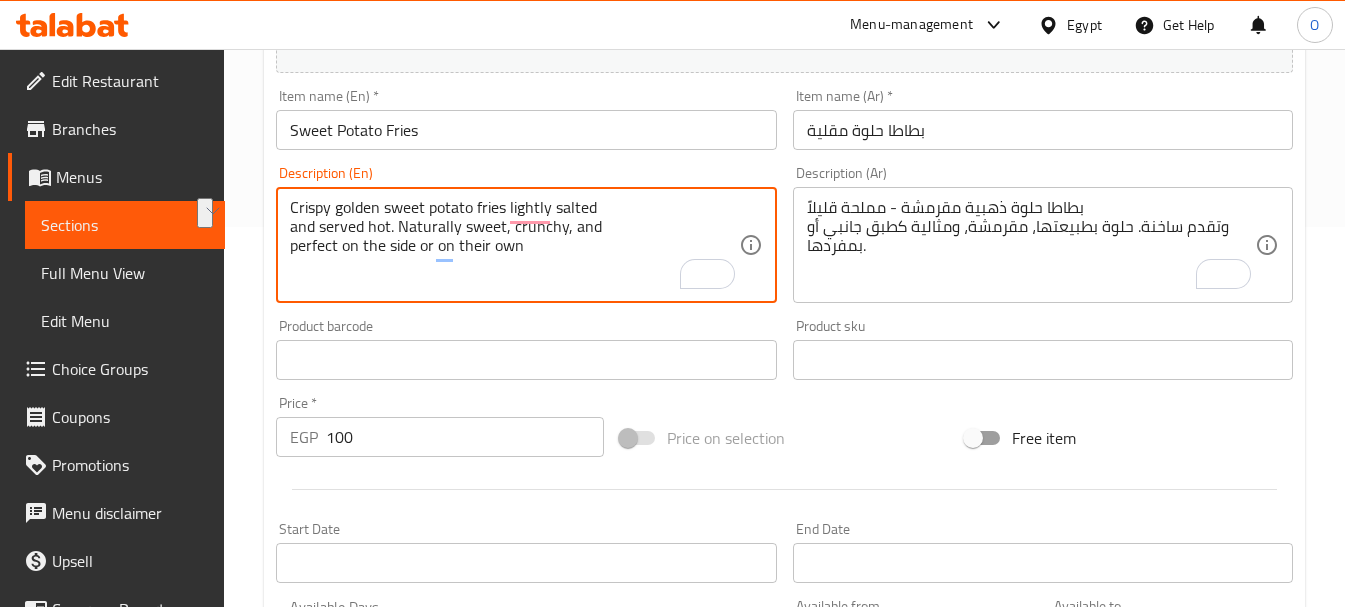 drag, startPoint x: 424, startPoint y: 229, endPoint x: 395, endPoint y: 294, distance: 71.17584 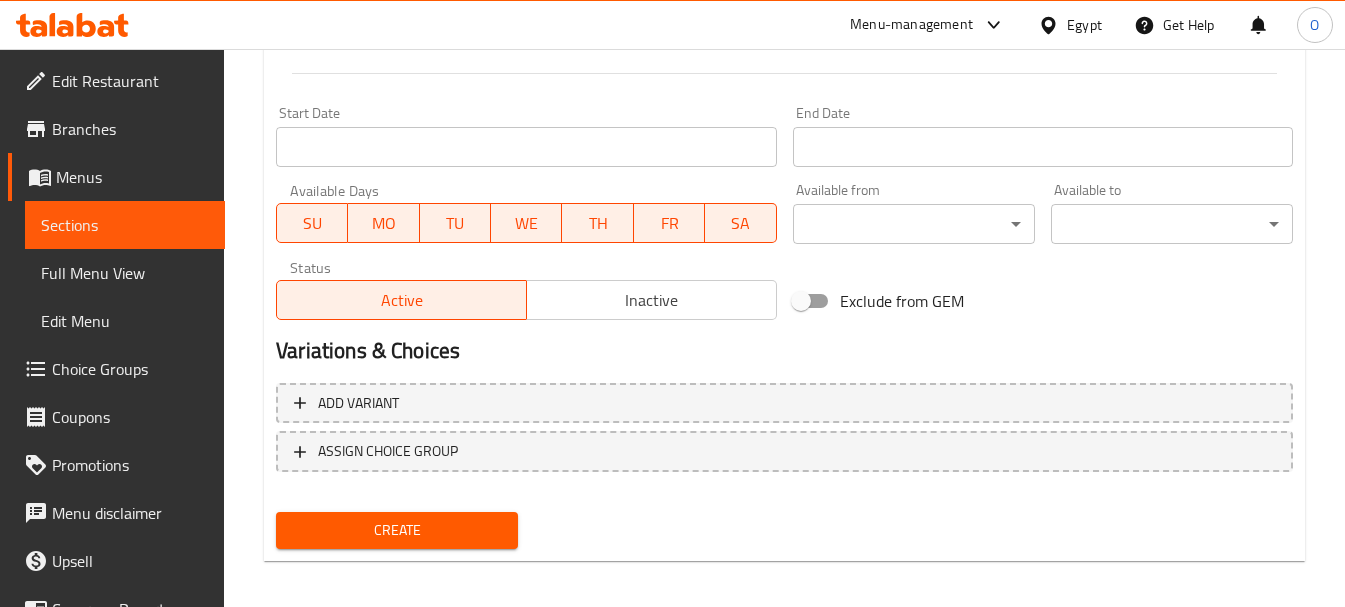 scroll, scrollTop: 806, scrollLeft: 0, axis: vertical 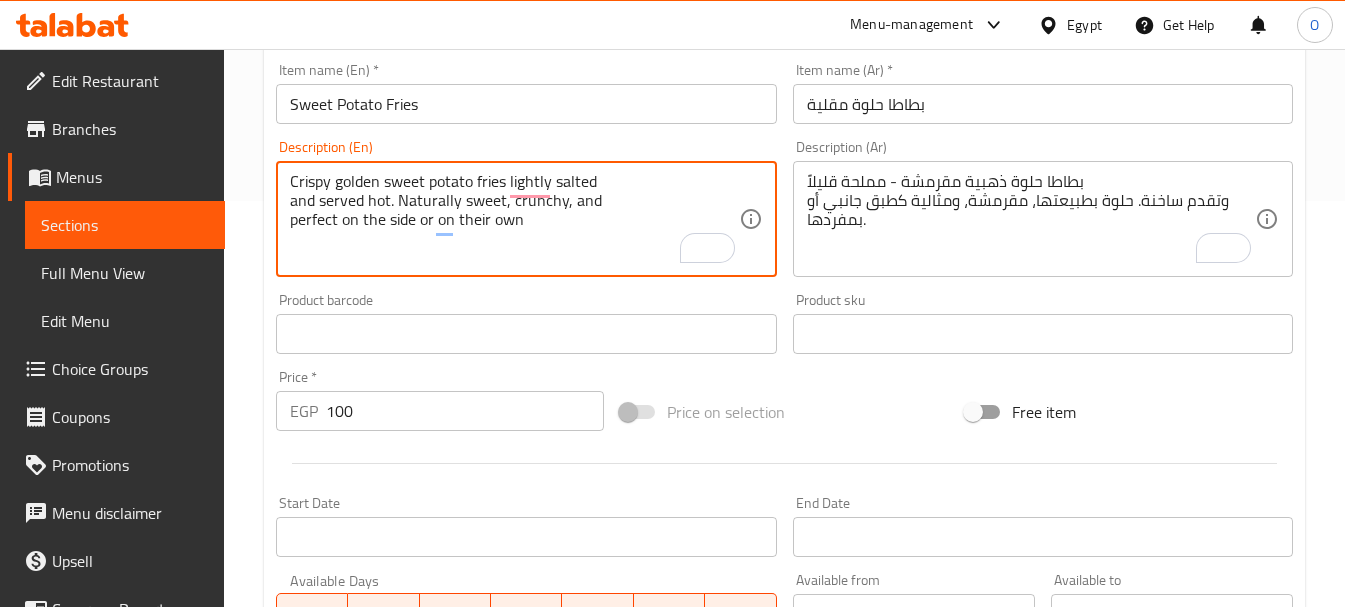 click on "Crispy golden sweet potato fries lightly salted
and served hot. Naturally sweet, crunchy, and
perfect on the side or on their own" at bounding box center [514, 219] 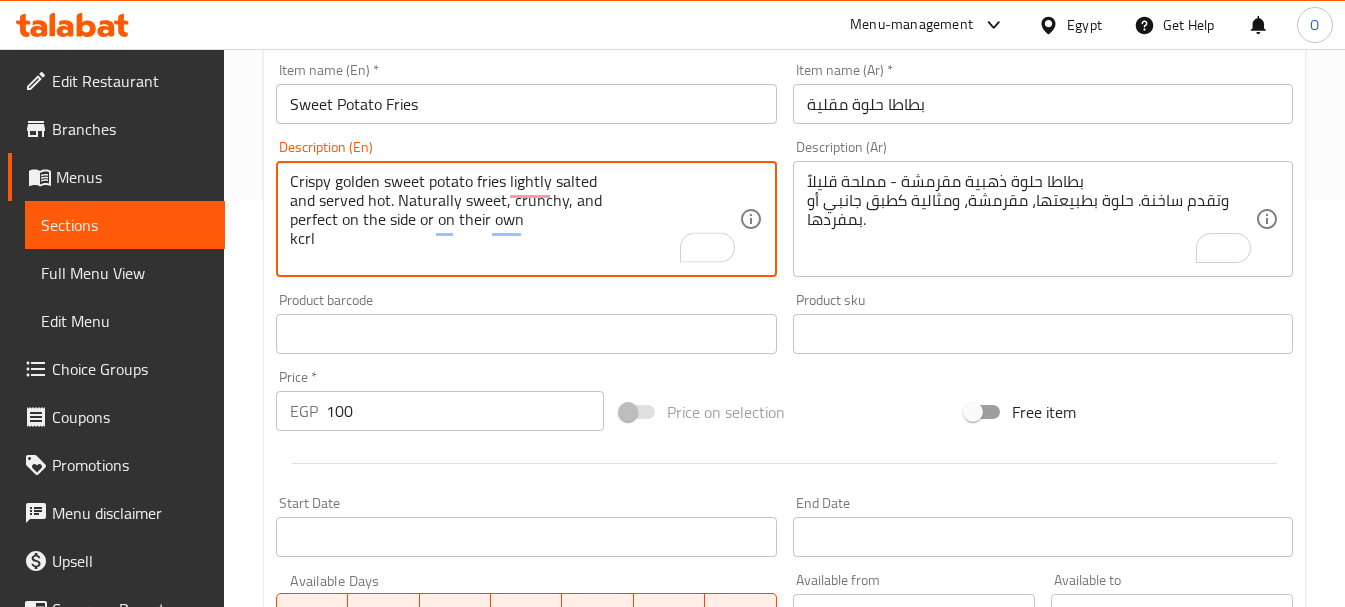 paste on "270" 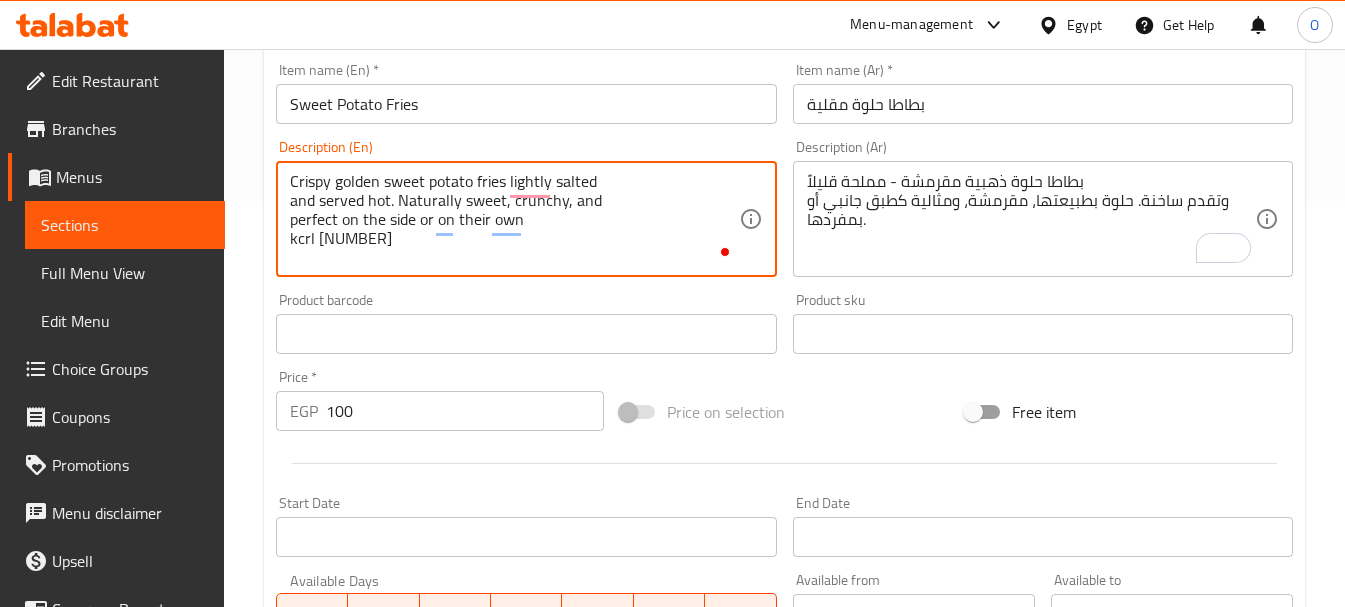 click on "Crispy golden sweet potato fries lightly salted
and served hot. Naturally sweet, crunchy, and
perfect on the side or on their own
kcrl 270" at bounding box center (514, 219) 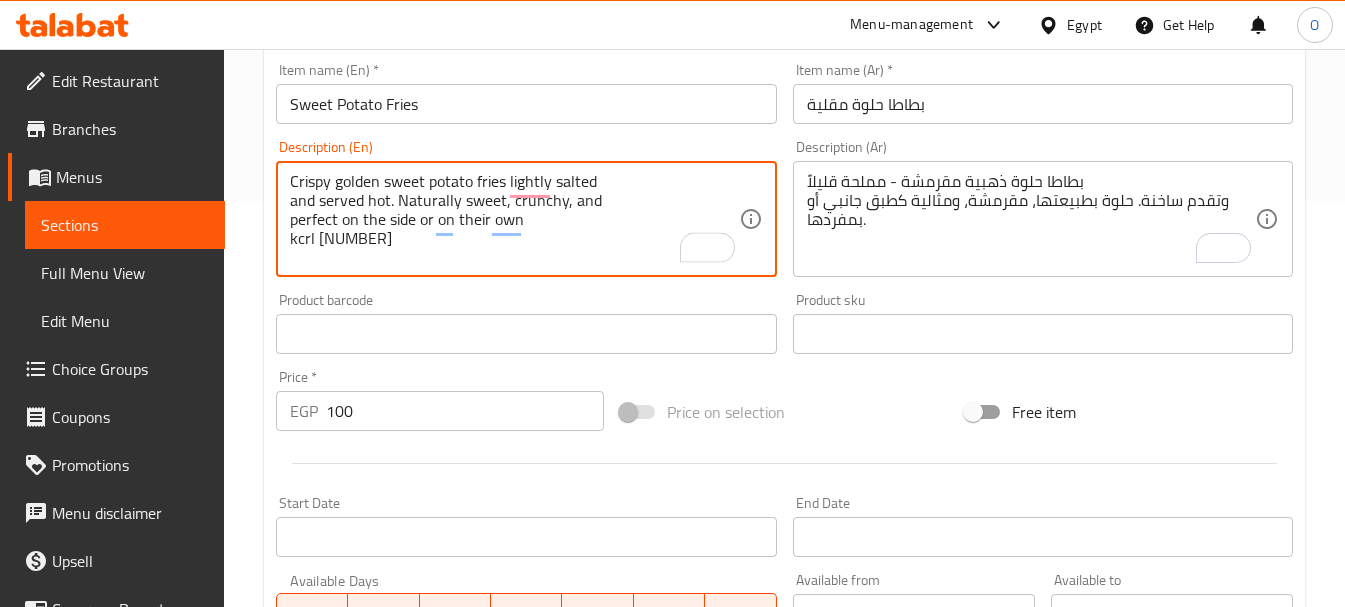 click on "Crispy golden sweet potato fries lightly salted
and served hot. Naturally sweet, crunchy, and
perfect on the side or on their own
kcrl 270" at bounding box center [514, 219] 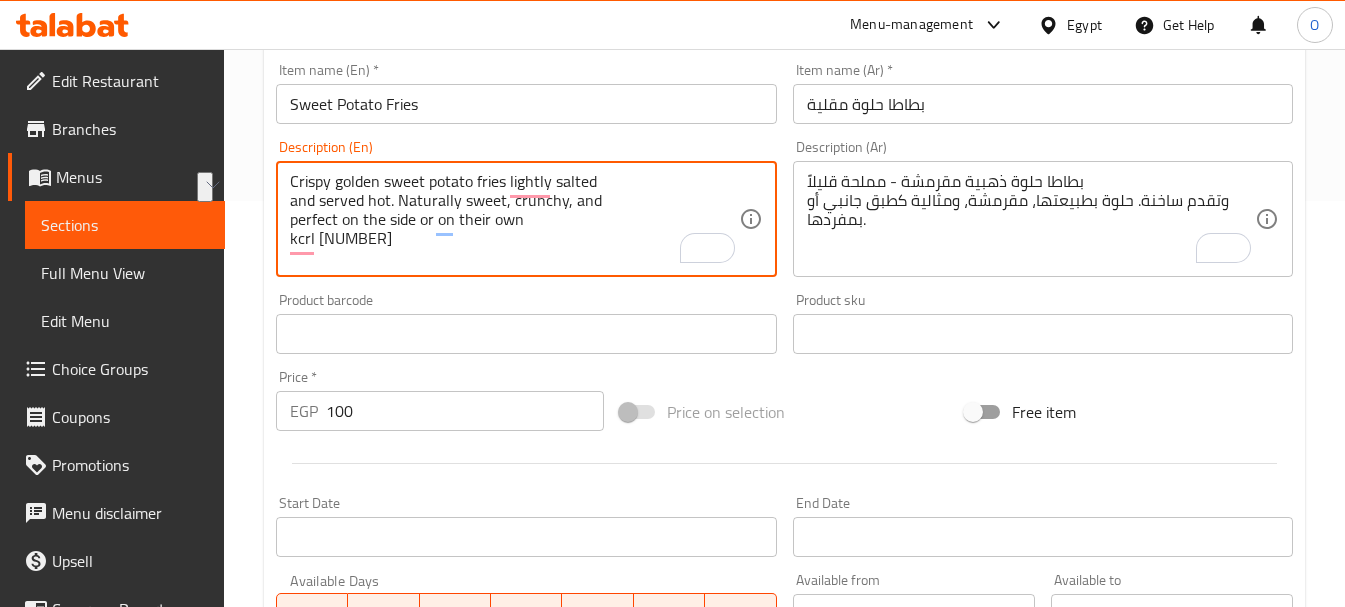 click on "Crispy golden sweet potato fries lightly salted
and served hot. Naturally sweet, crunchy, and
perfect on the side or on their own
kcrl 270" at bounding box center [514, 219] 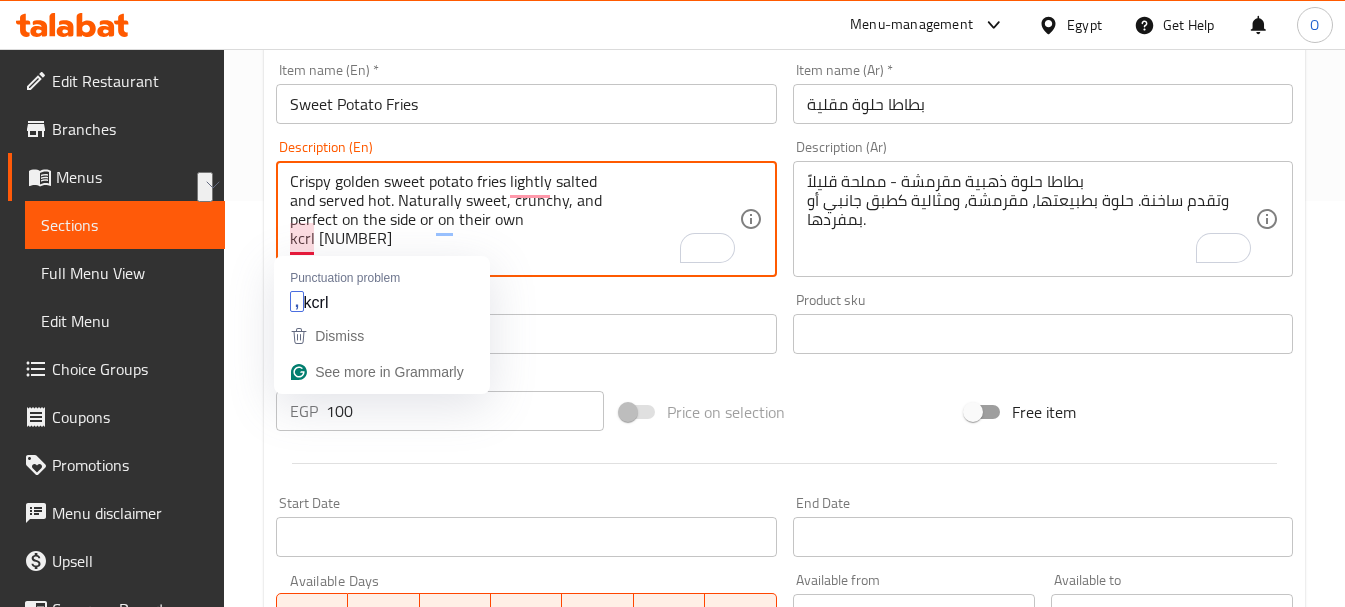 click on "Crispy golden sweet potato fries lightly salted
and served hot. Naturally sweet, crunchy, and
perfect on the side or on their own
kcrl 270" at bounding box center (514, 219) 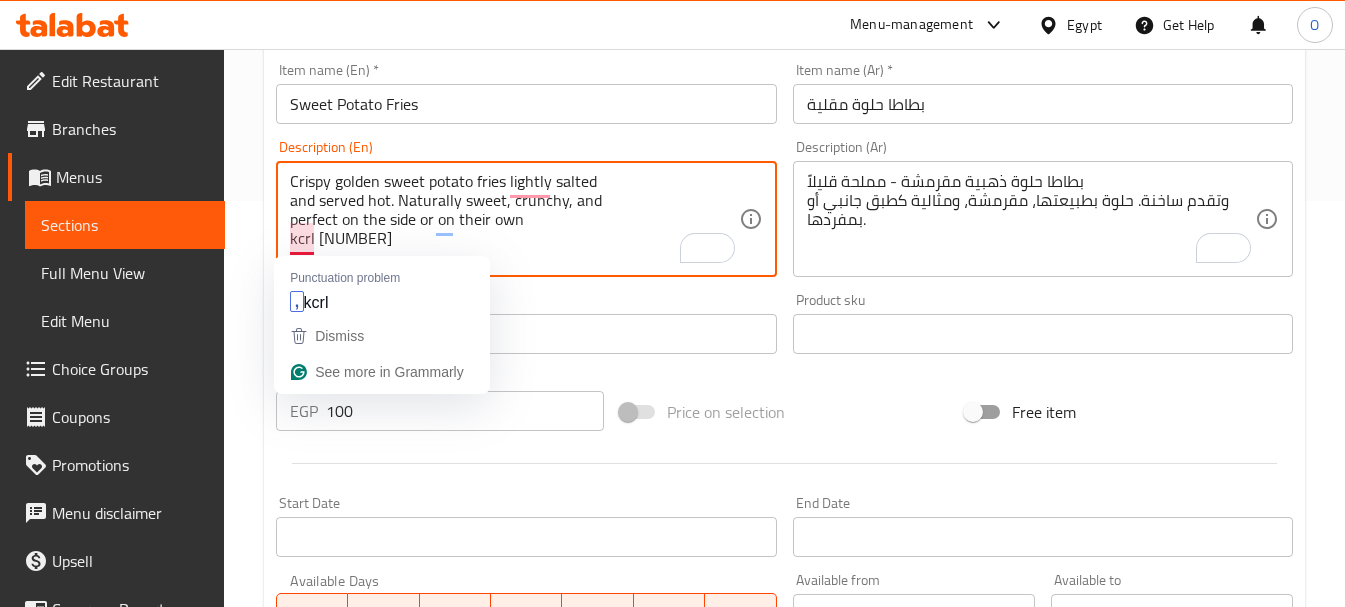click on "Crispy golden sweet potato fries lightly salted
and served hot. Naturally sweet, crunchy, and
perfect on the side or on their own
kcrl 270" at bounding box center (514, 219) 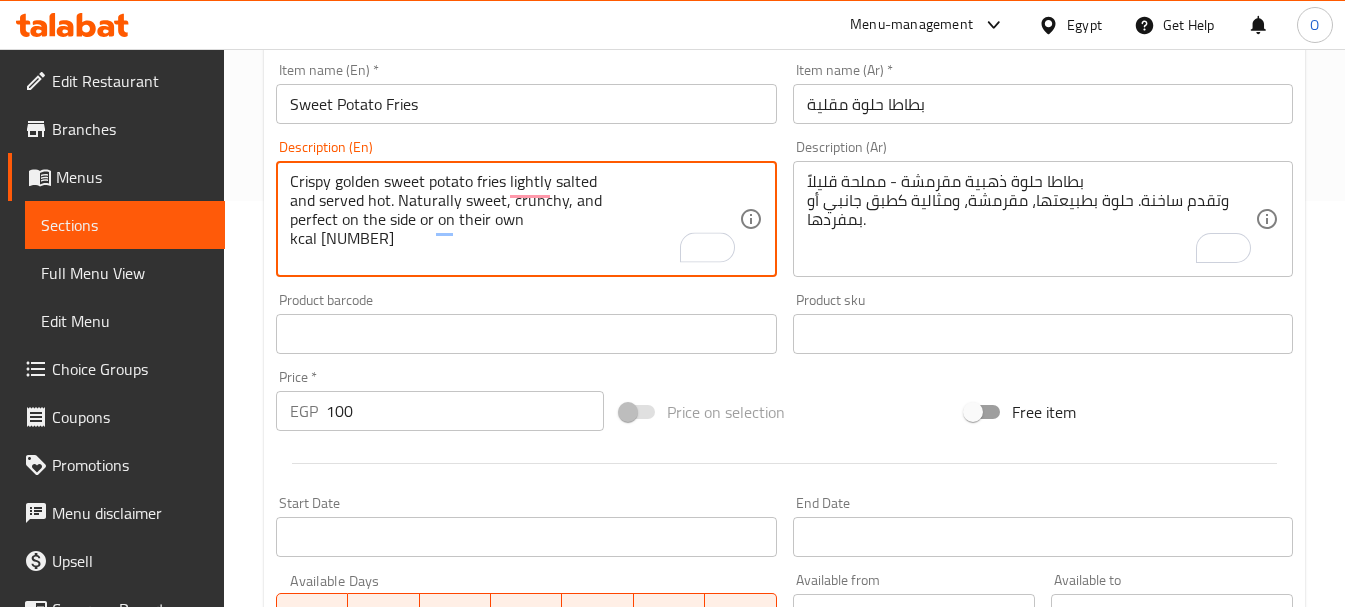 type on "Crispy golden sweet potato fries lightly salted
and served hot. Naturally sweet, crunchy, and
perfect on the side or on their own
kcal 270" 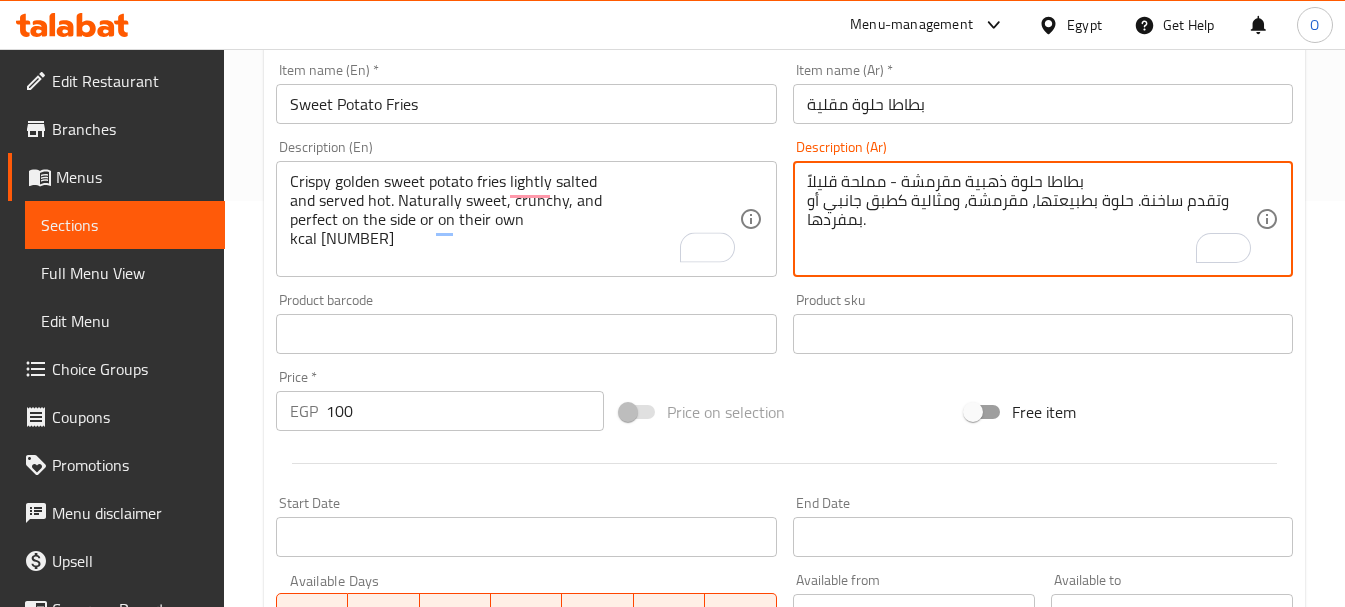 paste on "270 سعرة حرارية" 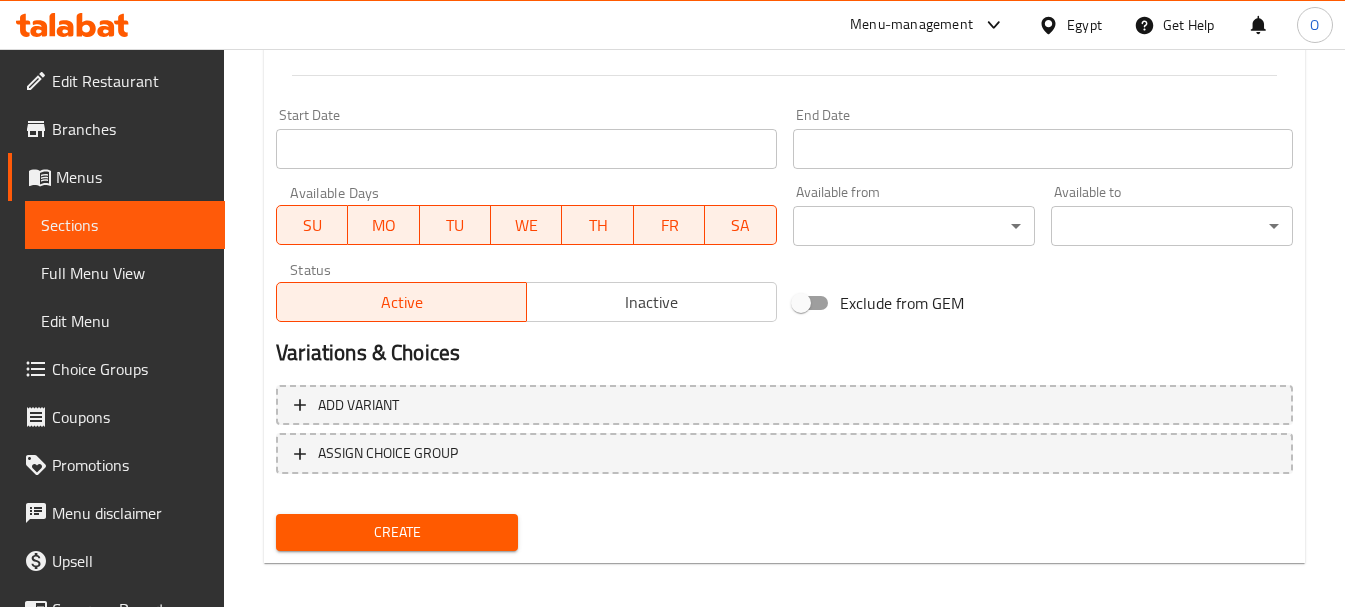 scroll, scrollTop: 806, scrollLeft: 0, axis: vertical 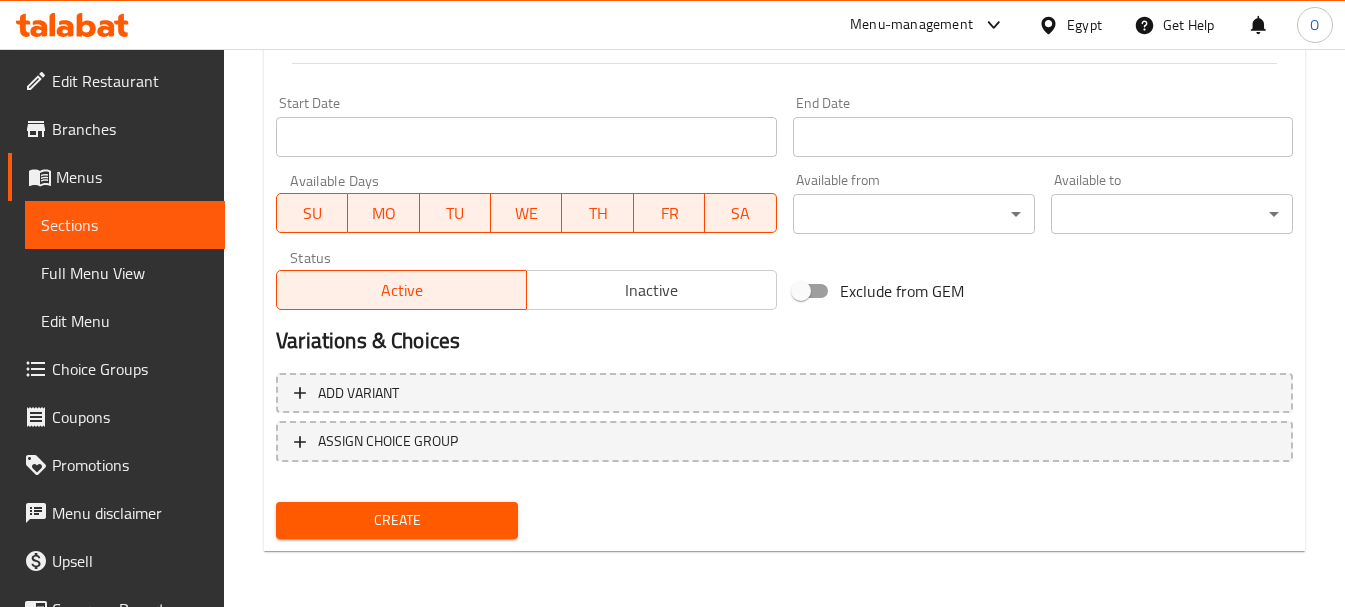 type on "بطاطا حلوة ذهبية مقرمشة - مملحة قليلاً
وتقدم ساخنة. حلوة بطبيعتها، مقرمشة، ومثالية كطبق جانبي أو بمفردها.
270 سعرة حرارية" 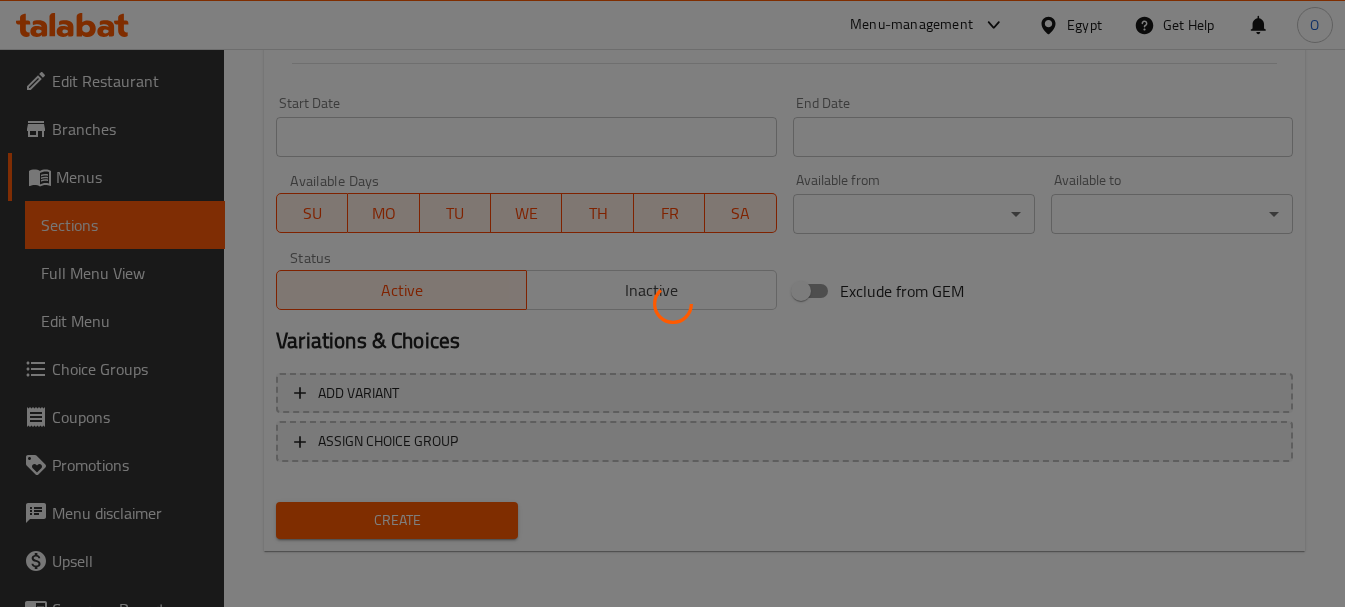 type 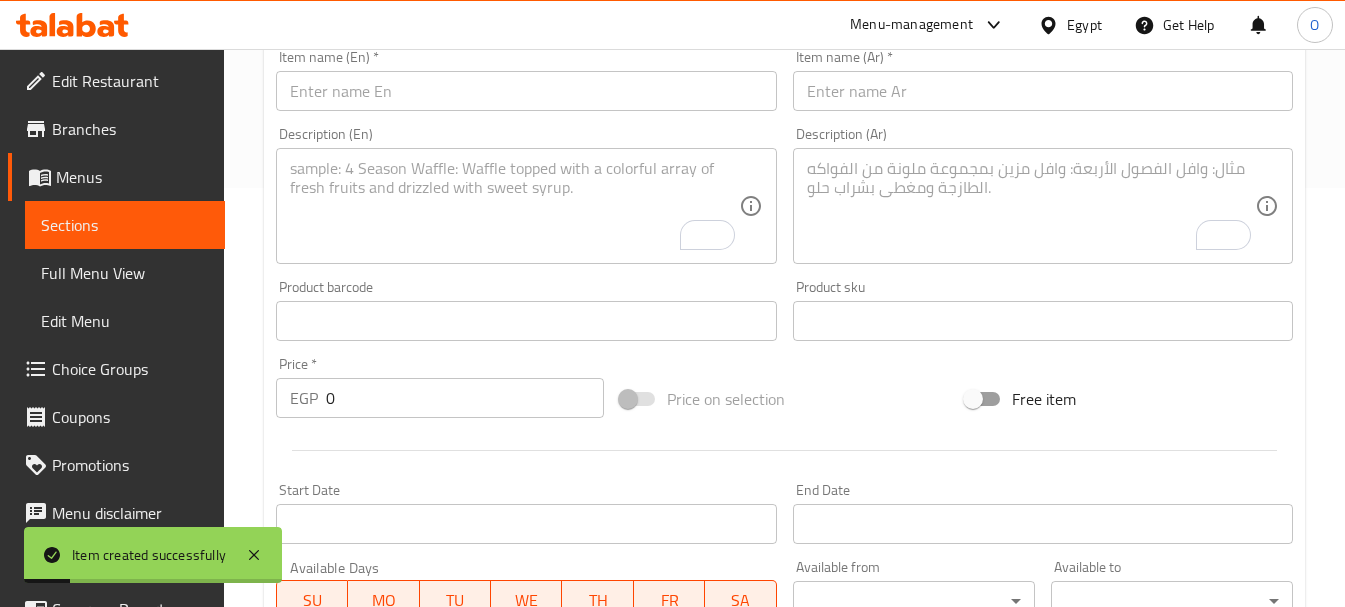 scroll, scrollTop: 406, scrollLeft: 0, axis: vertical 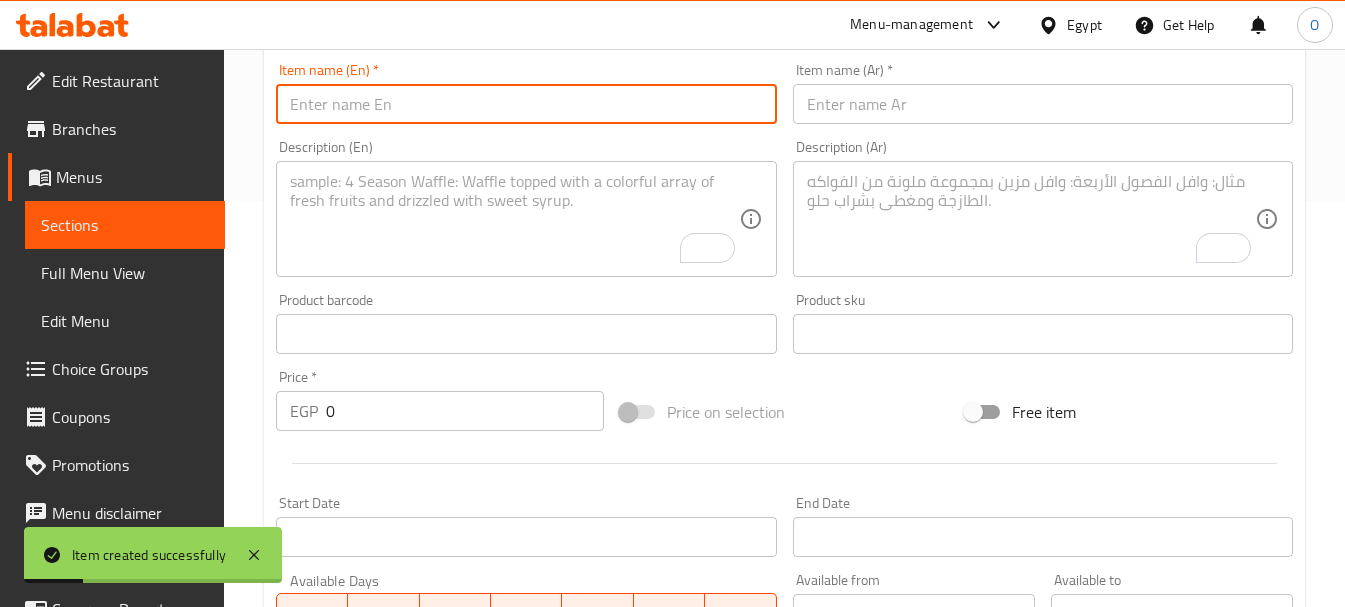 click at bounding box center (526, 104) 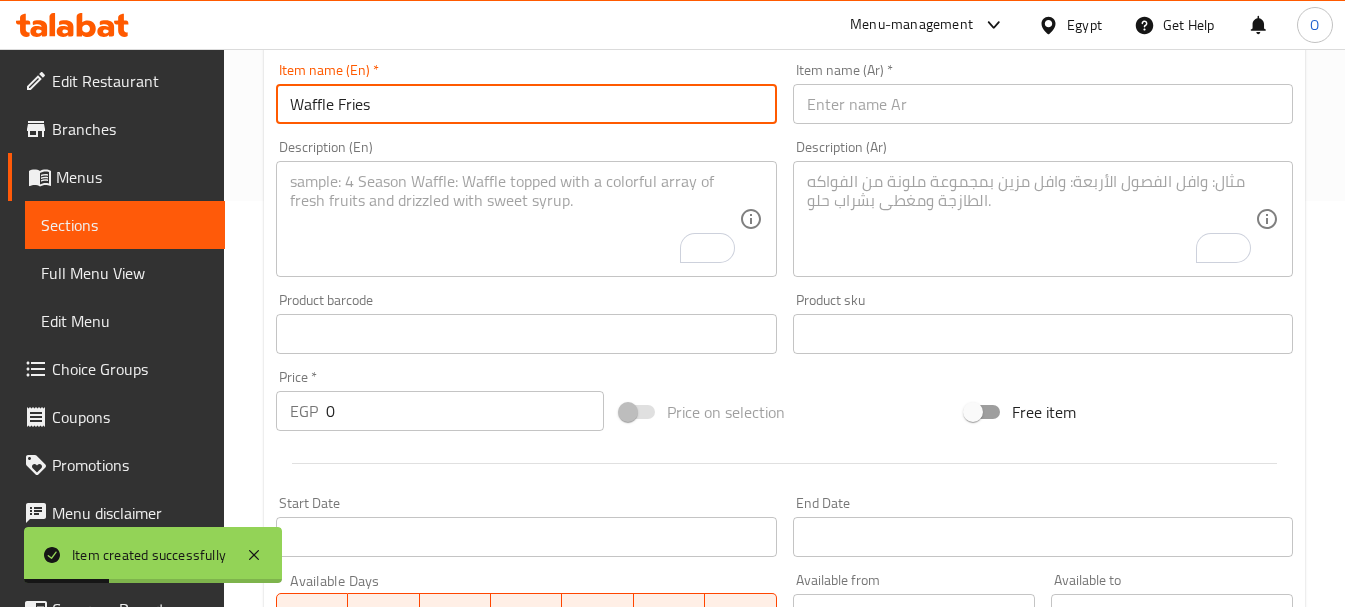 type on "Waffle Fries" 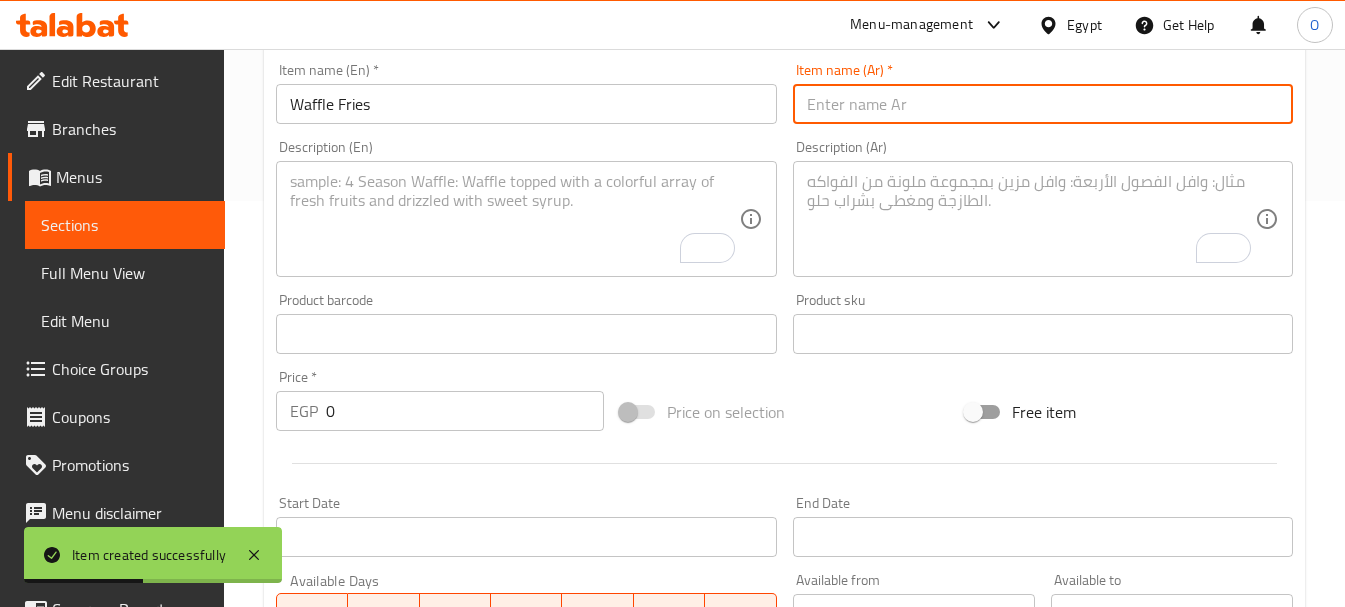 click at bounding box center [1043, 104] 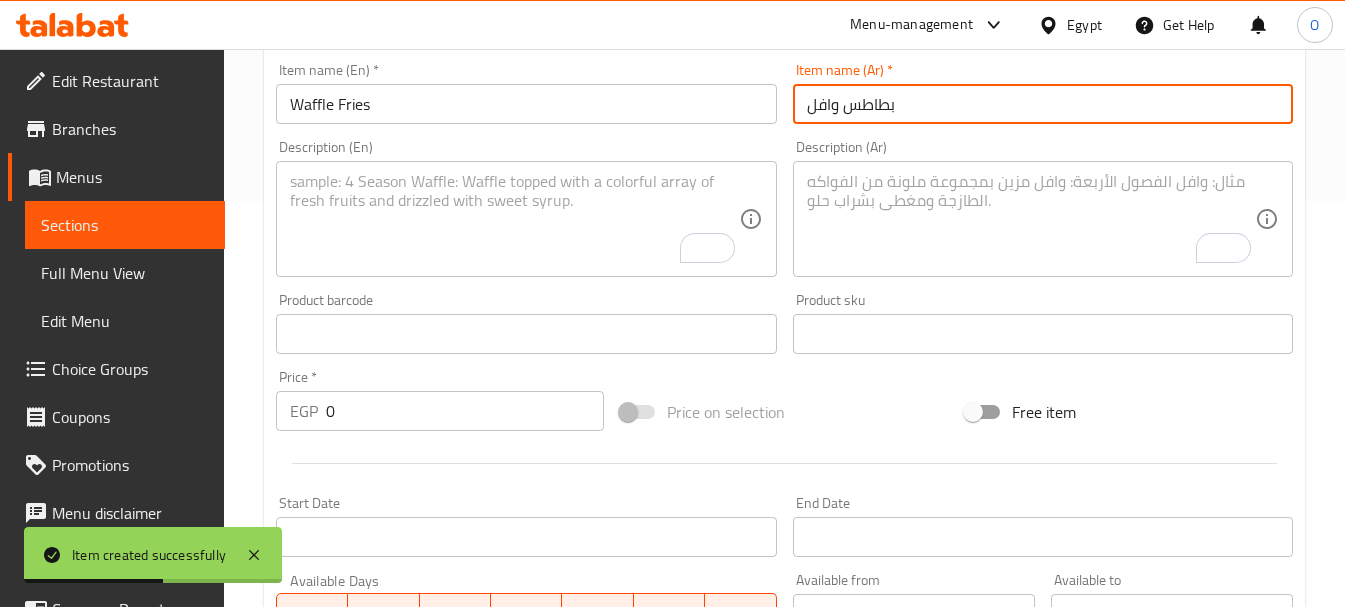 type on "بطاطس وافل" 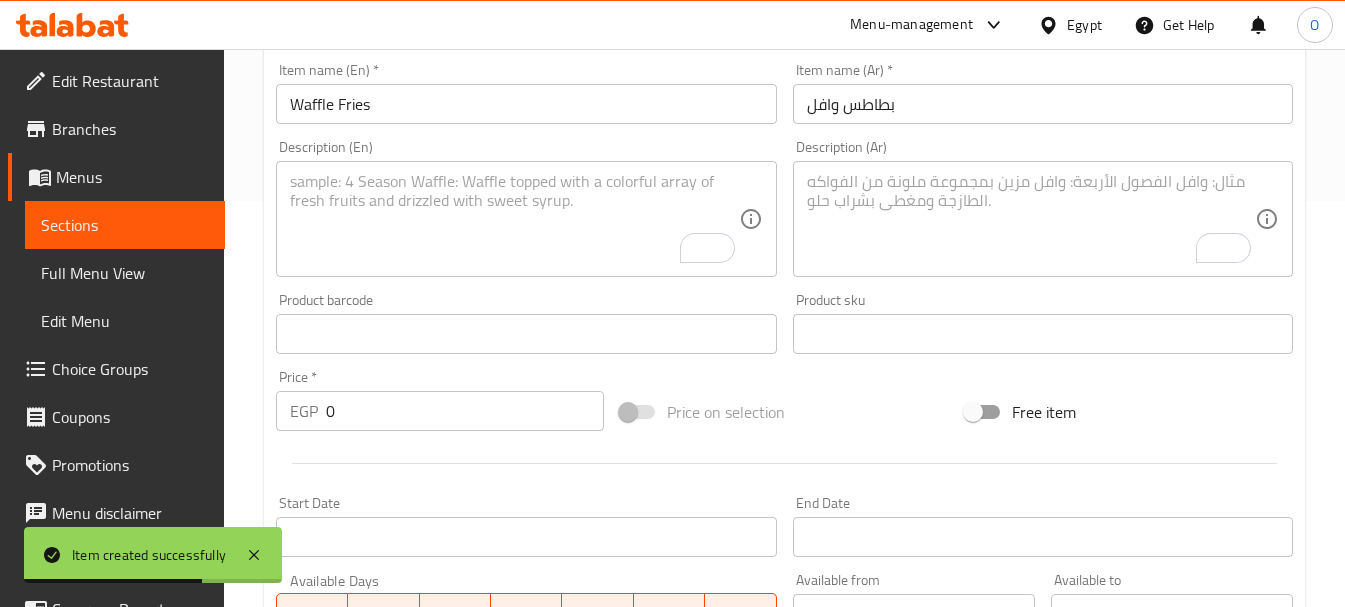 click on "Description (En)" at bounding box center (526, 219) 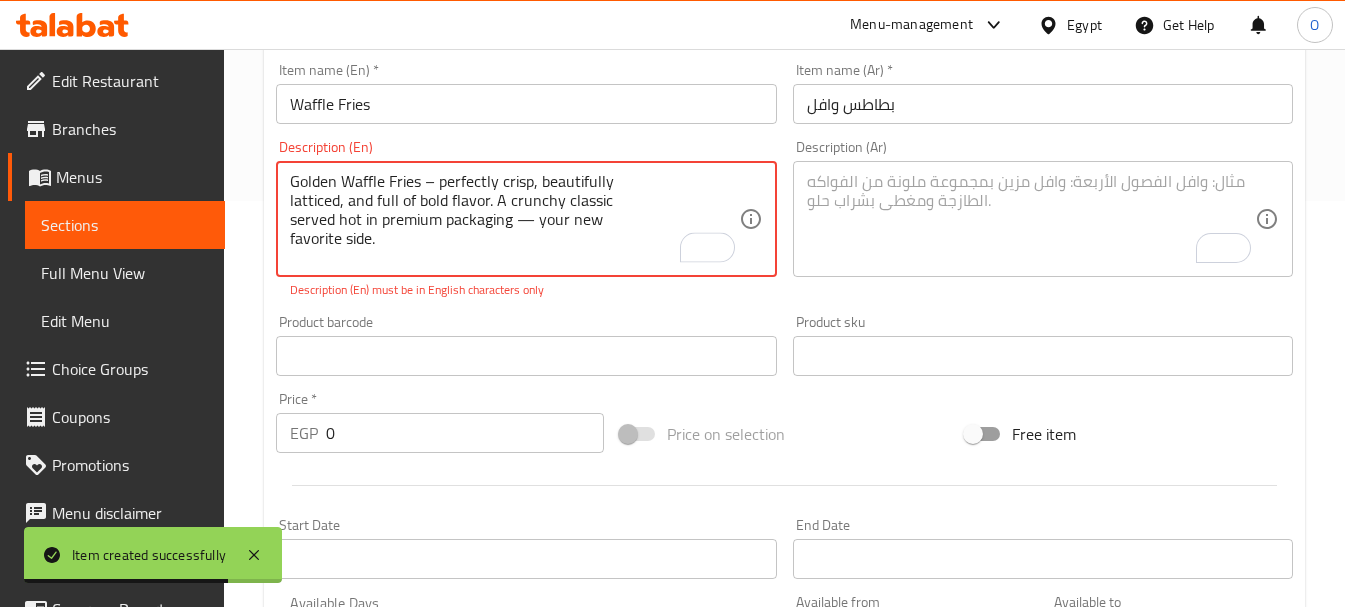 type on "Golden Waffle Fries – perfectly crisp, beautifully
latticed, and full of bold flavor. A crunchy classic
served hot in premium packaging — your new
favorite side." 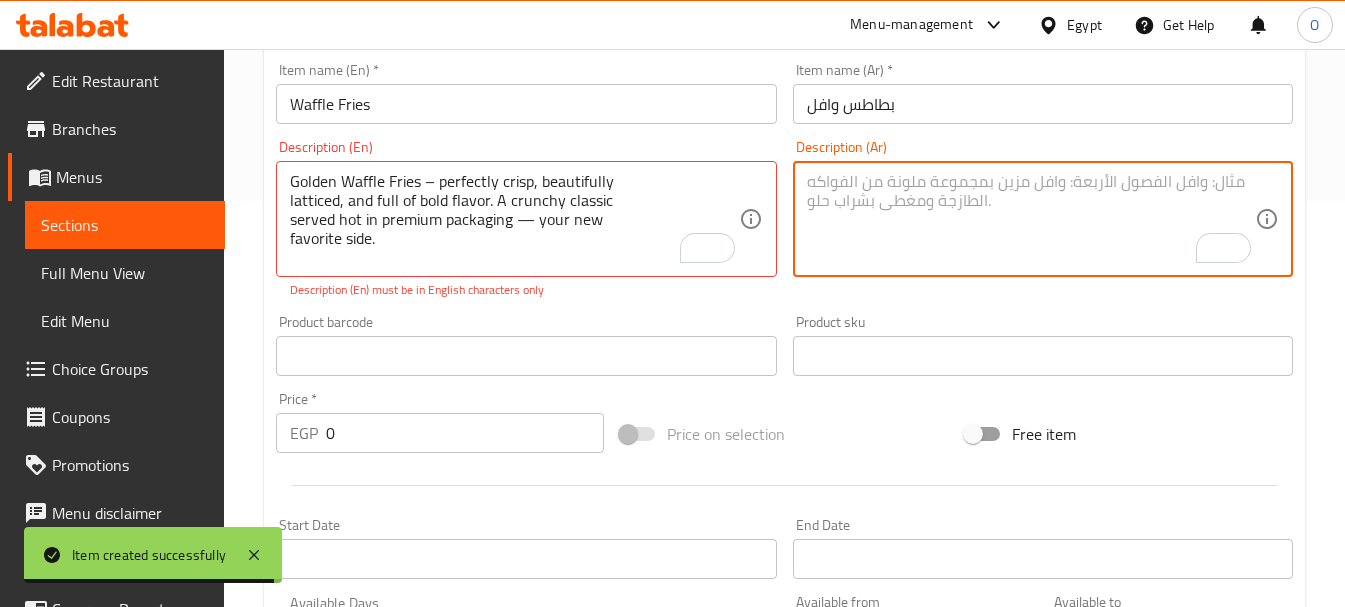 click at bounding box center (1031, 219) 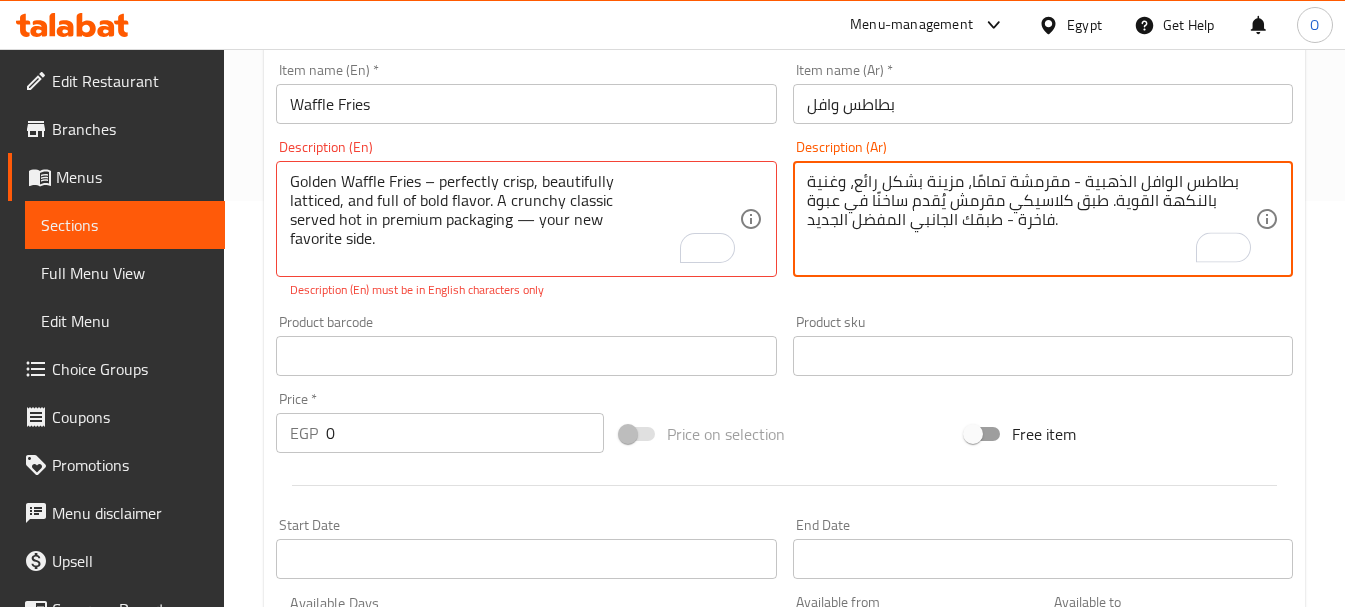 type on "بطاطس الوافل الذهبية - مقرمشة تمامًا، مزينة بشكل رائع، وغنية بالنكهة القوية. طبق كلاسيكي مقرمش يُقدم ساخنًا في عبوة فاخرة - طبقك الجانبي المفضل الجديد." 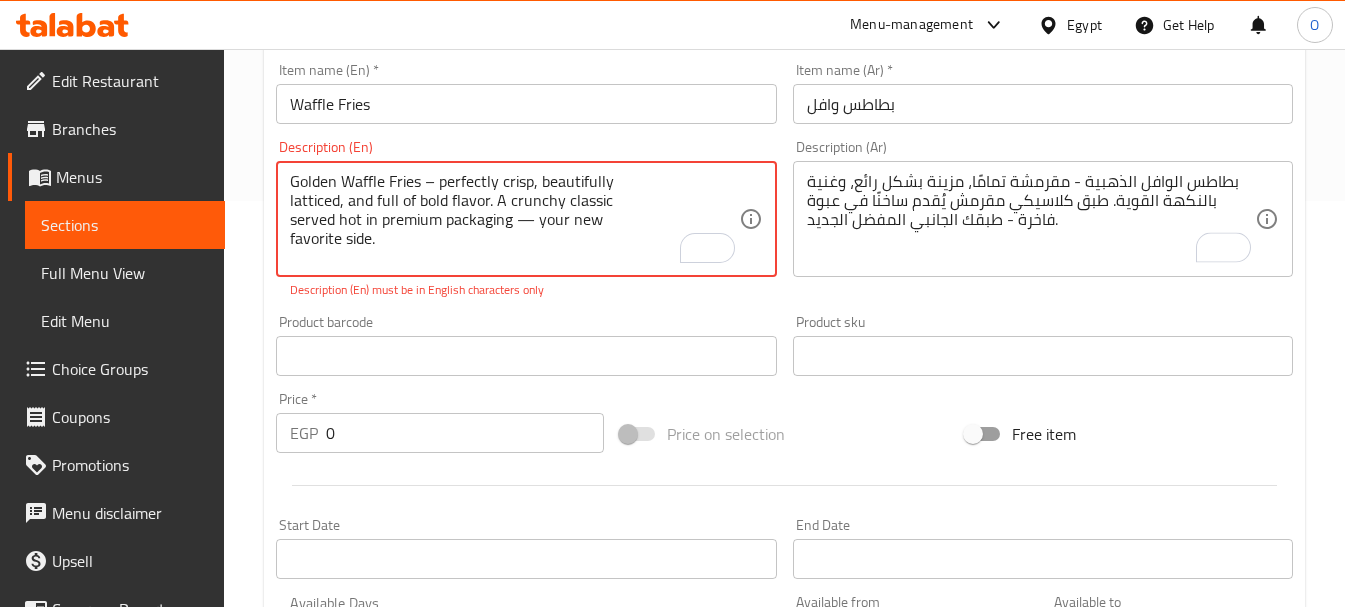 drag, startPoint x: 538, startPoint y: 221, endPoint x: 518, endPoint y: 221, distance: 20 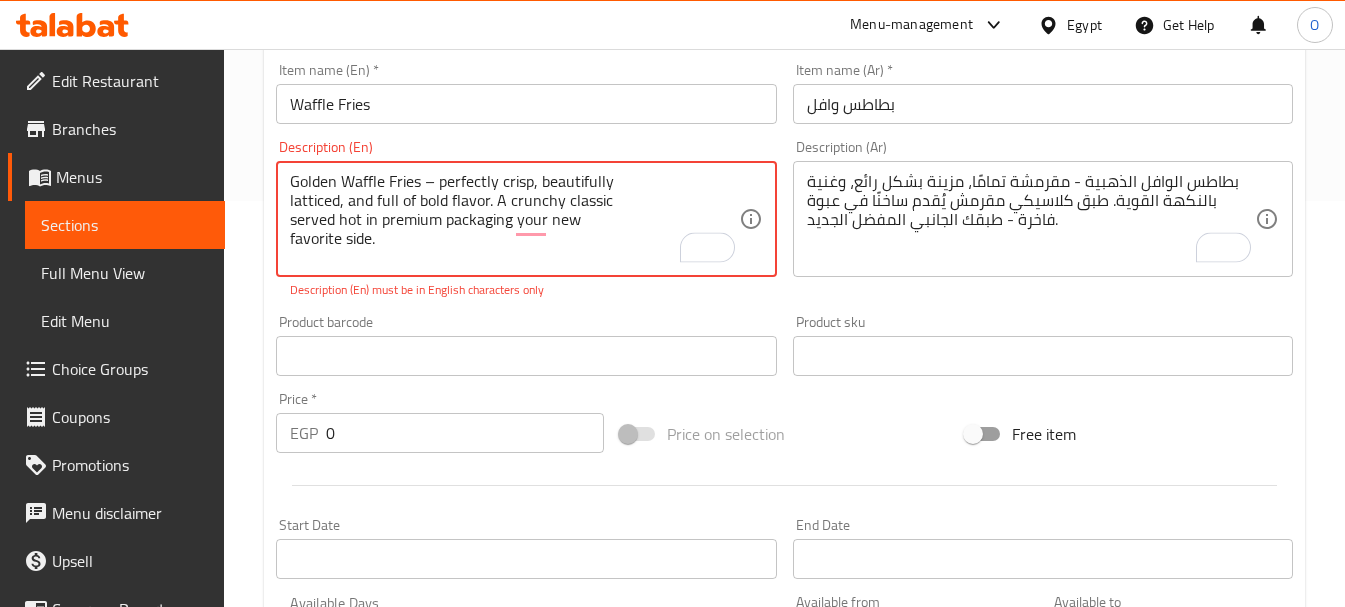 click on "Description (En) Golden Waffle Fries – perfectly crisp, beautifully
latticed, and full of bold flavor. A crunchy classic
served hot in premium packaging your new
favorite side. Description (En) Description (En) must be in English characters only" at bounding box center (526, 219) 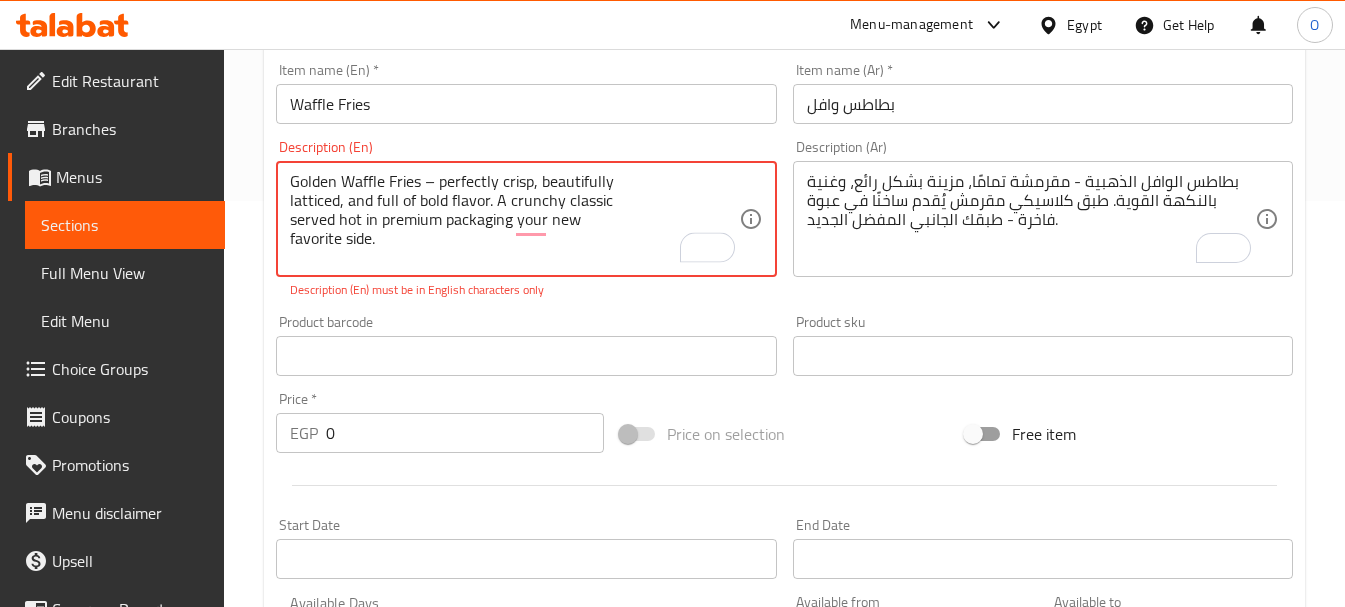 drag, startPoint x: 438, startPoint y: 184, endPoint x: 426, endPoint y: 184, distance: 12 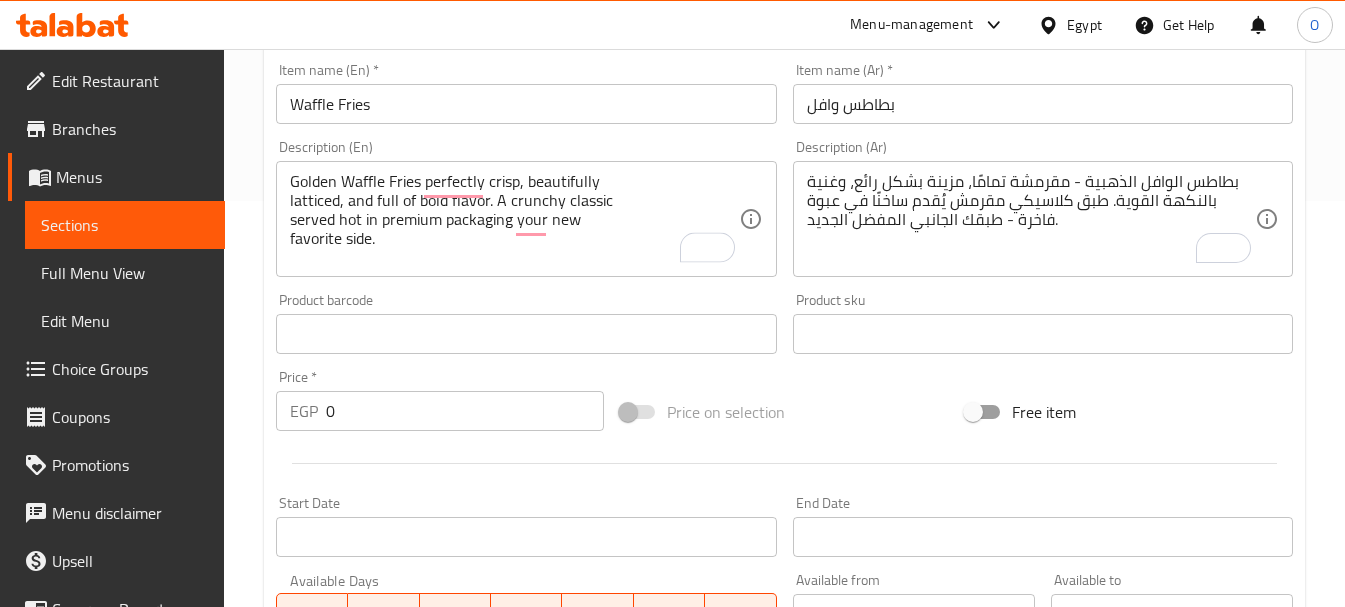 click on "Product barcode Product barcode" at bounding box center [526, 323] 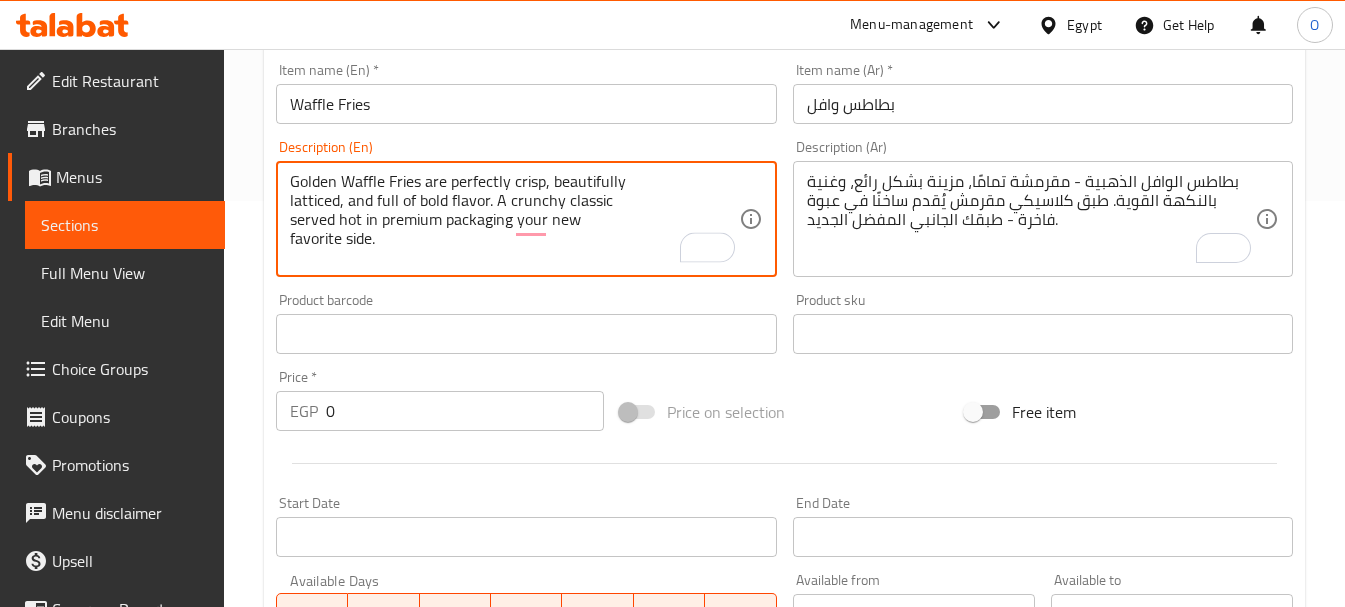 type on "Golden Waffle Fries are perfectly crisp, beautifully
latticed, and full of bold flavor. A crunchy classic
served hot in premium packaging your new
favorite side." 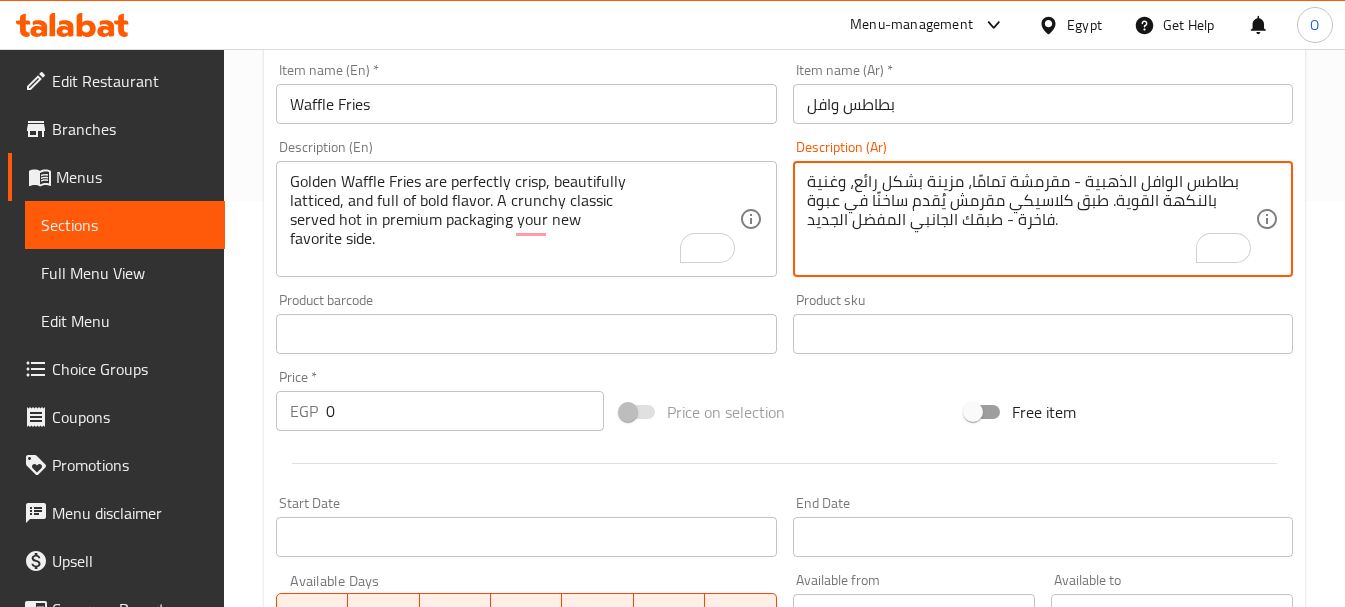 click on "بطاطس الوافل الذهبية - مقرمشة تمامًا، مزينة بشكل رائع، وغنية بالنكهة القوية. طبق كلاسيكي مقرمش يُقدم ساخنًا في عبوة فاخرة - طبقك الجانبي المفضل الجديد." at bounding box center [1031, 219] 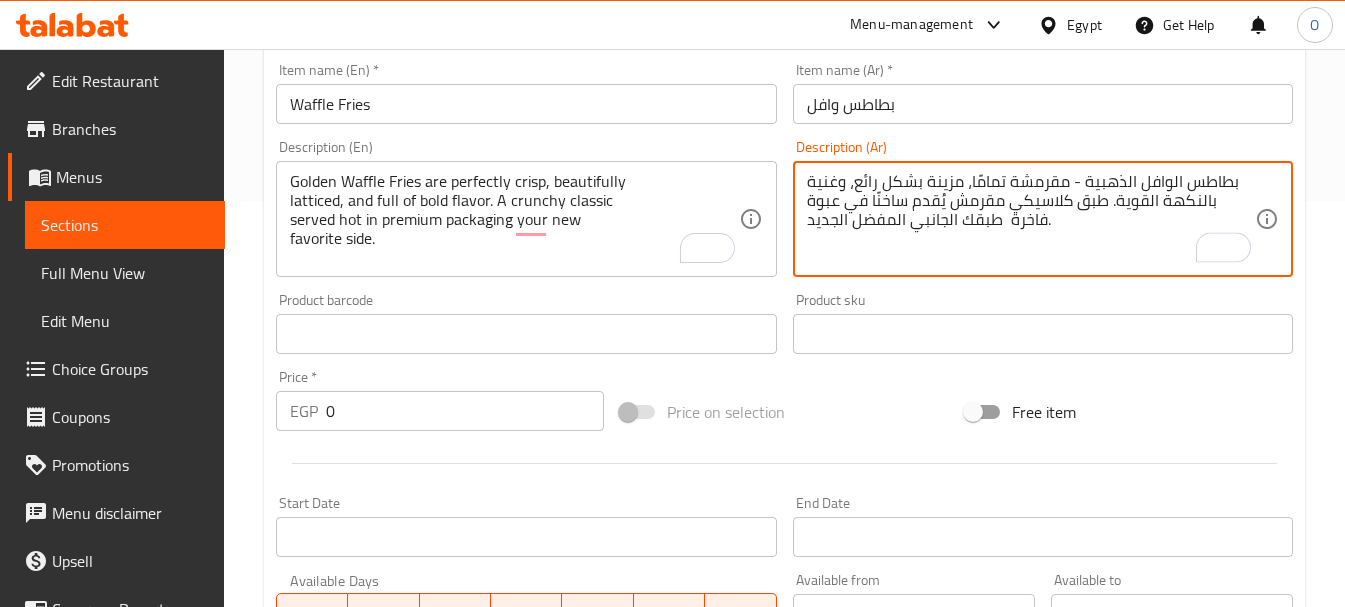 type on "بطاطس الوافل الذهبية - مقرمشة تمامًا، مزينة بشكل رائع، وغنية بالنكهة القوية. طبق كلاسيكي مقرمش يُقدم ساخنًا في عبوة فاخرة  طبقك الجانبي المفضل الجديد." 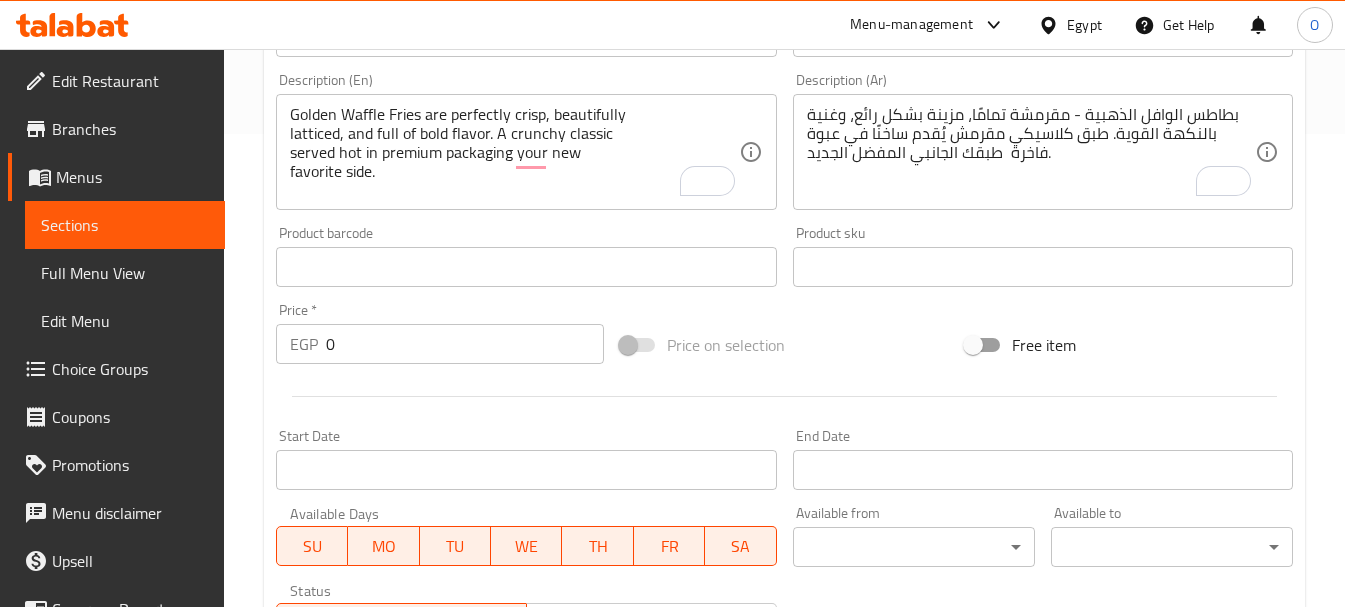 scroll, scrollTop: 506, scrollLeft: 0, axis: vertical 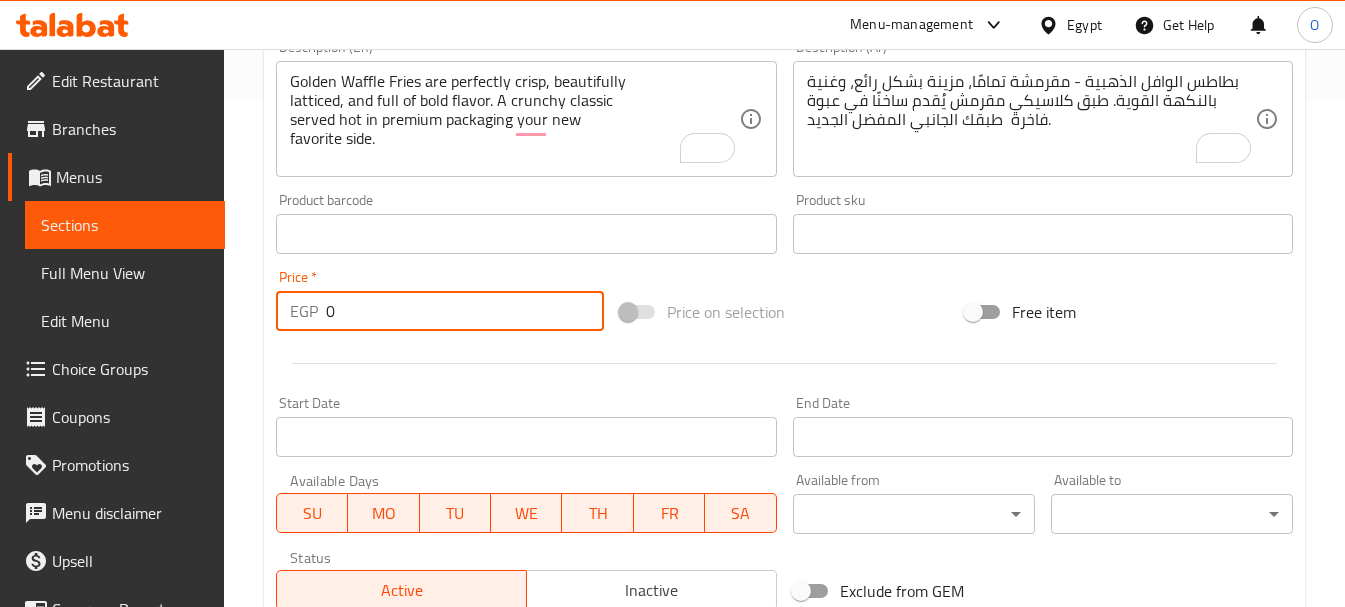 drag, startPoint x: 353, startPoint y: 294, endPoint x: 323, endPoint y: 294, distance: 30 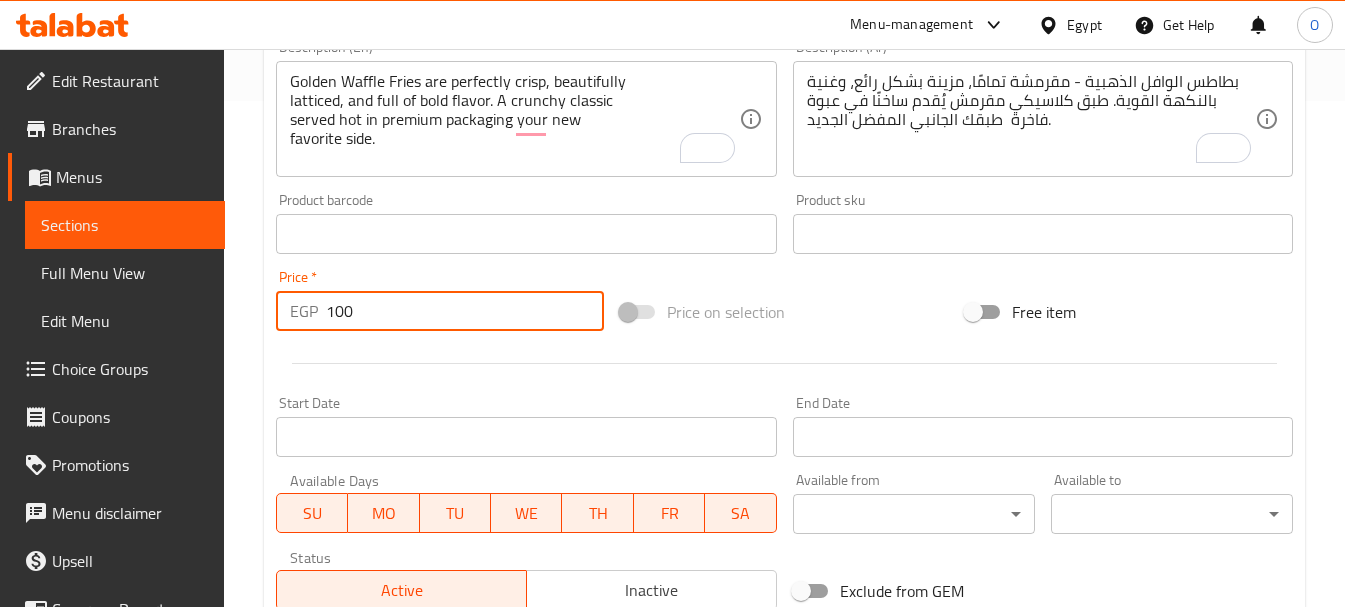 type on "100" 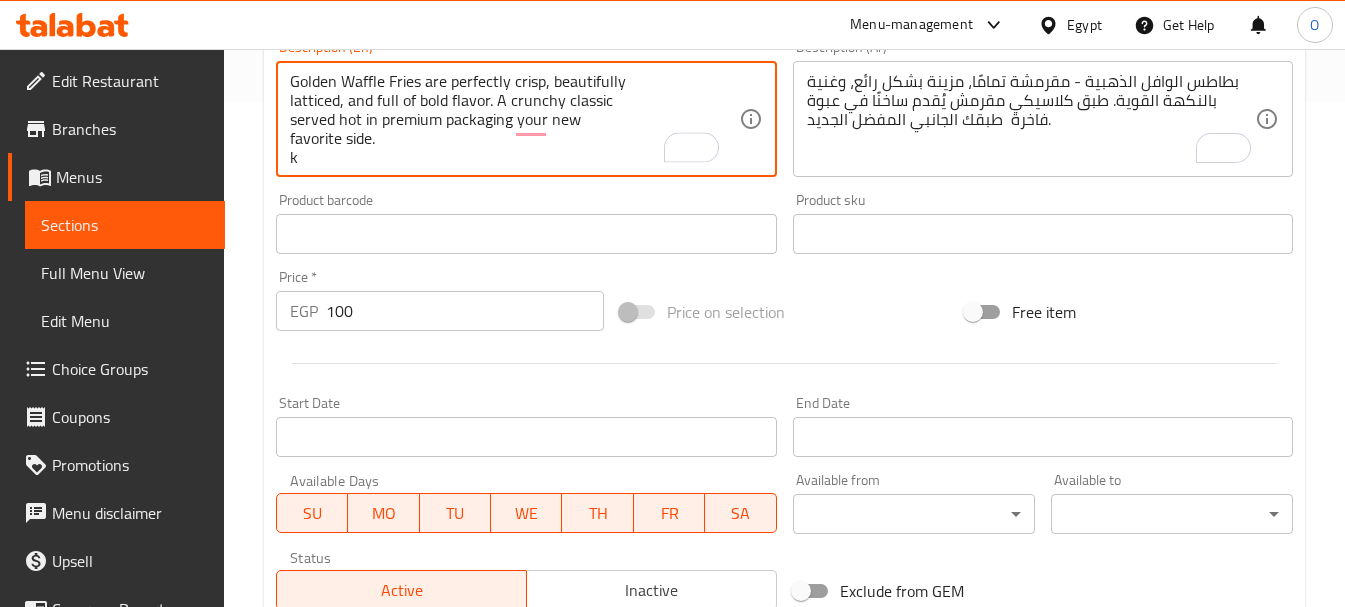 scroll, scrollTop: 5, scrollLeft: 0, axis: vertical 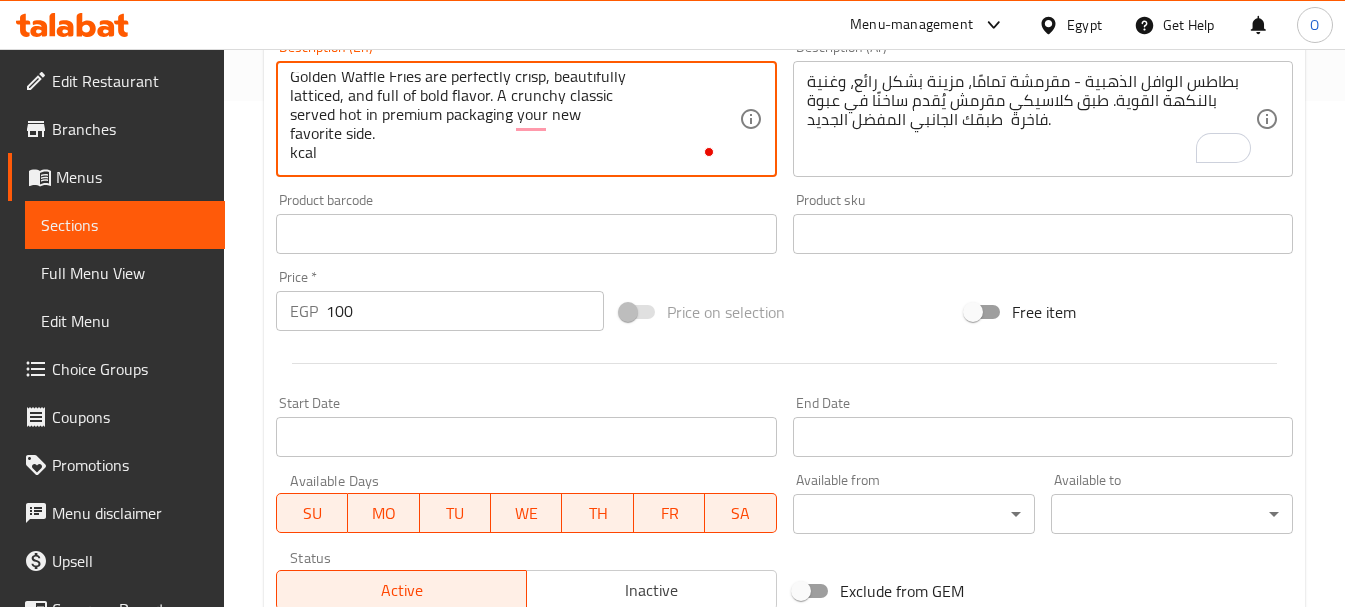 paste on "350" 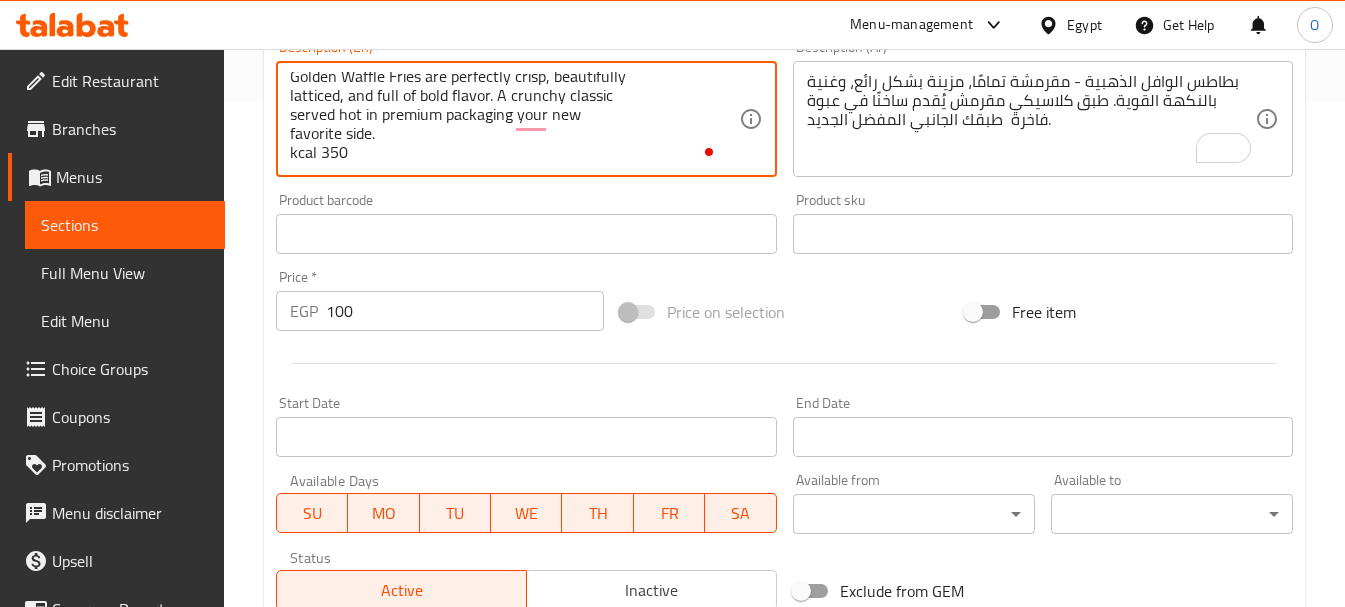 click on "Golden Waffle Fries are perfectly crisp, beautifully
latticed, and full of bold flavor. A crunchy classic
served hot in premium packaging your new
favorite side.
kcal 350" at bounding box center (514, 119) 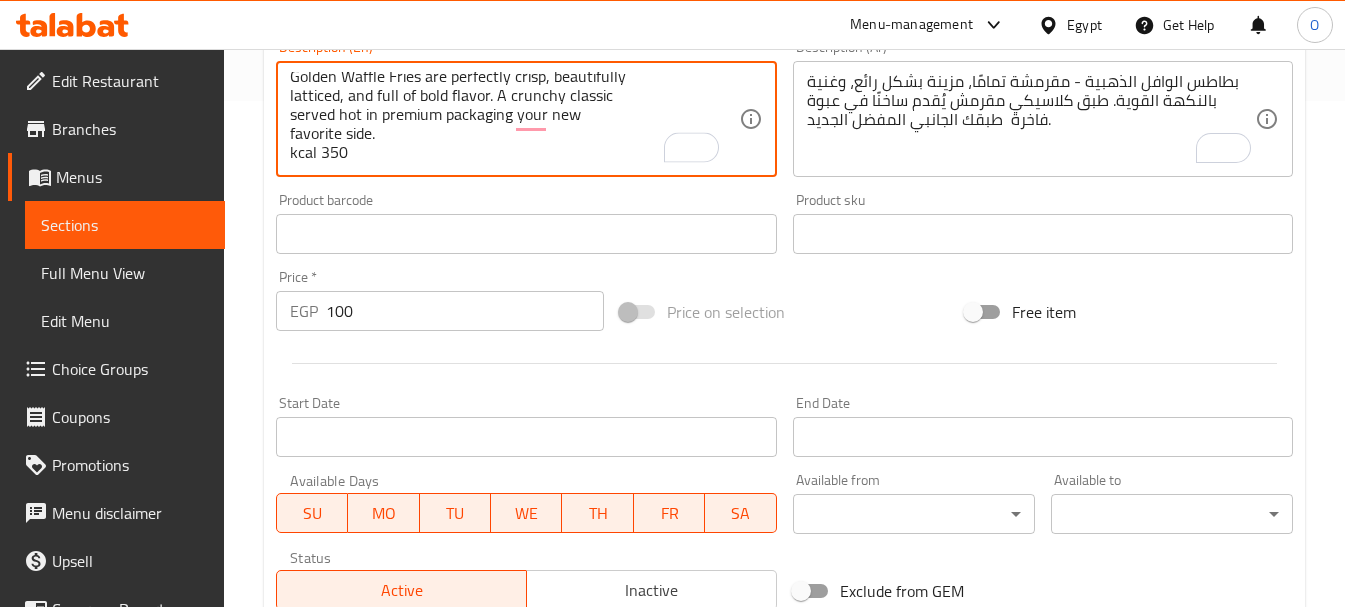click on "Golden Waffle Fries are perfectly crisp, beautifully
latticed, and full of bold flavor. A crunchy classic
served hot in premium packaging your new
favorite side.
kcal 350" at bounding box center (514, 119) 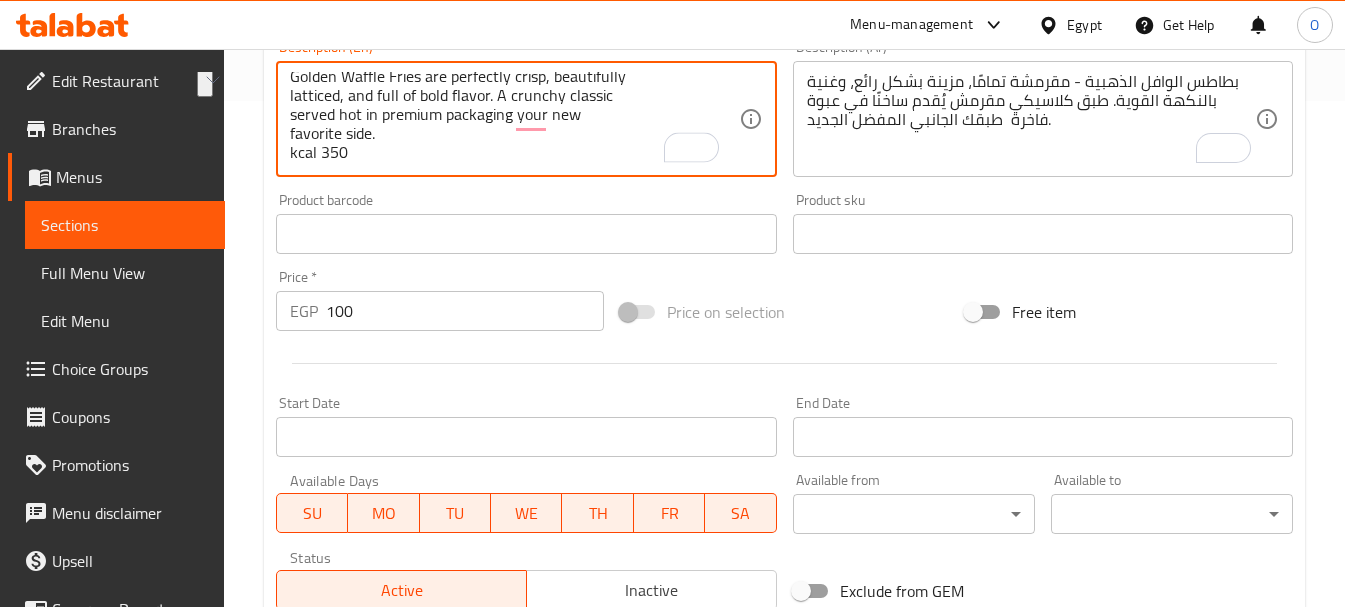 type on "Golden Waffle Fries are perfectly crisp, beautifully
latticed, and full of bold flavor. A crunchy classic
served hot in premium packaging your new
favorite side.
kcal 350" 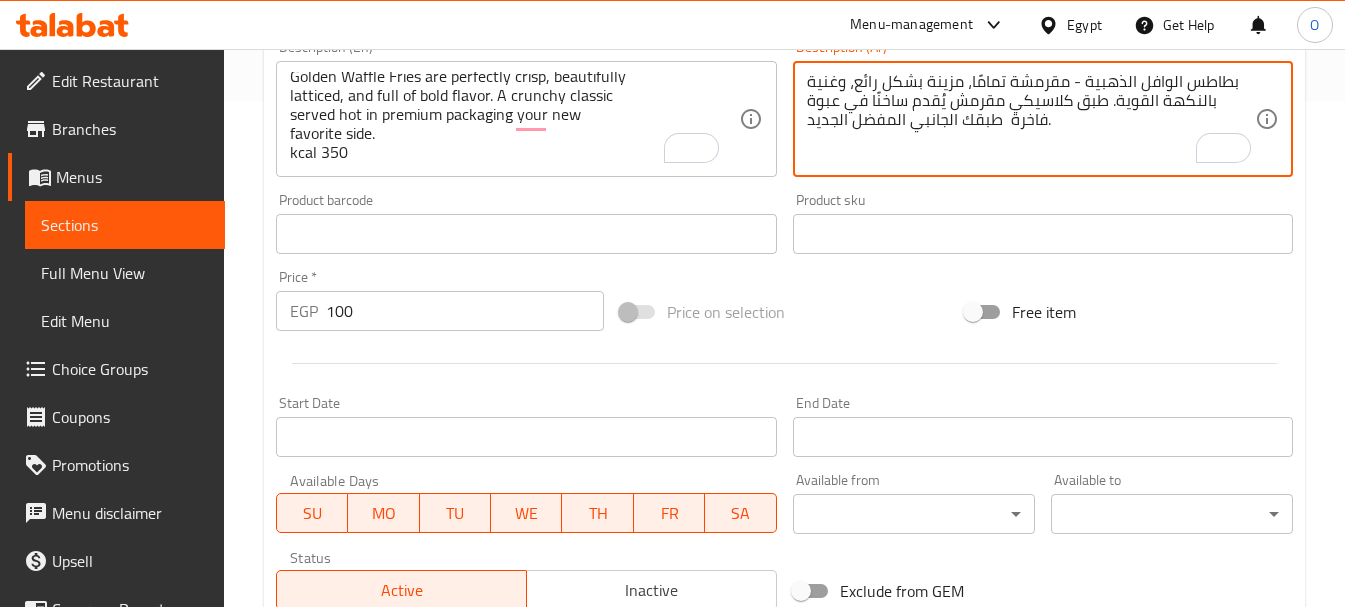 paste on "350 سعرة حرارية" 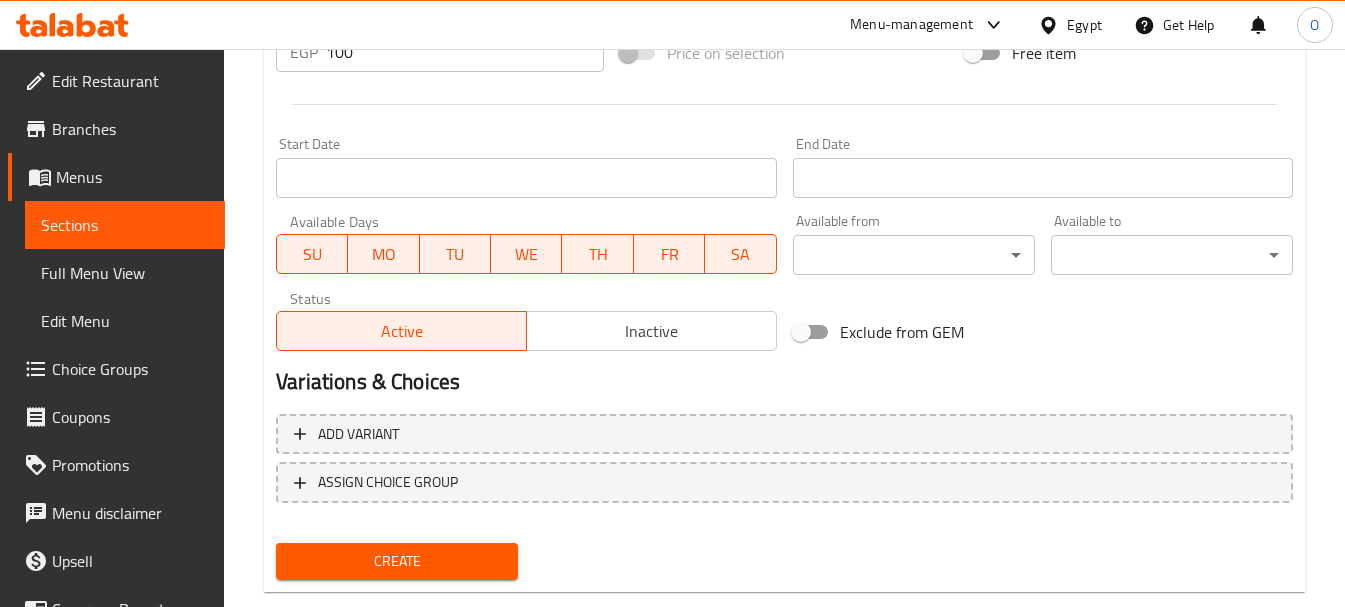 scroll, scrollTop: 806, scrollLeft: 0, axis: vertical 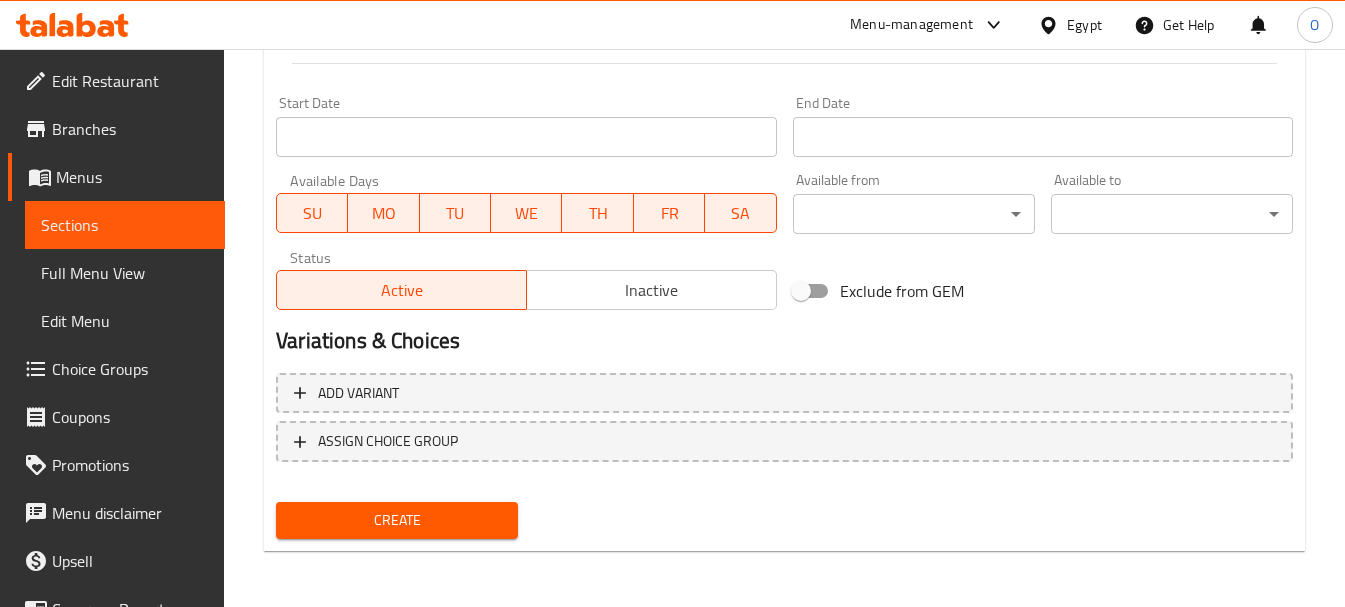 type on "بطاطس الوافل الذهبية - مقرمشة تمامًا، مزينة بشكل رائع، وغنية بالنكهة القوية. طبق كلاسيكي مقرمش يُقدم ساخنًا في عبوة فاخرة  طبقك الجانبي المفضل الجديد.
350 سعرة حرارية" 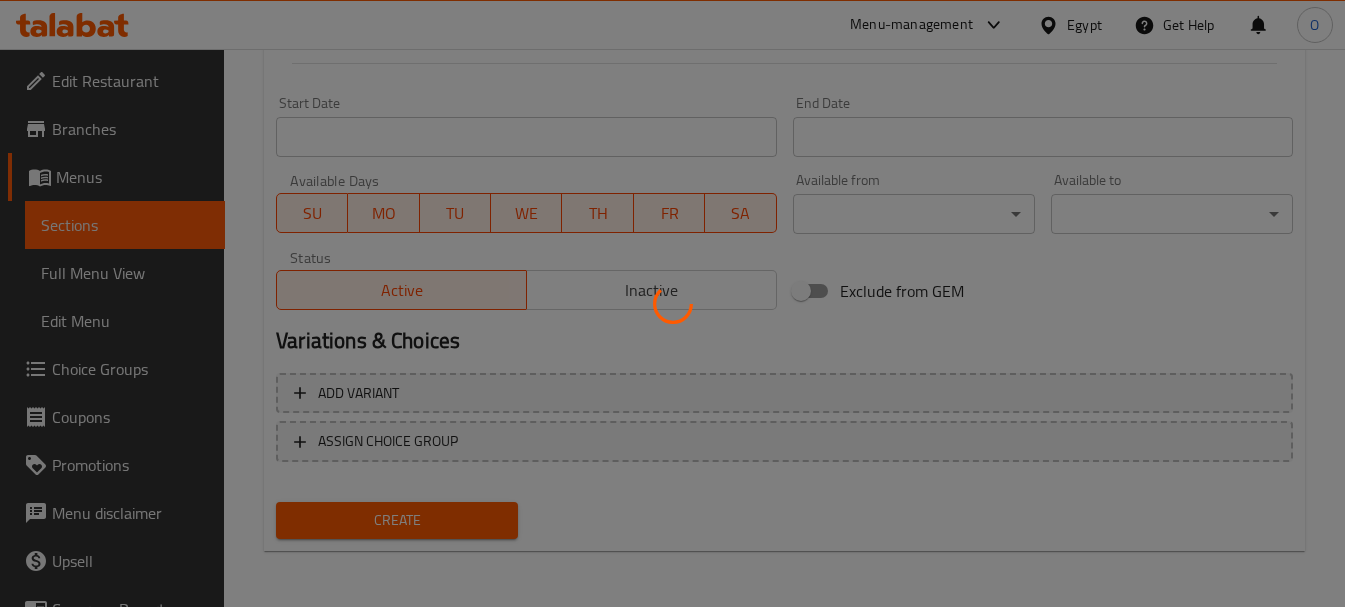 type 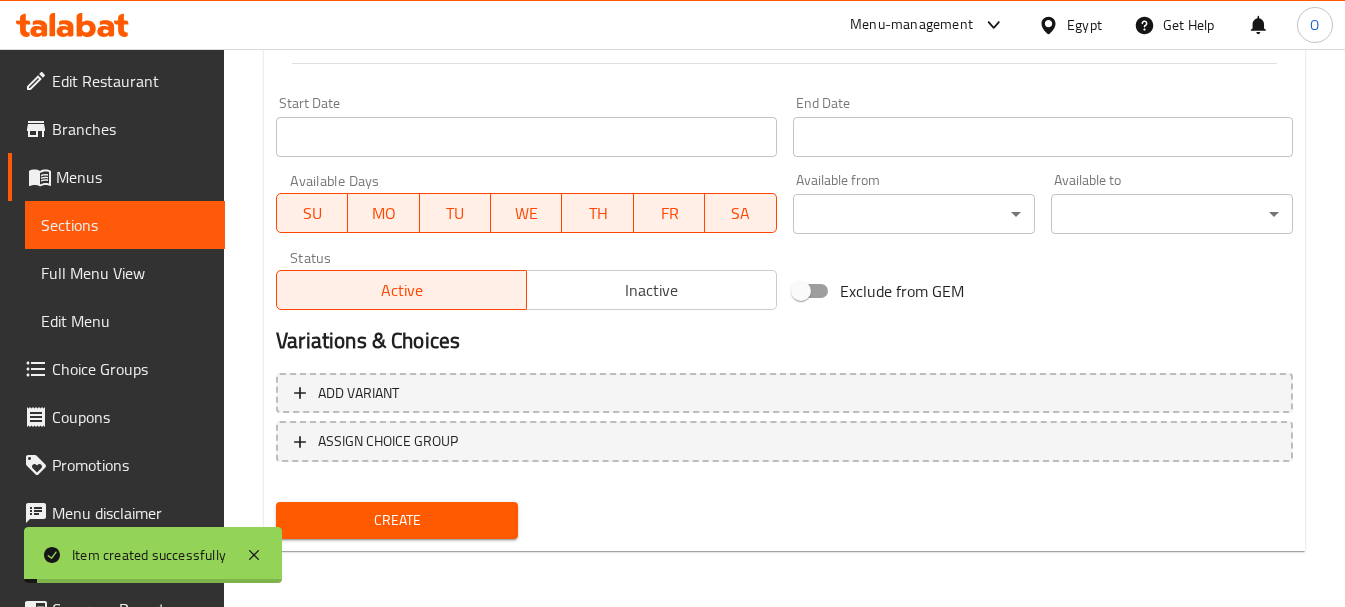 scroll, scrollTop: 0, scrollLeft: 0, axis: both 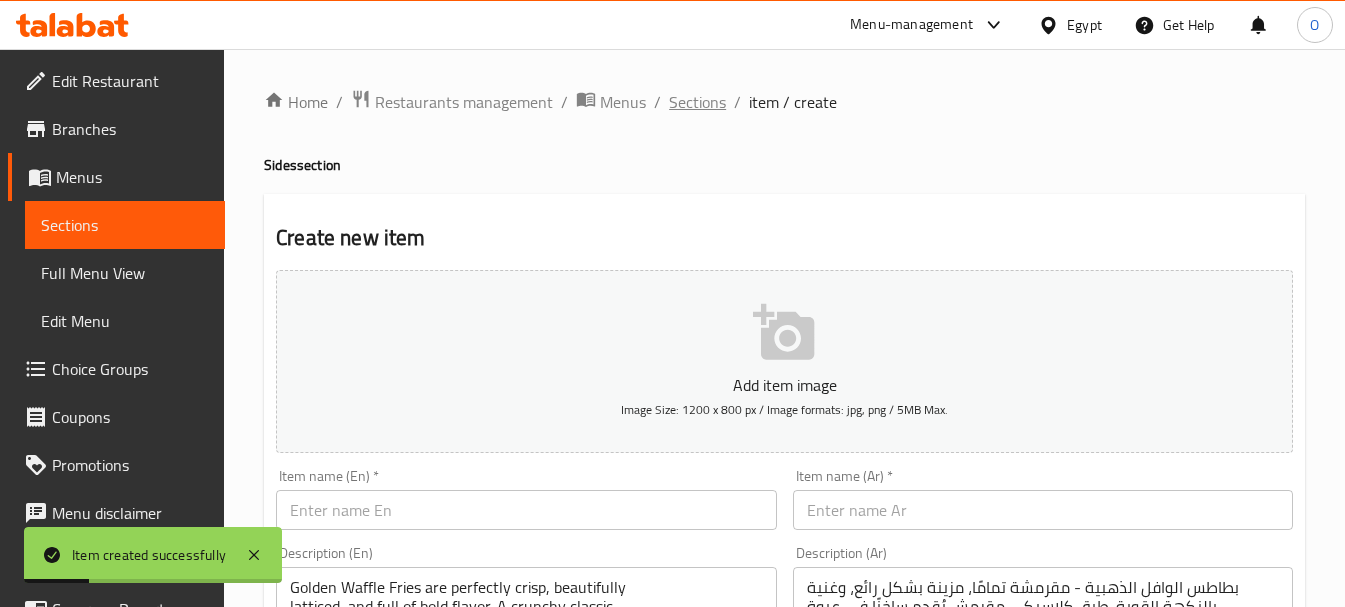 click on "Sections" at bounding box center (697, 102) 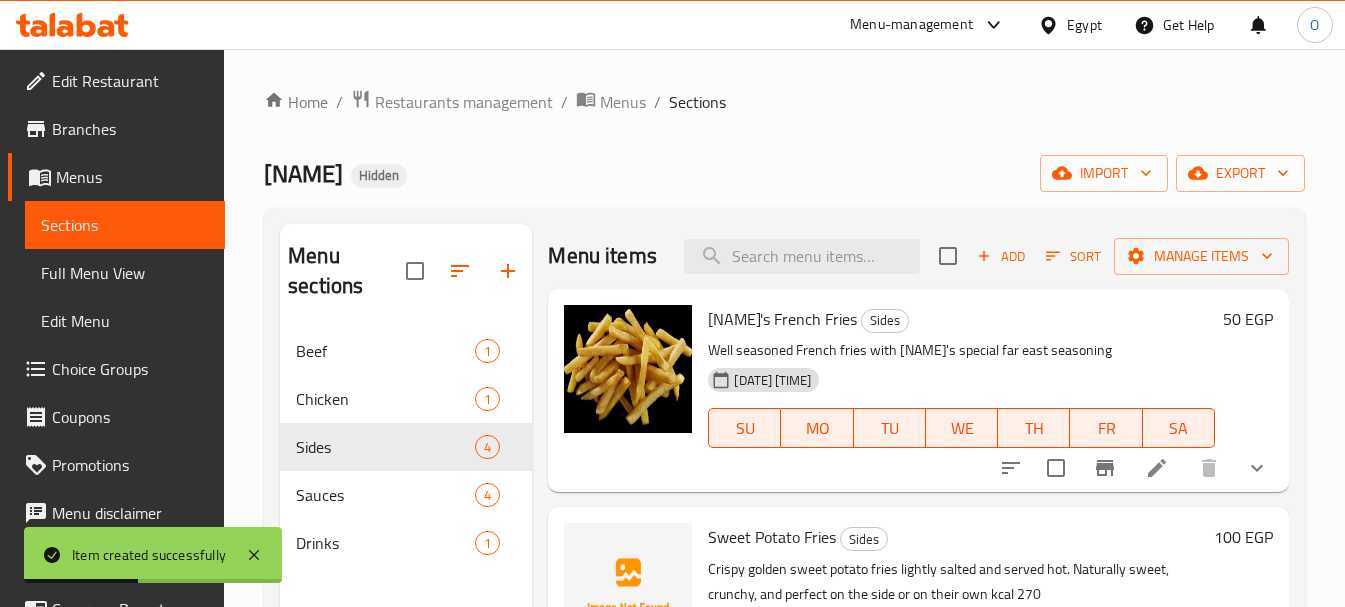 scroll, scrollTop: 200, scrollLeft: 0, axis: vertical 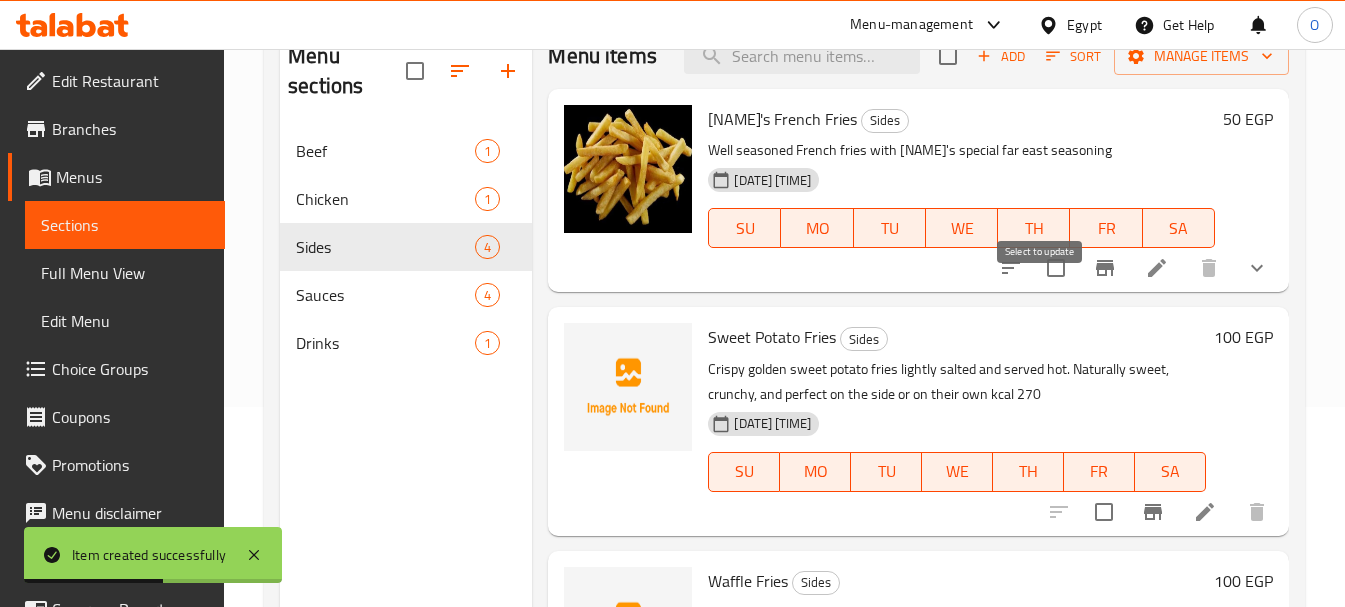 click at bounding box center (1056, 268) 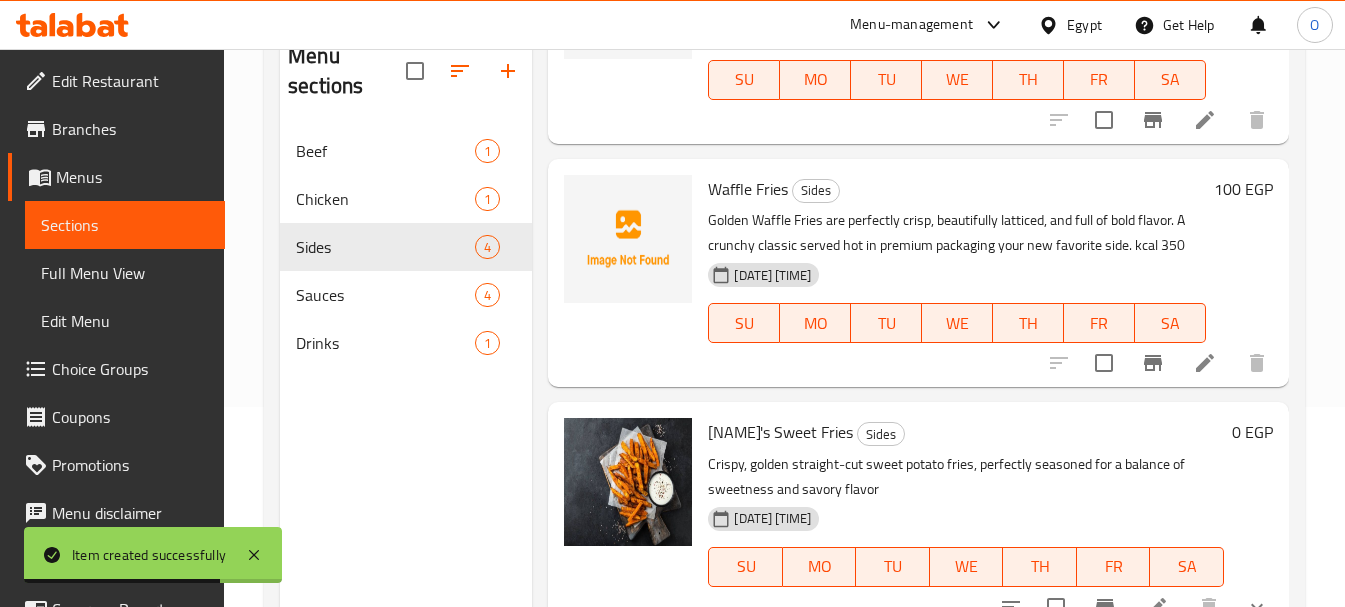 scroll, scrollTop: 422, scrollLeft: 0, axis: vertical 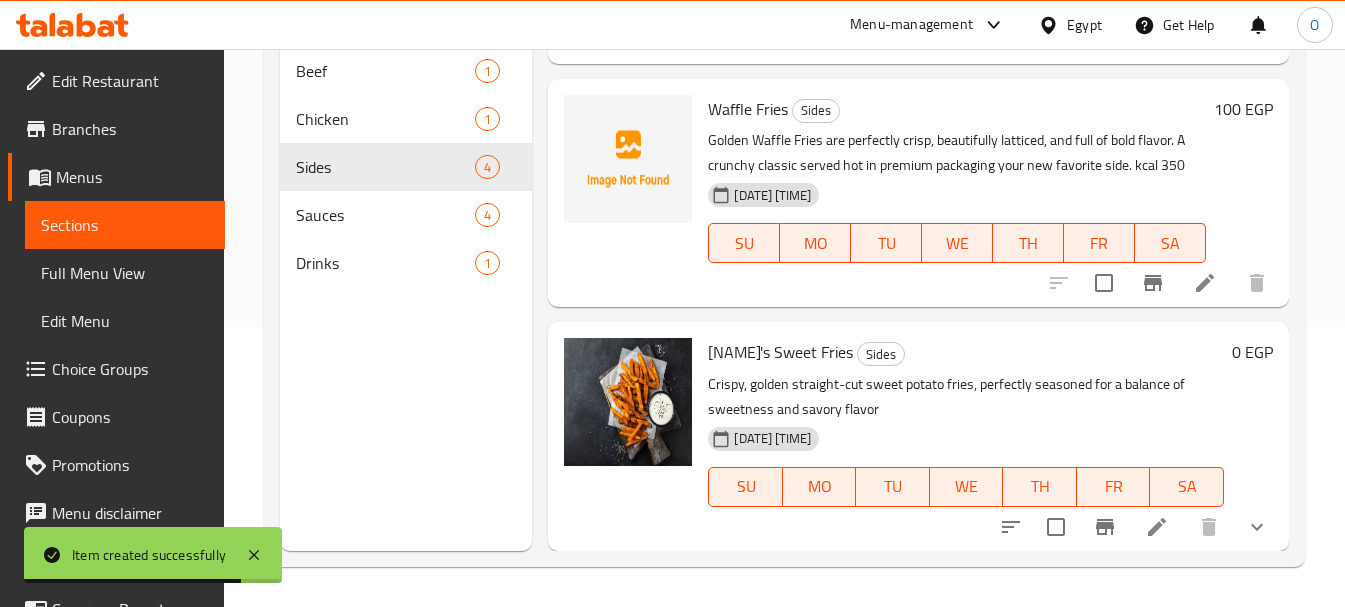 click at bounding box center [1056, 527] 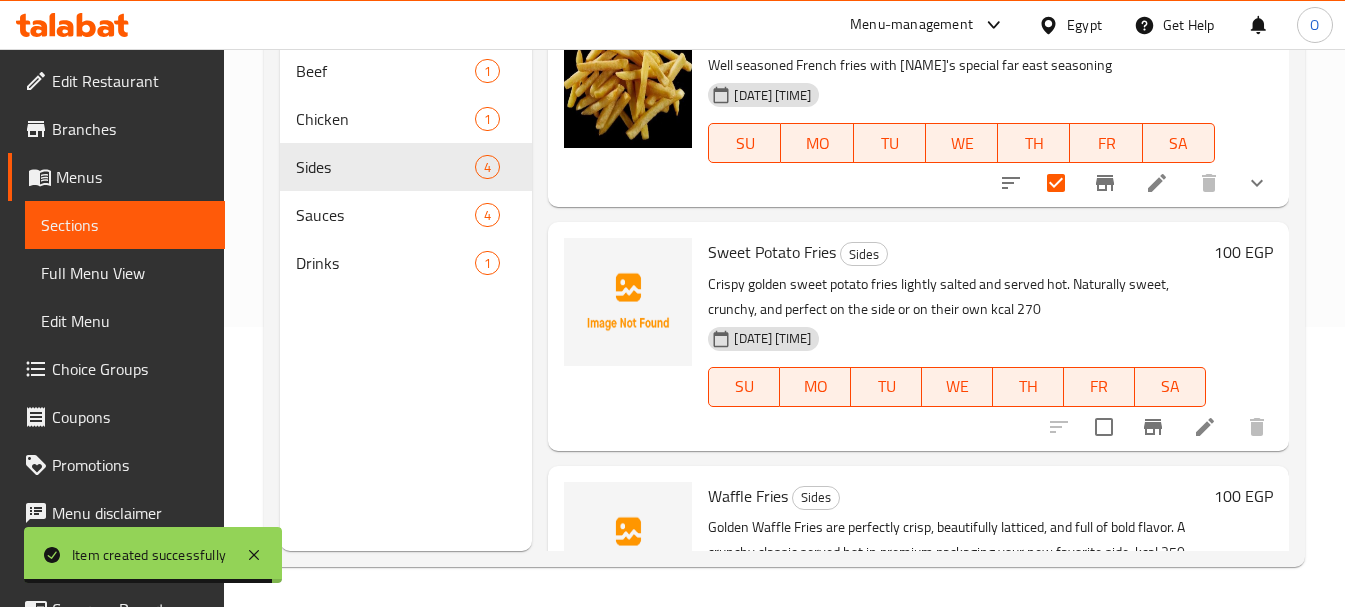 scroll, scrollTop: 0, scrollLeft: 0, axis: both 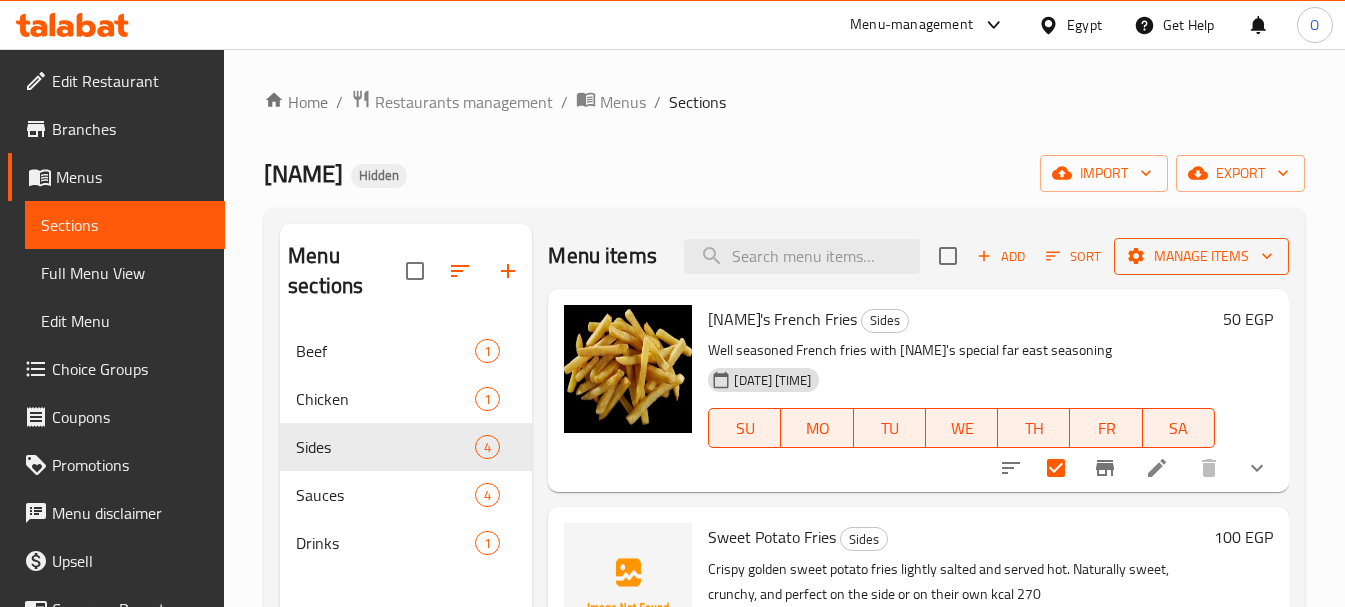 click on "Manage items" at bounding box center [1201, 256] 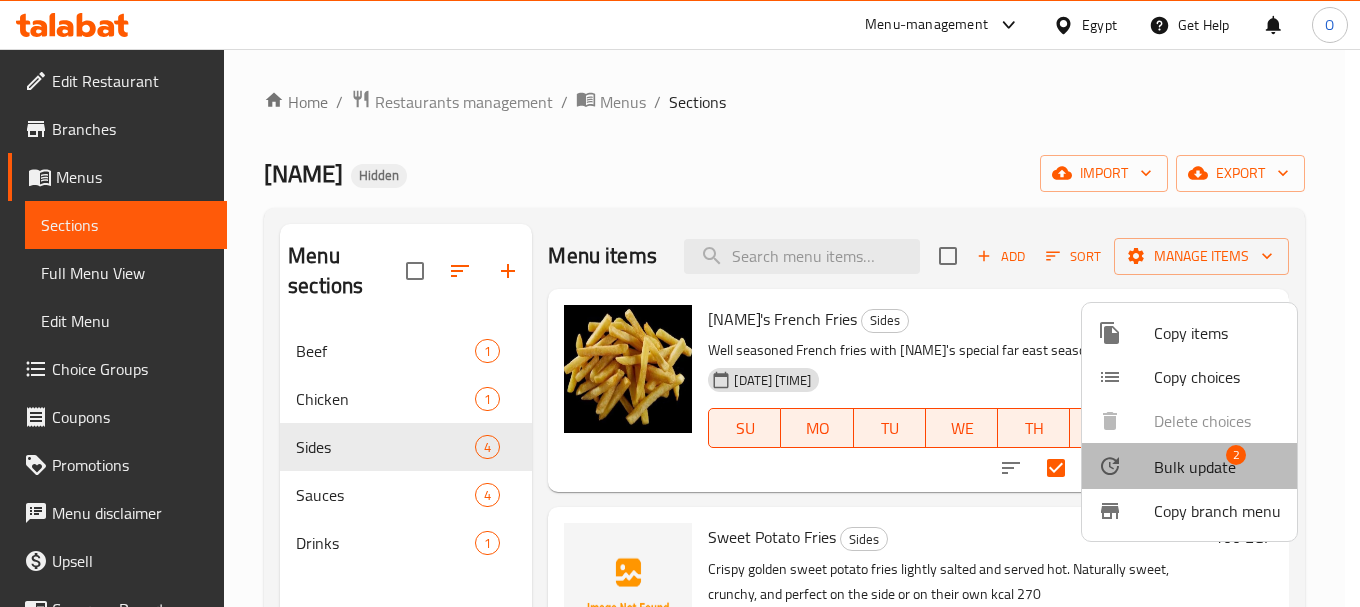 click on "Bulk update" at bounding box center [1195, 467] 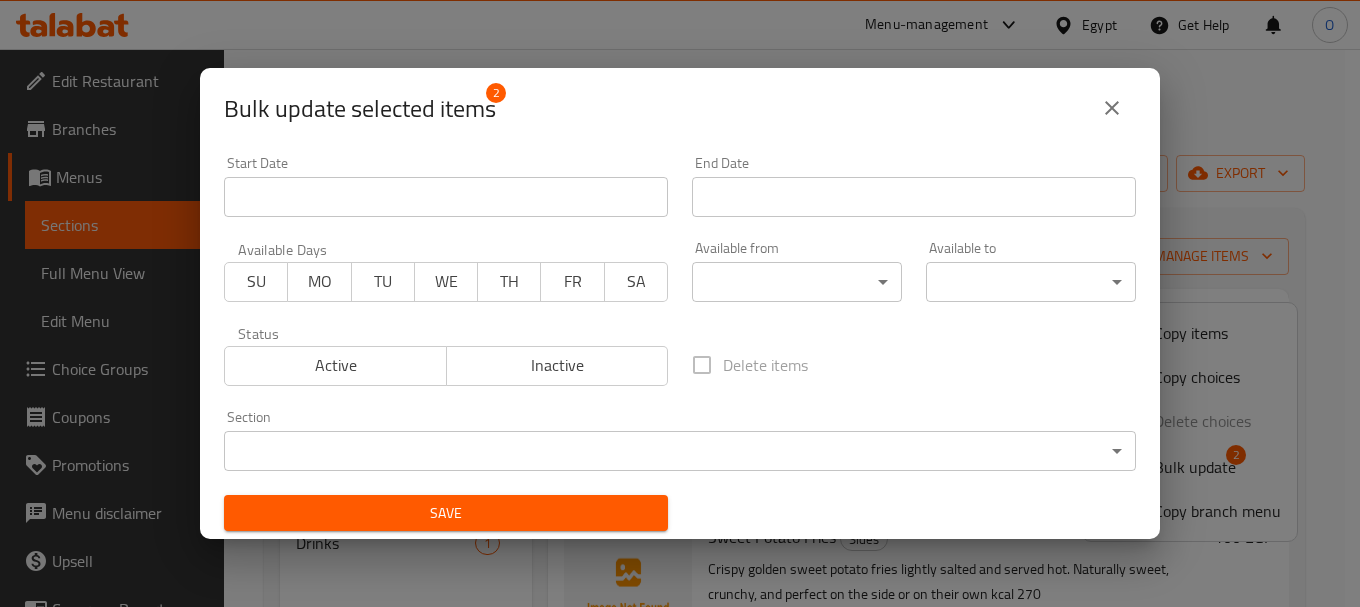 click on "Inactive" at bounding box center [558, 365] 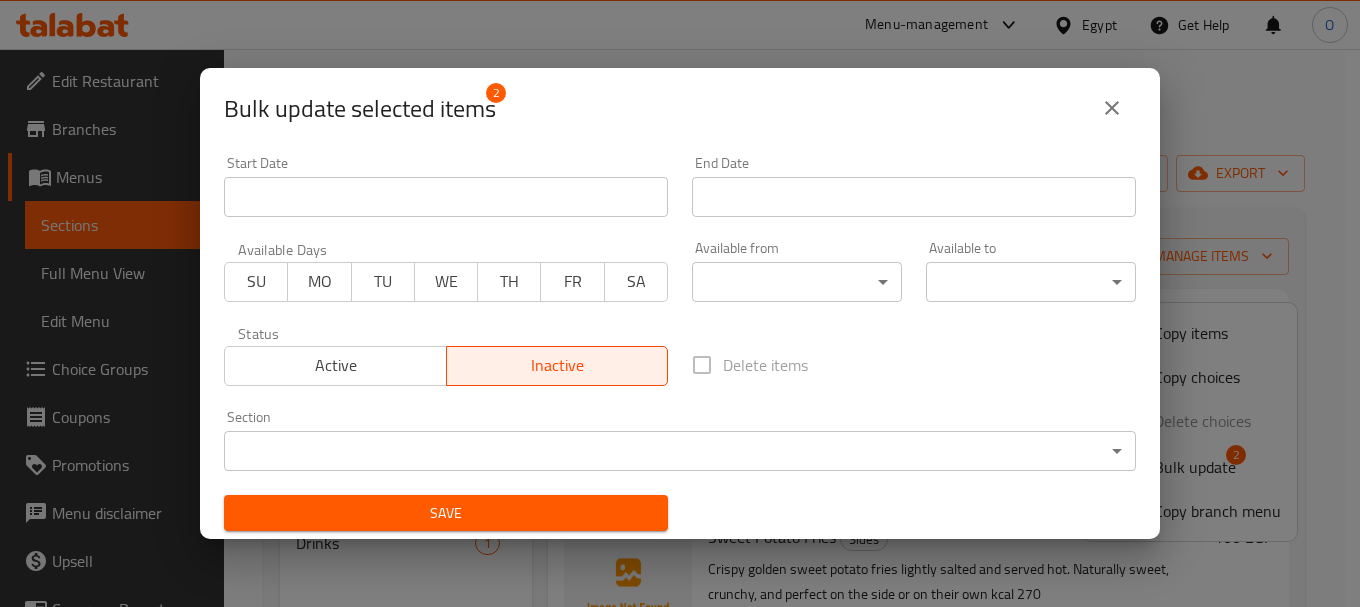 click on "Save" at bounding box center [446, 513] 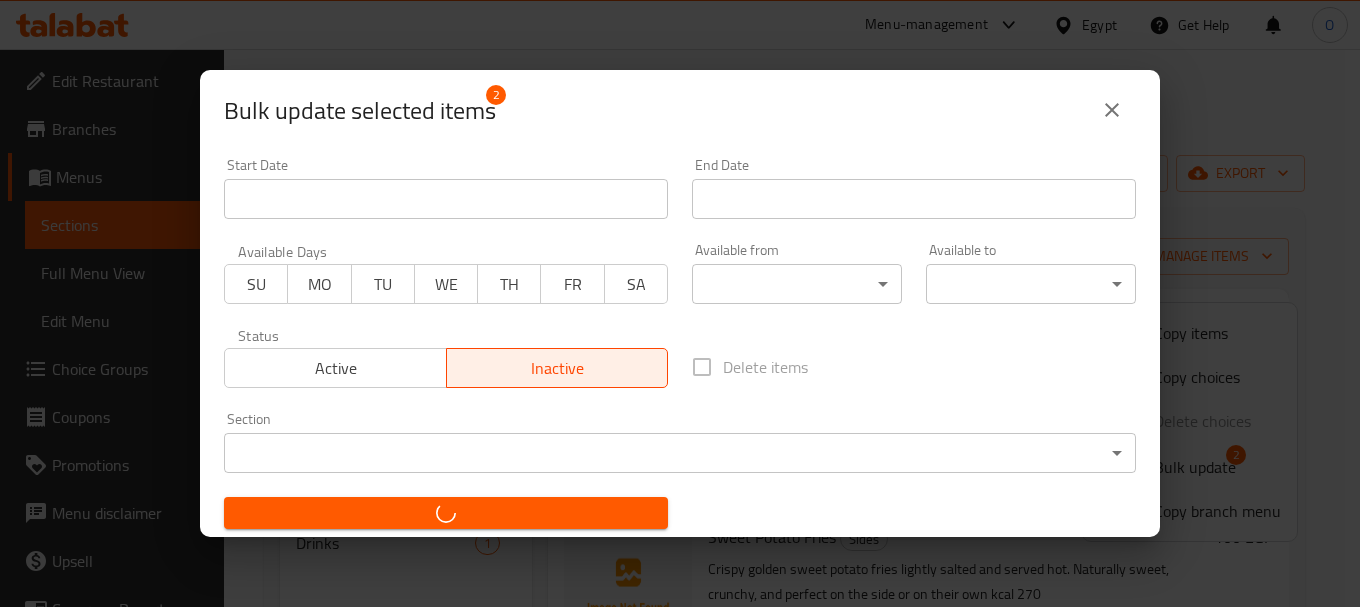 checkbox on "false" 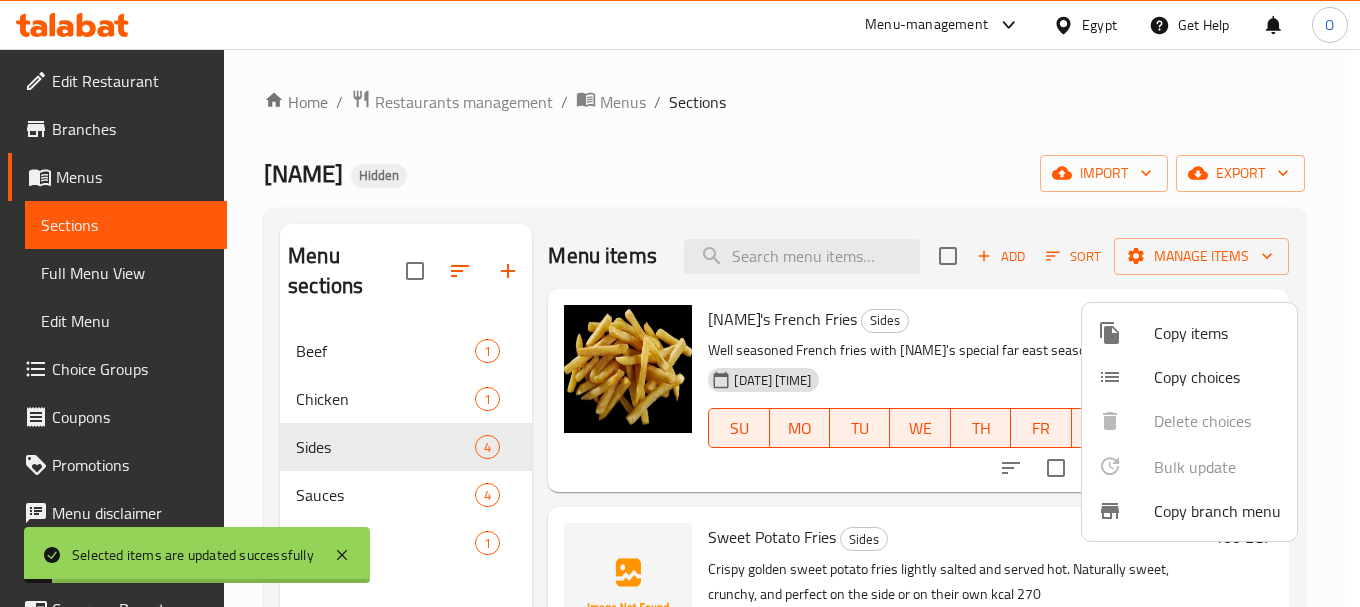 click at bounding box center [680, 303] 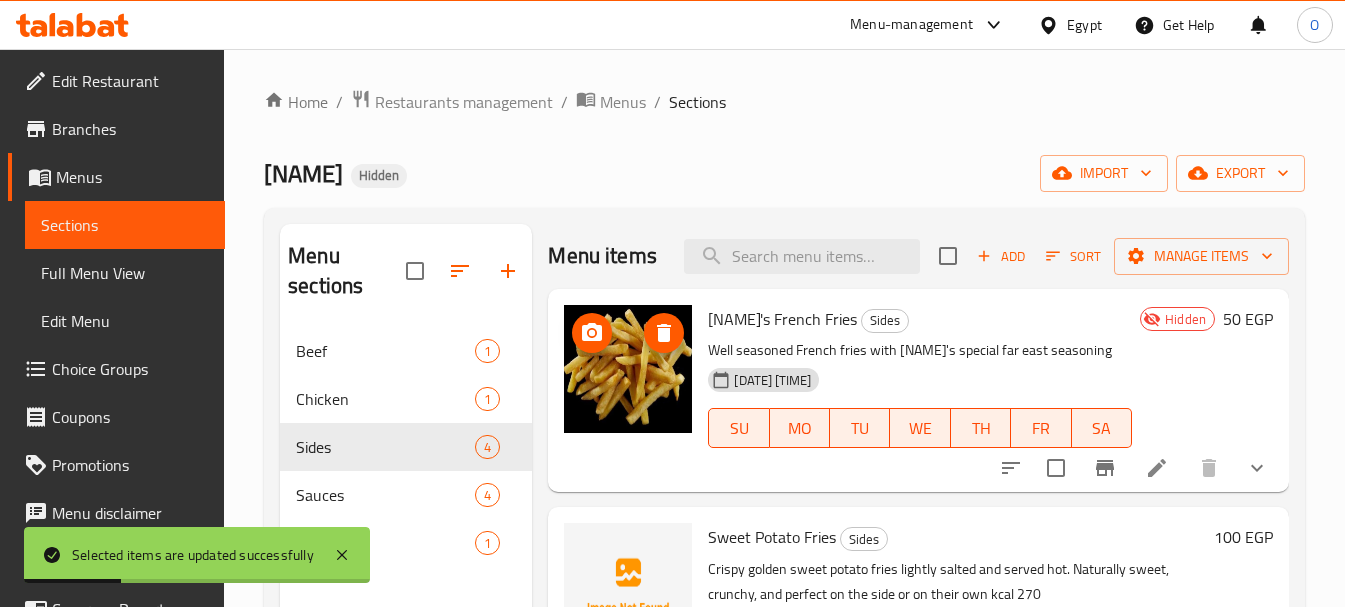 scroll, scrollTop: 280, scrollLeft: 0, axis: vertical 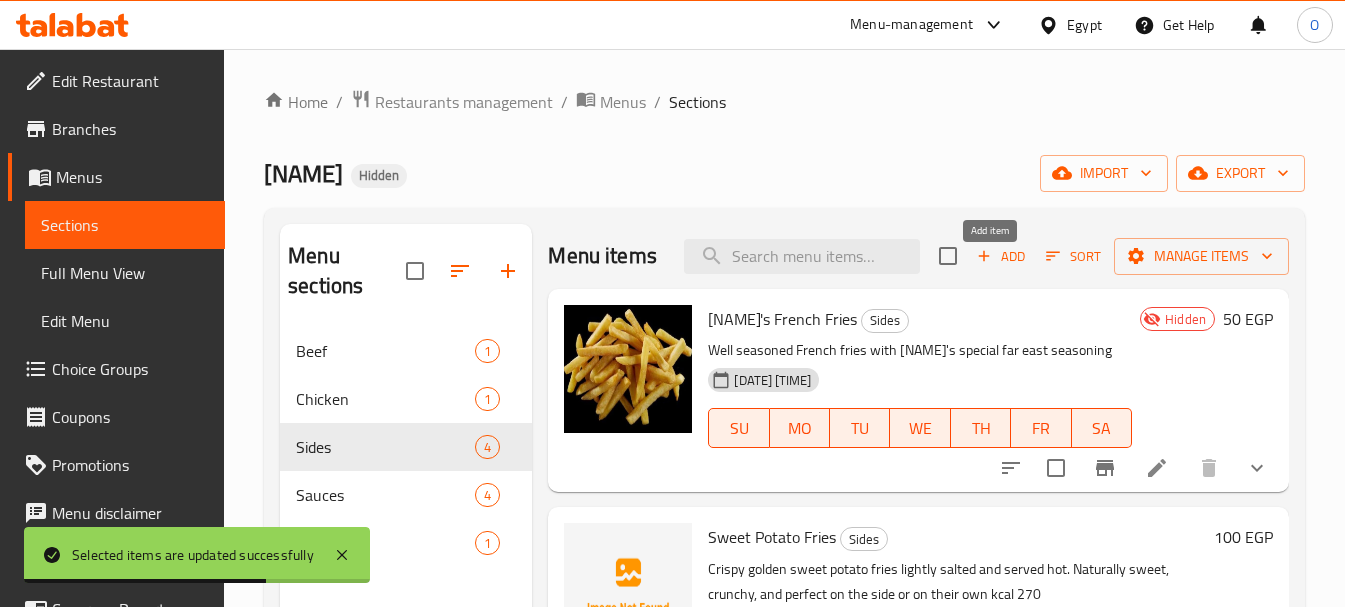 click on "Add" at bounding box center [1001, 256] 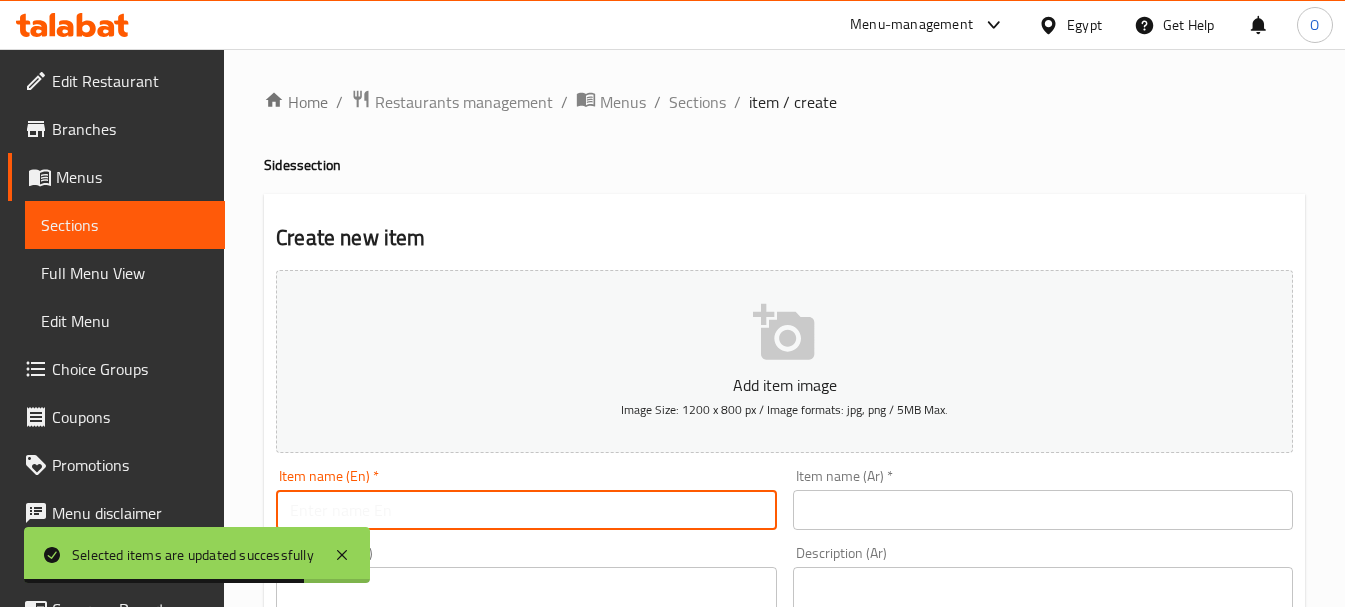 click at bounding box center [526, 510] 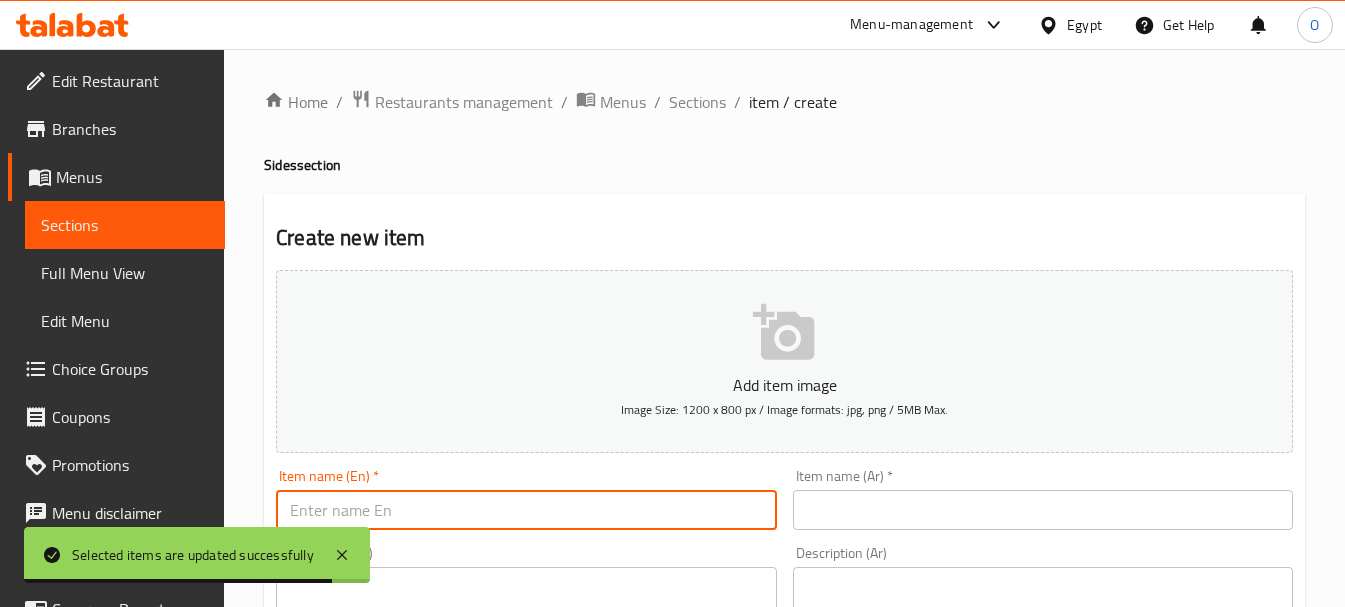 paste on "[BRAND] Wingz" 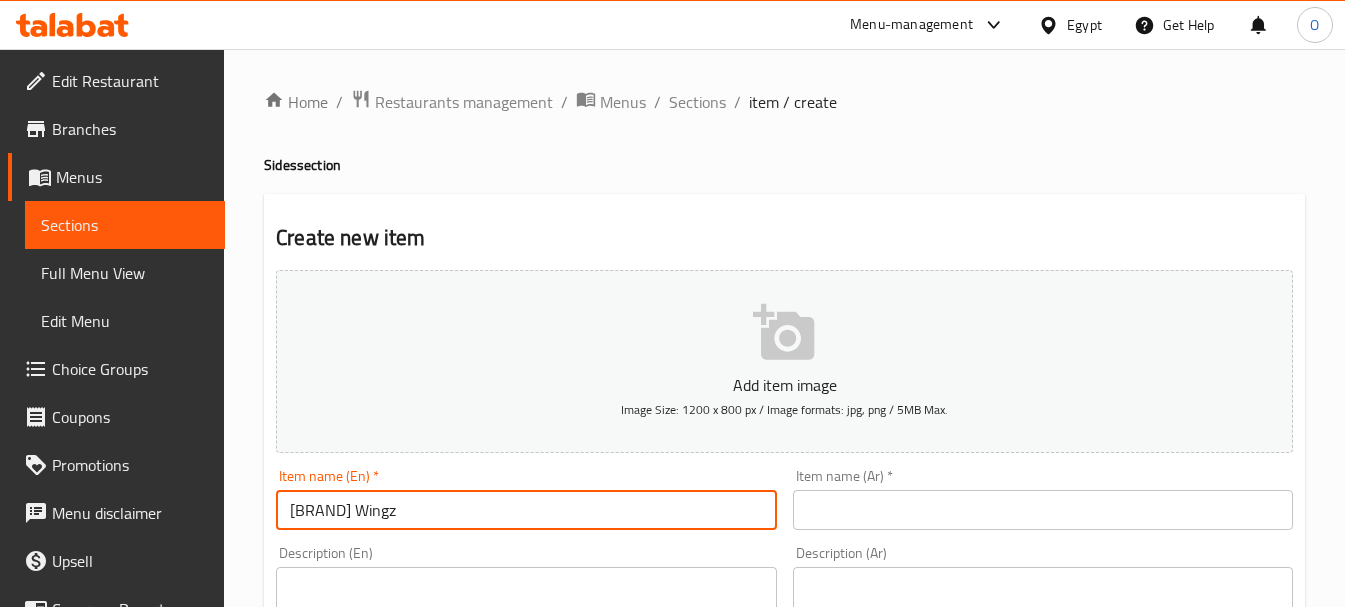 type on "[BRAND] Wingz" 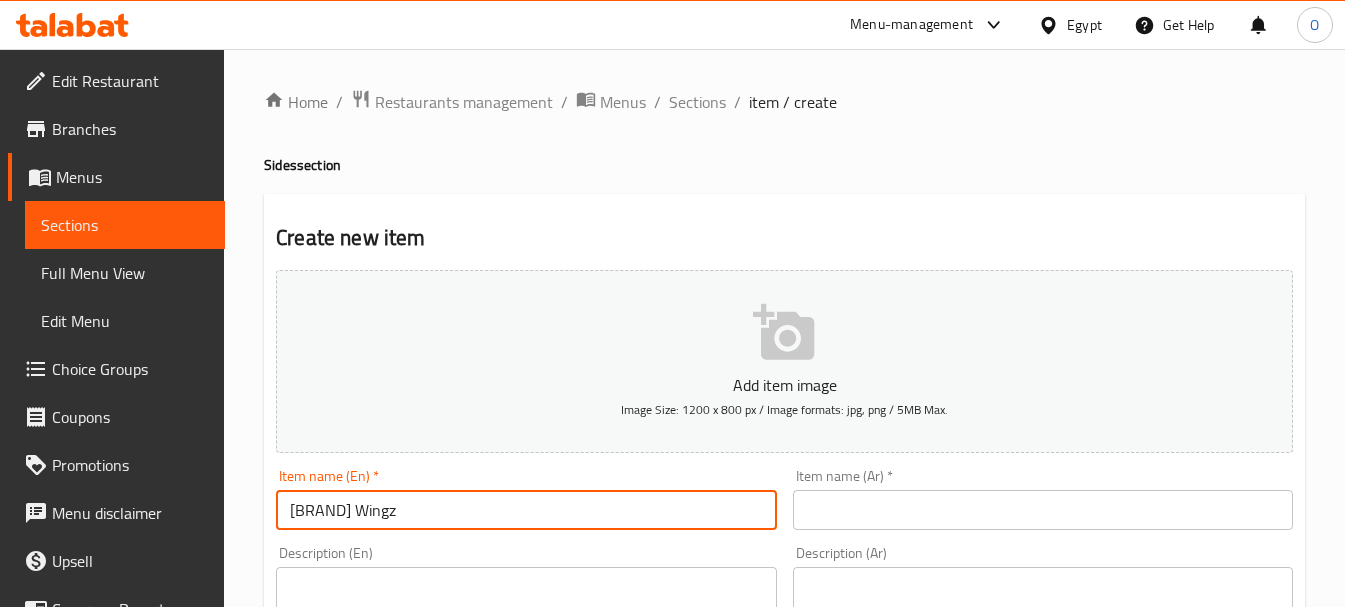 click at bounding box center (1043, 510) 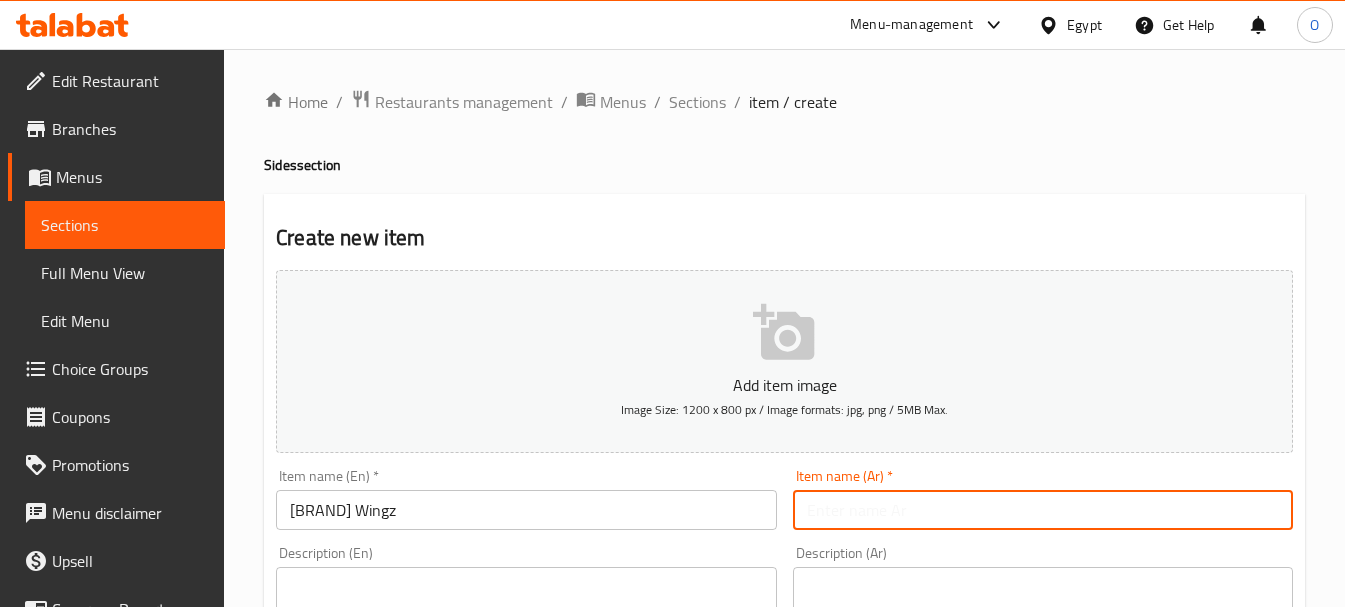 paste on "[BRAND] Wingz" 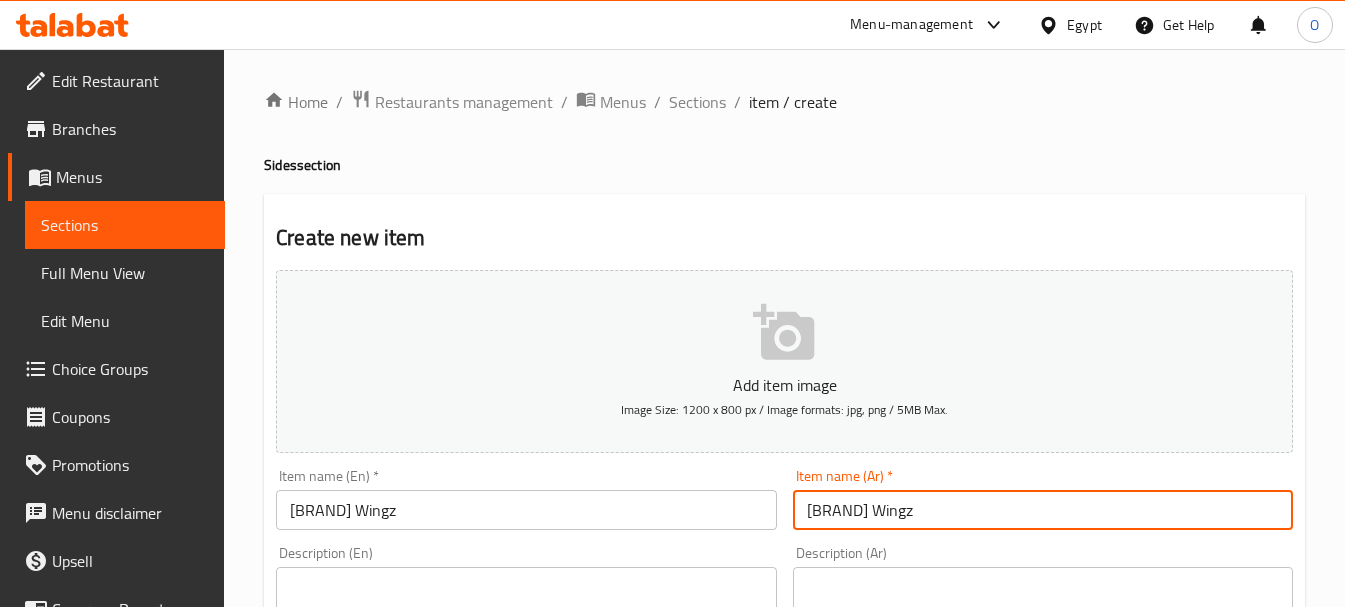 type on "[BRAND] Wingz" 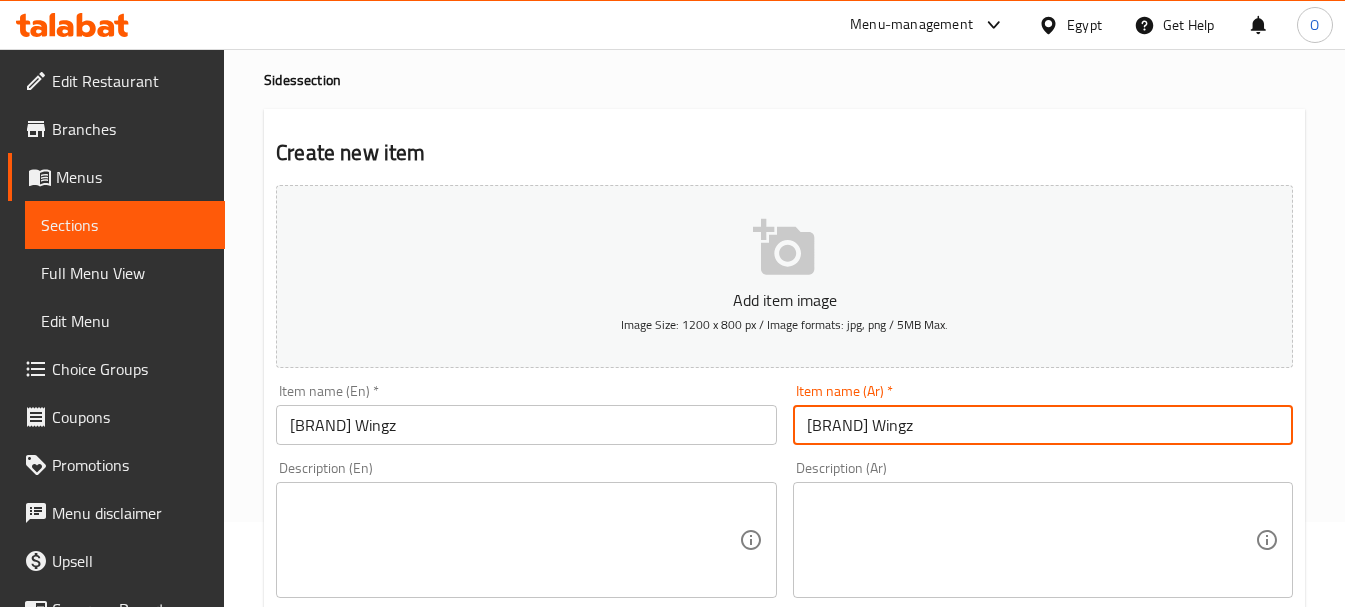 scroll, scrollTop: 200, scrollLeft: 0, axis: vertical 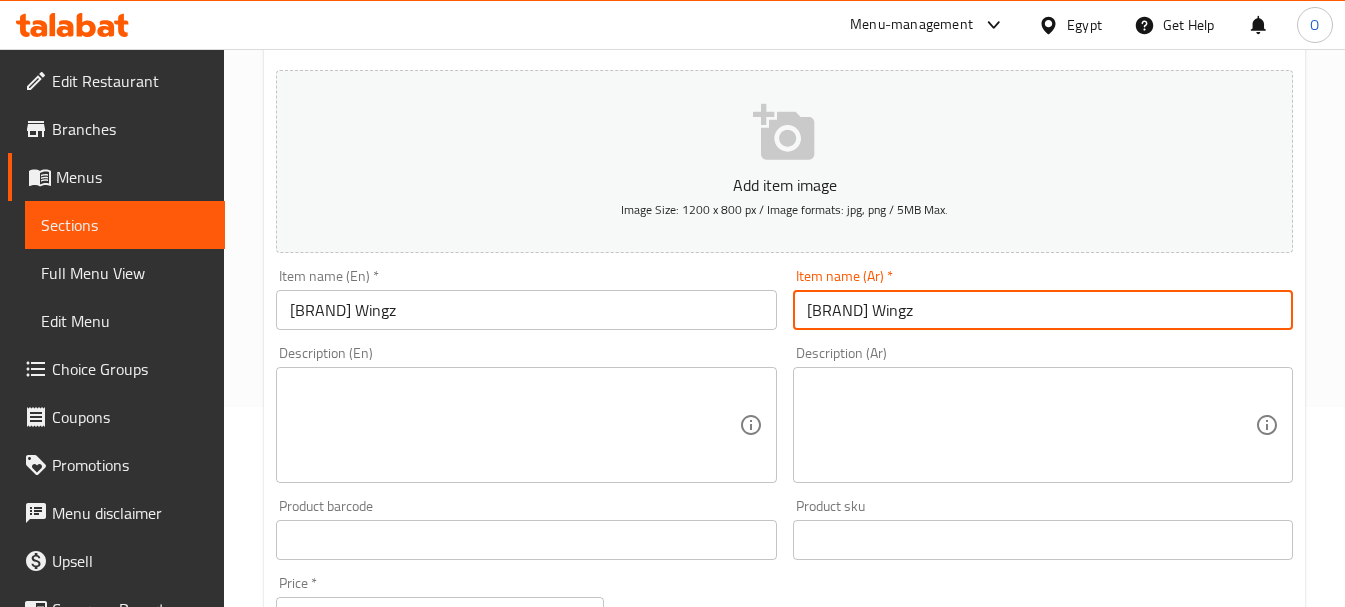 click at bounding box center [514, 425] 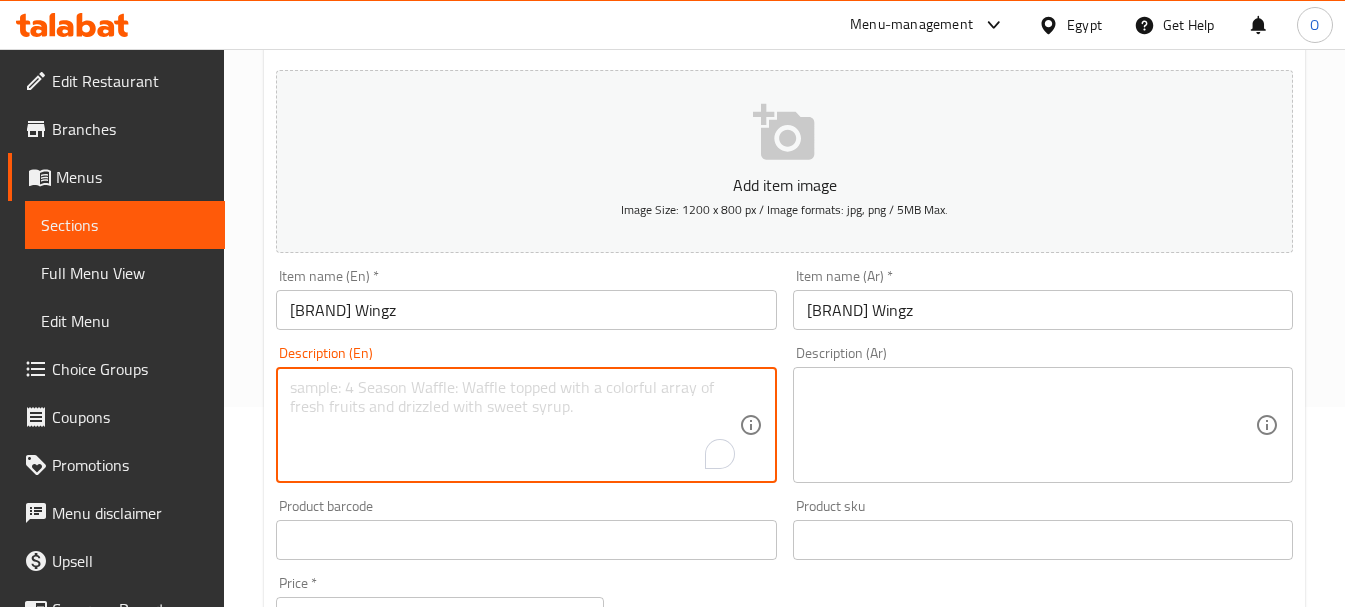 paste on "Crispy chicken wings tossed in a bold
buffalo sauce – fiery, tangy, and addictive.
Served hot in premium packaging." 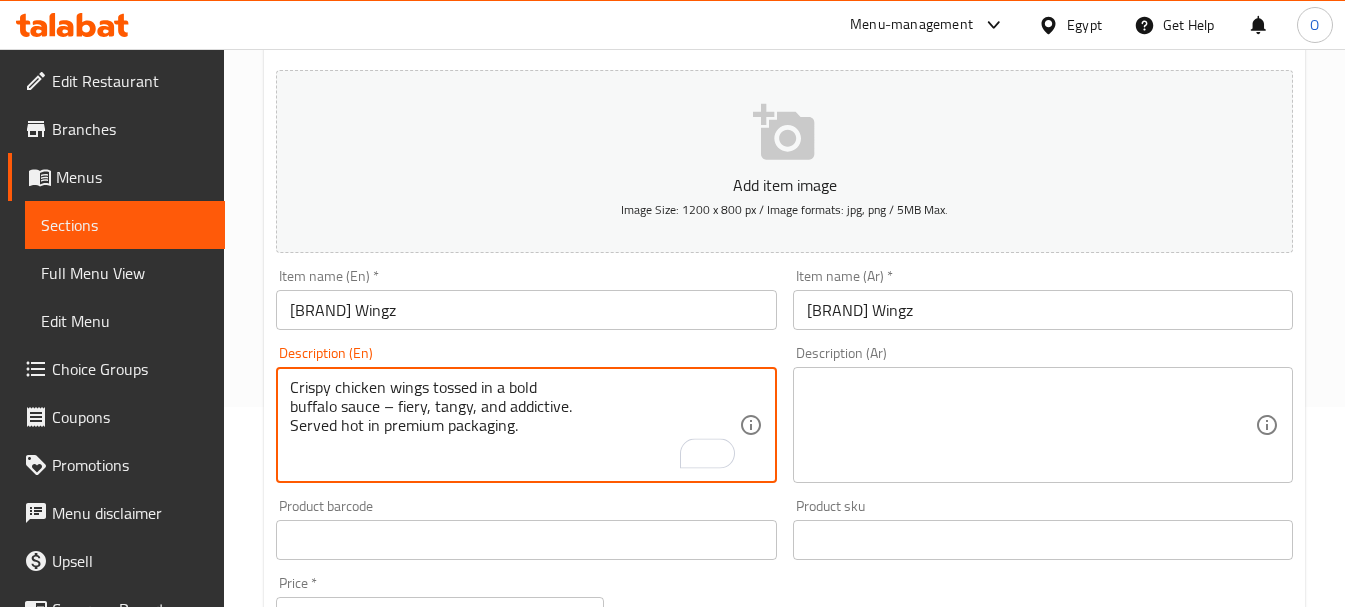 type on "Crispy chicken wings tossed in a bold
buffalo sauce – fiery, tangy, and addictive.
Served hot in premium packaging." 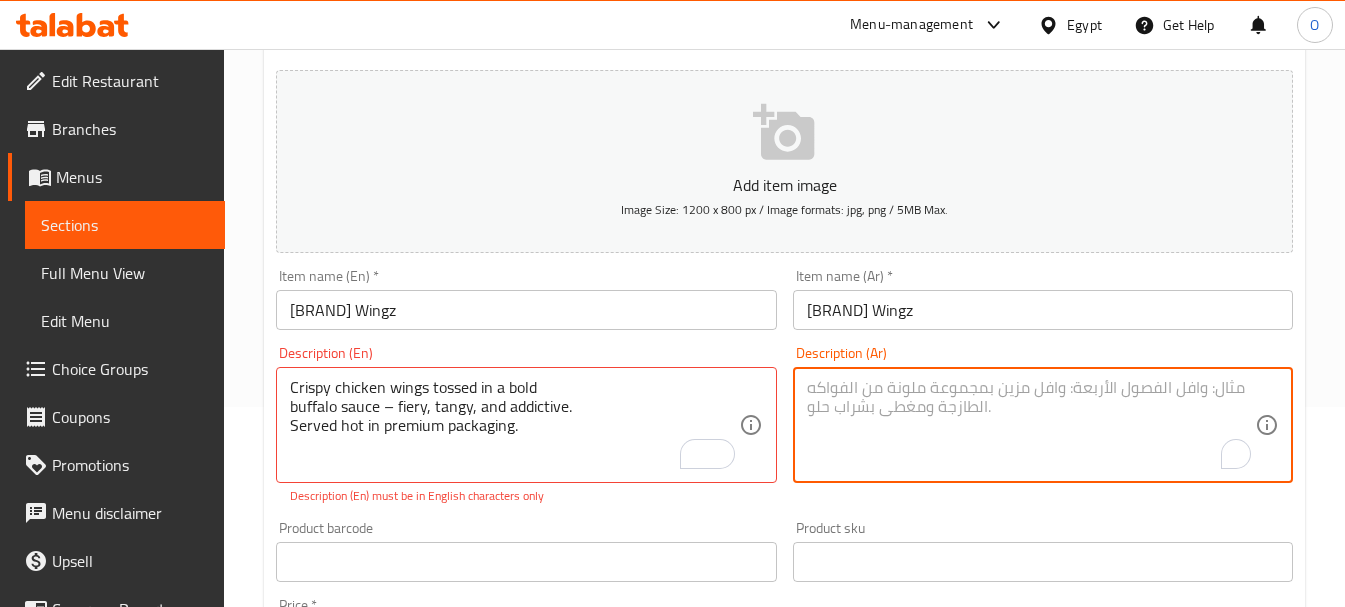 click at bounding box center (1031, 425) 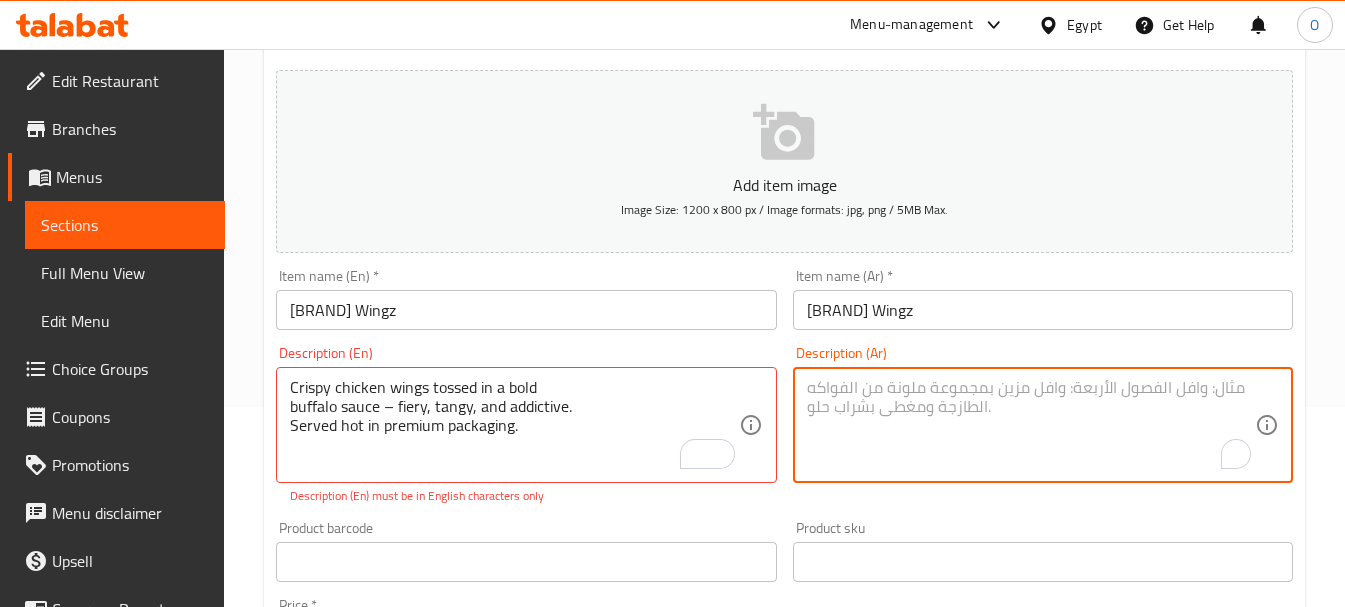 paste on "أجنحة دجاج مقرمشة ممزوجة بصلصة بافالو قوية - حارة، لاذعة، ومميزة.
تقدم ساخنة في عبوة فاخرة." 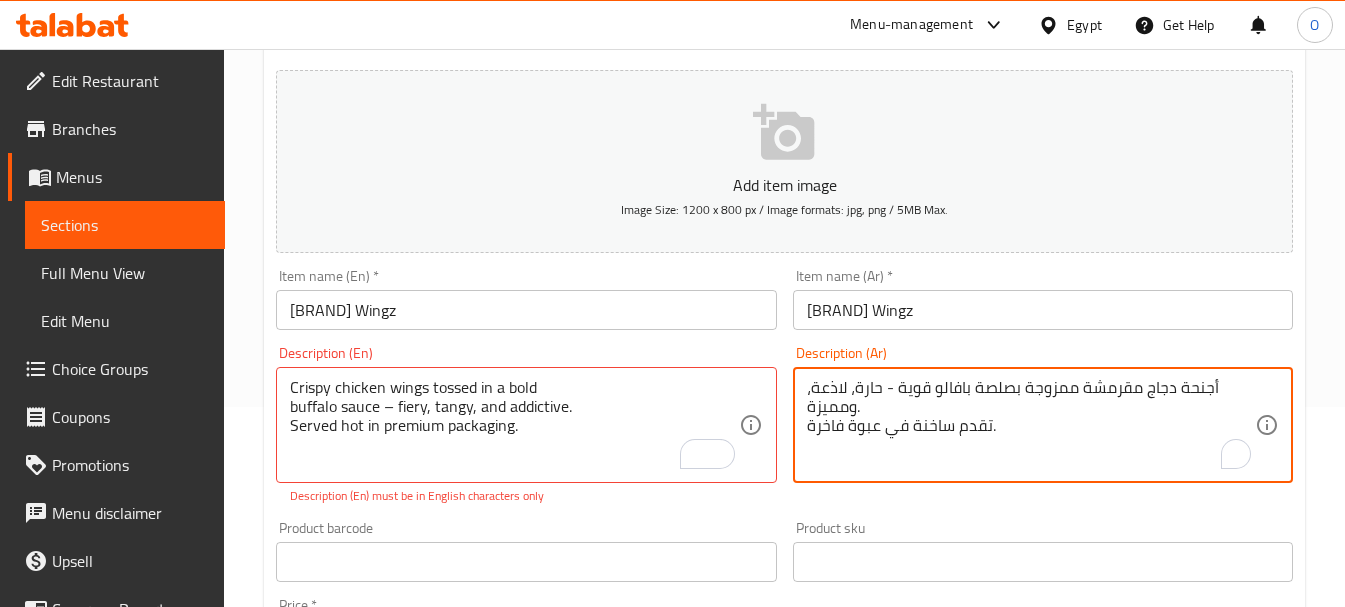 type on "أجنحة دجاج مقرمشة ممزوجة بصلصة بافالو قوية - حارة، لاذعة، ومميزة.
تقدم ساخنة في عبوة فاخرة." 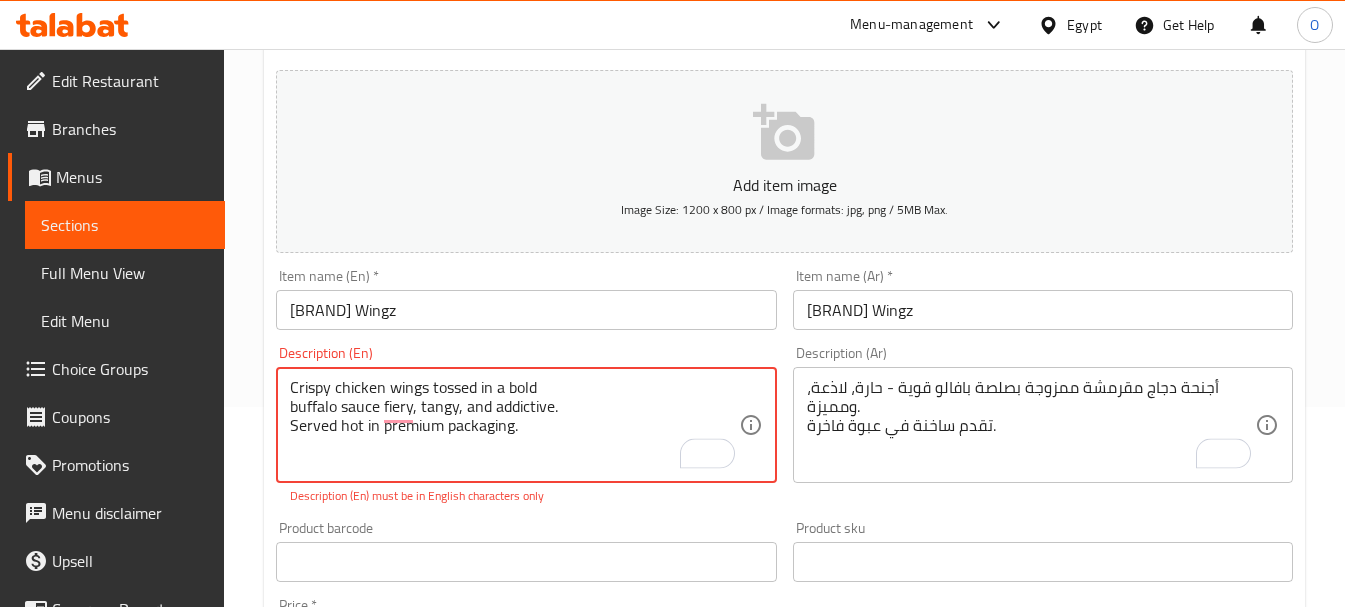 click on "Crispy chicken wings tossed in a bold
buffalo sauce fiery, tangy, and addictive.
Served hot in premium packaging." at bounding box center (514, 425) 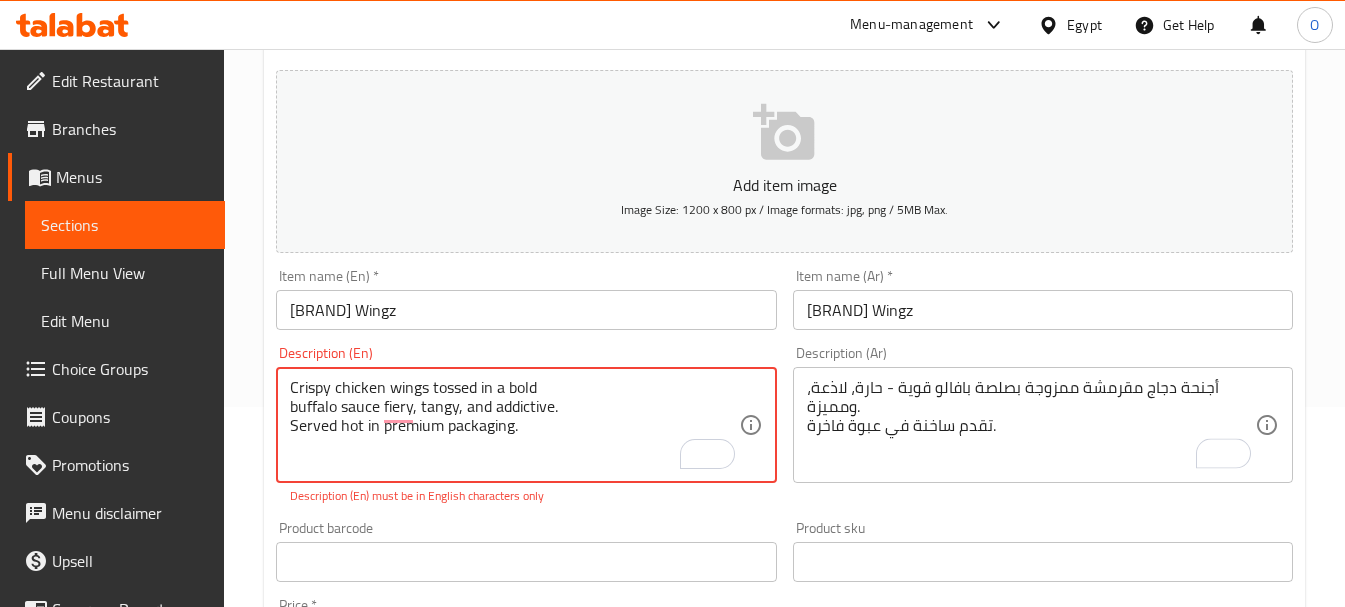 type on "Crispy chicken wings tossed in a bold
buffalo sauce fiery, tangy, and addictive.
Served hot in premium packaging." 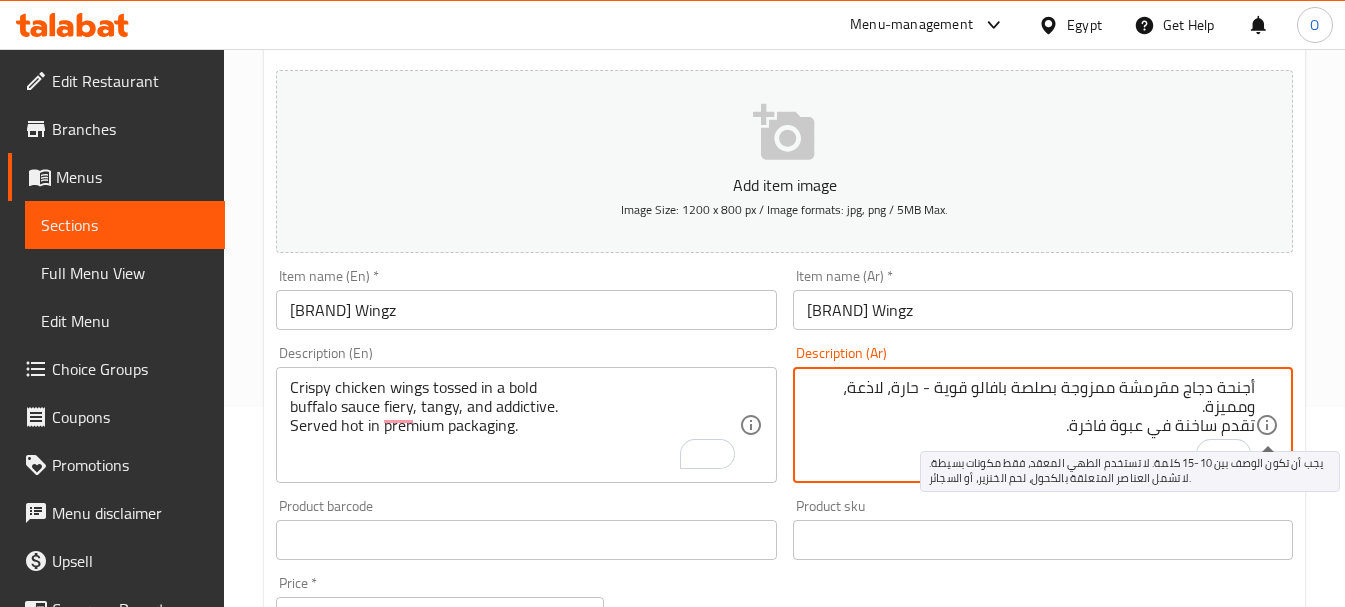 click 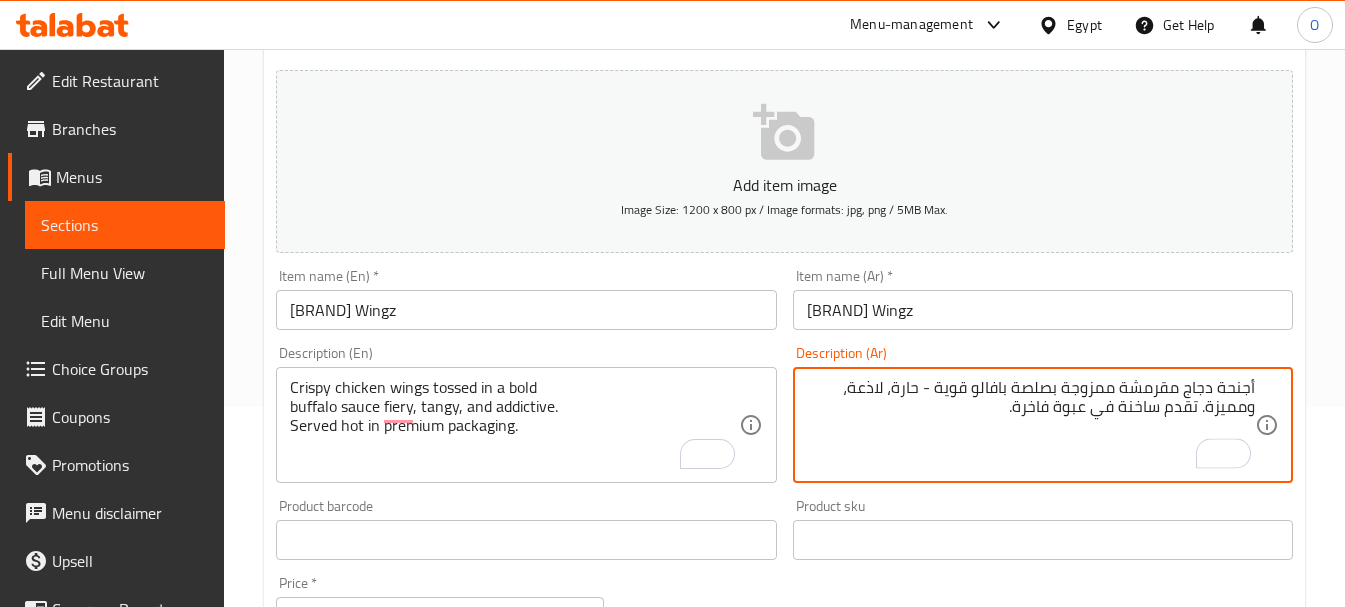 click on "أجنحة دجاج مقرمشة ممزوجة بصلصة بافالو قوية - حارة، لاذعة، ومميزة. تقدم ساخنة في عبوة فاخرة." at bounding box center (1031, 425) 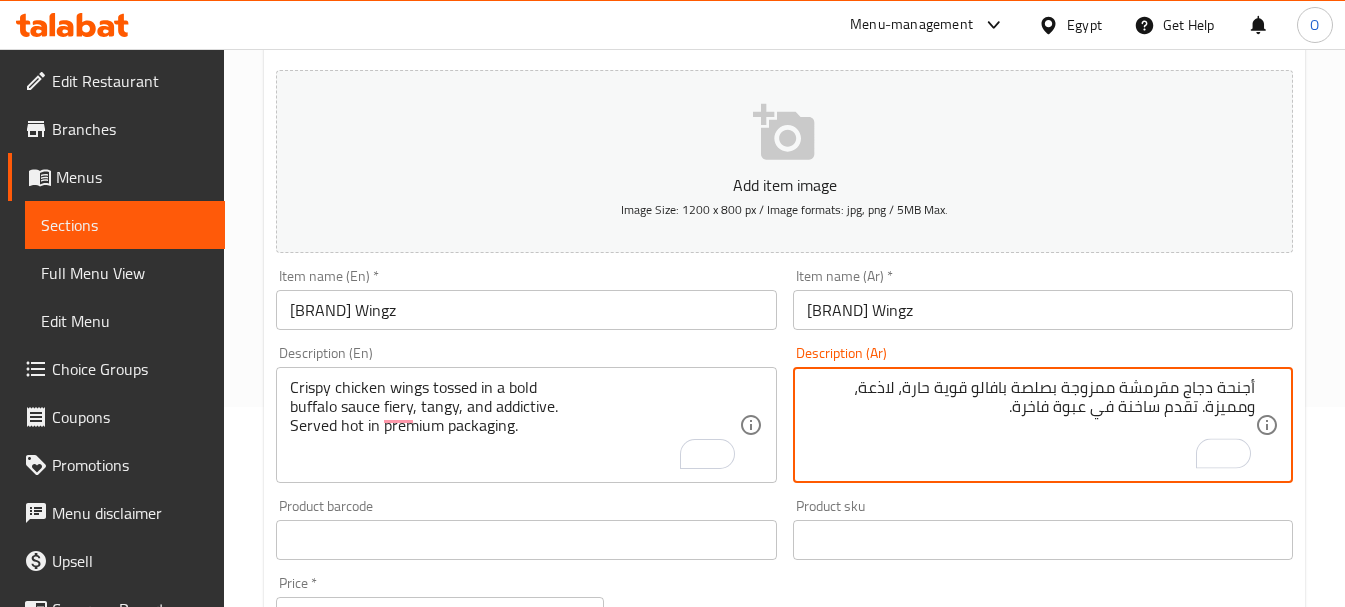 type on "أجنحة دجاج مقرمشة ممزوجة بصلصة بافالو قوية حارة، لاذعة، ومميزة. تقدم ساخنة في عبوة فاخرة." 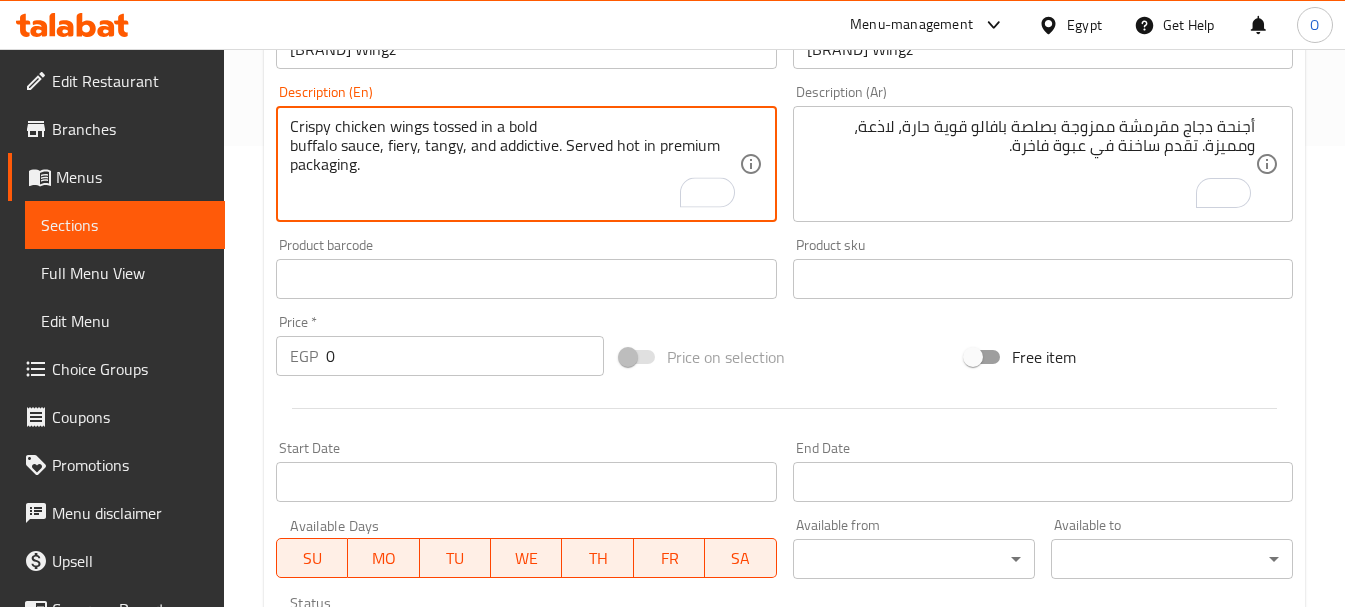scroll, scrollTop: 500, scrollLeft: 0, axis: vertical 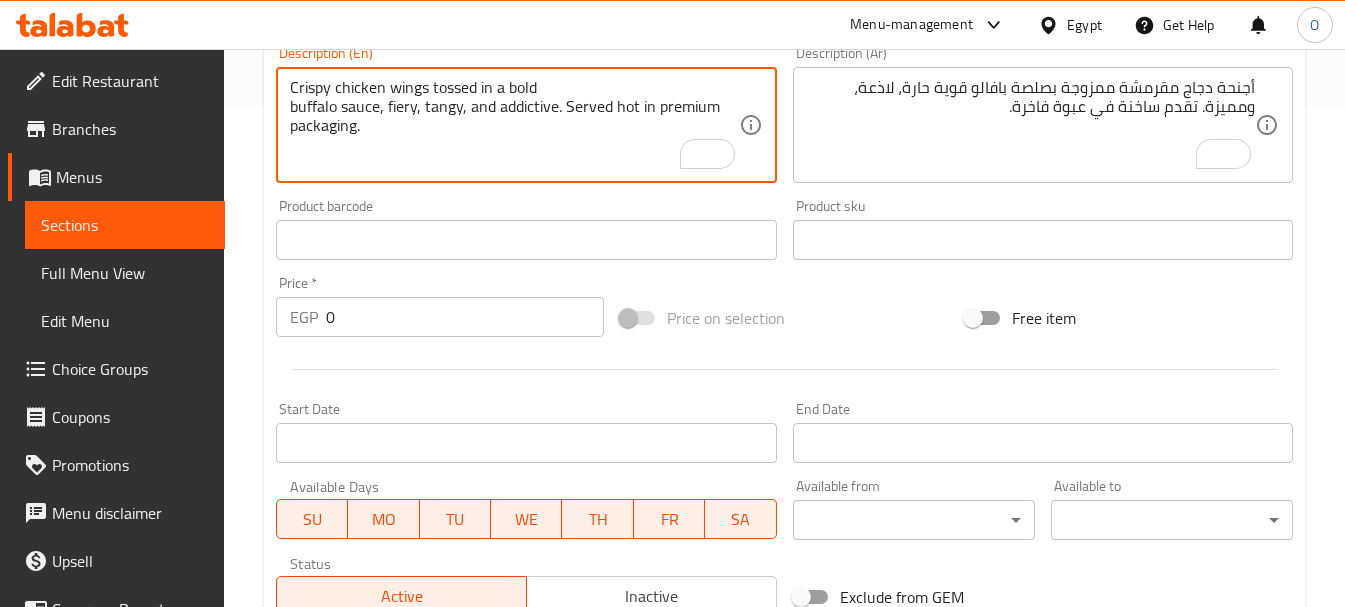 type on "Crispy chicken wings tossed in a bold
buffalo sauce, fiery, tangy, and addictive. Served hot in premium packaging." 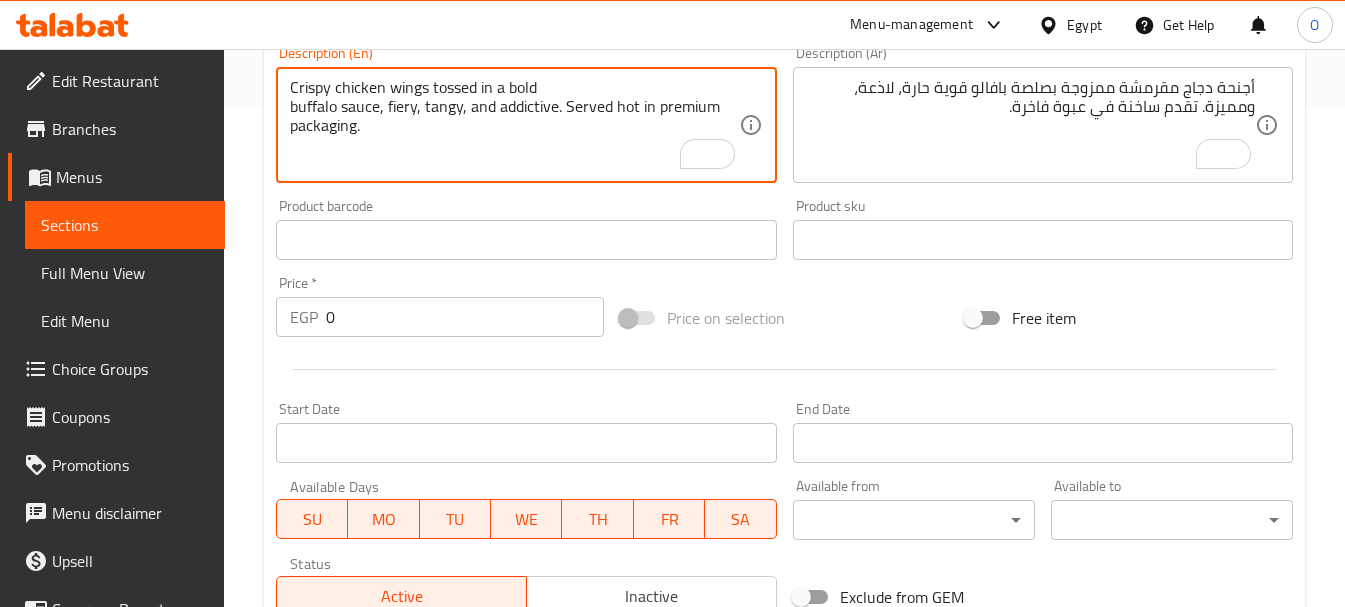 scroll, scrollTop: 600, scrollLeft: 0, axis: vertical 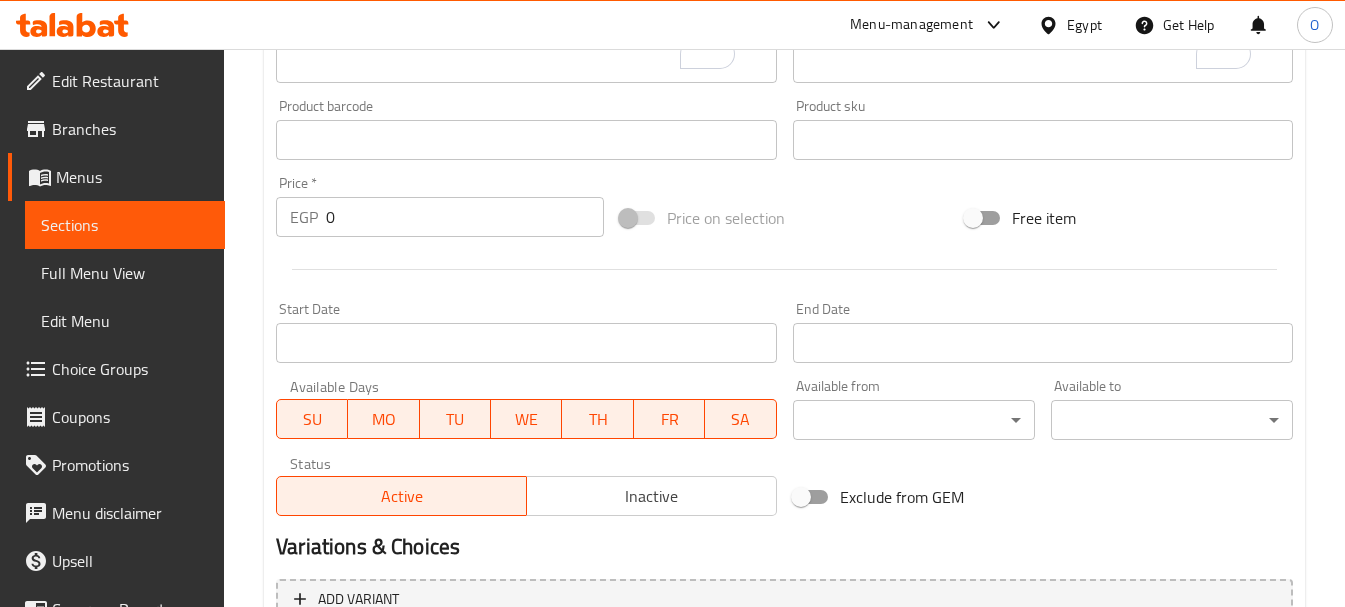 drag, startPoint x: 347, startPoint y: 196, endPoint x: 323, endPoint y: 200, distance: 24.33105 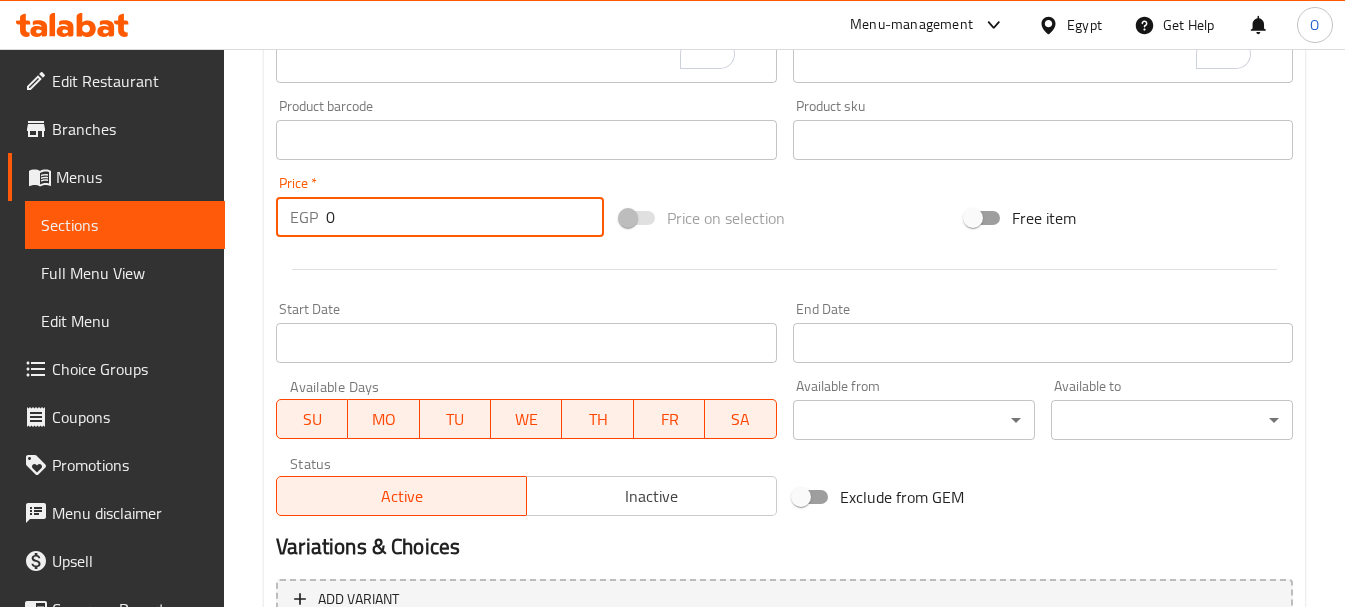 paste on "13" 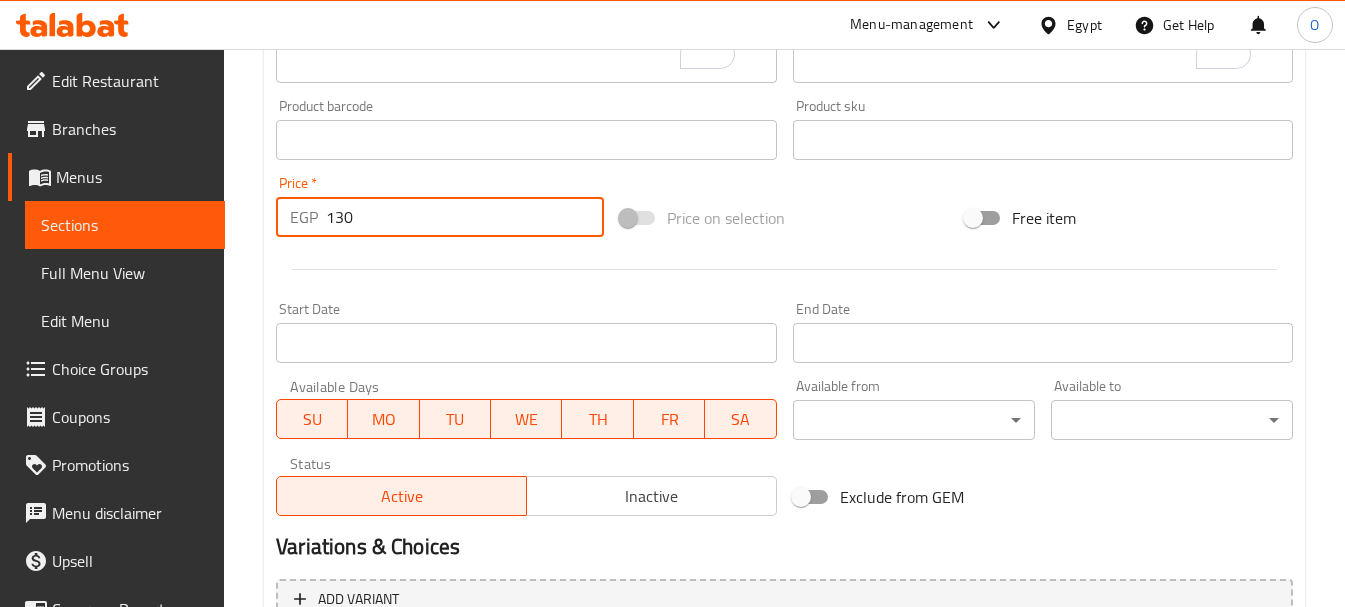 type on "130" 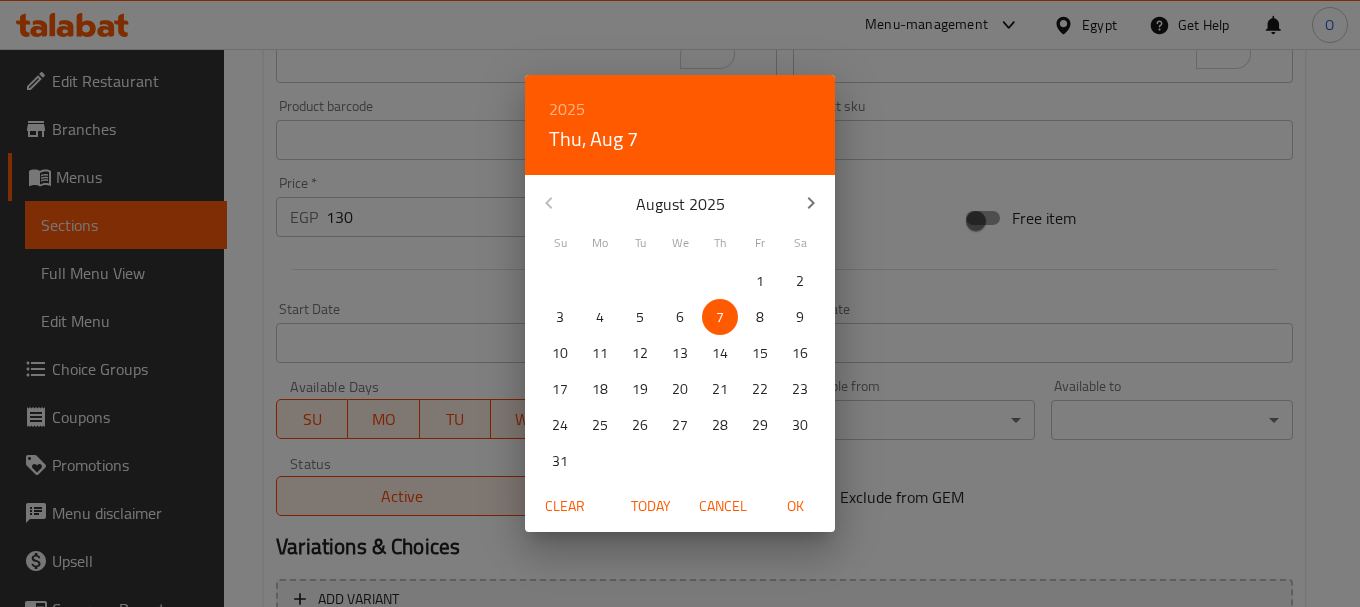 click on "Cancel" at bounding box center (723, 506) 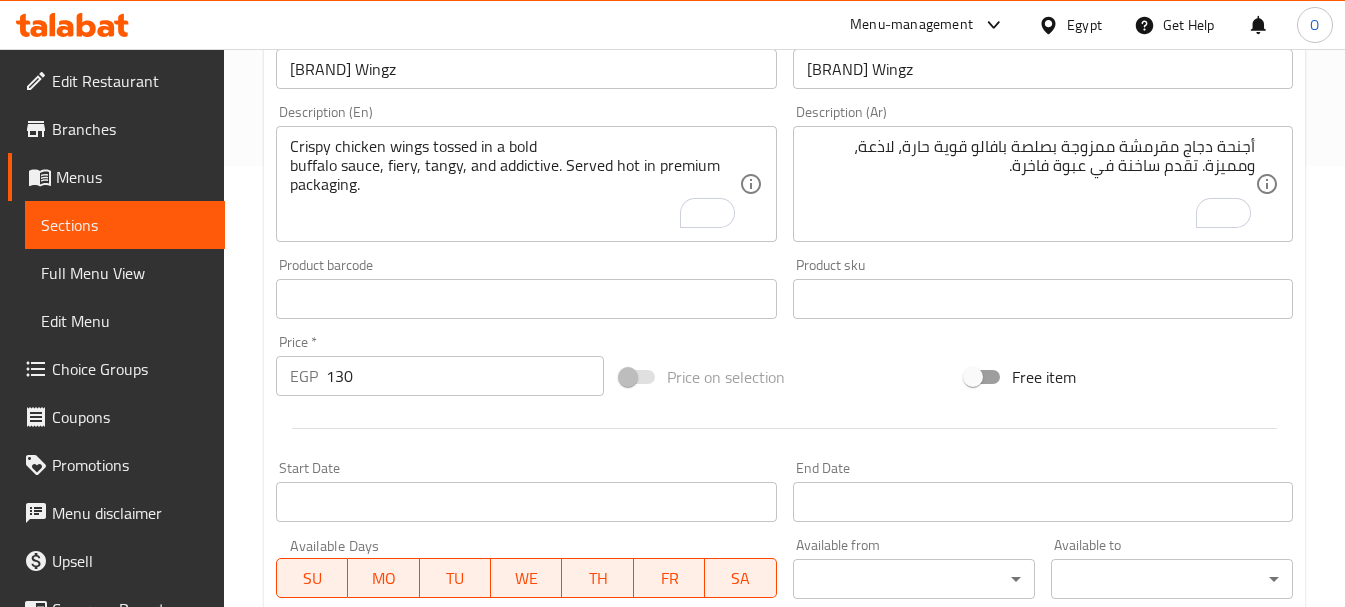 scroll, scrollTop: 200, scrollLeft: 0, axis: vertical 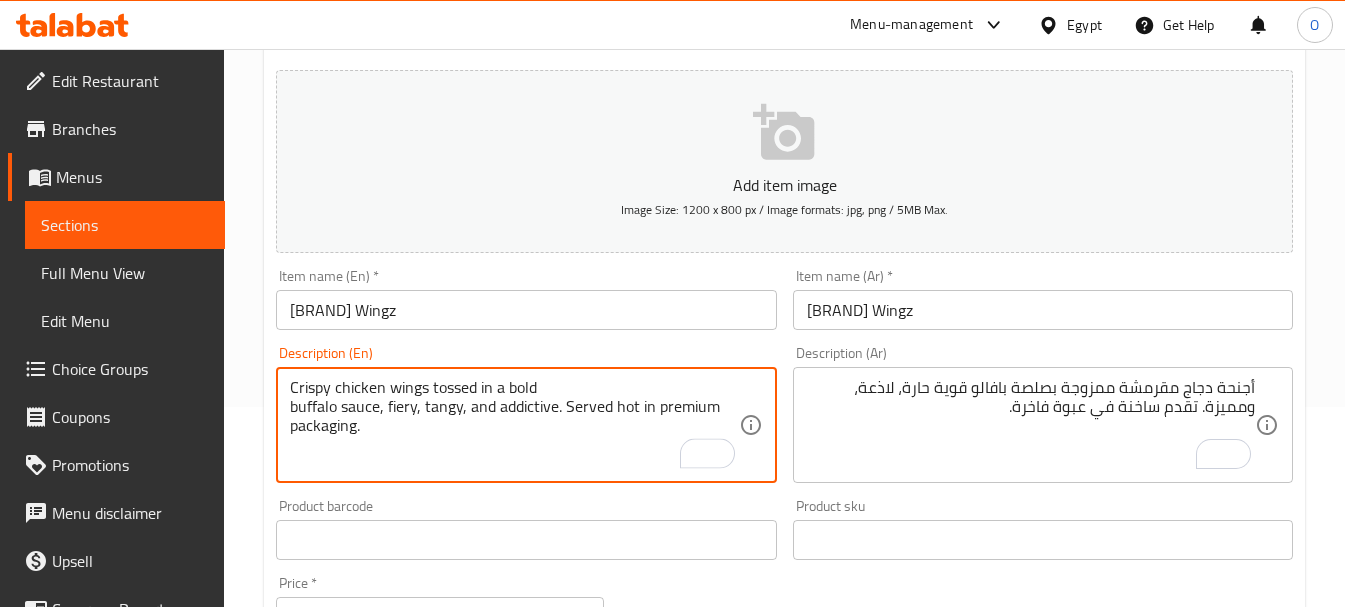 paste on "500" 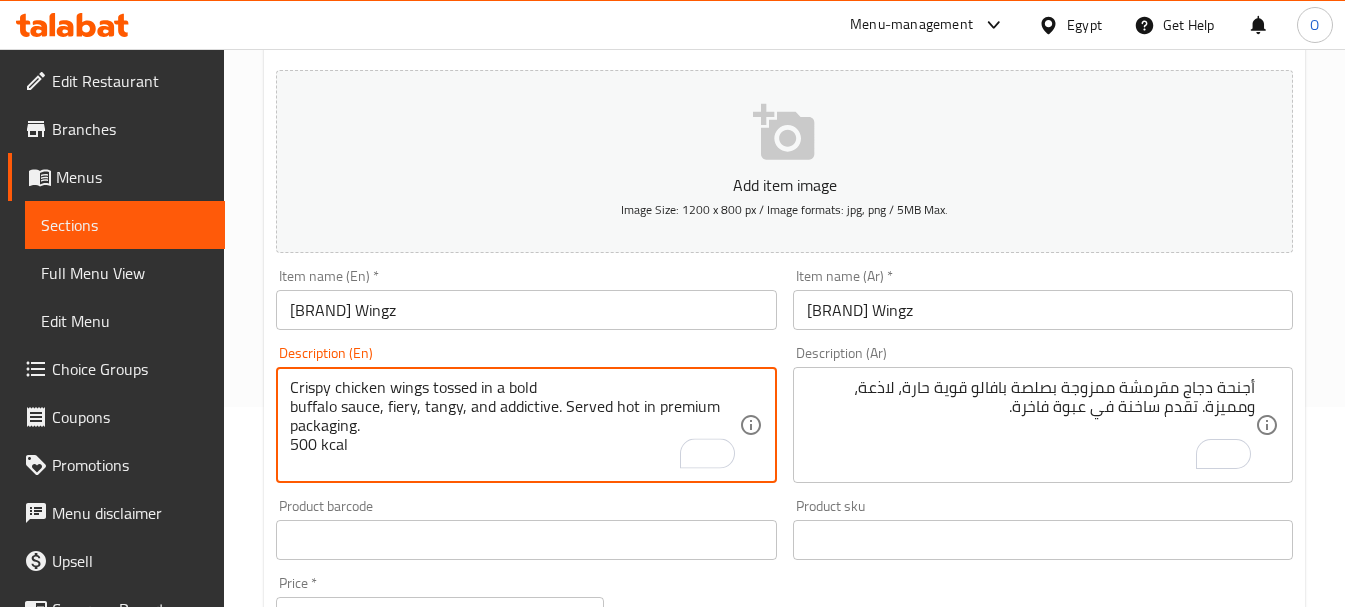 click on "Crispy chicken wings tossed in a bold
buffalo sauce, fiery, tangy, and addictive. Served hot in premium packaging.
500 kcal" at bounding box center [514, 425] 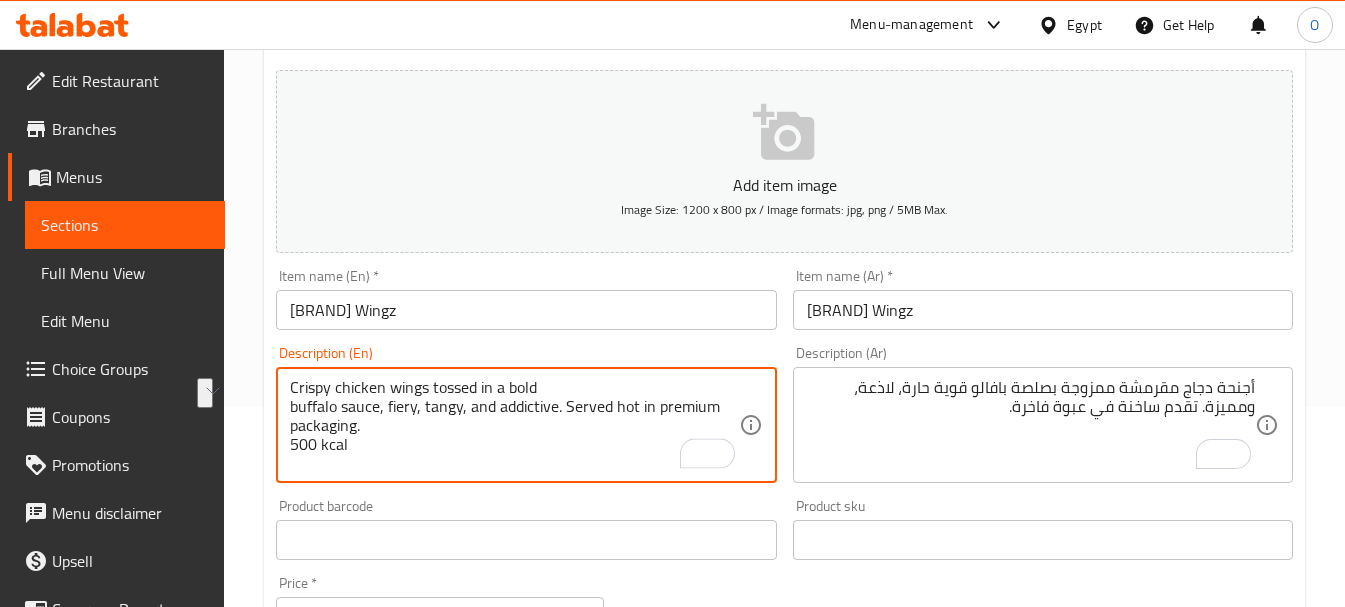 type on "Crispy chicken wings tossed in a bold
buffalo sauce, fiery, tangy, and addictive. Served hot in premium packaging.
500 kcal" 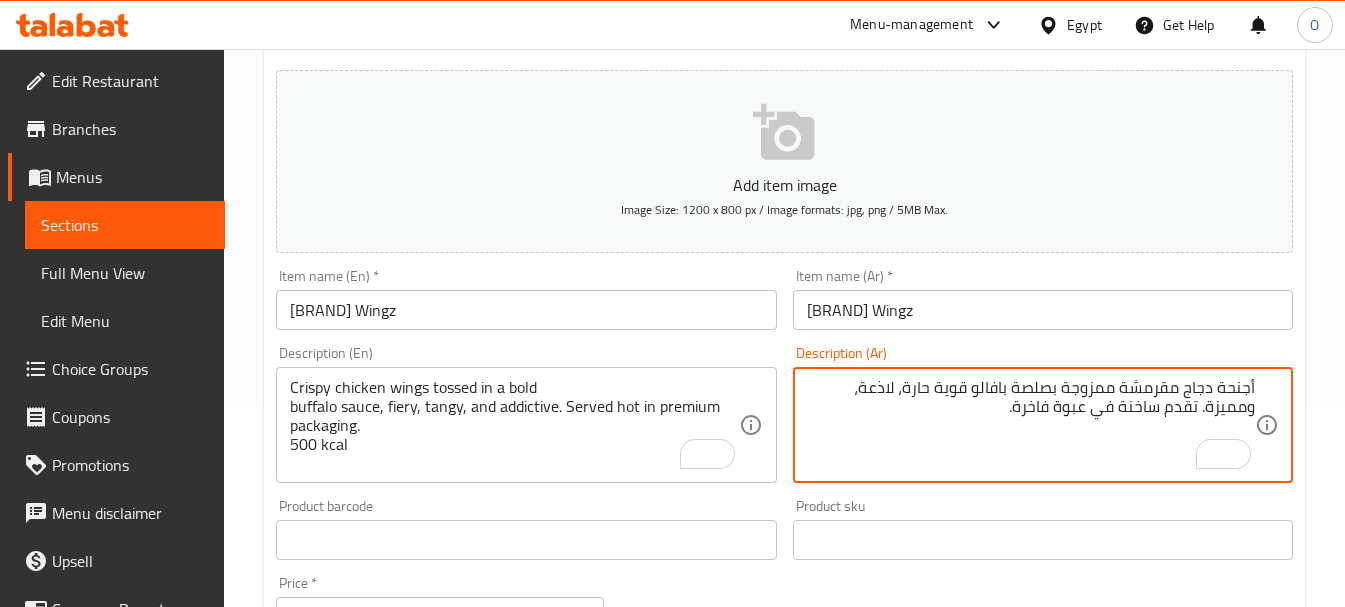 paste on "500 سعرة حرارية" 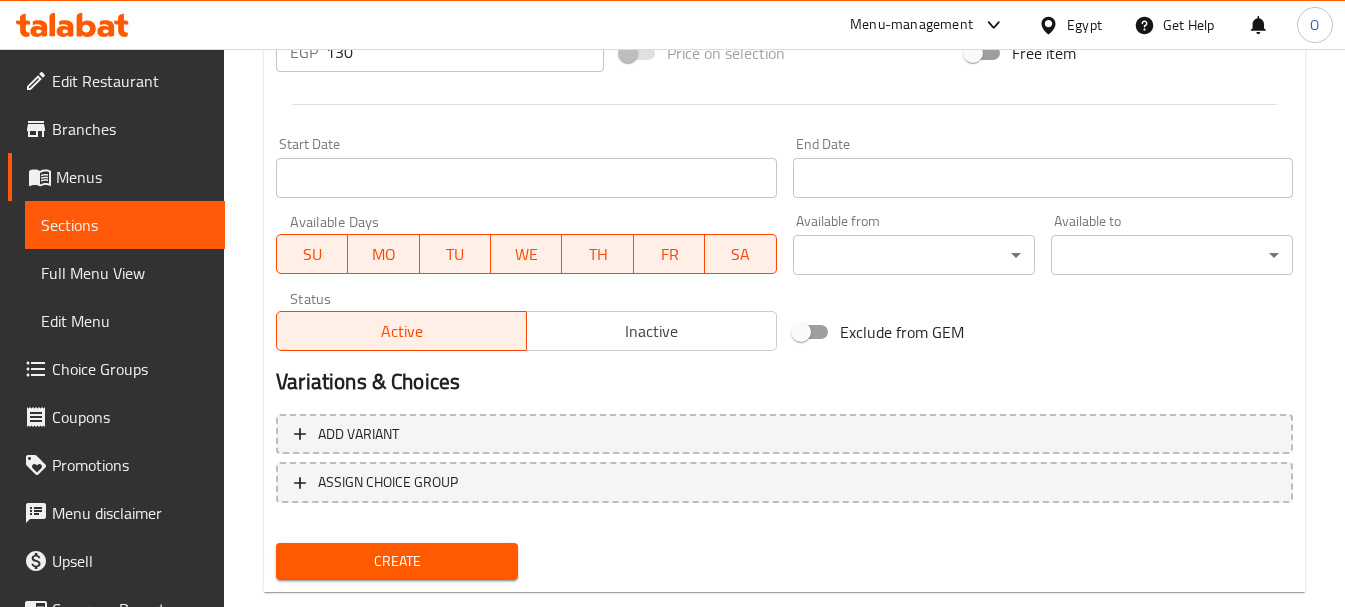 scroll, scrollTop: 800, scrollLeft: 0, axis: vertical 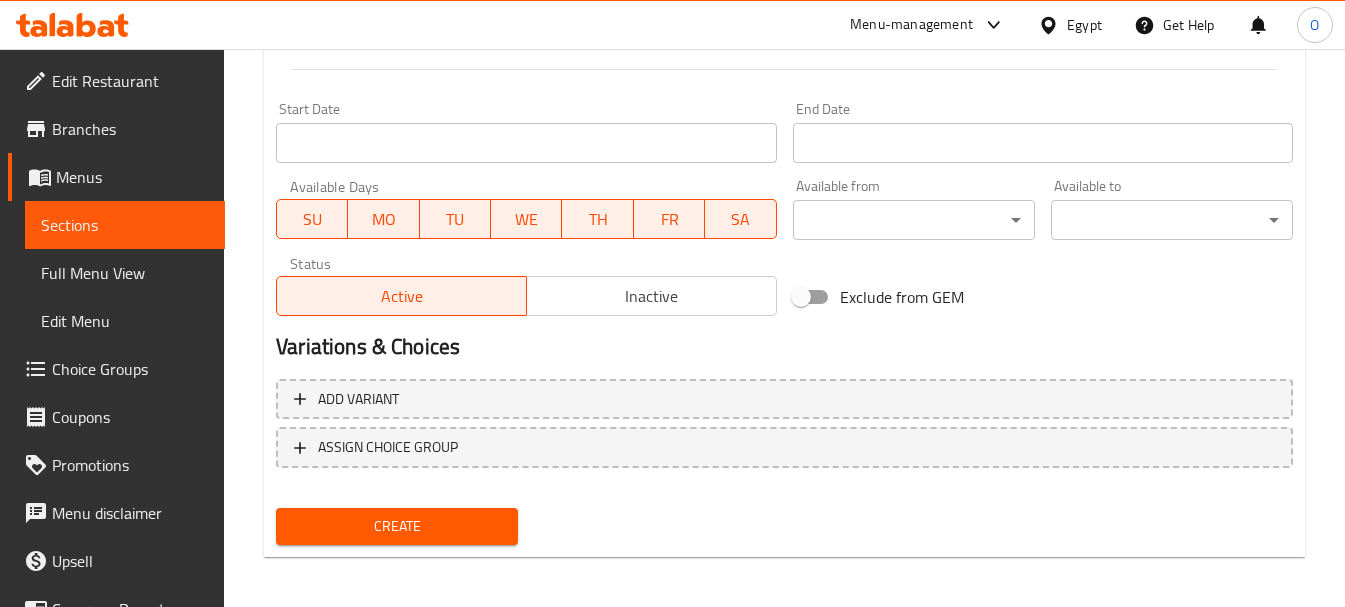 type on "أجنحة دجاج مقرمشة ممزوجة بصلصة بافالو قوية حارة، لاذعة، ومميزة. تقدم ساخنة في عبوة فاخرة.
500 سعرة حرارية" 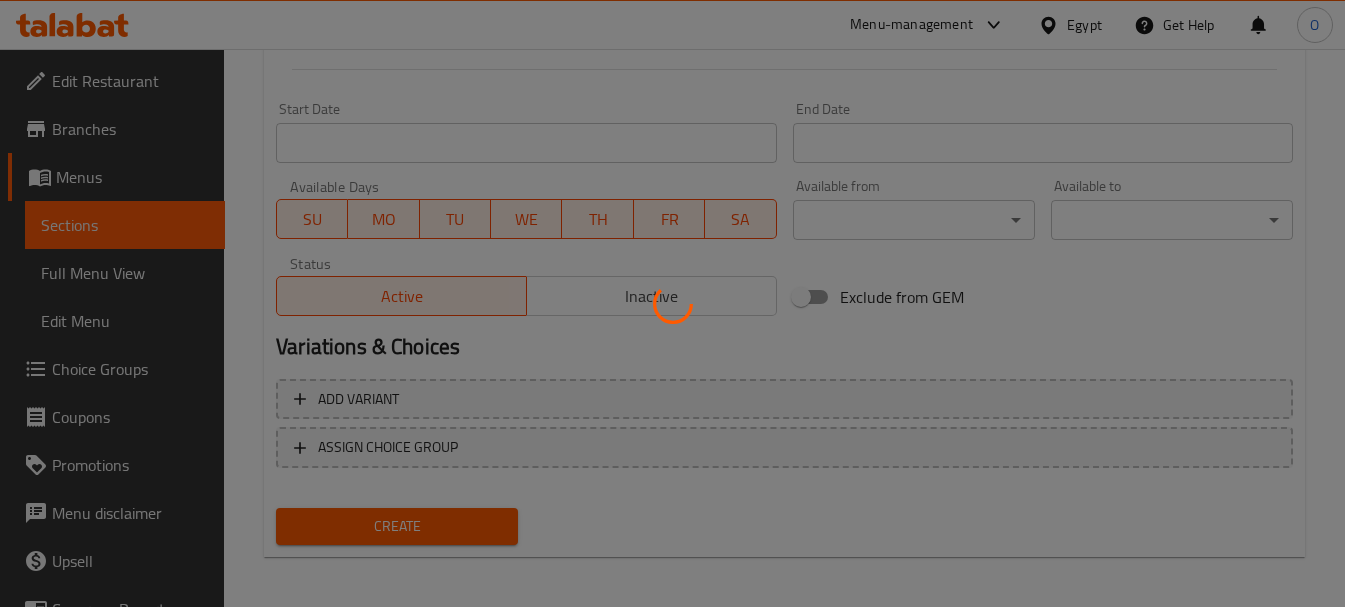 type 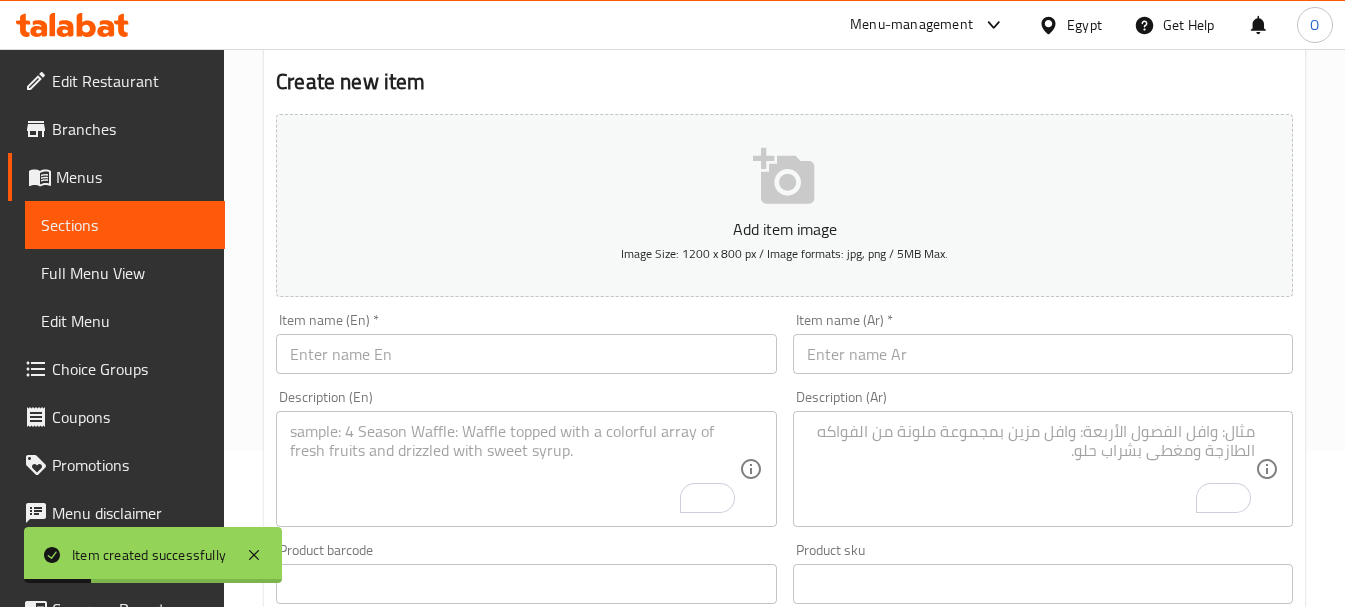 scroll, scrollTop: 0, scrollLeft: 0, axis: both 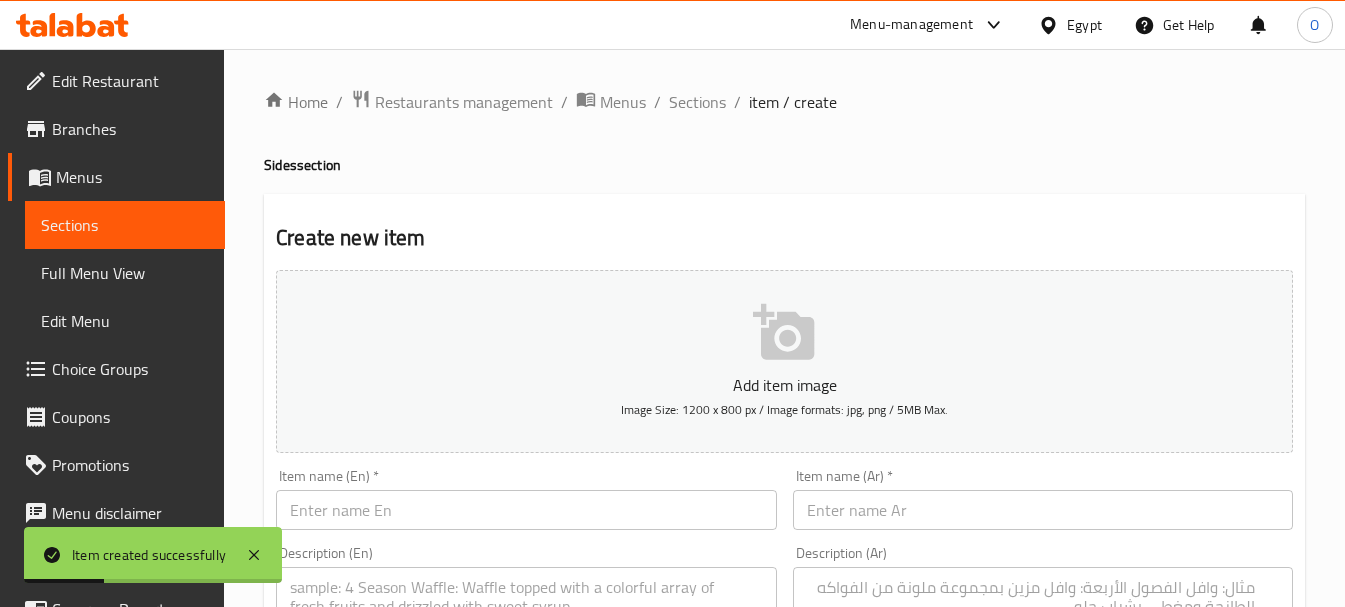 click on "Home / Restaurants management / Menus / Sections / item / create Sides  section Create new item Add item image Image Size: 1200 x 800 px / Image formats: jpg, png / 5MB Max. Item name (En)   * Item name (En)  * Item name (Ar)   * Item name (Ar)  * Description (En) Description (En) Description (Ar) Description (Ar) Product barcode Product barcode Product sku Product sku Price   * EGP 0 Price  * Price on selection Free item Start Date Start Date End Date End Date Available Days SU MO TU WE TH FR SA Available from ​ ​ Available to ​ ​ Status Active Inactive Exclude from GEM Variations & Choices Add variant ASSIGN CHOICE GROUP Create" at bounding box center (784, 731) 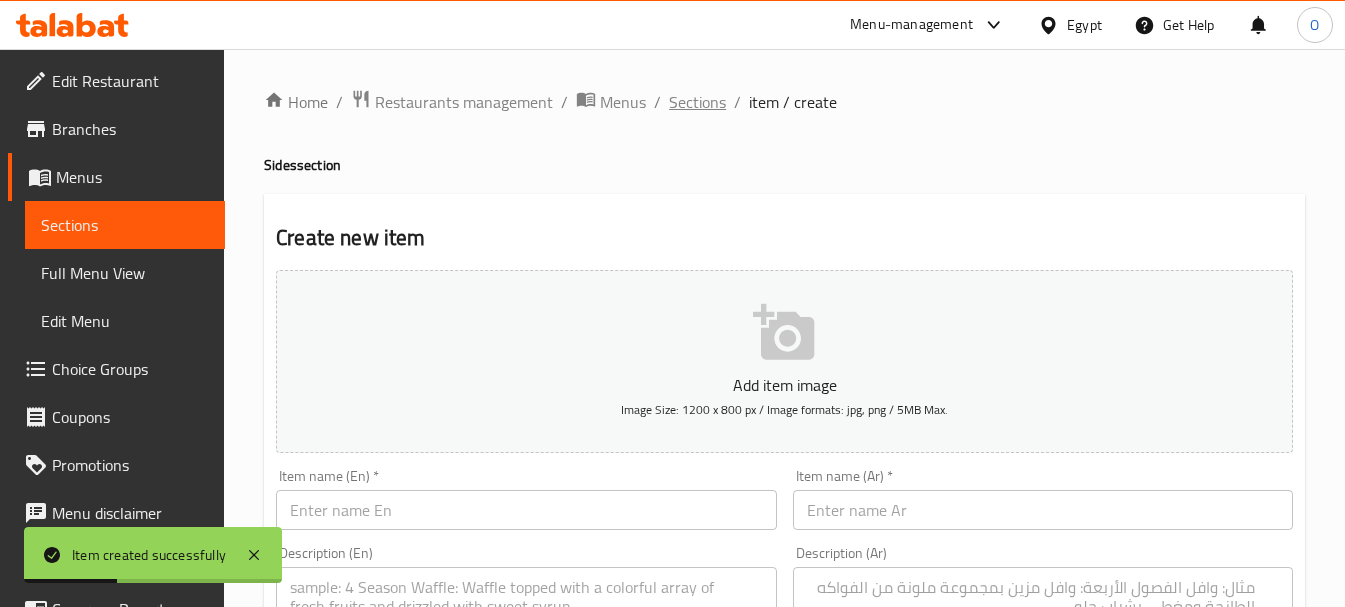 click on "Sections" at bounding box center (697, 102) 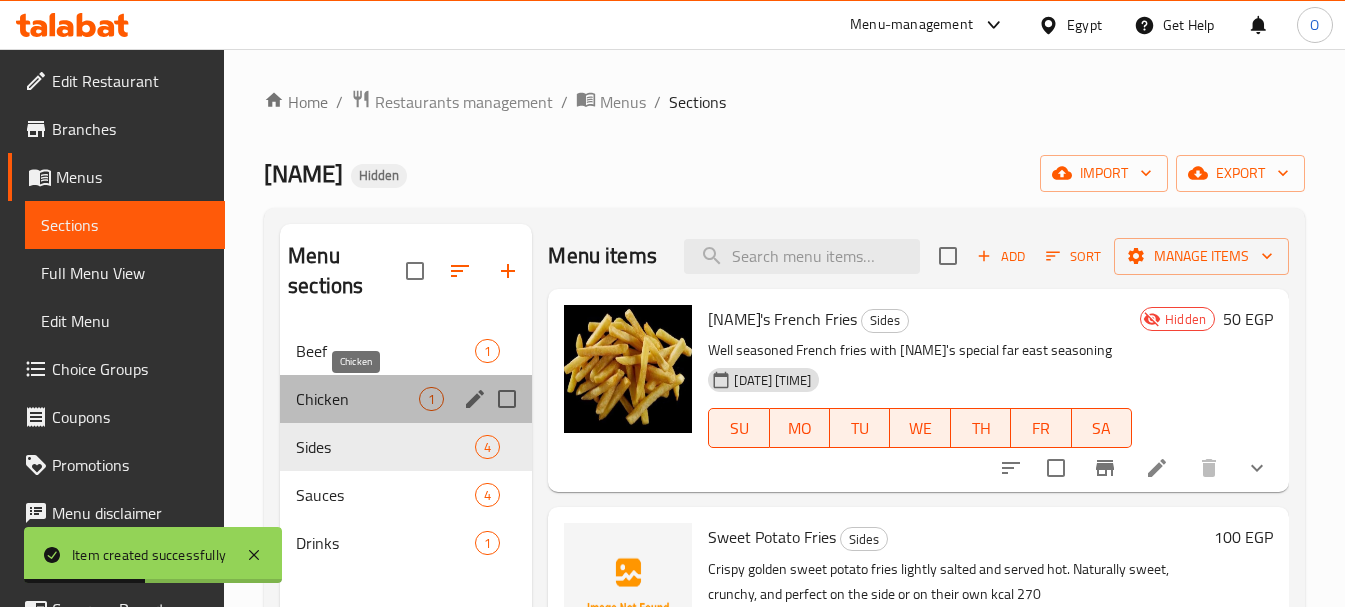 click on "Chicken" at bounding box center [357, 399] 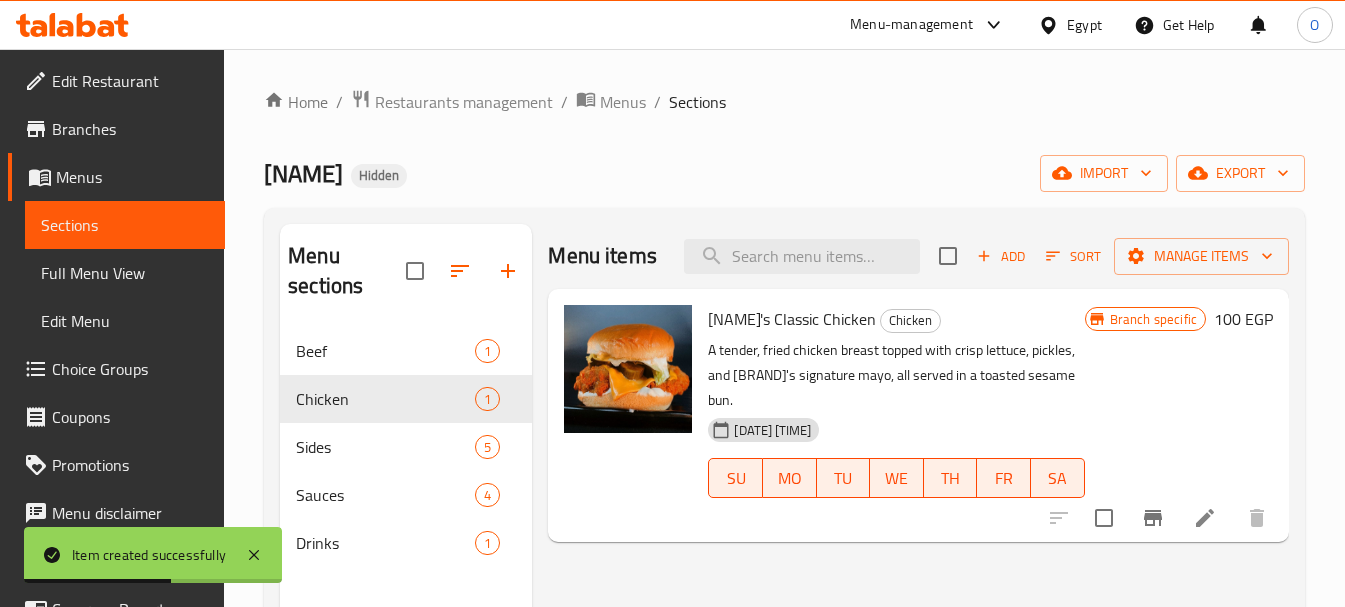 scroll, scrollTop: 100, scrollLeft: 0, axis: vertical 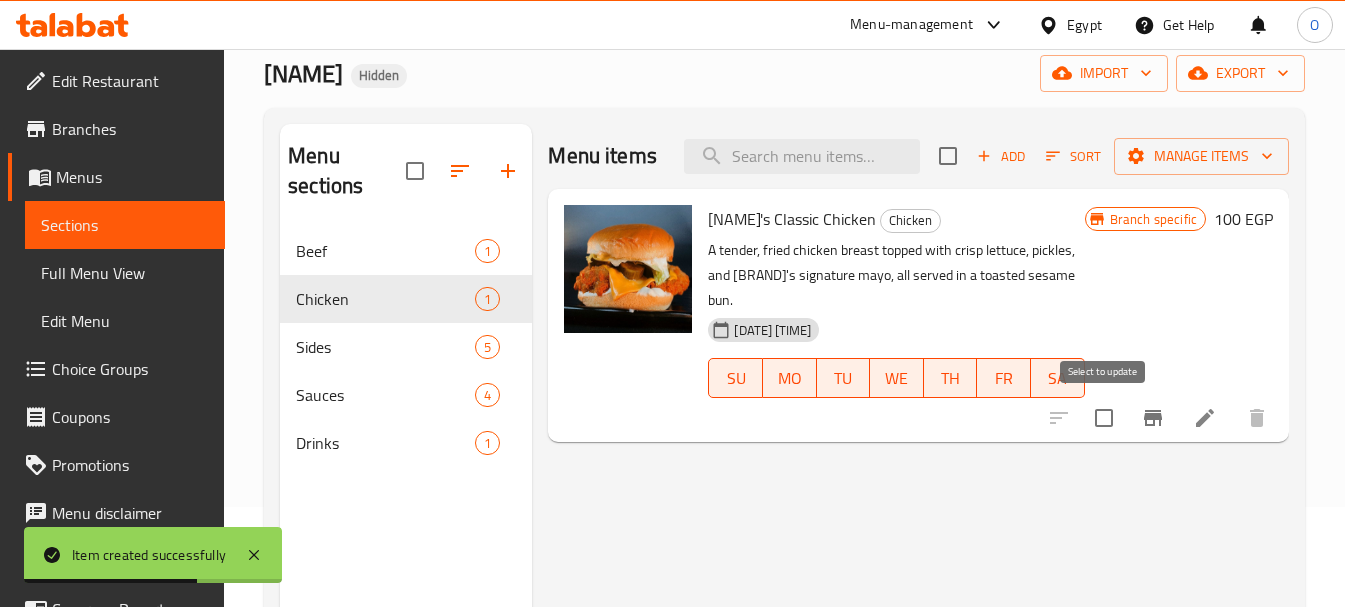 click at bounding box center [1104, 418] 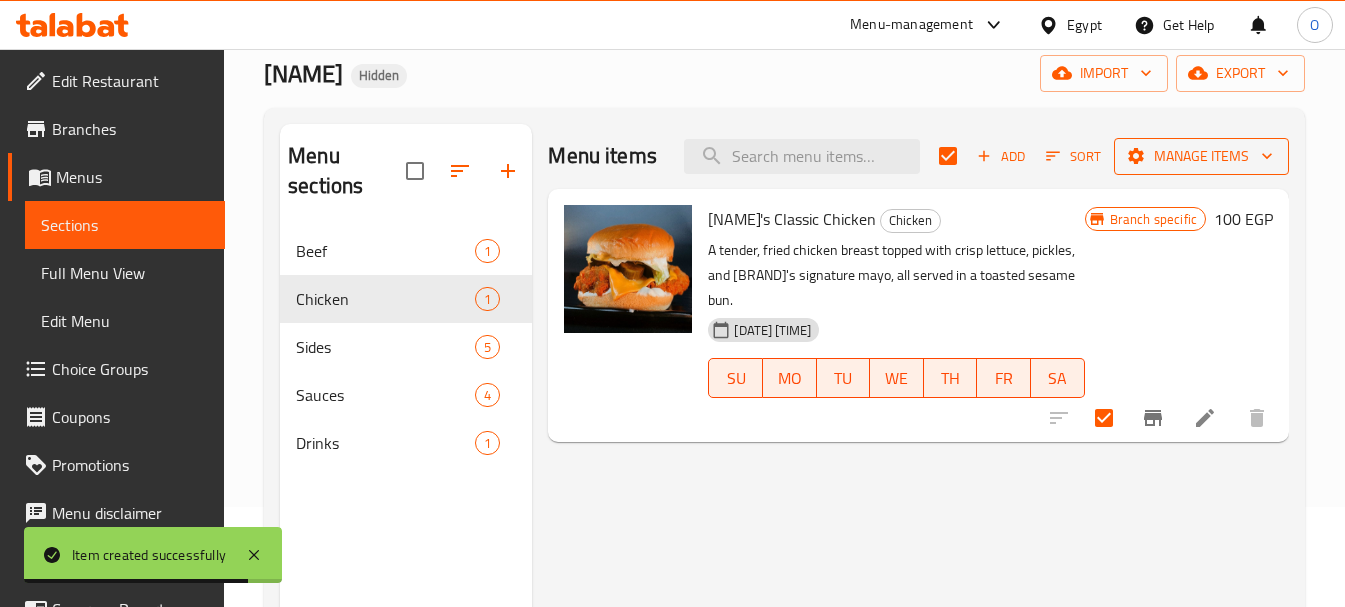 click on "Manage items" at bounding box center [1201, 156] 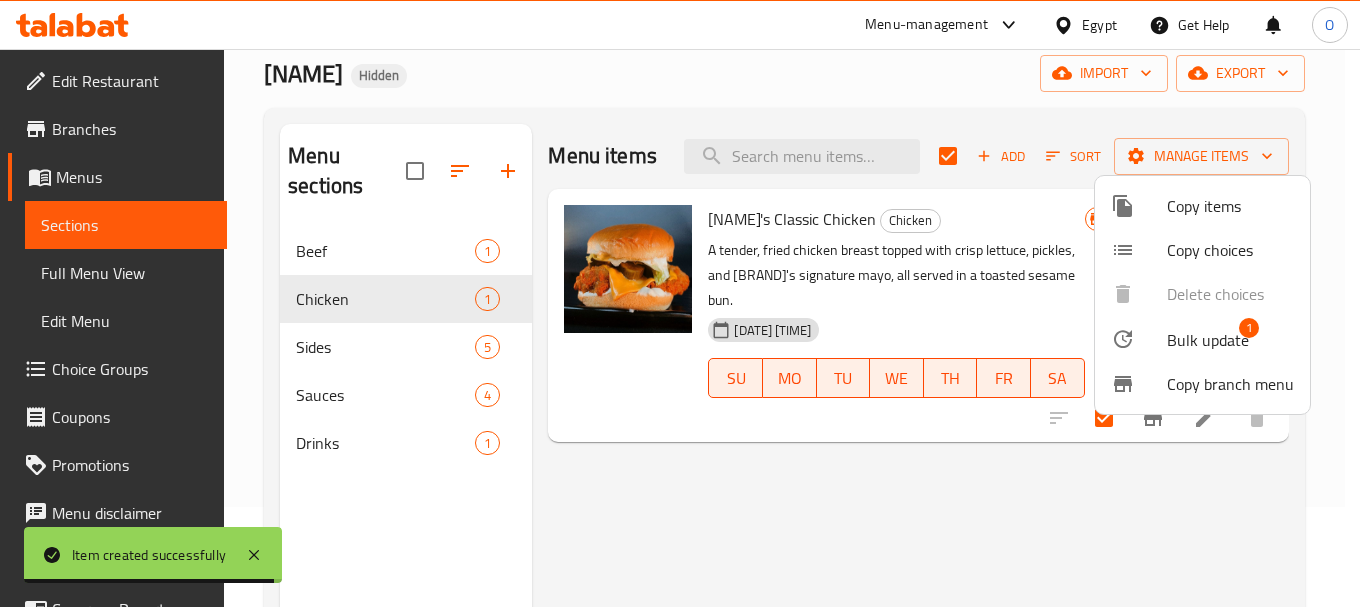 click on "Bulk update" at bounding box center [1208, 340] 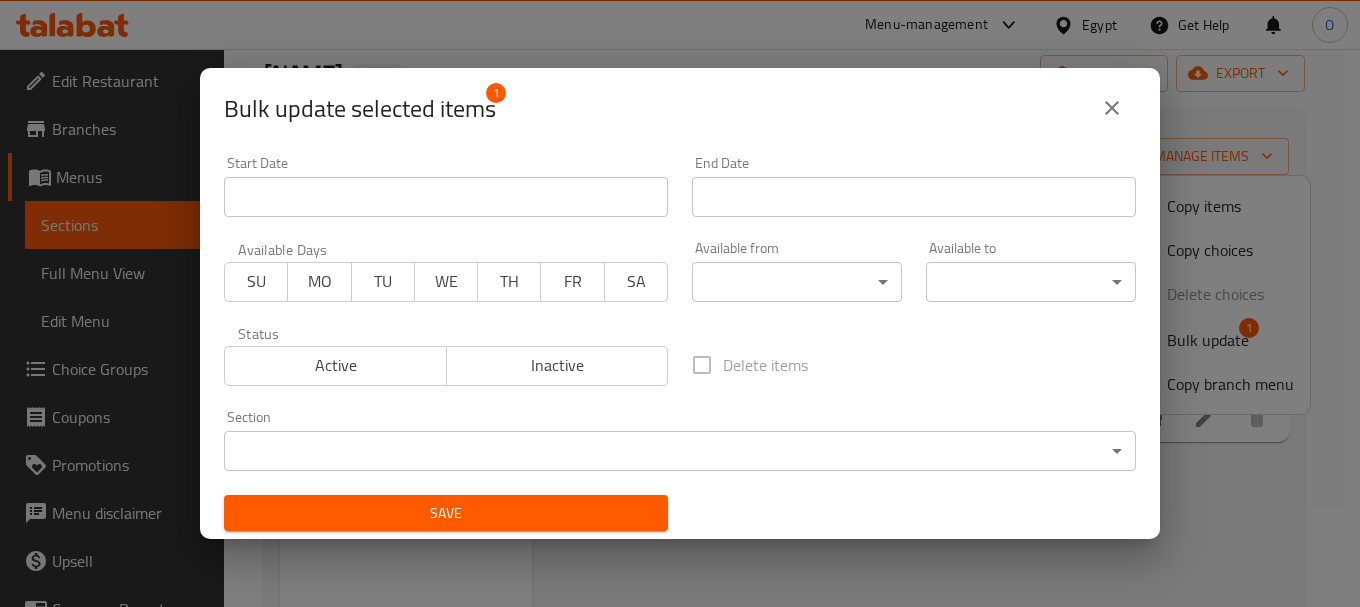 click on "Inactive" at bounding box center (558, 365) 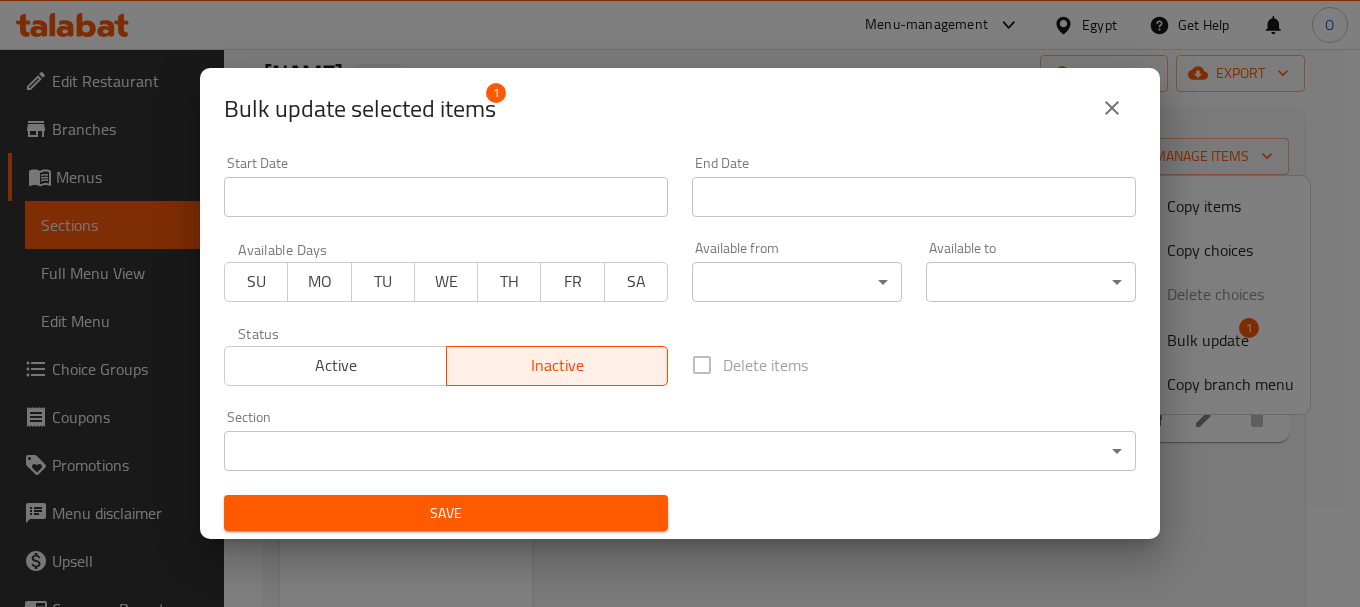 click on "Save" at bounding box center [446, 513] 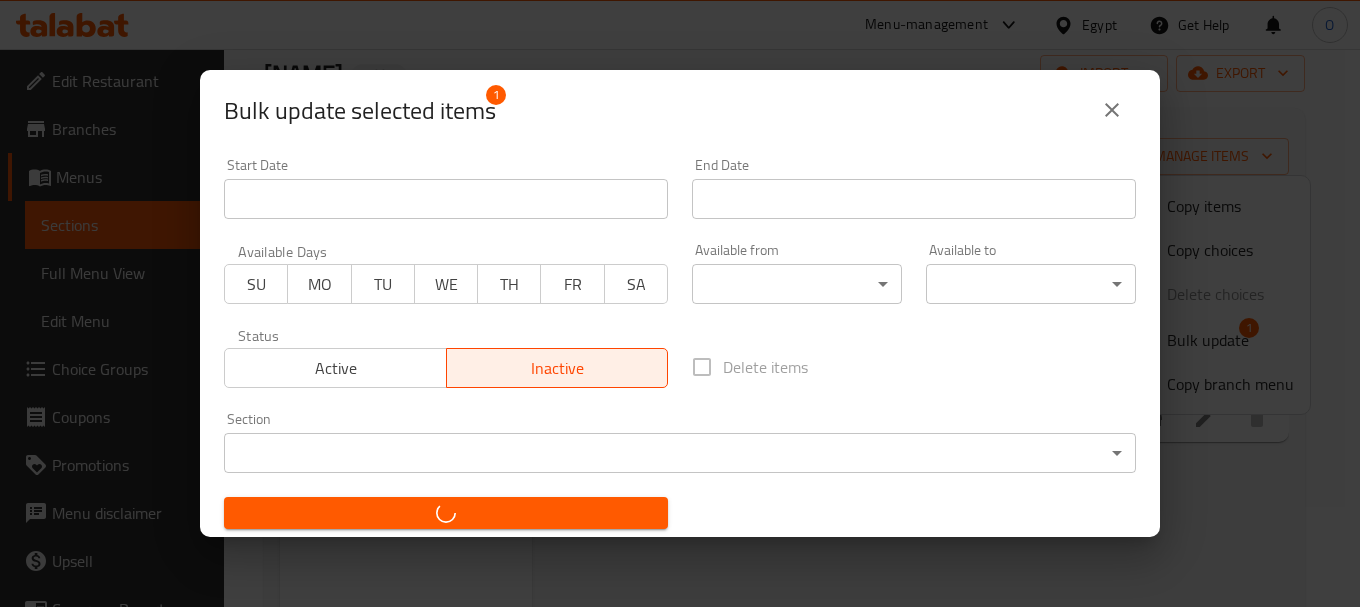 checkbox on "false" 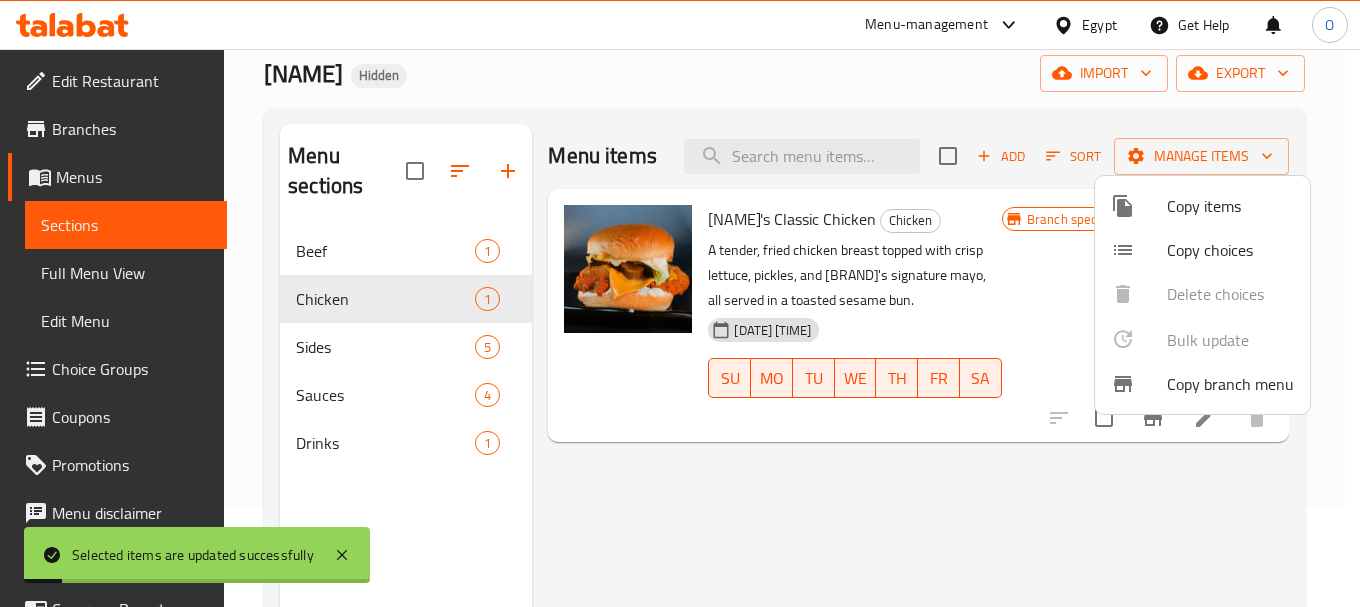 click at bounding box center [680, 303] 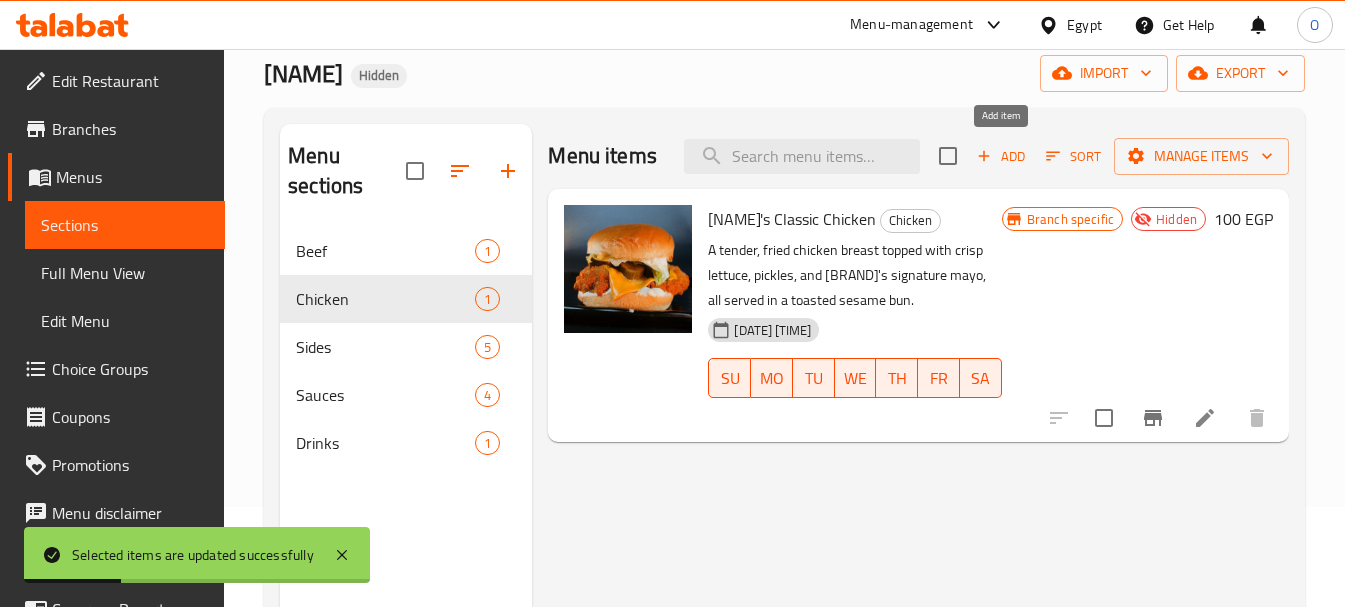 click on "Add" at bounding box center (1001, 156) 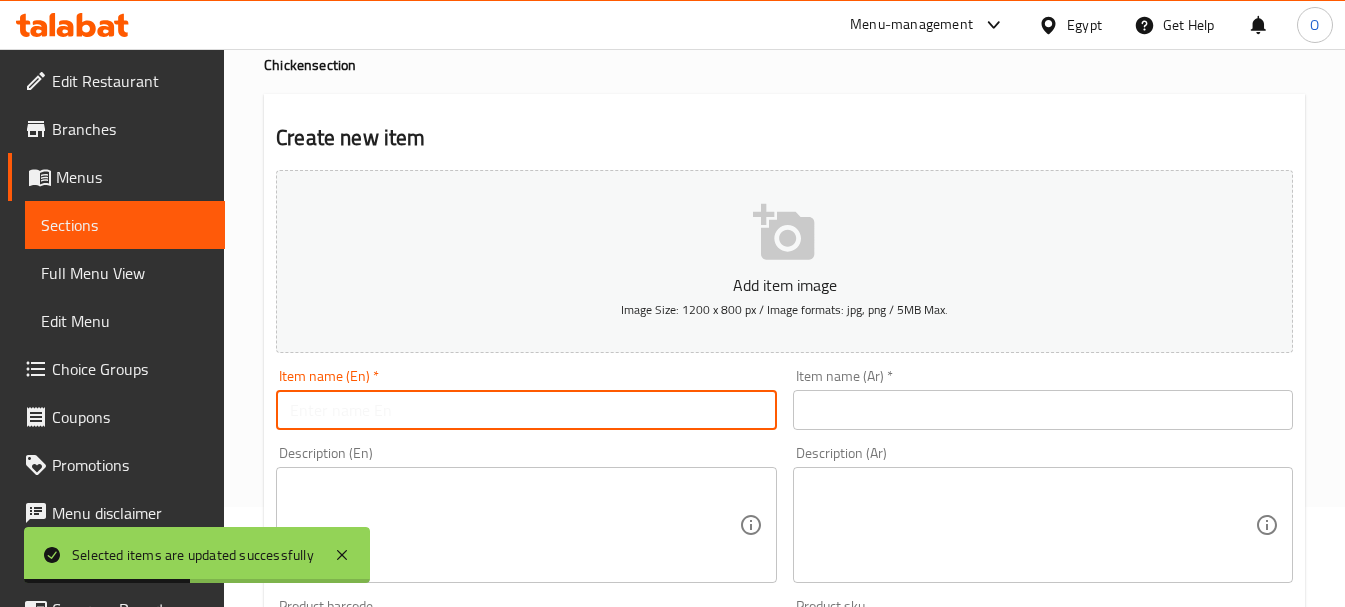 paste on "[BRAND] Off" 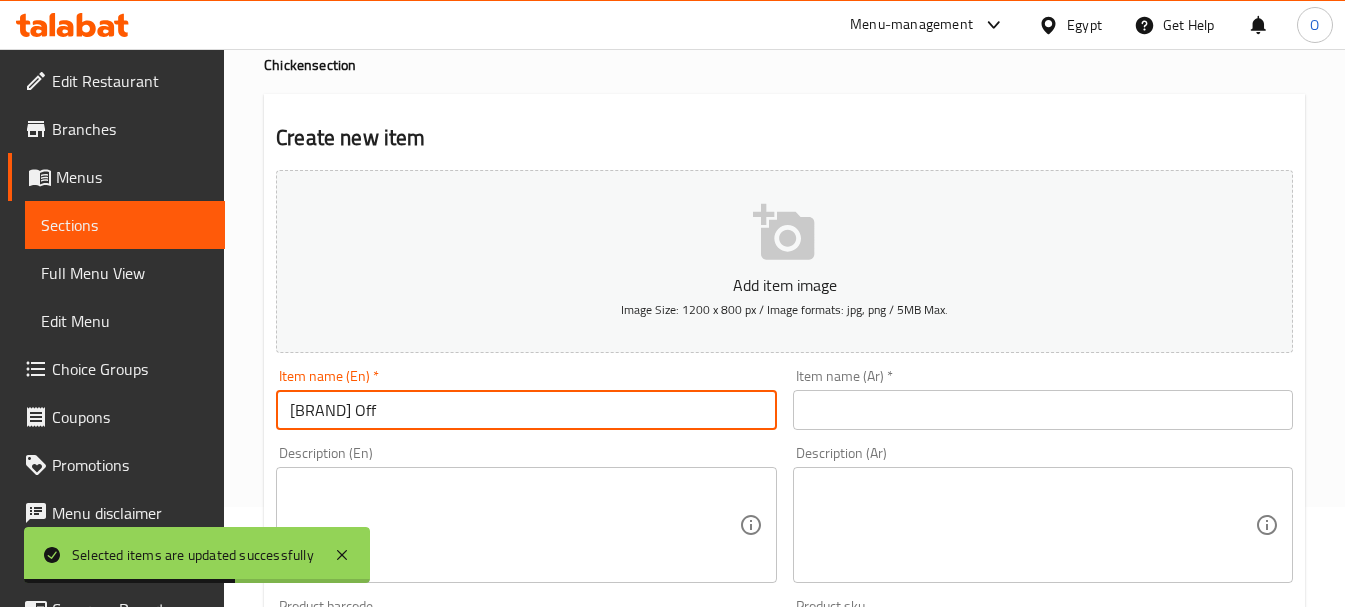 type on "[BRAND] Off" 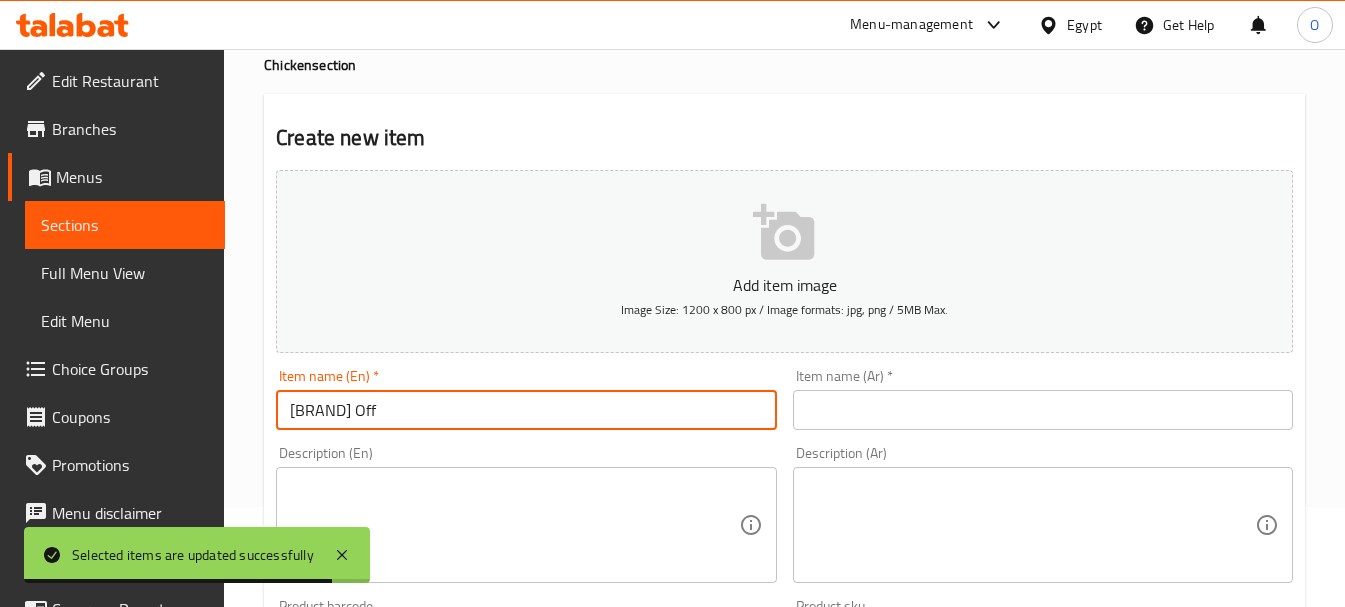 click at bounding box center [1043, 410] 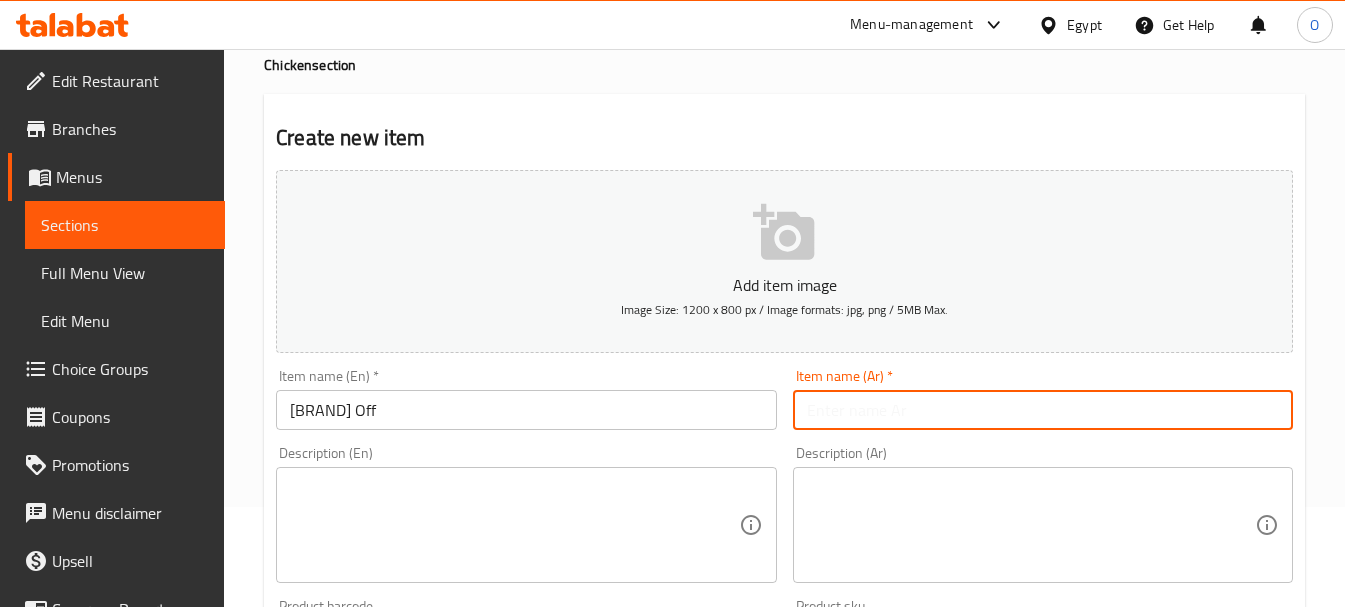 type on ";" 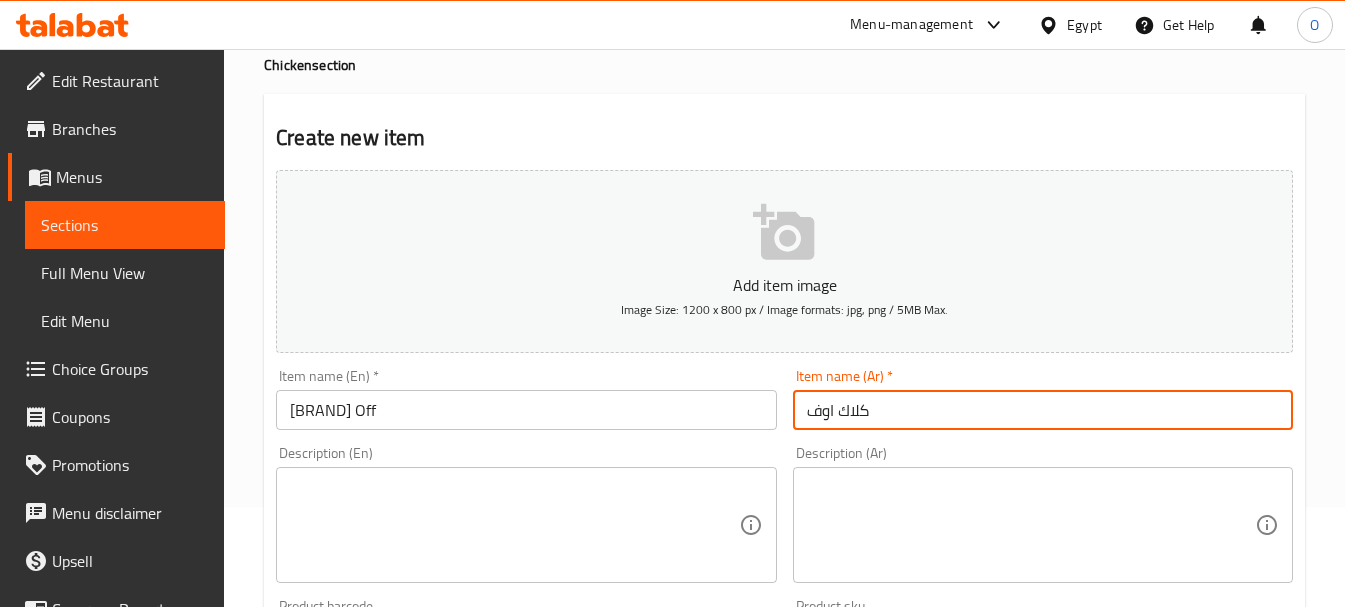 type on "كلاك اوف" 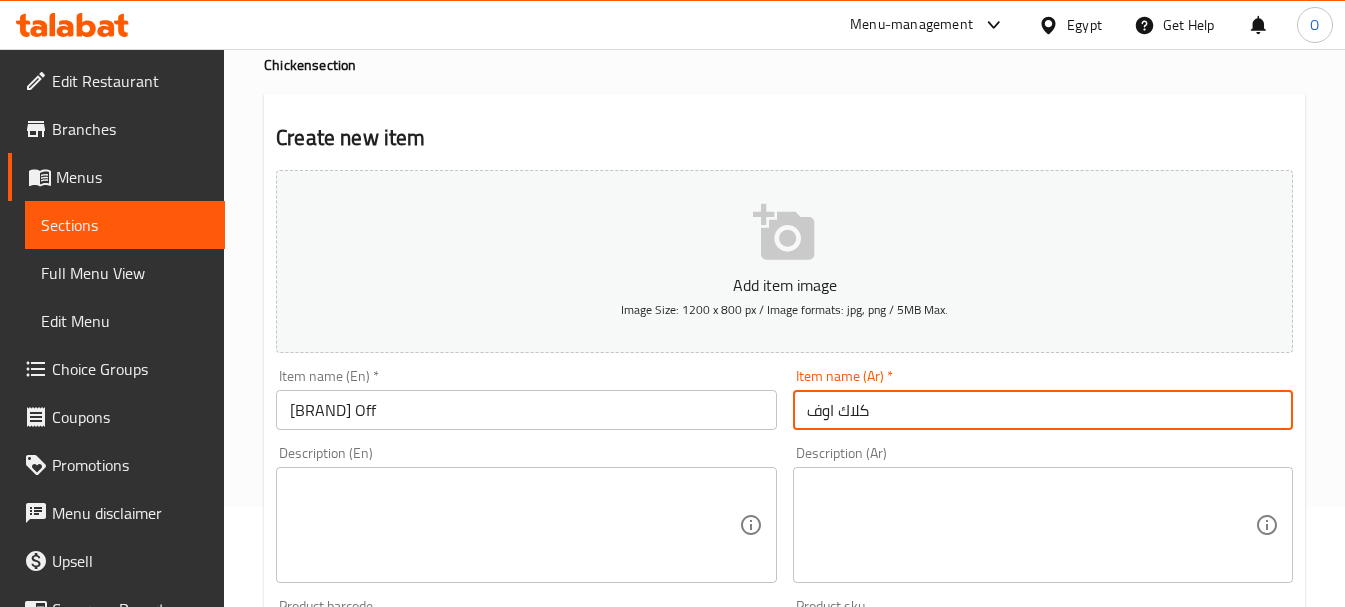 click at bounding box center (514, 525) 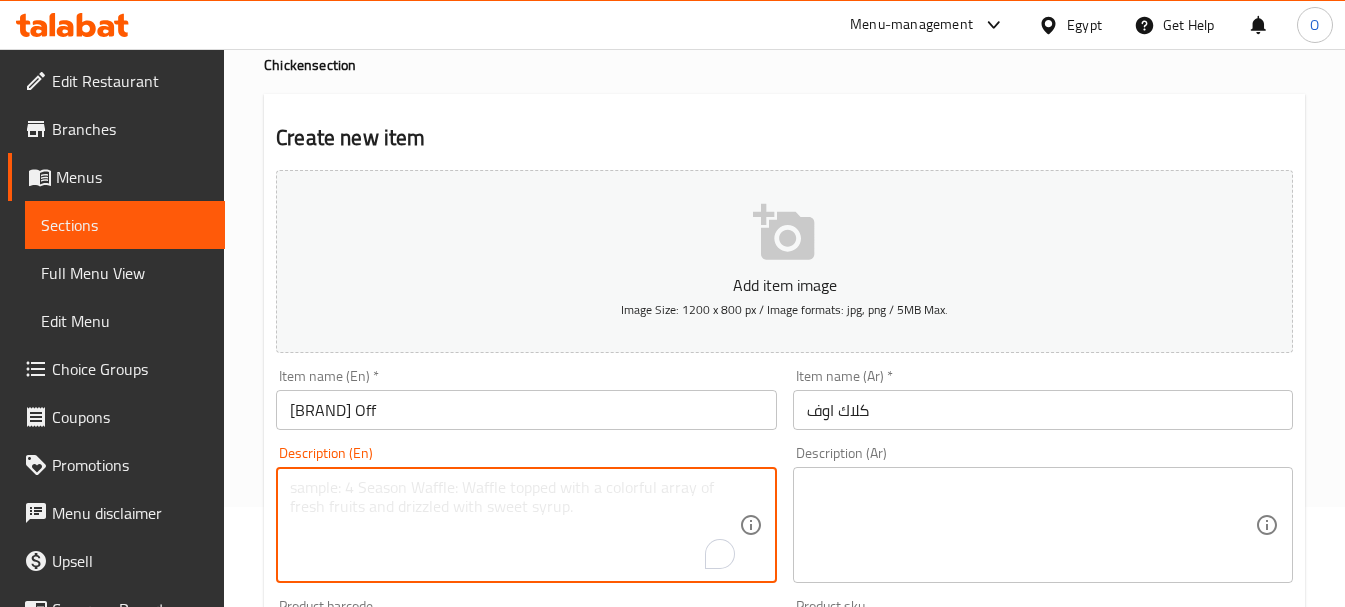 paste on "Crispy fried butterfly chicken sandwich with melted
cheddar, sweet pickles, and spicy mayo on a toasted
brioche bun – golden, juicy, and full of crunch." 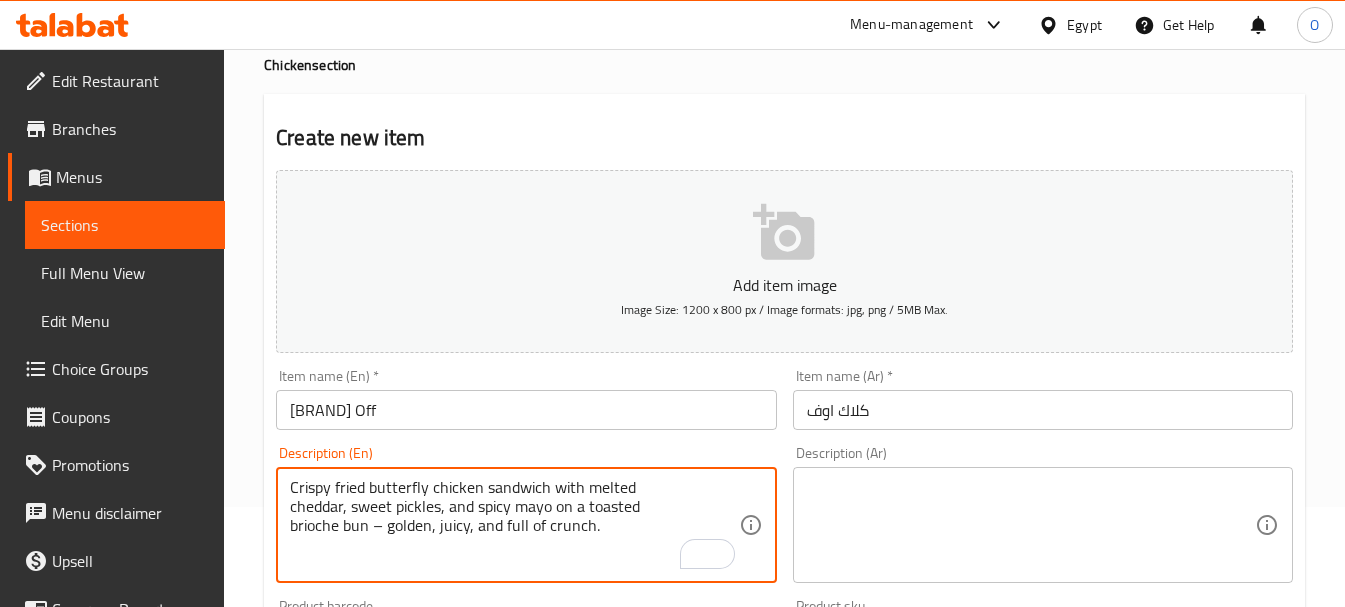 type on "Crispy fried butterfly chicken sandwich with melted
cheddar, sweet pickles, and spicy mayo on a toasted
brioche bun – golden, juicy, and full of crunch." 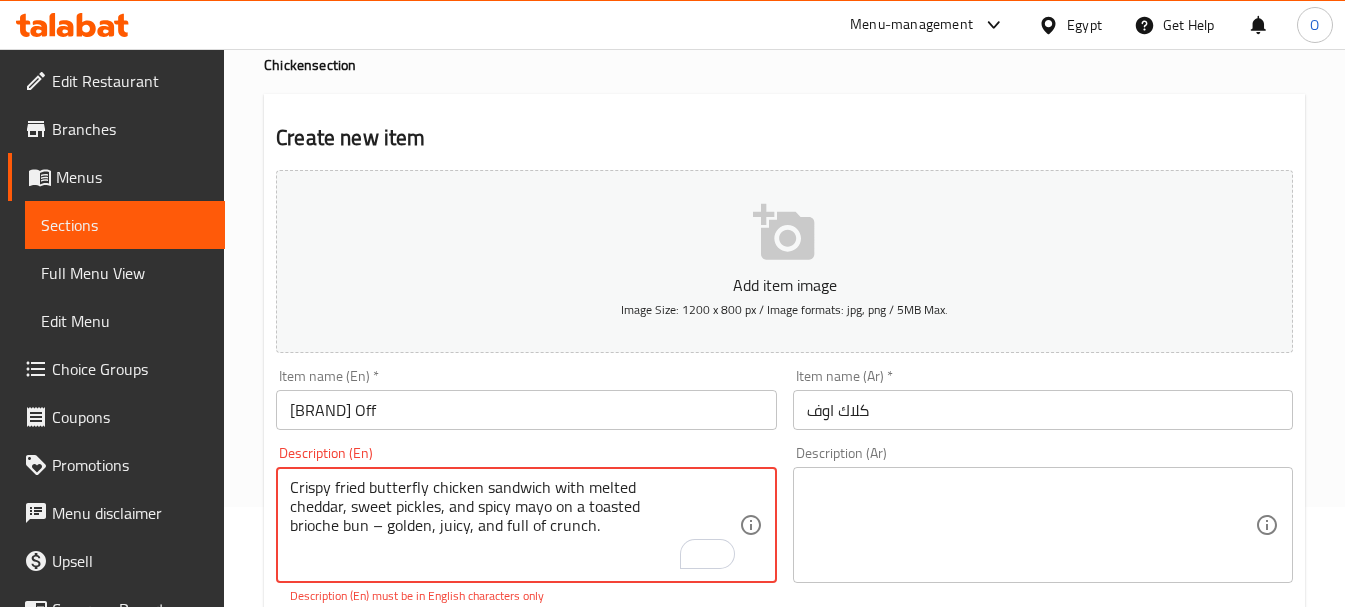 click at bounding box center (1031, 525) 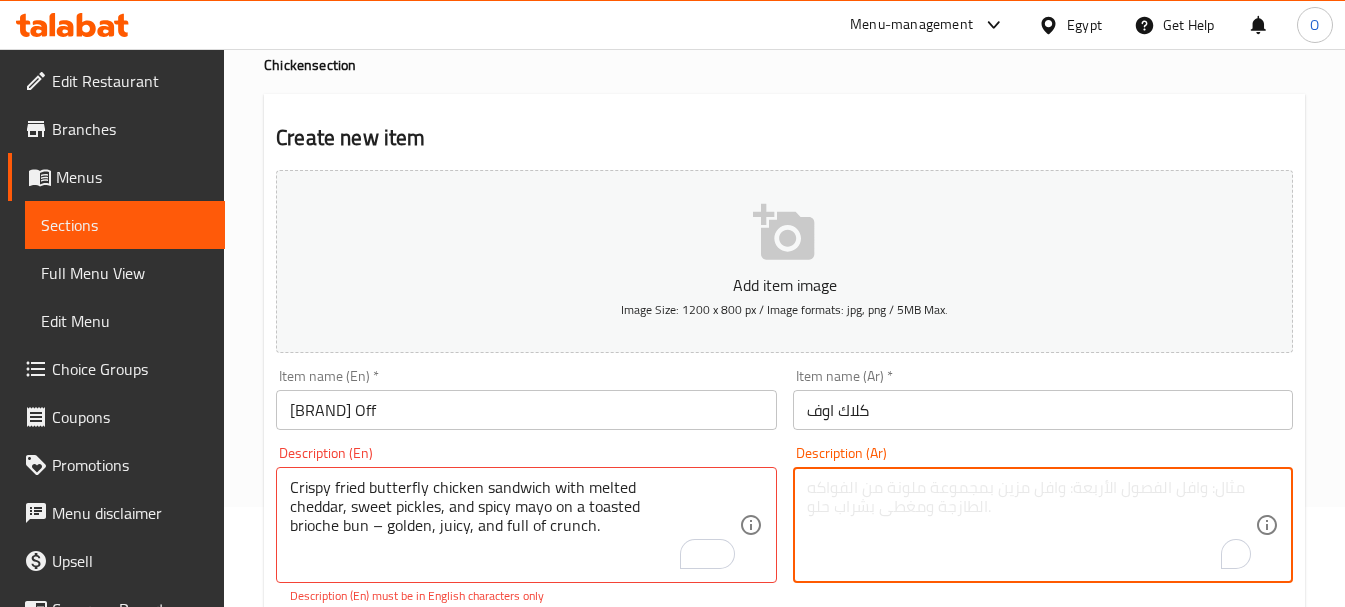 paste on "ساندويتش دجاج الفراشة المقلي المقرمش مع جبنة الشيدر المذابة والمخللات الحلوة والمايونيز الحار على خبز بريوش محمص - ذهبي اللون، طري، ومقرمش." 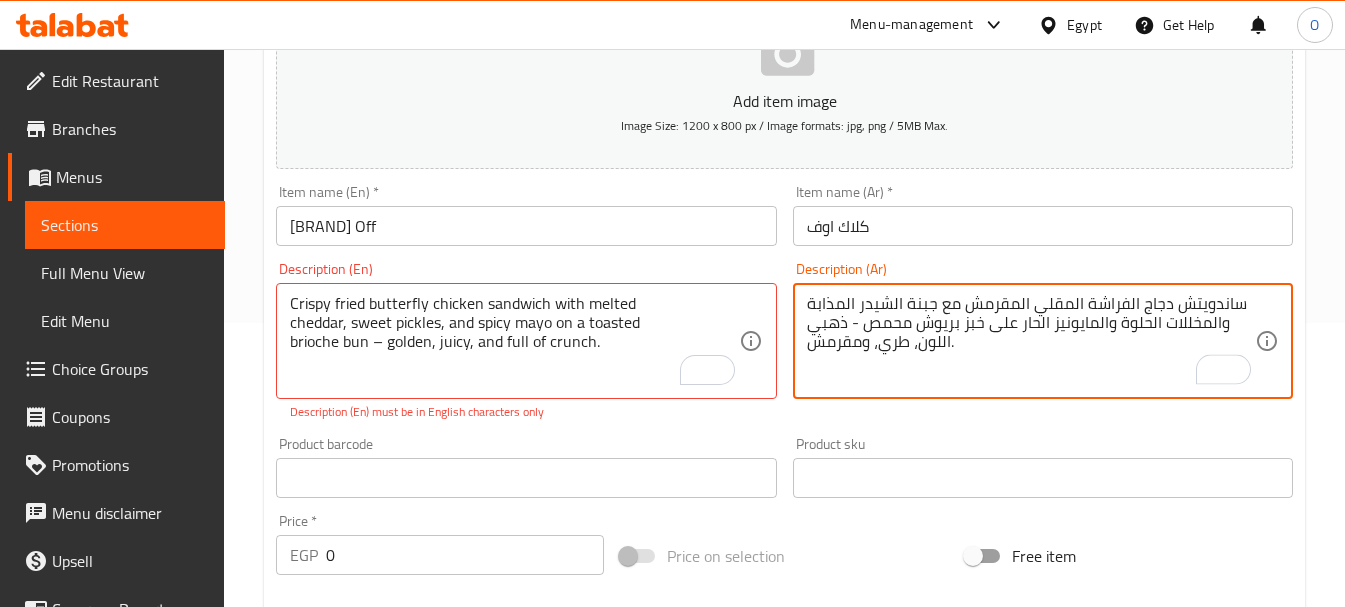 scroll, scrollTop: 300, scrollLeft: 0, axis: vertical 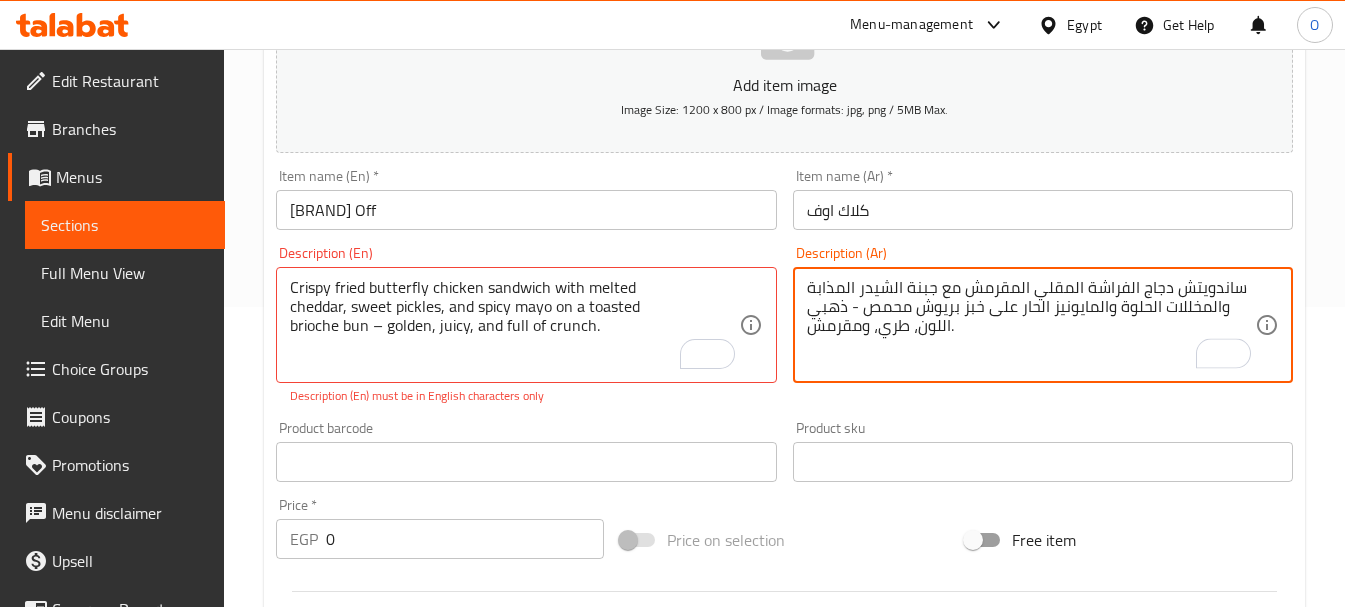 type on "ساندويتش دجاج الفراشة المقلي المقرمش مع جبنة الشيدر المذابة والمخللات الحلوة والمايونيز الحار على خبز بريوش محمص - ذهبي اللون، طري، ومقرمش." 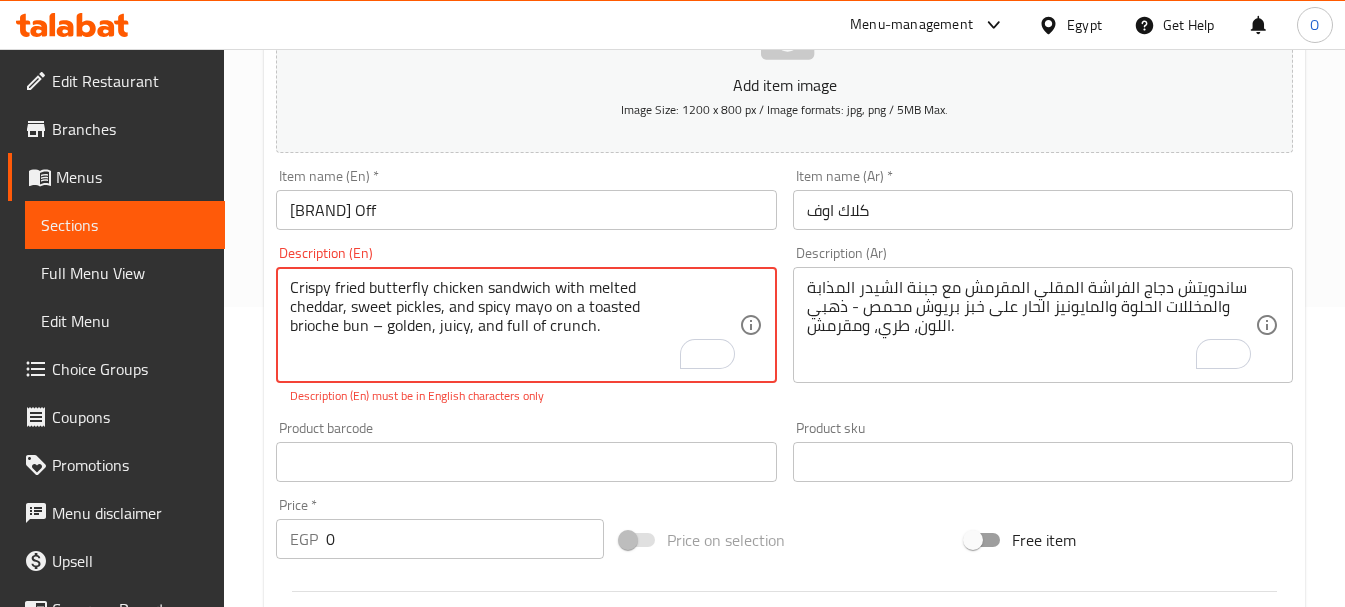 drag, startPoint x: 387, startPoint y: 327, endPoint x: 373, endPoint y: 328, distance: 14.035668 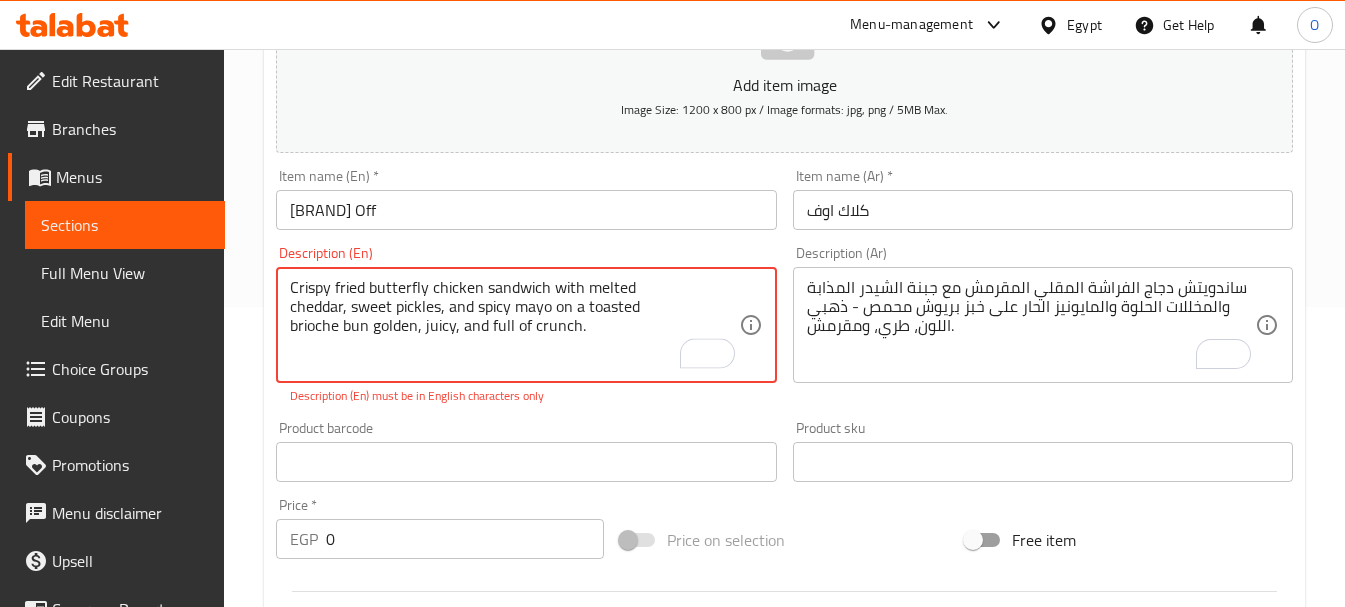 click on "Crispy fried butterfly chicken sandwich with melted
cheddar, sweet pickles, and spicy mayo on a toasted
brioche bun golden, juicy, and full of crunch." at bounding box center [514, 325] 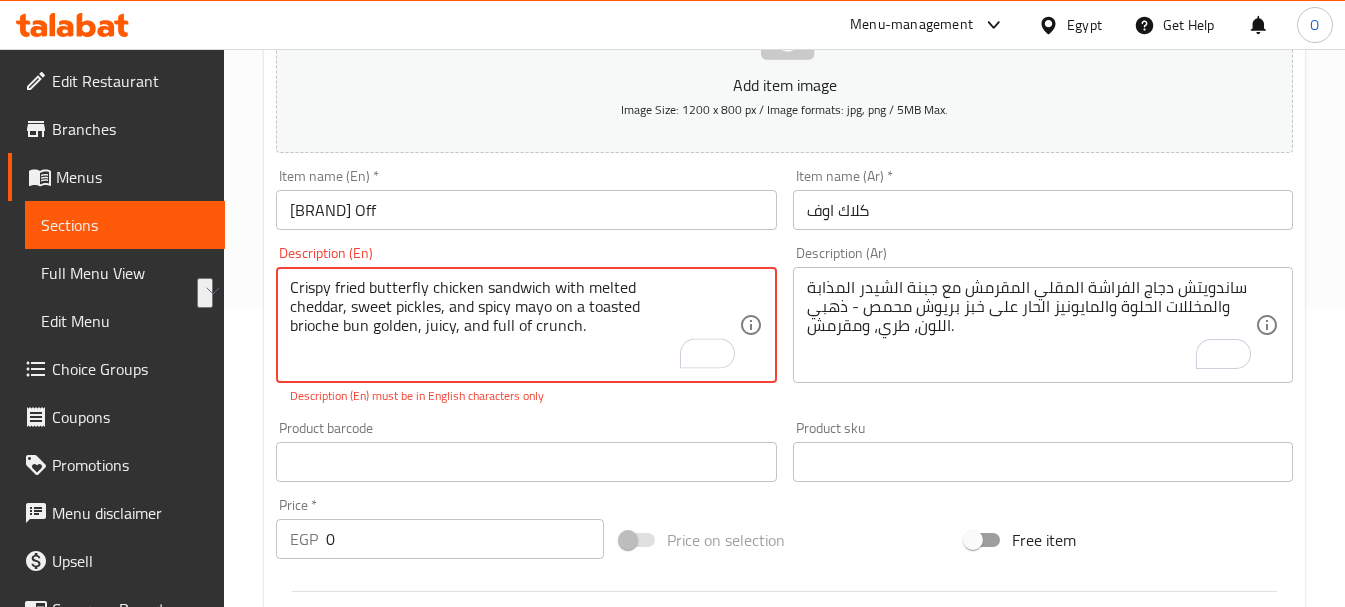 click on "Crispy fried butterfly chicken sandwich with melted
cheddar, sweet pickles, and spicy mayo on a toasted
brioche bun golden, juicy, and full of crunch." at bounding box center (514, 325) 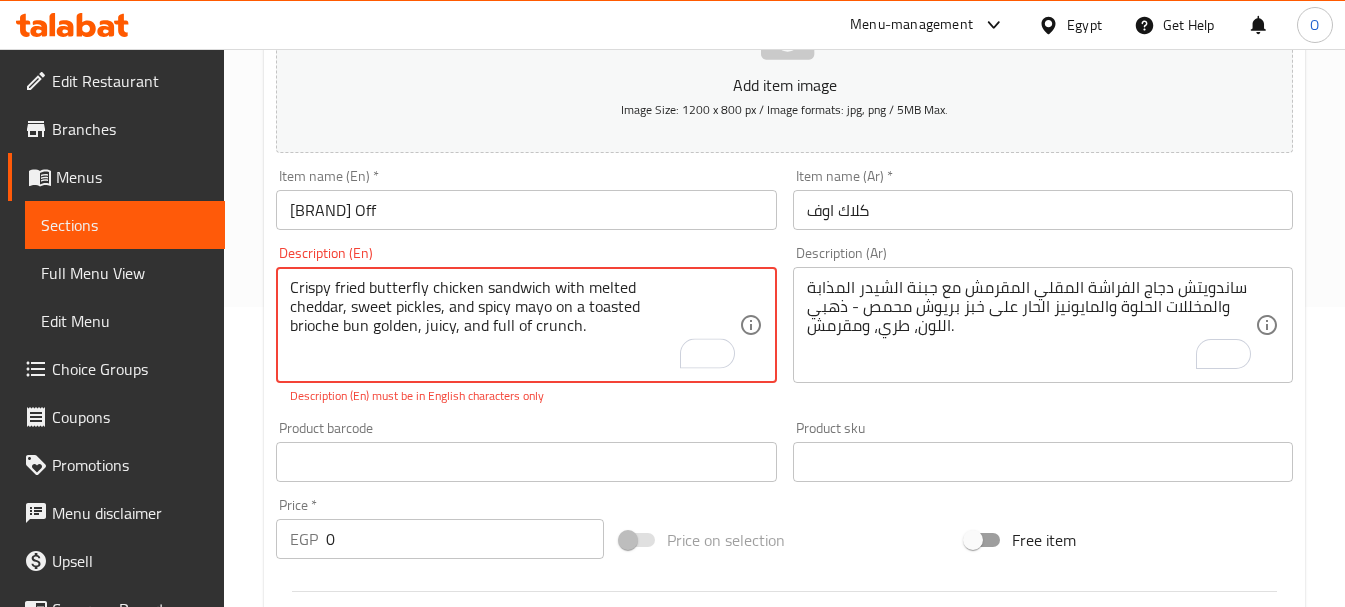 click on "Crispy fried butterfly chicken sandwich with melted
cheddar, sweet pickles, and spicy mayo on a toasted
brioche bun golden, juicy, and full of crunch." at bounding box center [514, 325] 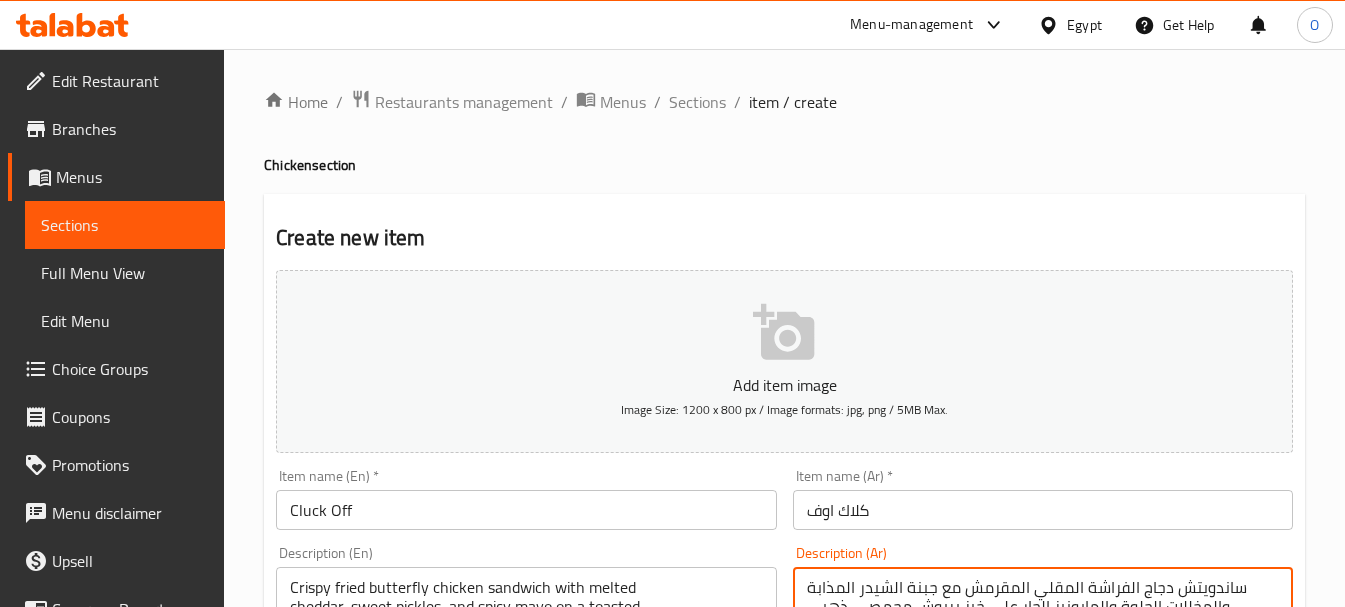 scroll, scrollTop: 300, scrollLeft: 0, axis: vertical 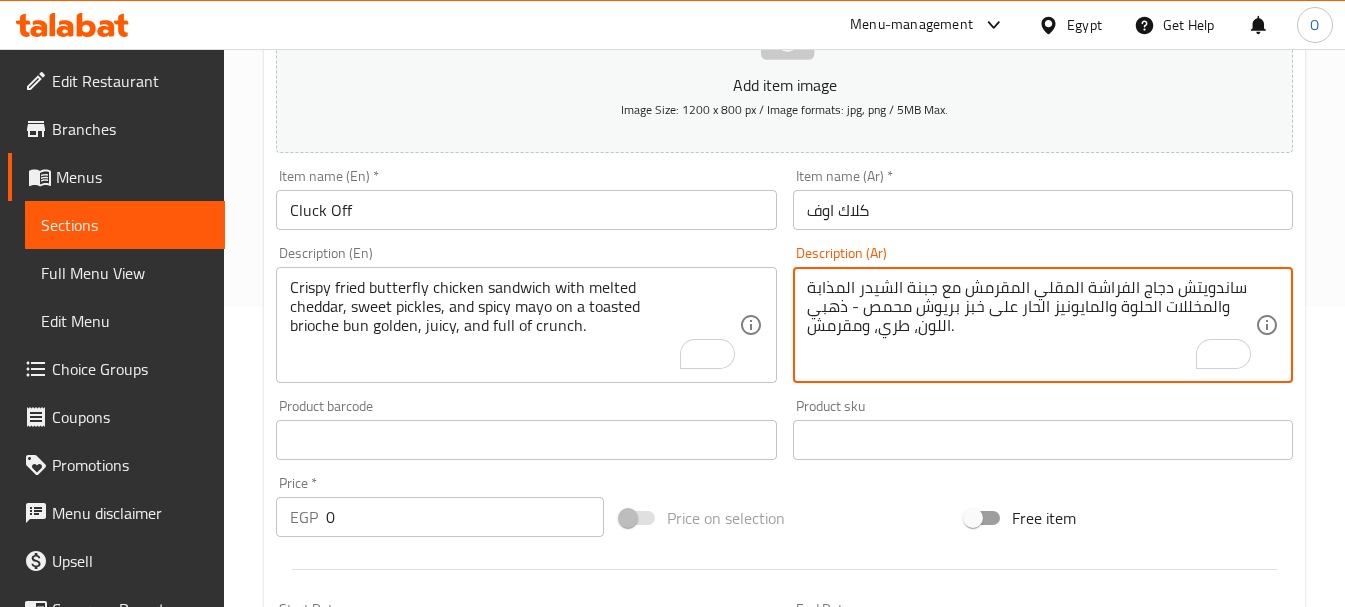 click on "ساندويتش دجاج الفراشة المقلي المقرمش مع جبنة الشيدر المذابة والمخللات الحلوة والمايونيز الحار على خبز بريوش محمص - ذهبي اللون، طري، ومقرمش." at bounding box center [1031, 325] 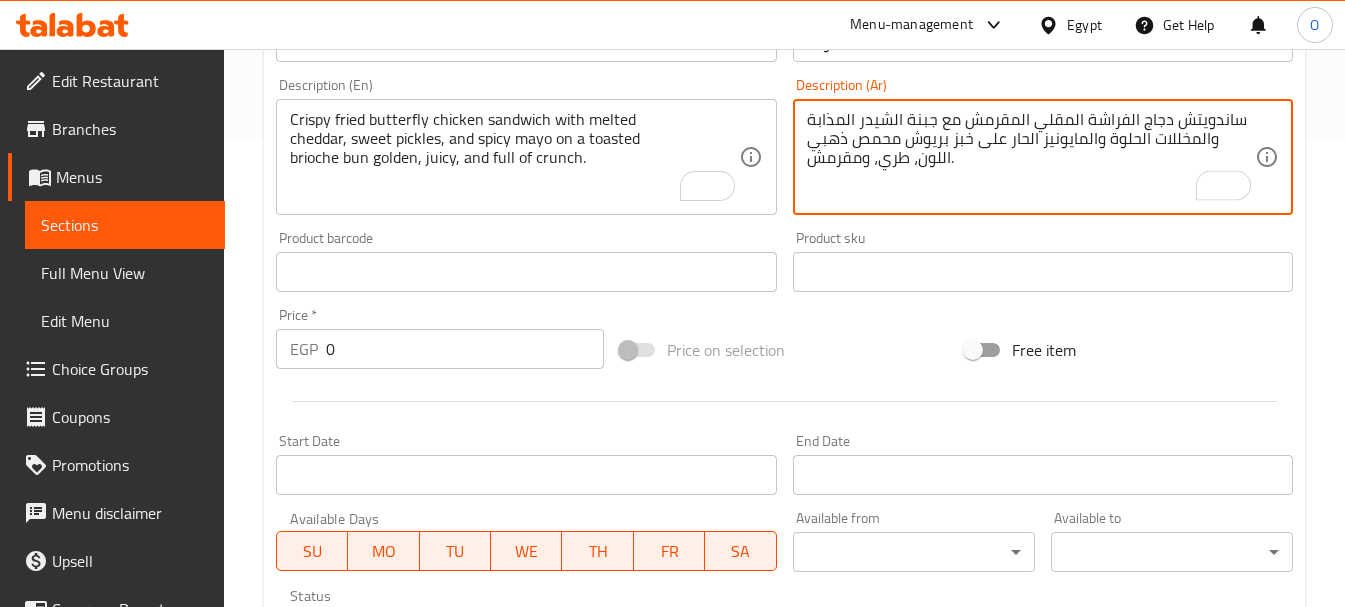 scroll, scrollTop: 700, scrollLeft: 0, axis: vertical 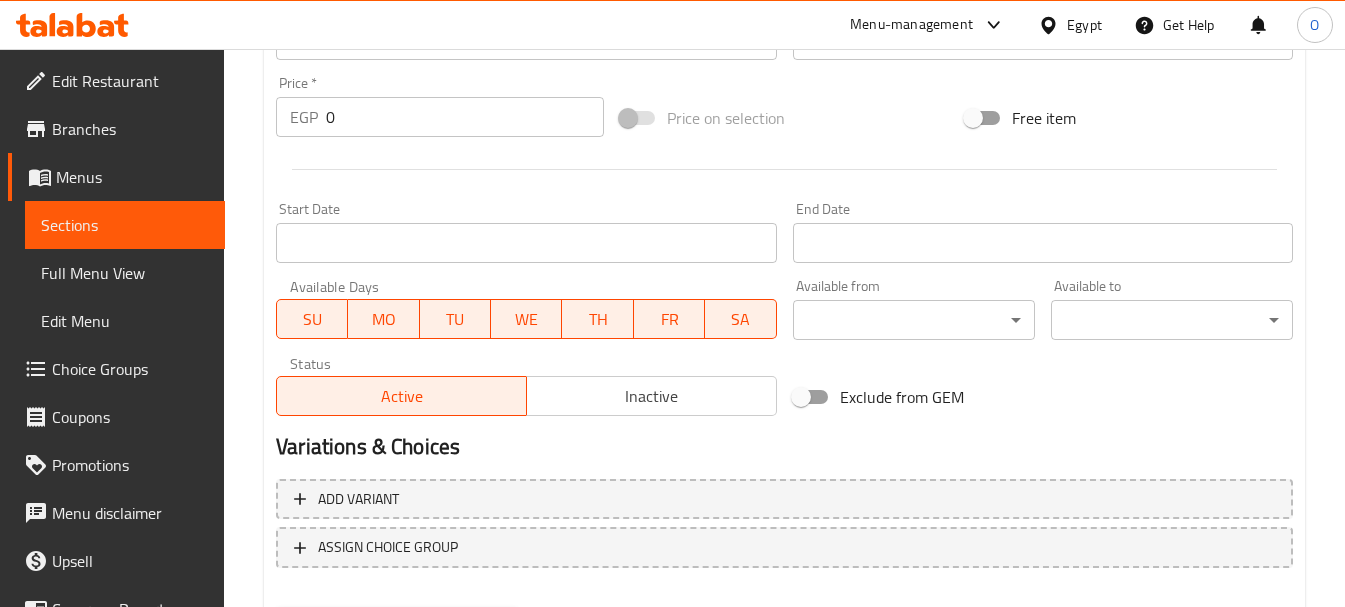 type on "ساندويتش دجاج الفراشة المقلي المقرمش مع جبنة الشيدر المذابة والمخللات الحلوة والمايونيز الحار على خبز بريوش محمص ذهبي اللون، طري، ومقرمش." 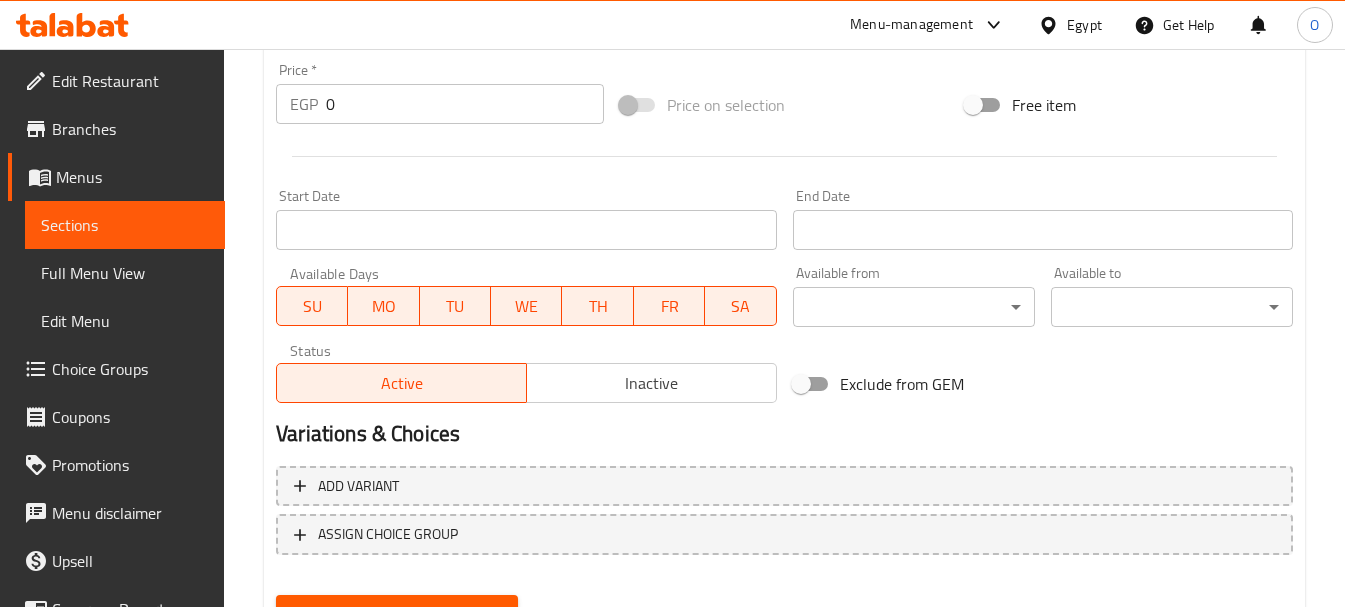 scroll, scrollTop: 600, scrollLeft: 0, axis: vertical 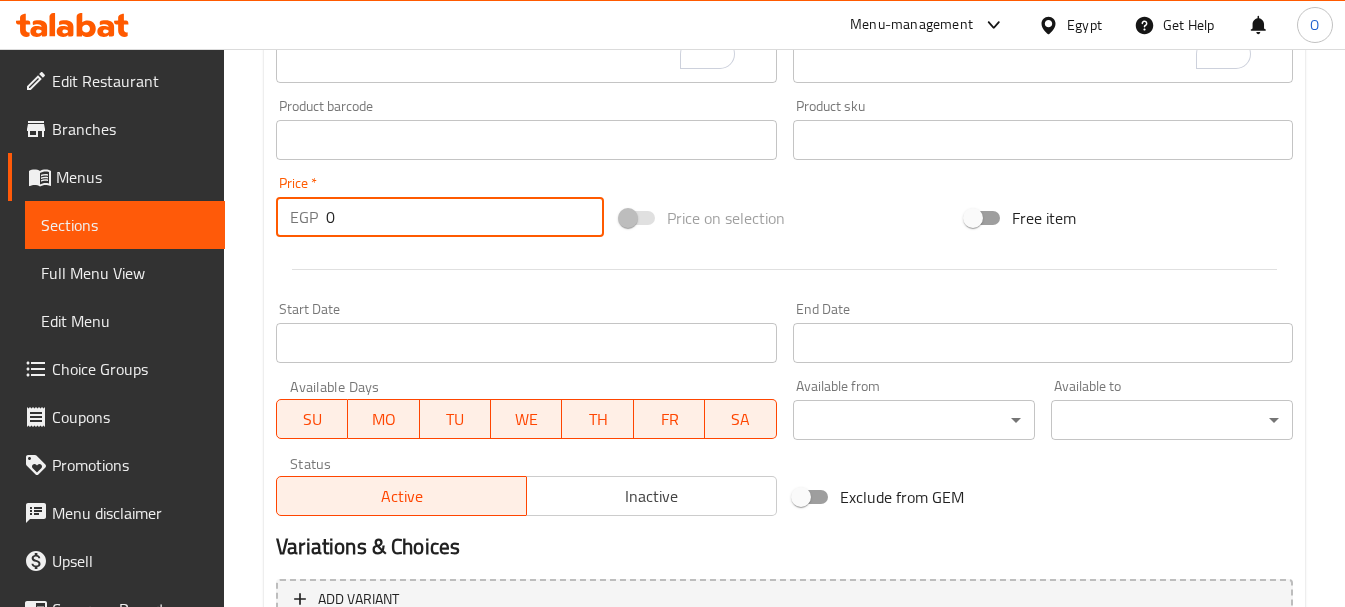 drag, startPoint x: 345, startPoint y: 217, endPoint x: 318, endPoint y: 217, distance: 27 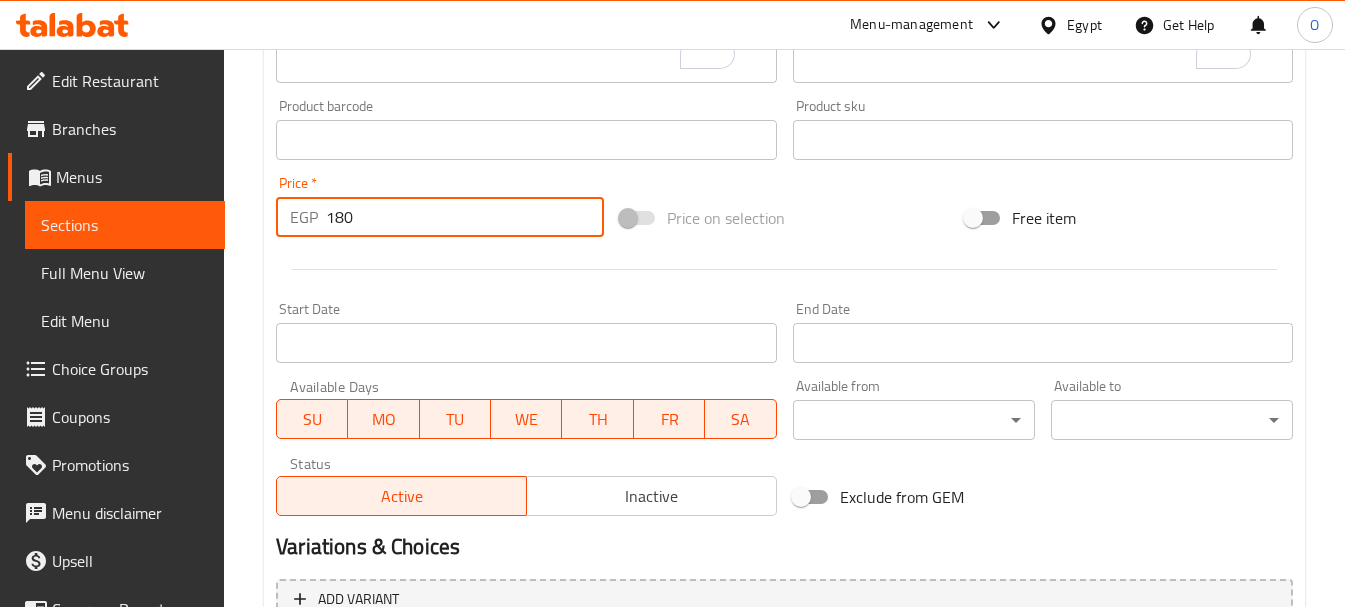 type on "180" 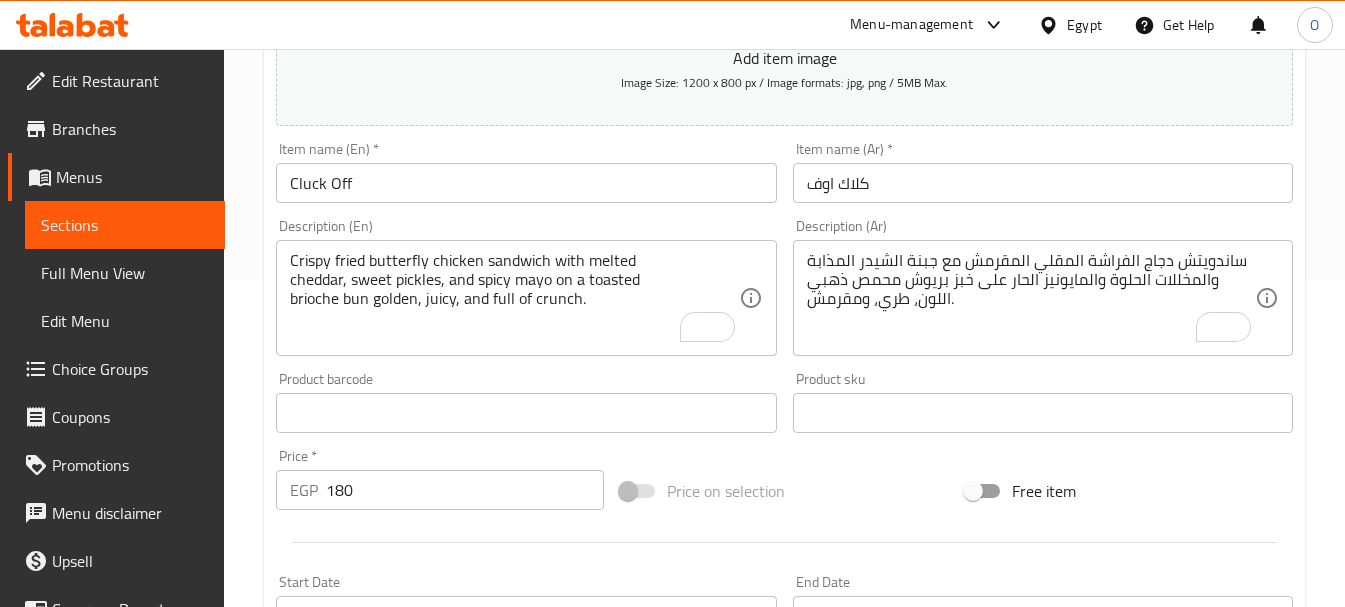 scroll, scrollTop: 300, scrollLeft: 0, axis: vertical 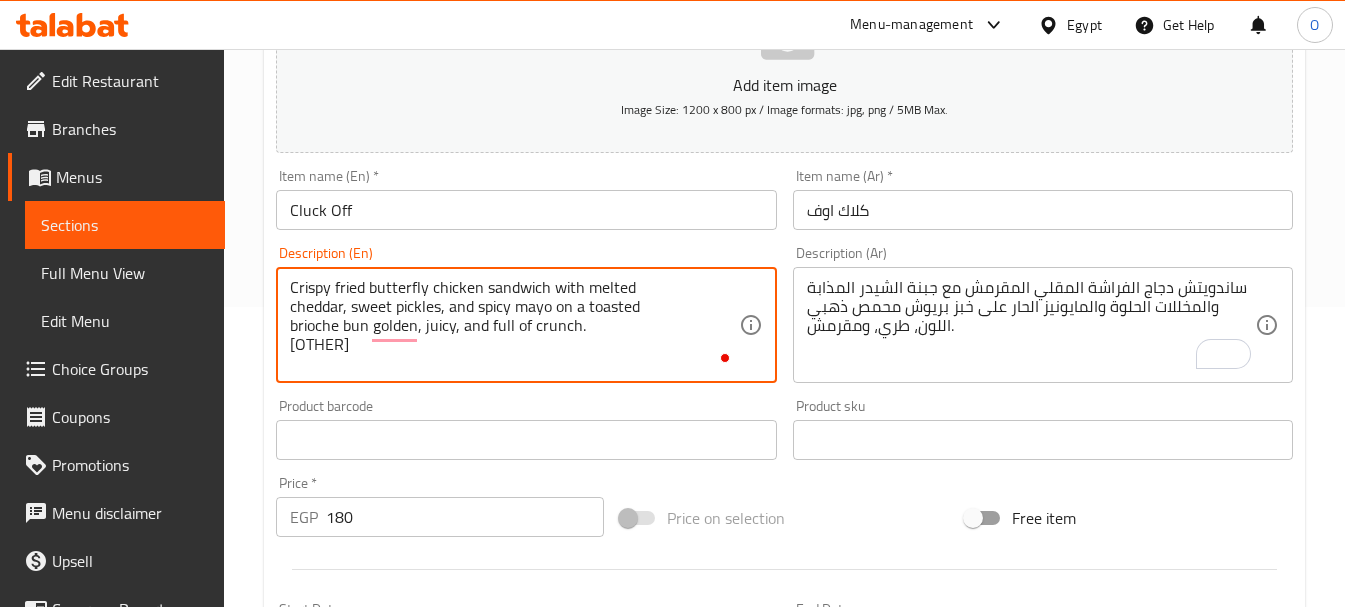 paste on "[NUMBER]" 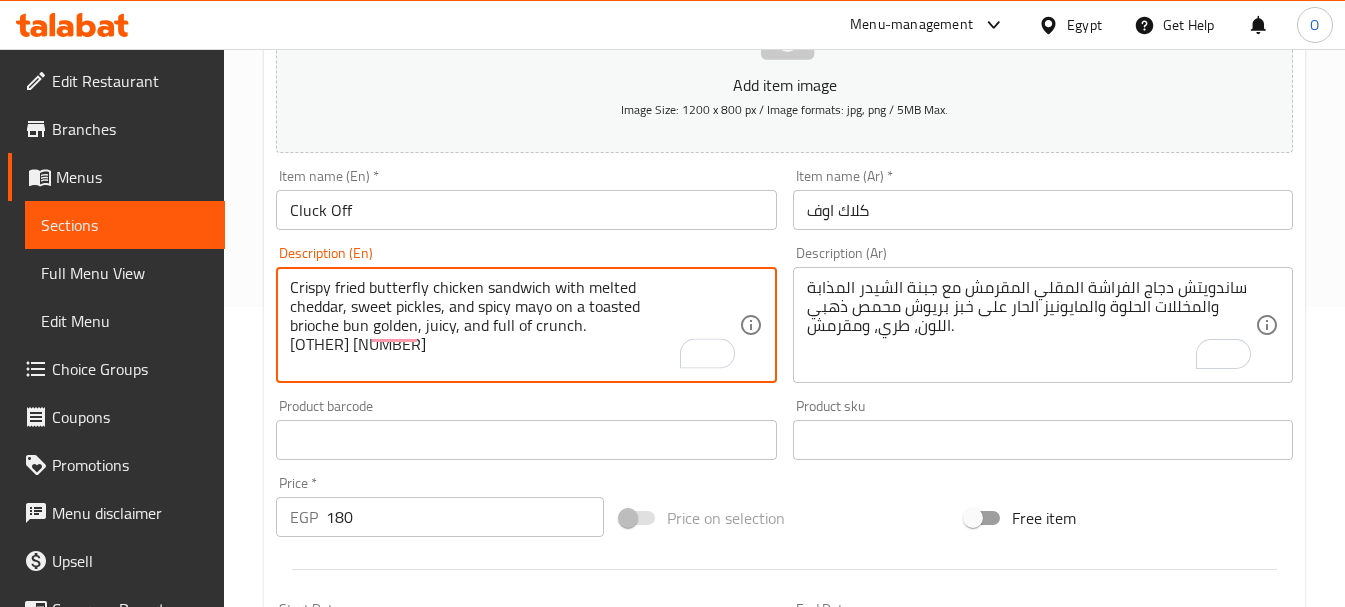 click on "Crispy fried butterfly chicken sandwich with melted
cheddar, sweet pickles, and spicy mayo on a toasted
brioche bun golden, juicy, and full of crunch.
[OTHER] [NUMBER]" at bounding box center (514, 325) 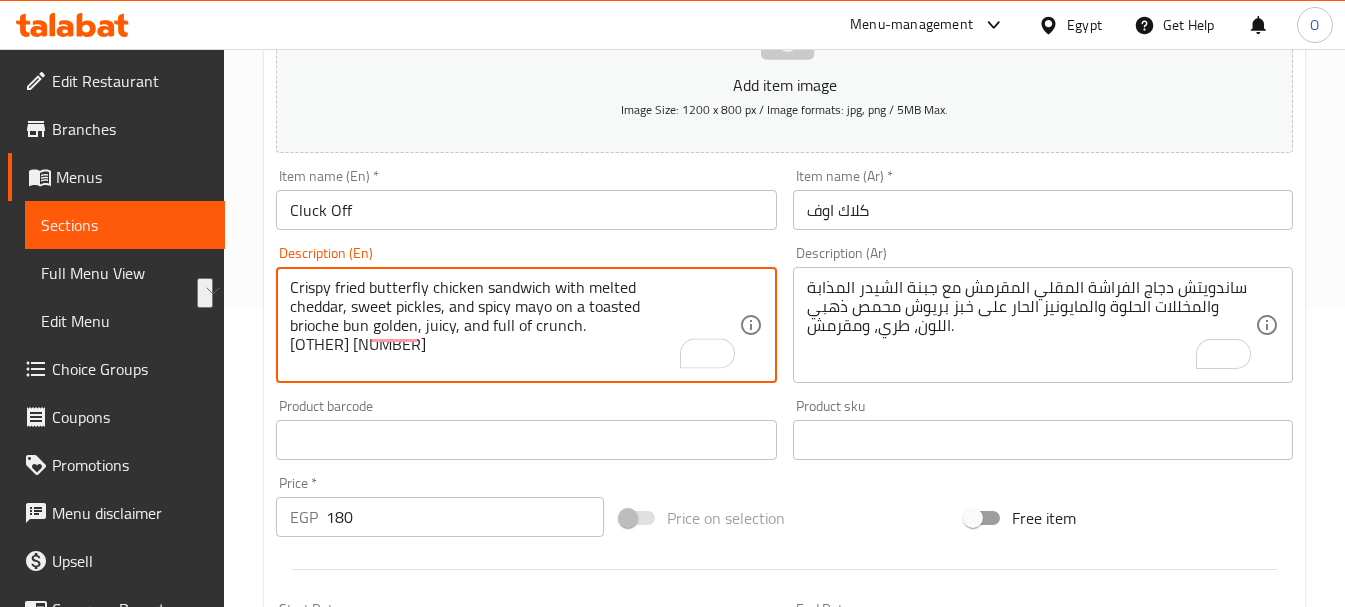 type on "Crispy fried butterfly chicken sandwich with melted
cheddar, sweet pickles, and spicy mayo on a toasted
brioche bun golden, juicy, and full of crunch.
[OTHER] [NUMBER]" 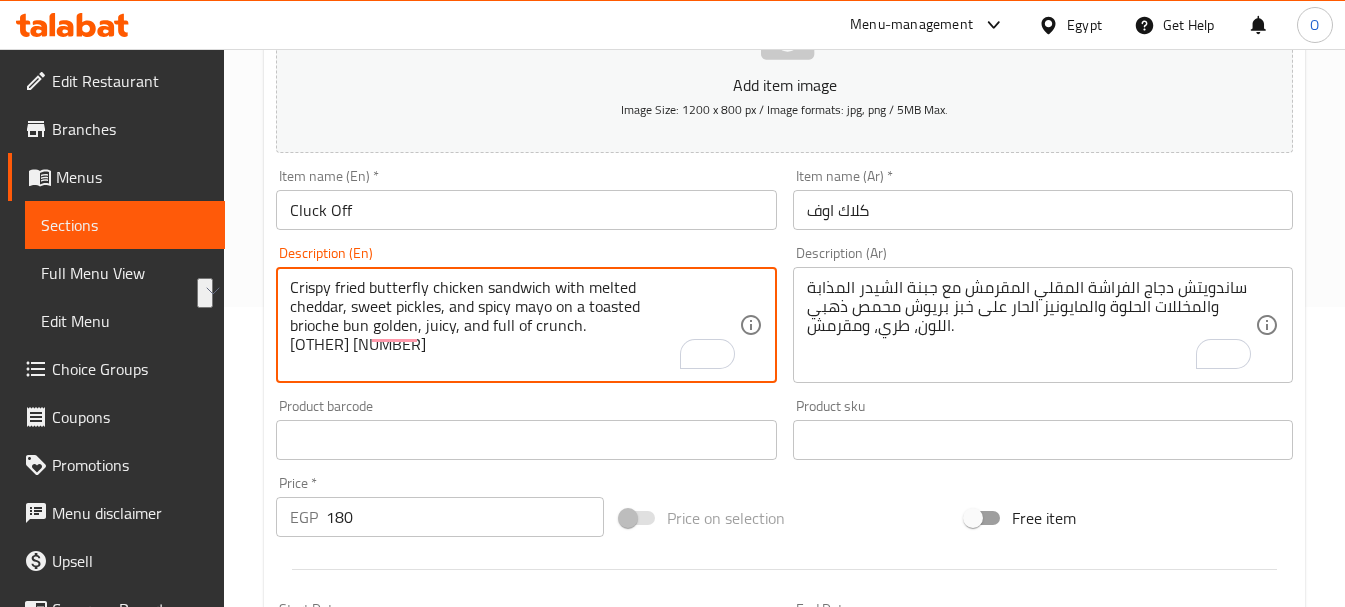 drag, startPoint x: 1001, startPoint y: 334, endPoint x: 944, endPoint y: 343, distance: 57.706154 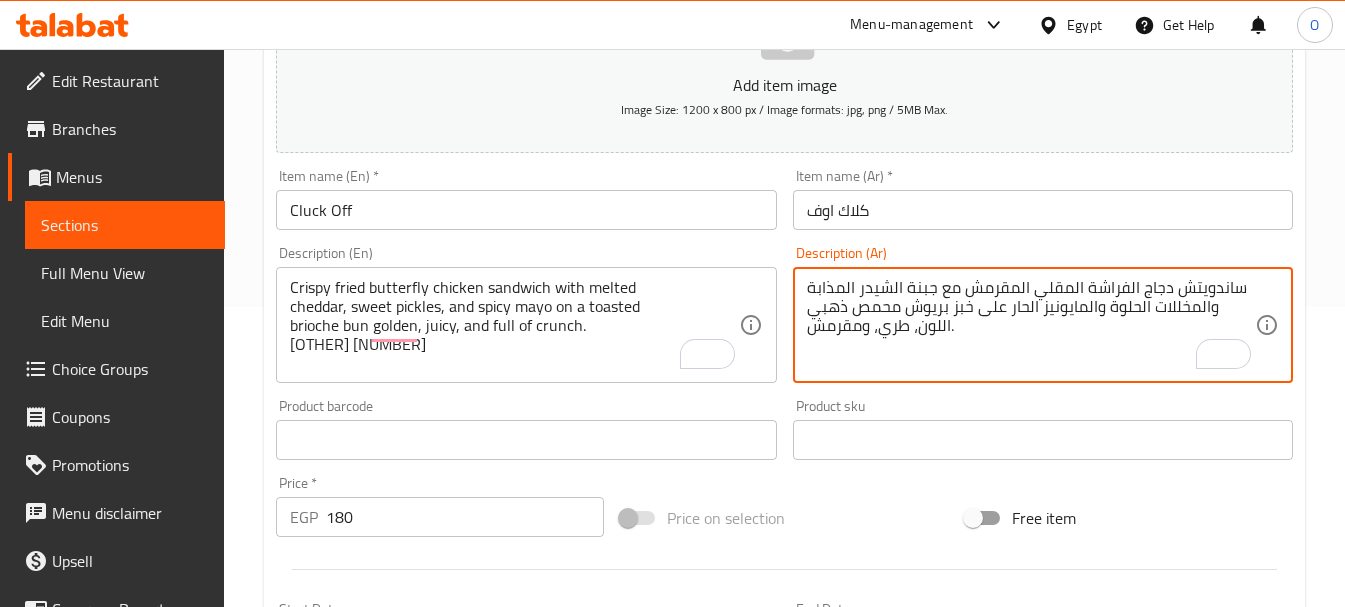 paste on "سعرة حرارية 647" 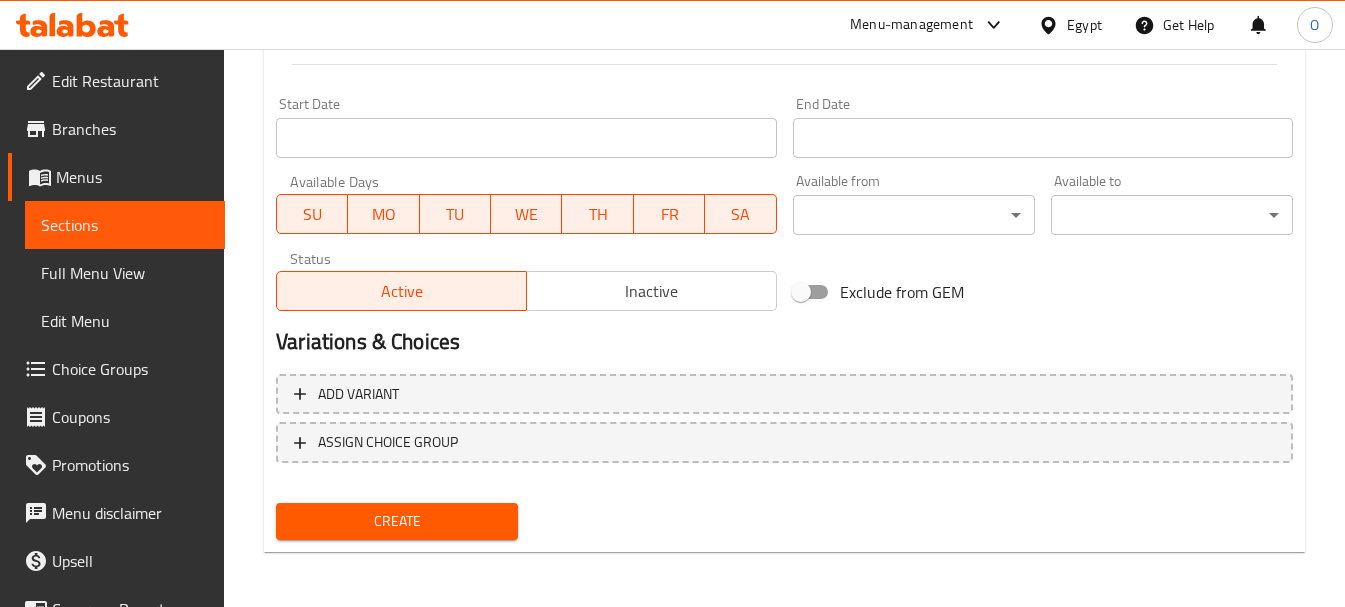 scroll, scrollTop: 806, scrollLeft: 0, axis: vertical 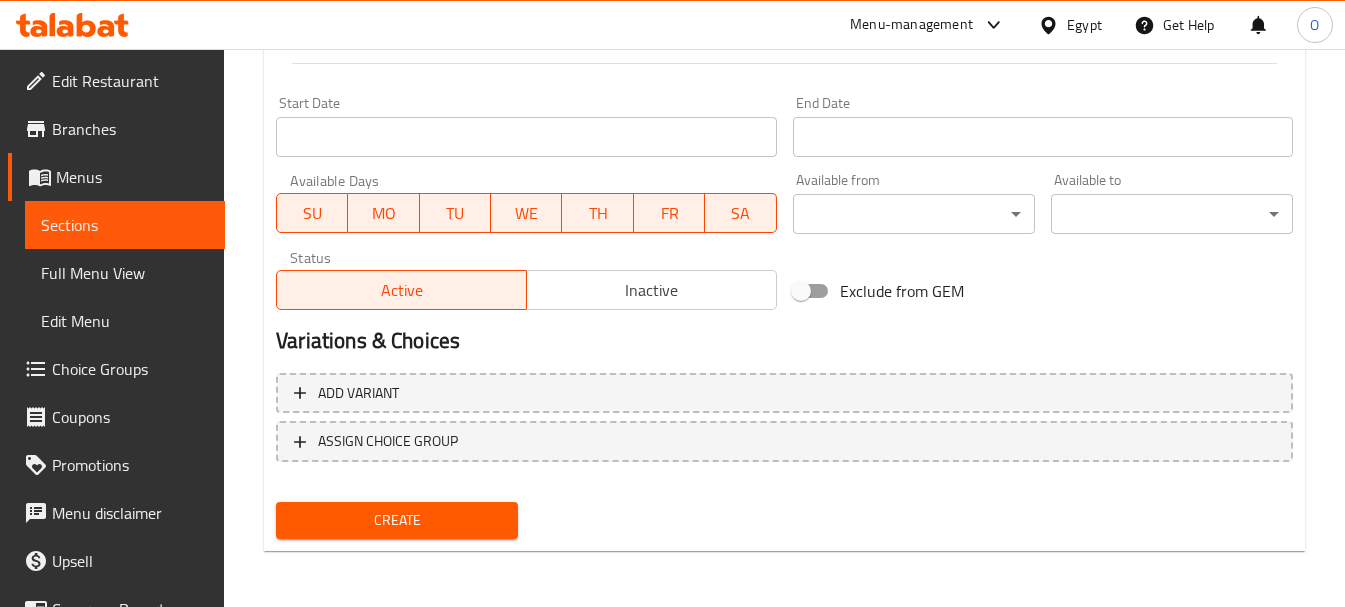 type on "ساندويتش دجاج الفراشة المقلي المقرمش مع جبنة الشيدر المذابة والمخللات الحلوة والمايونيز الحار على خبز بريوش محمص ذهبي اللون، طري، ومقرمش.
سعرة حرارية 647" 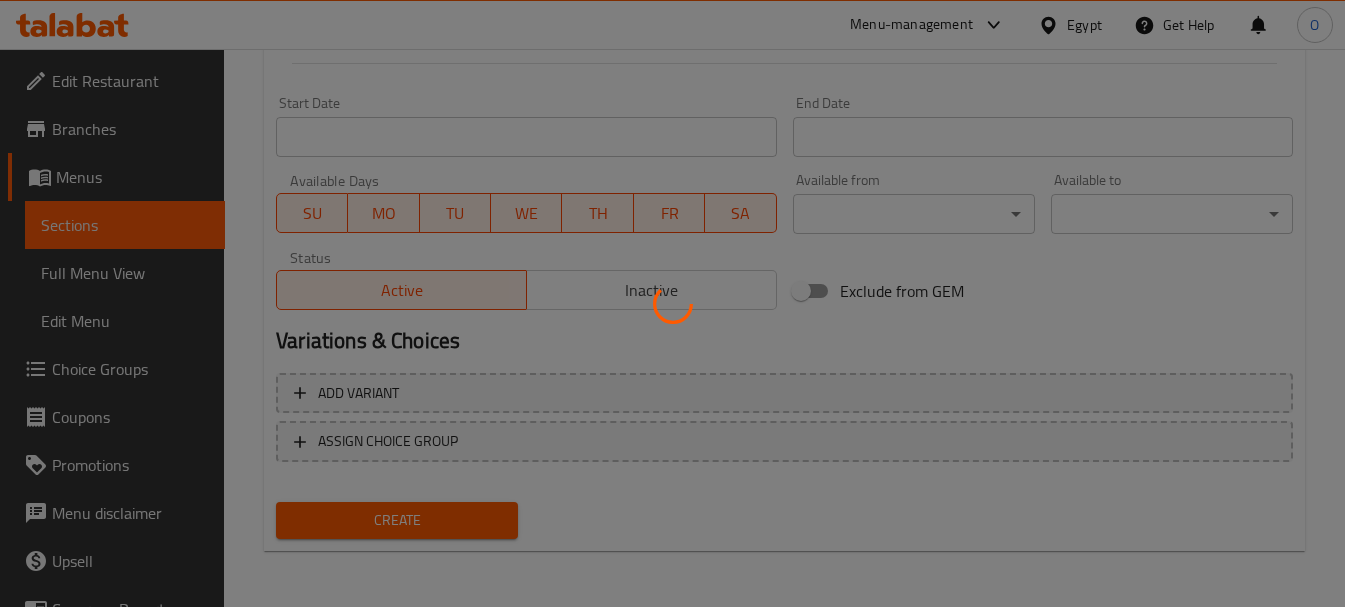 type 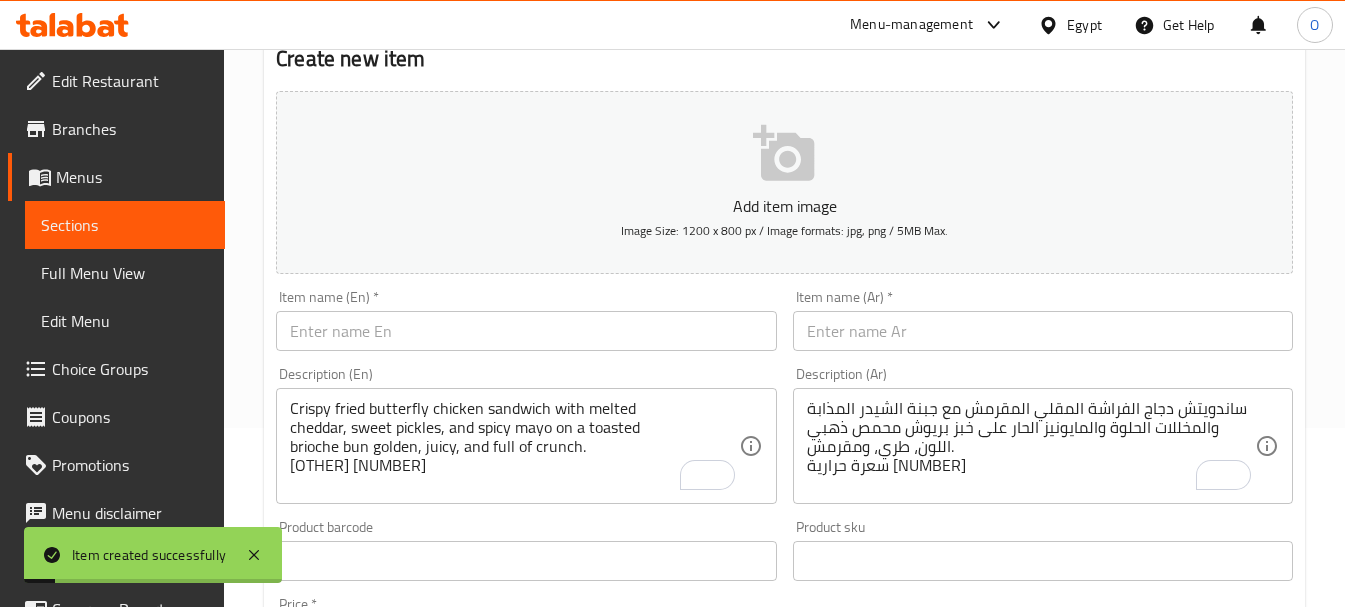 scroll, scrollTop: 6, scrollLeft: 0, axis: vertical 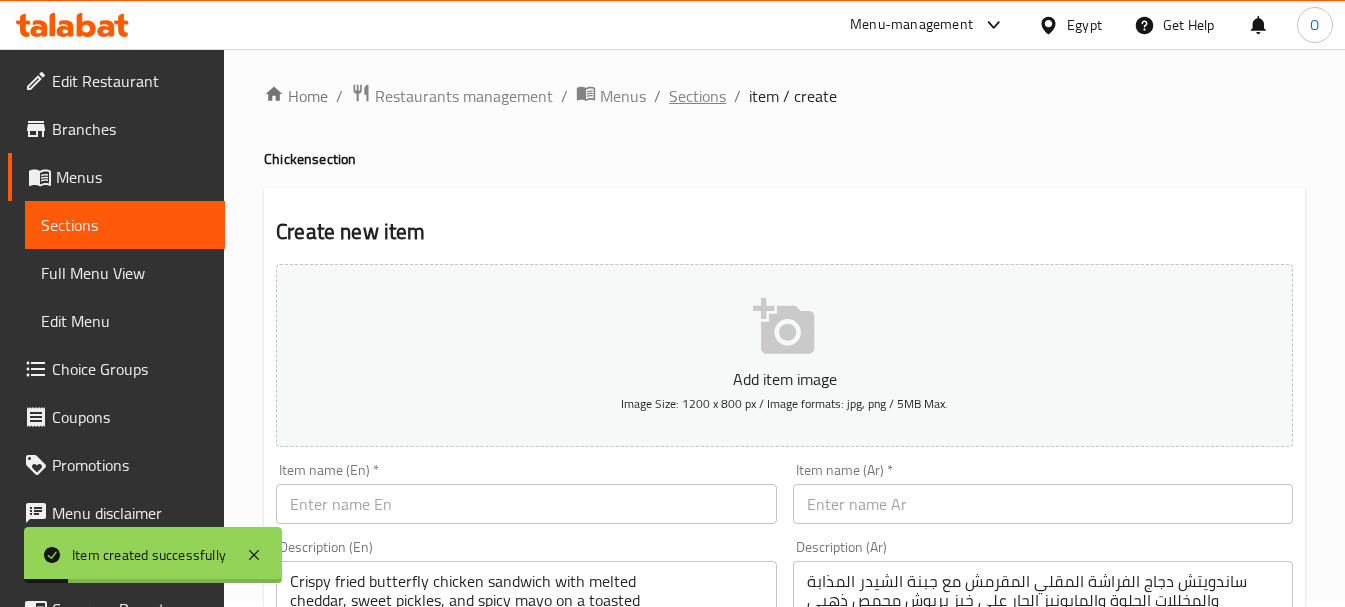 click on "Sections" at bounding box center (697, 96) 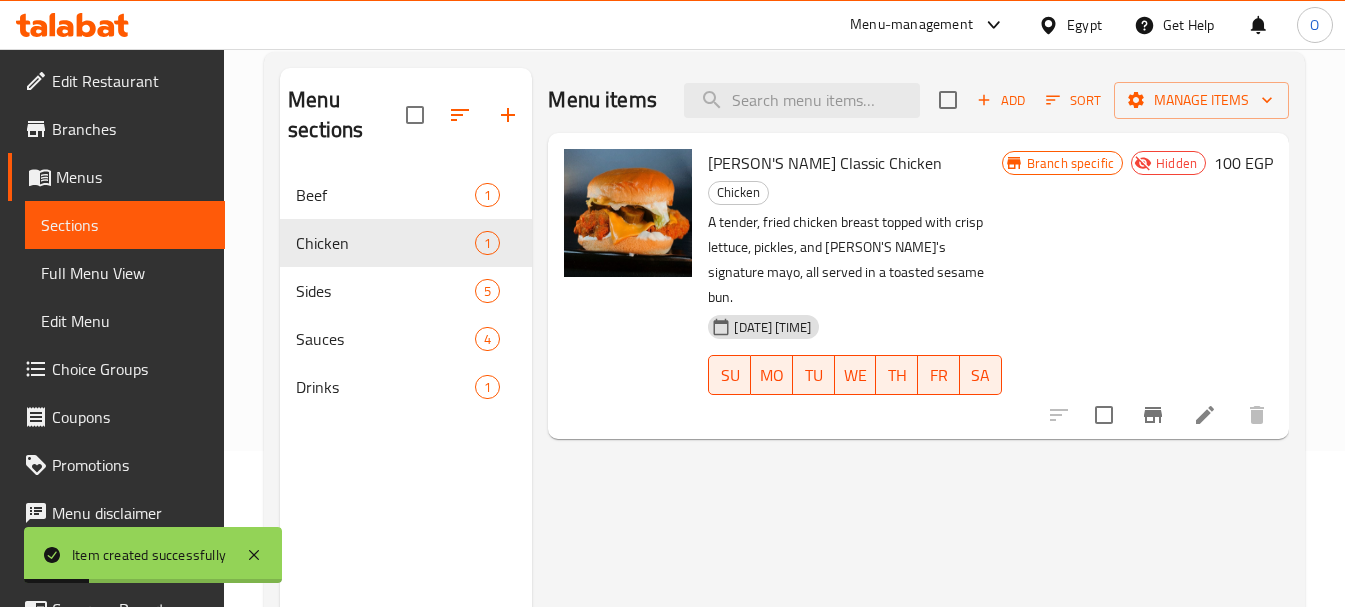 scroll, scrollTop: 206, scrollLeft: 0, axis: vertical 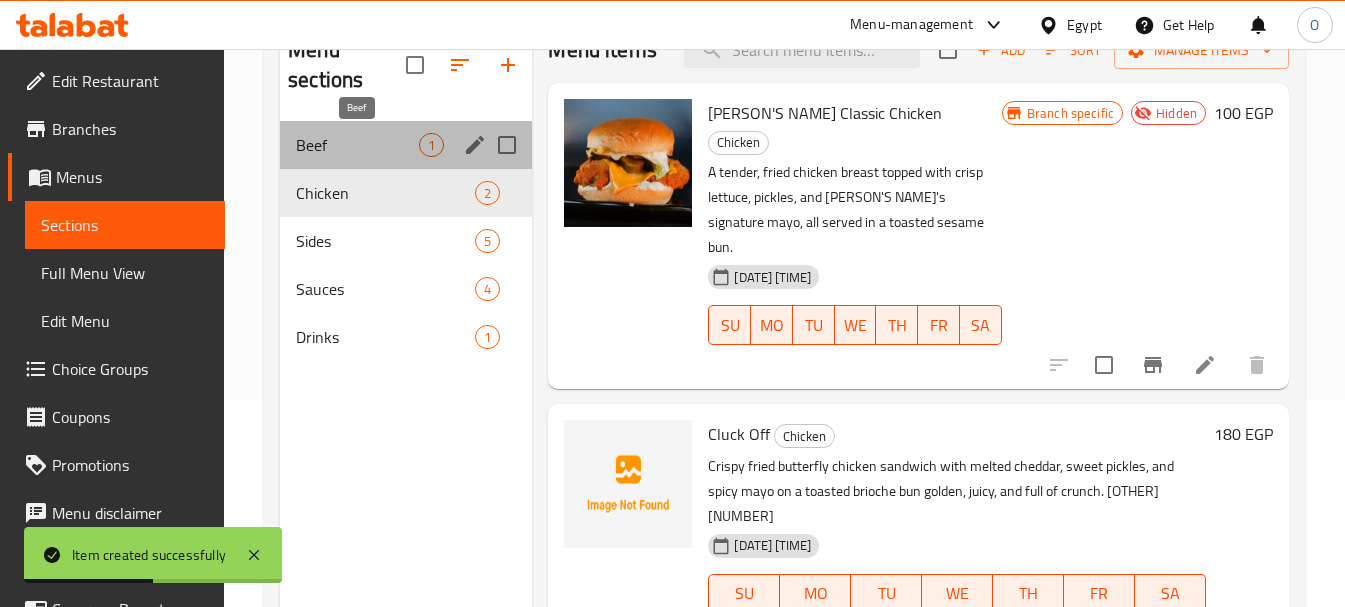 click on "Beef" at bounding box center (357, 145) 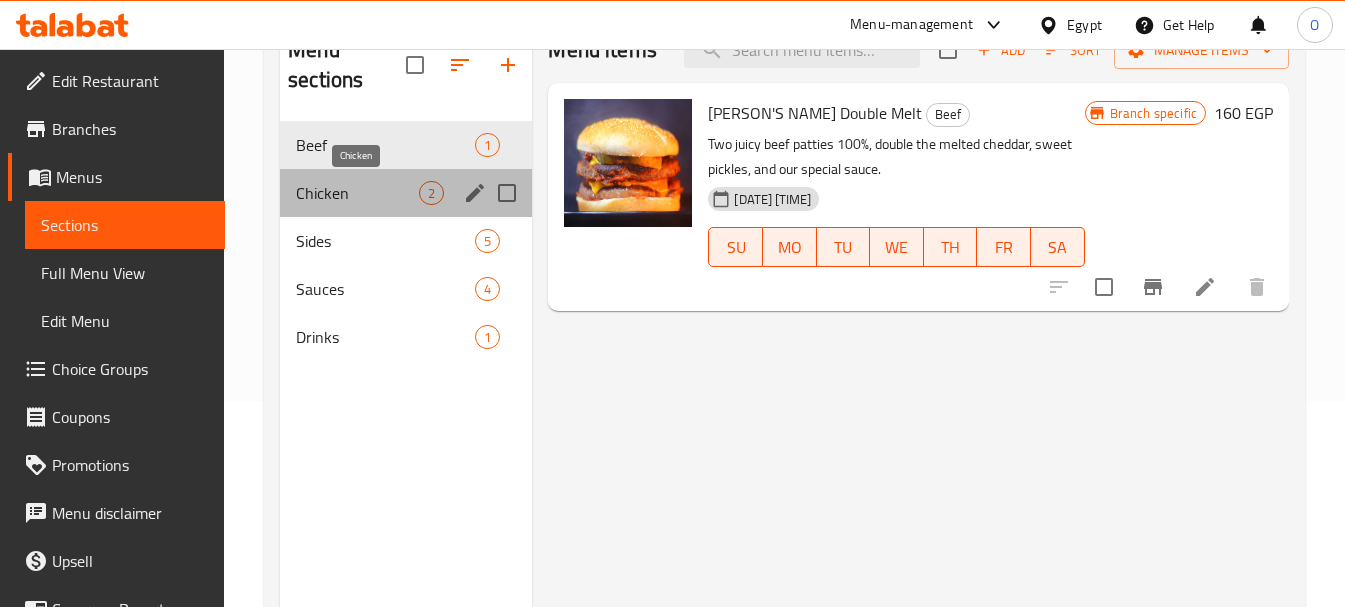 click on "Chicken" at bounding box center [357, 193] 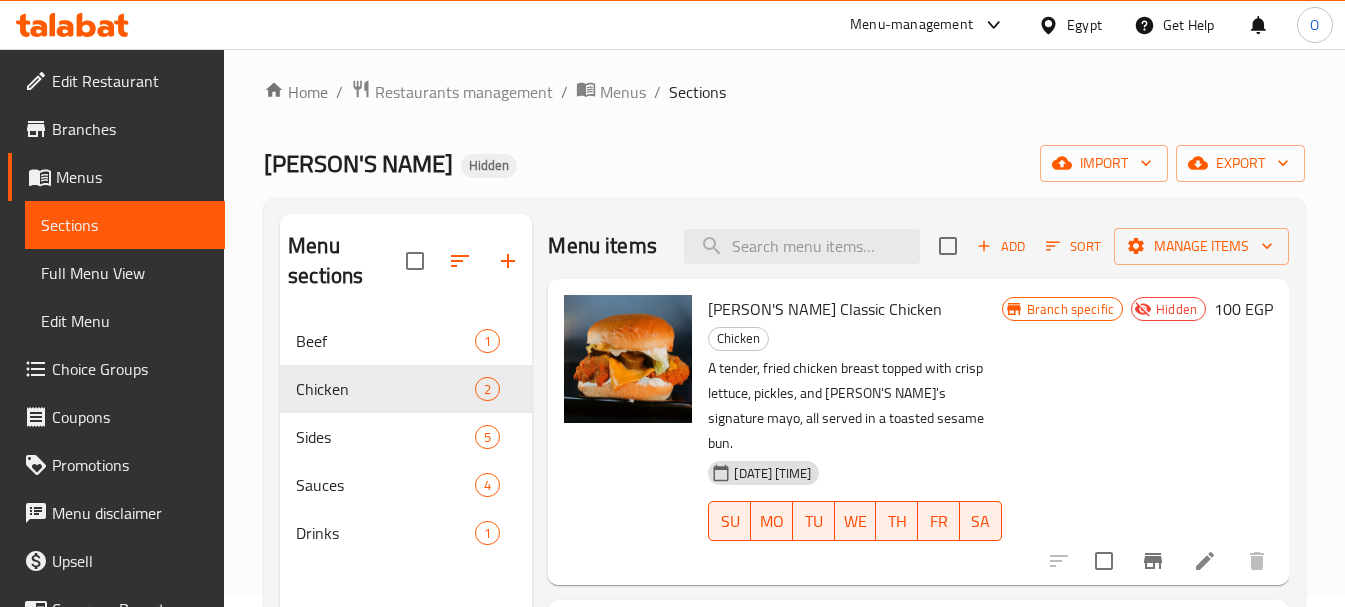 scroll, scrollTop: 6, scrollLeft: 0, axis: vertical 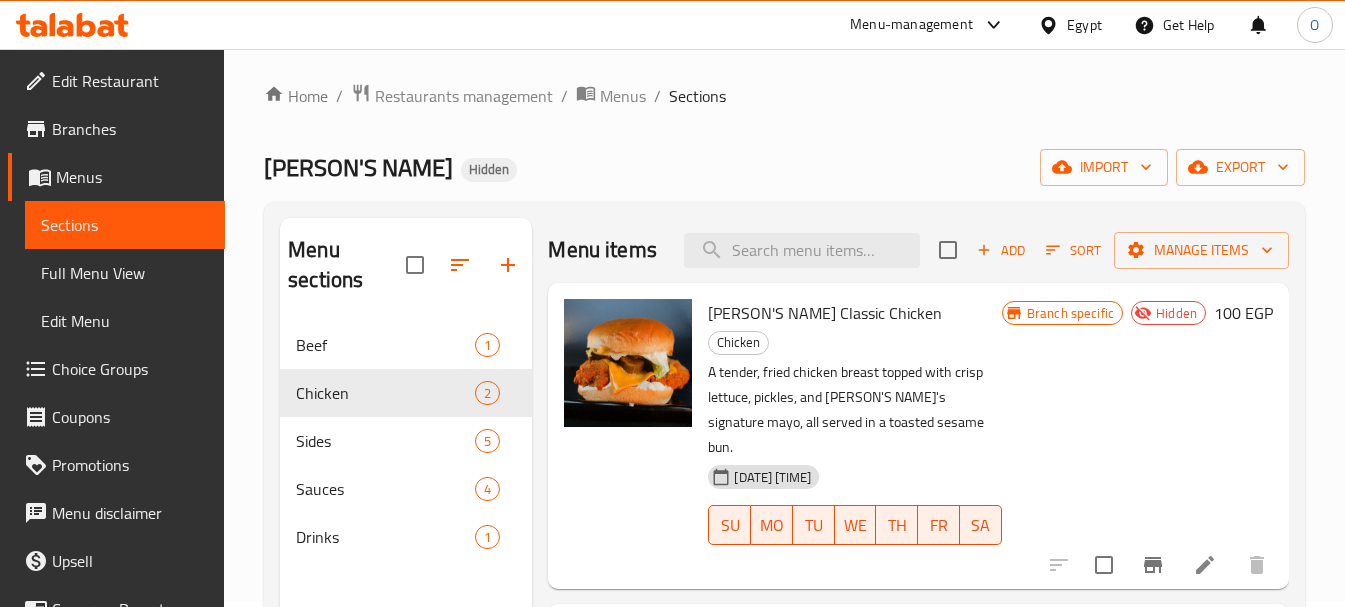 click 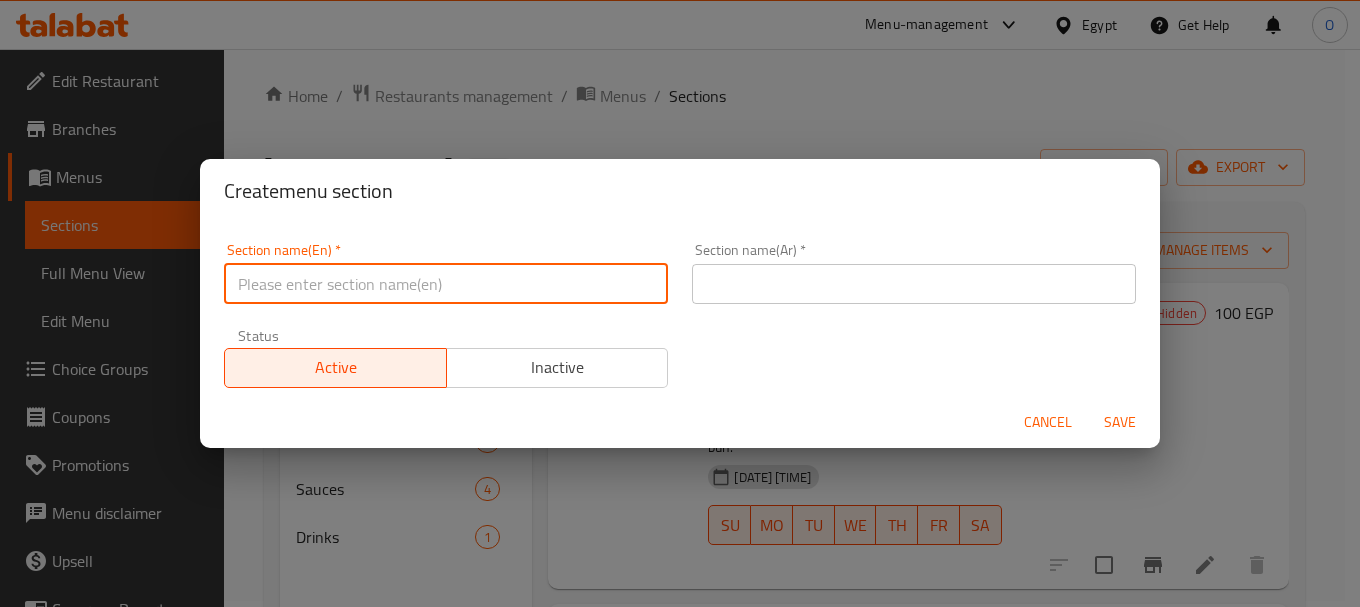 drag, startPoint x: 310, startPoint y: 295, endPoint x: 1050, endPoint y: 417, distance: 749.9893 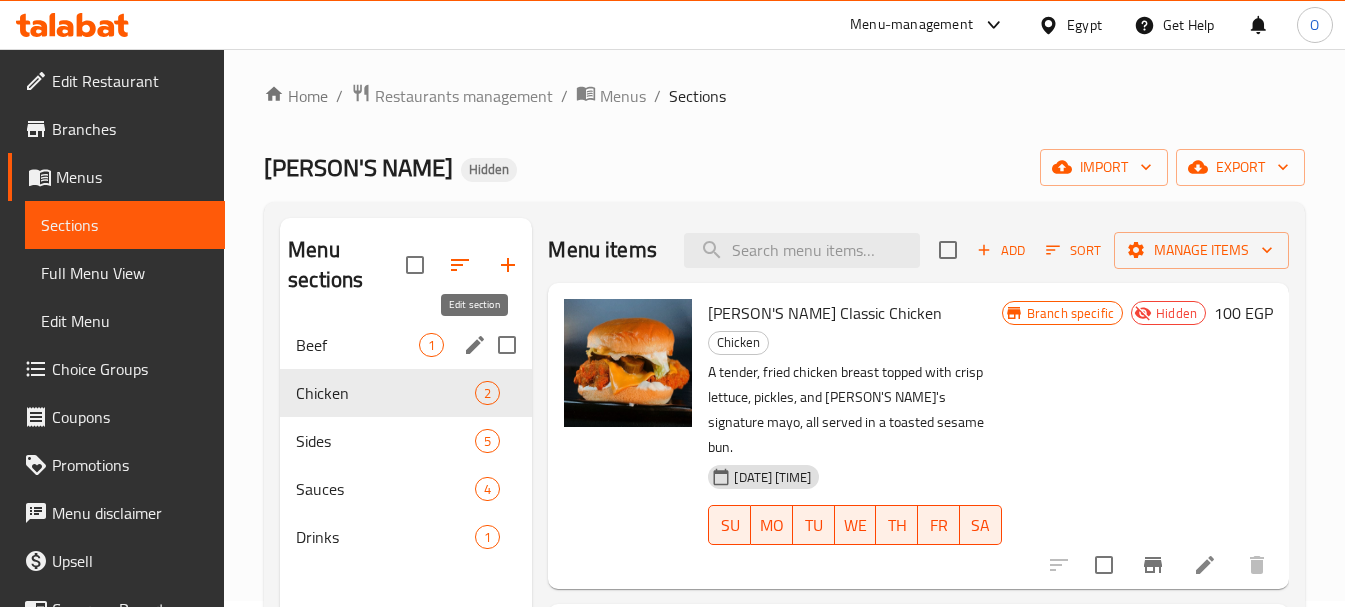 click 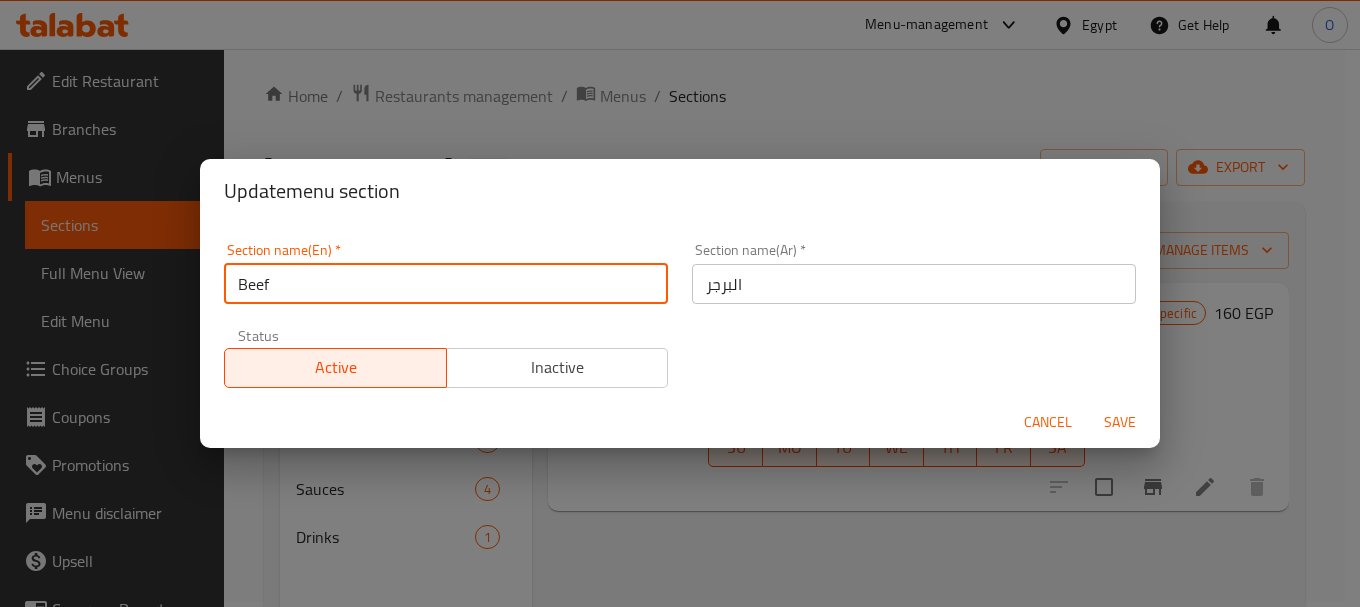 click on "Beef" at bounding box center (446, 284) 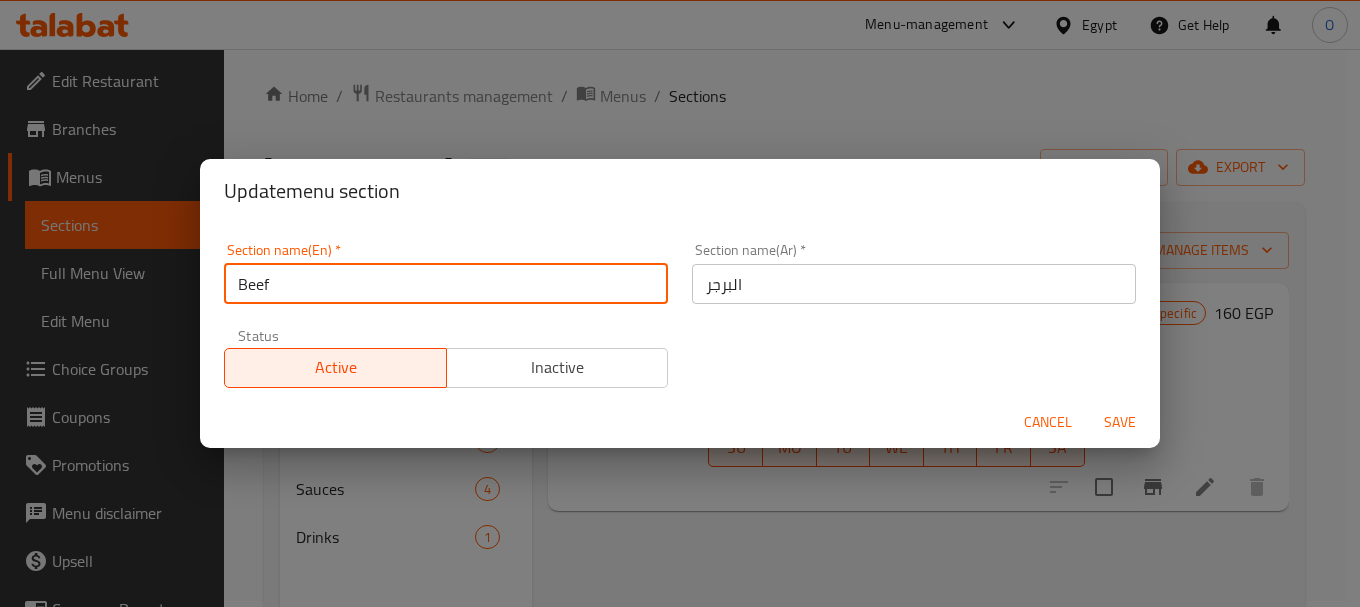 paste on "Ostrich" 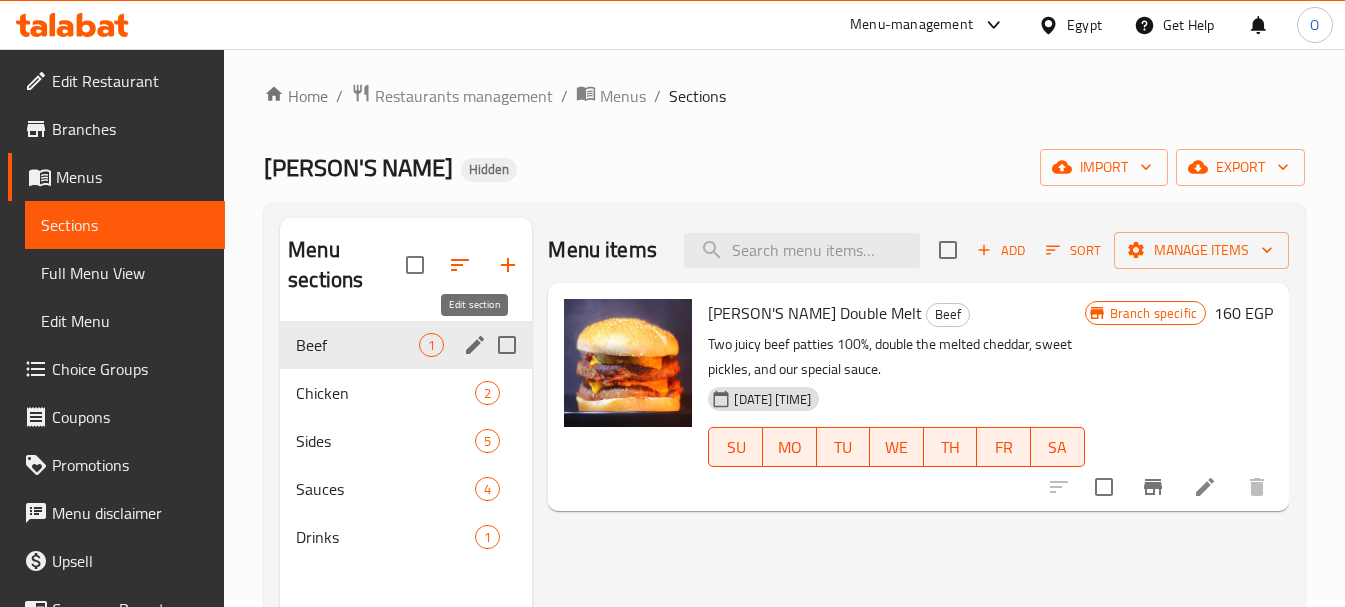 click 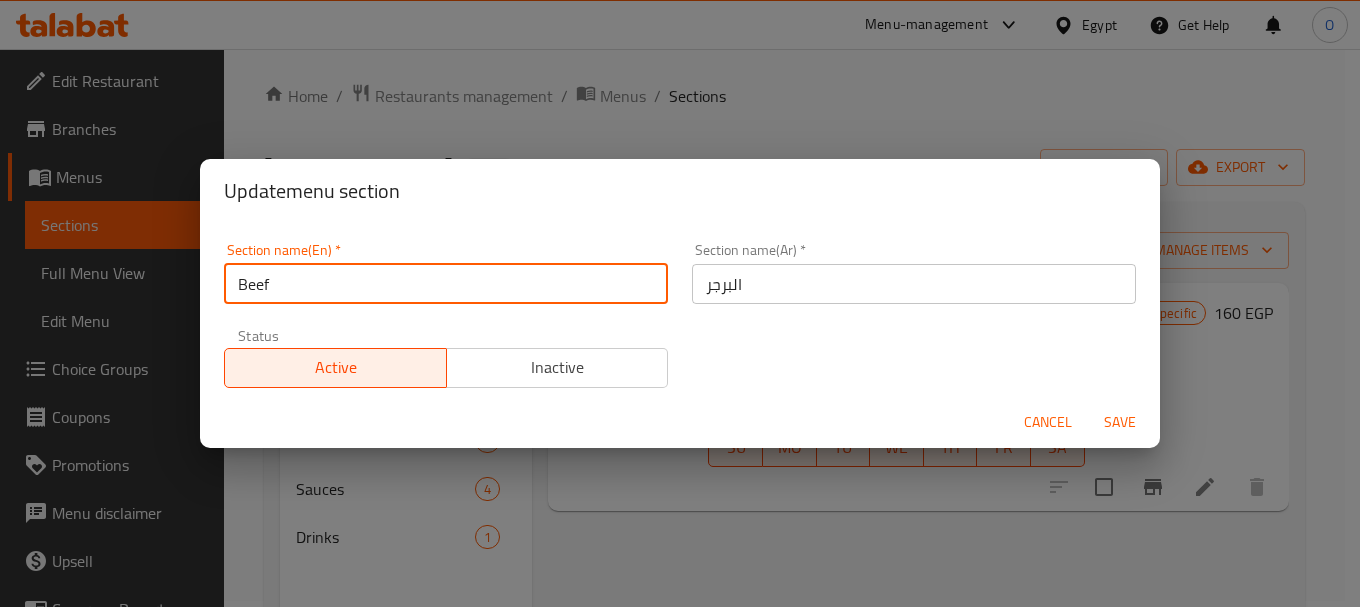 click on "Beef" at bounding box center [446, 284] 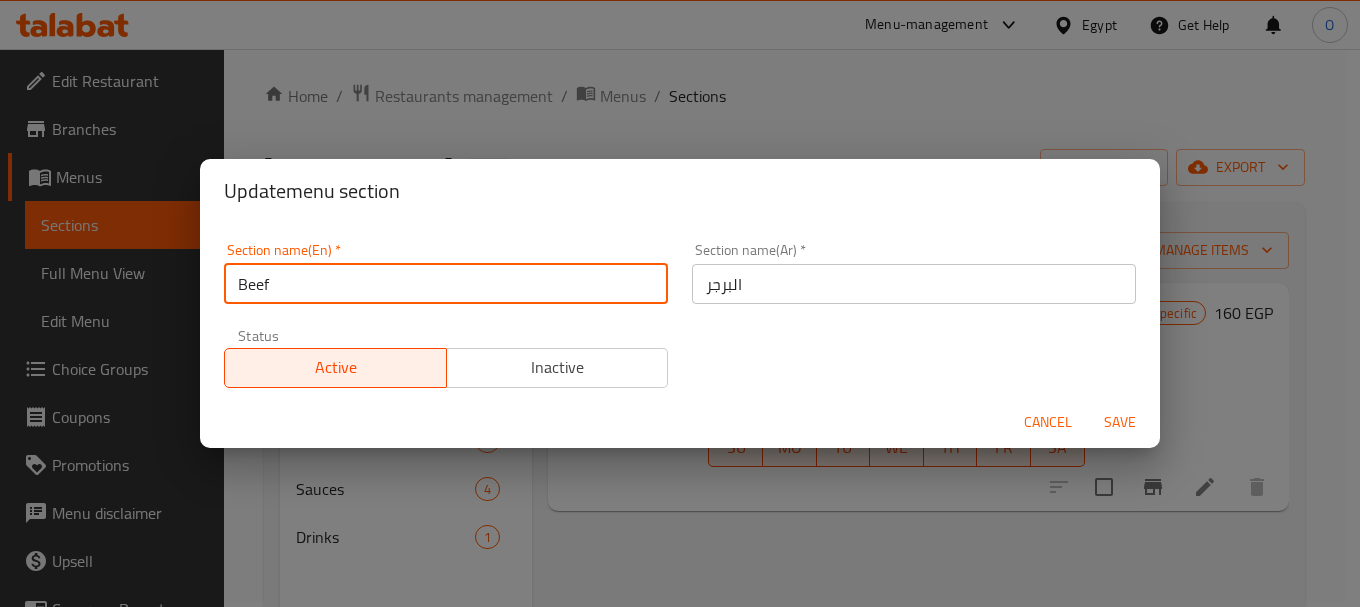 click on "Beef" at bounding box center (446, 284) 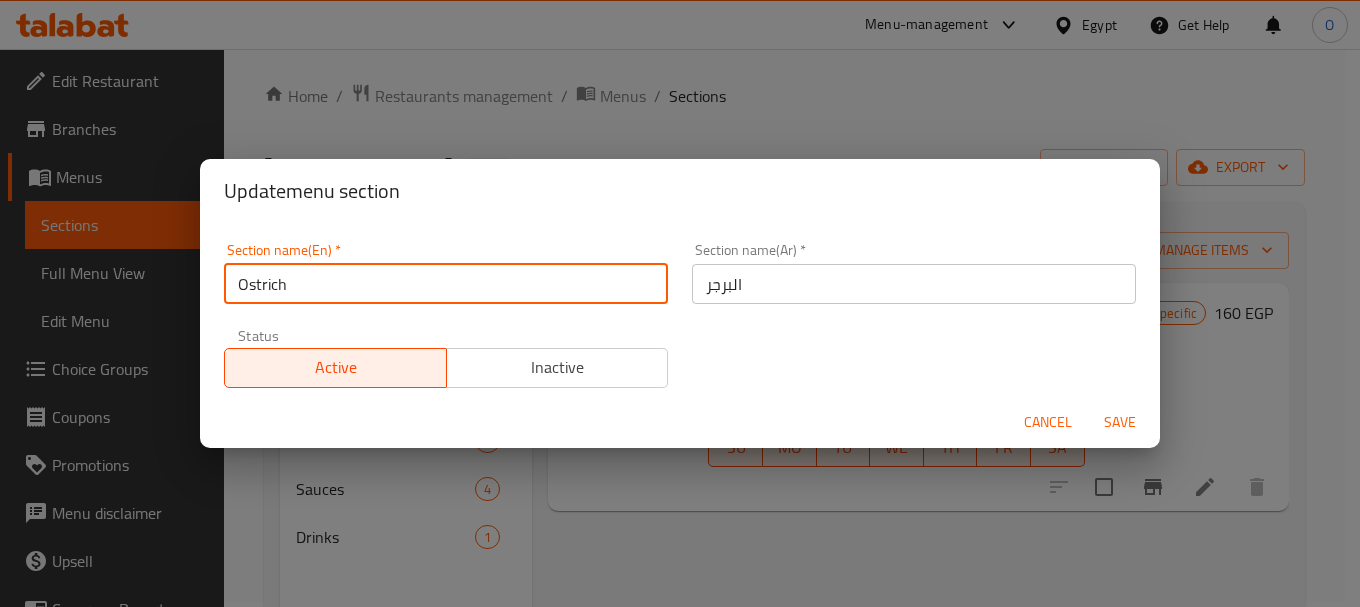 type on "Ostrich" 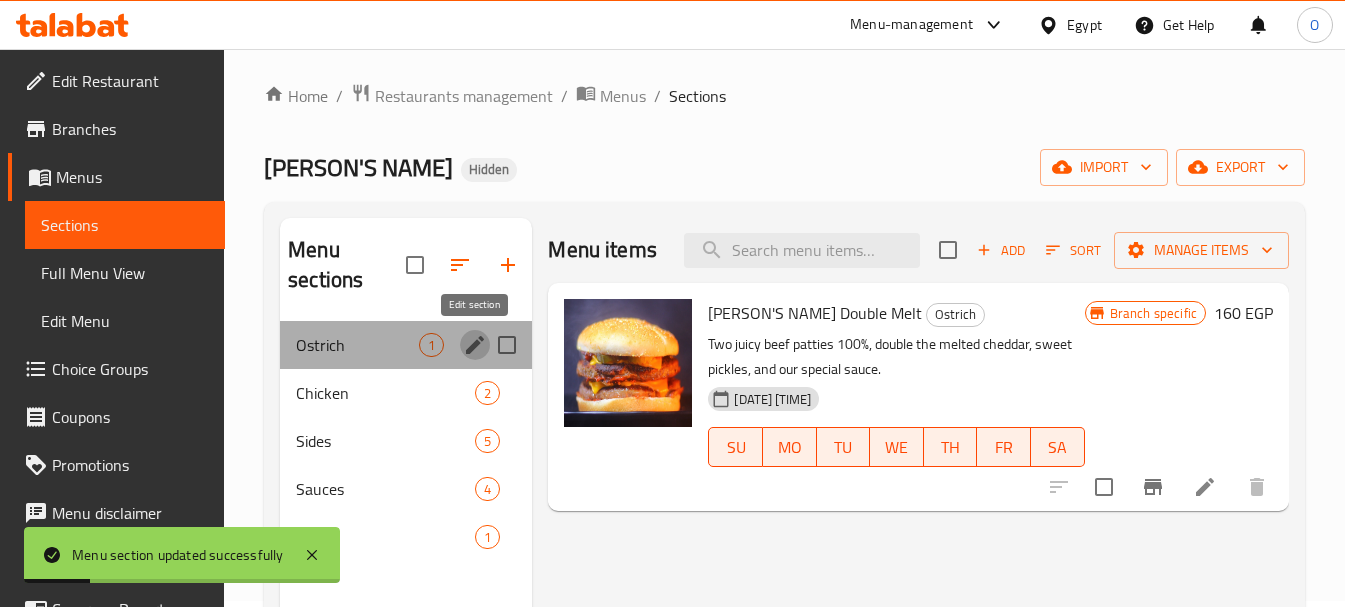 click 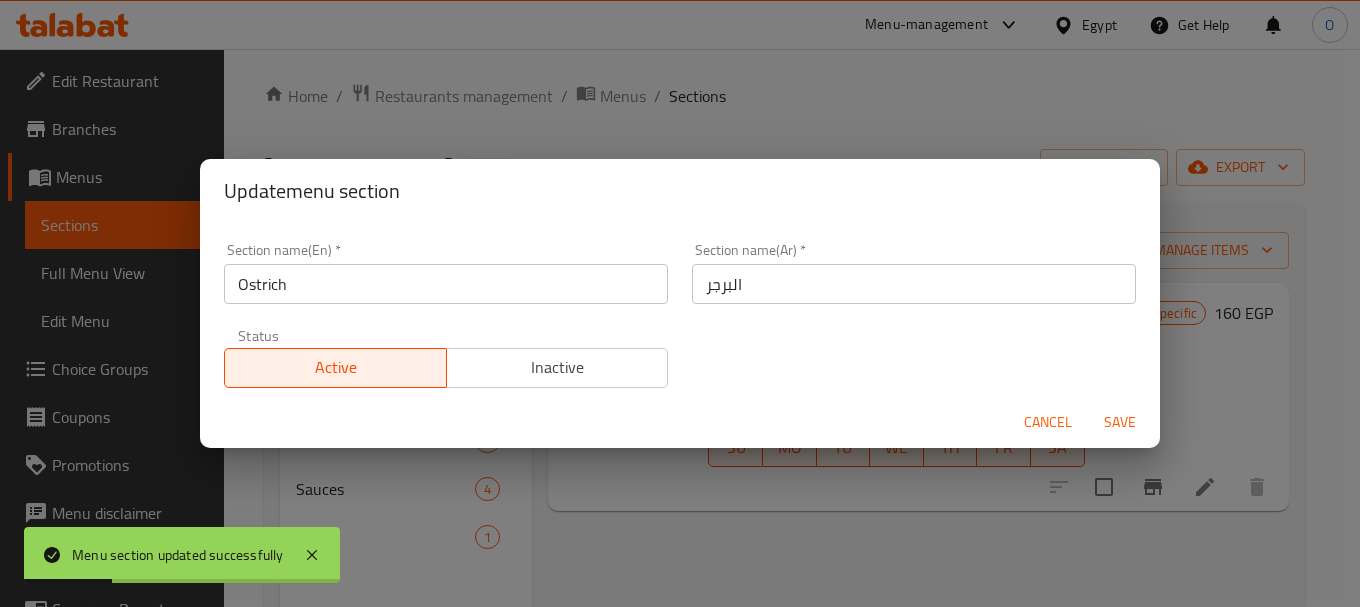 click on "البرجر" at bounding box center [914, 284] 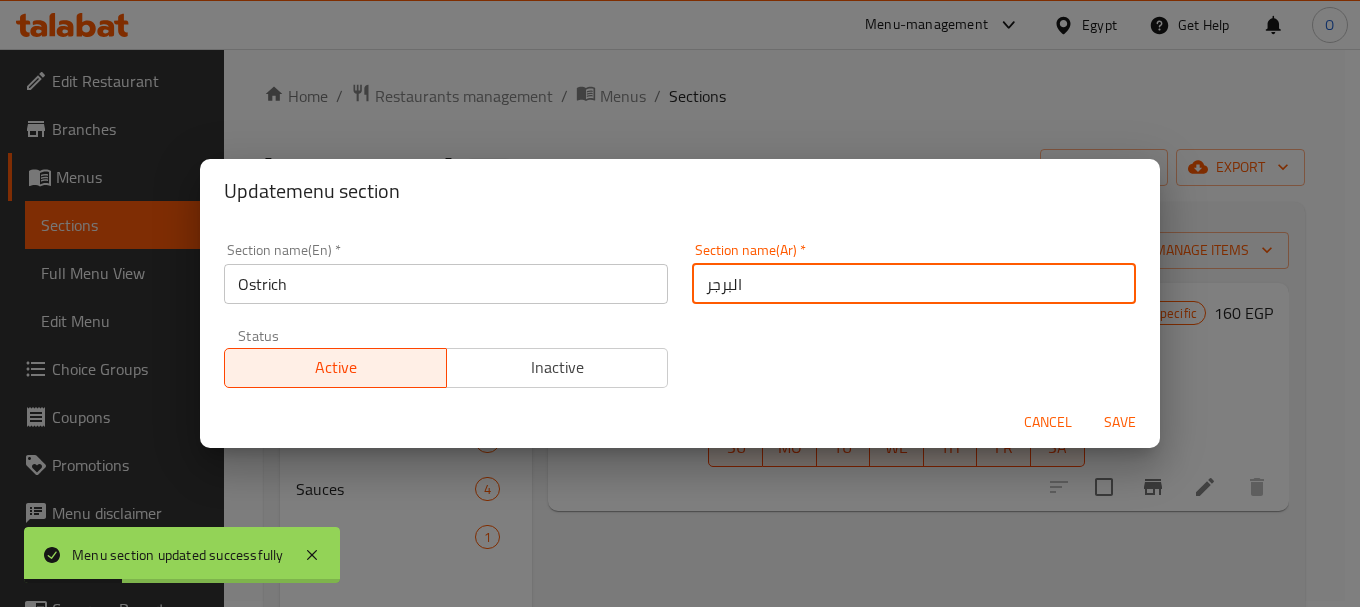 click on "البرجر" at bounding box center [914, 284] 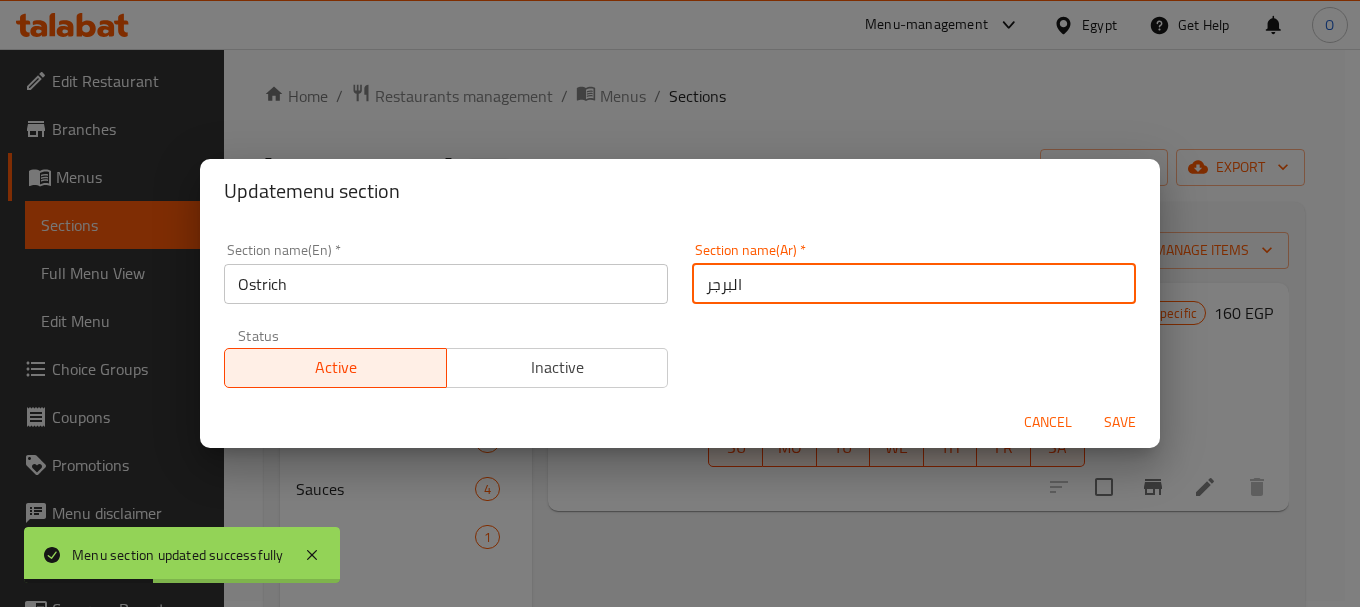 paste on "نعامة" 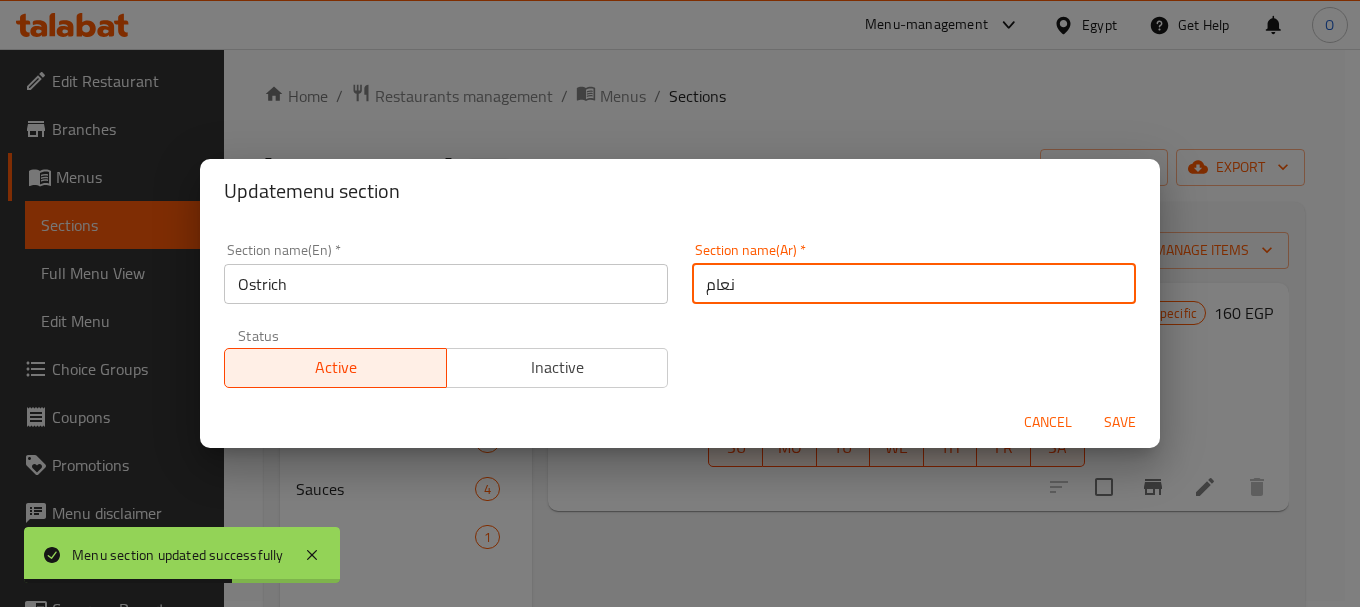 type on "نعام" 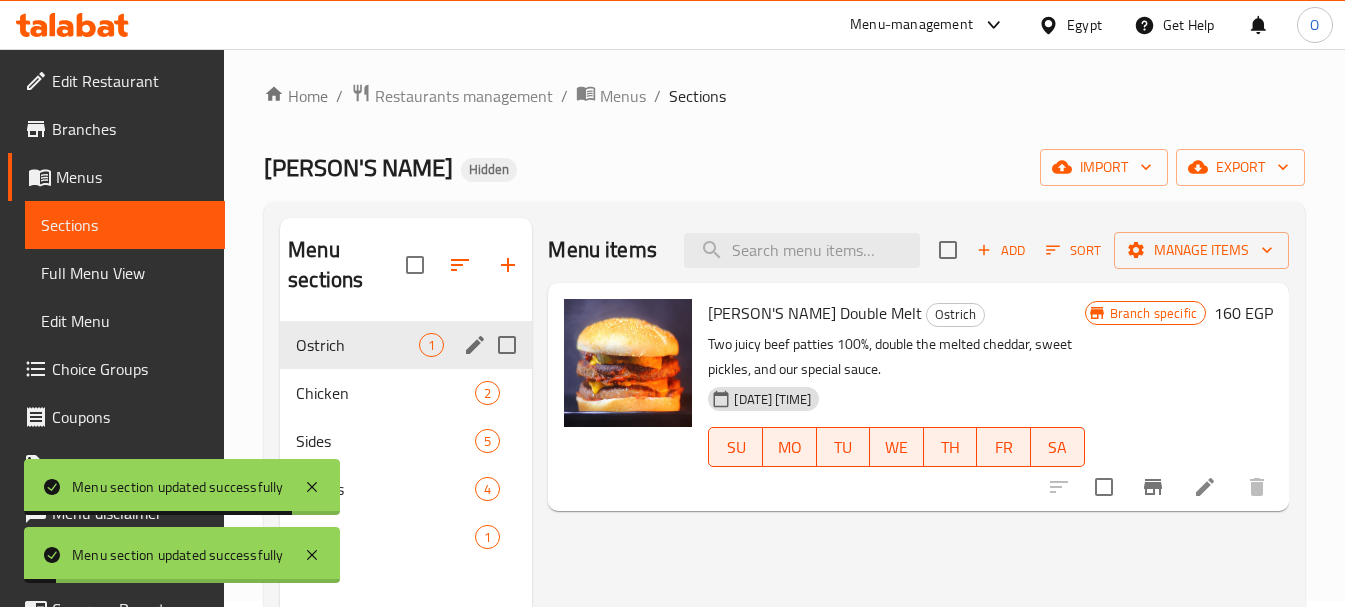 click on "Ostrich" at bounding box center (357, 345) 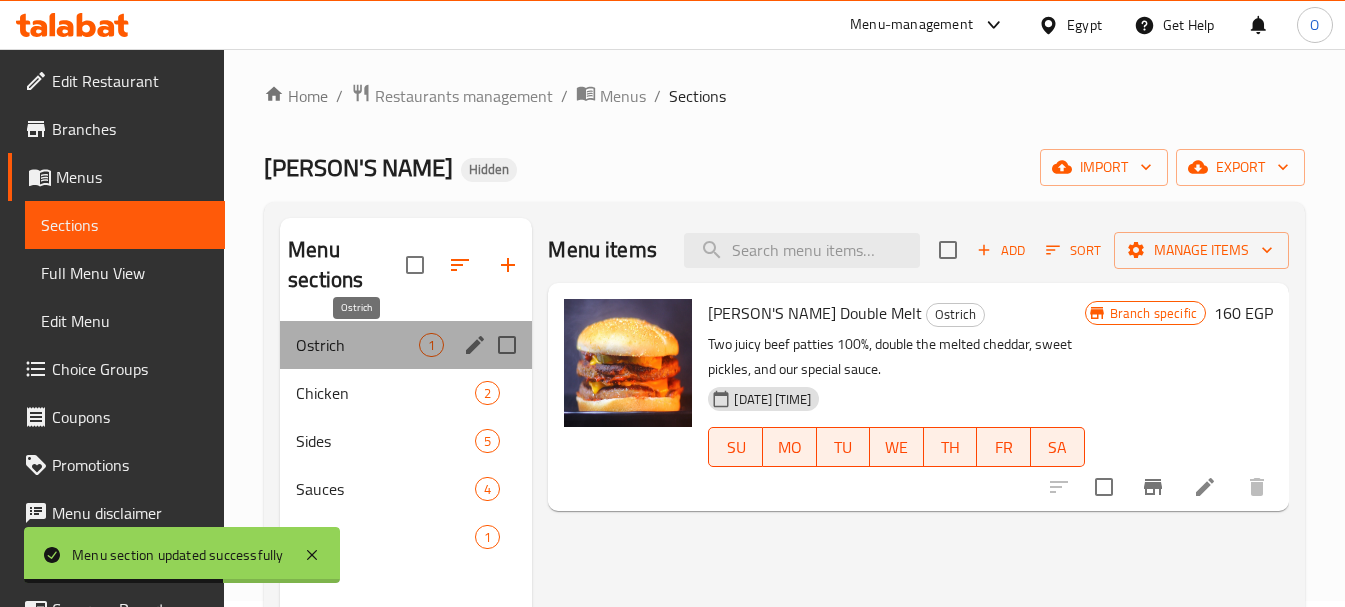 click on "Ostrich" at bounding box center [357, 345] 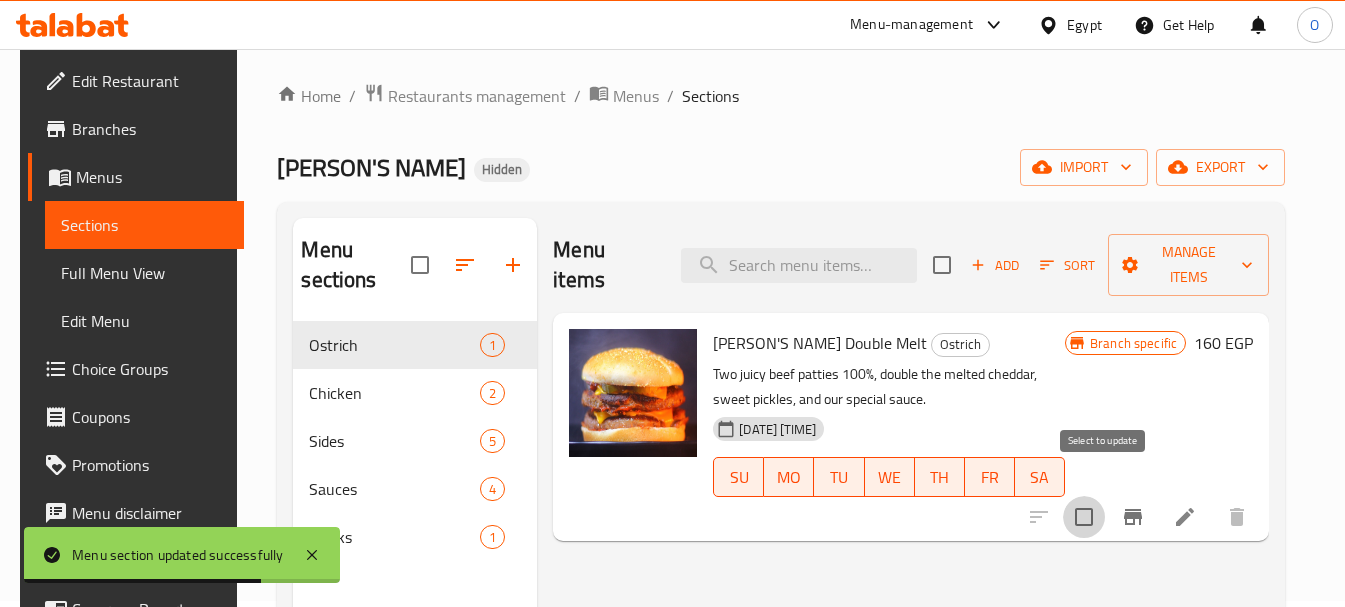 click at bounding box center (1084, 517) 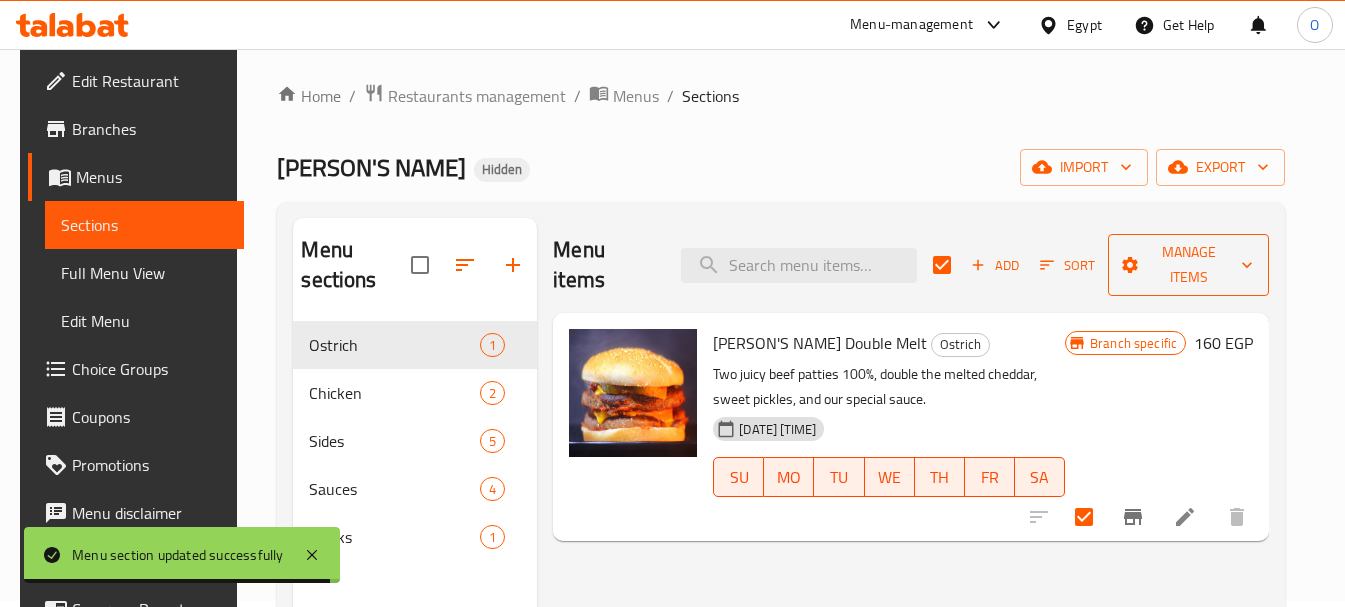click on "Manage items" at bounding box center (1188, 265) 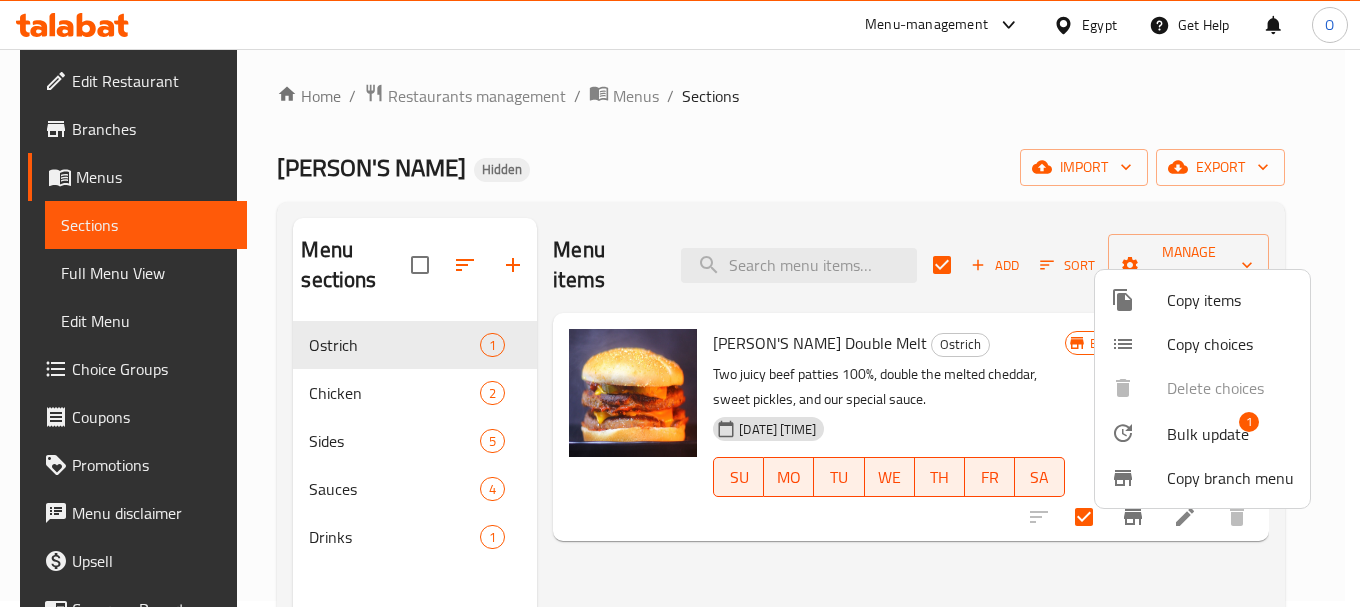 click on "Bulk update" at bounding box center [1208, 434] 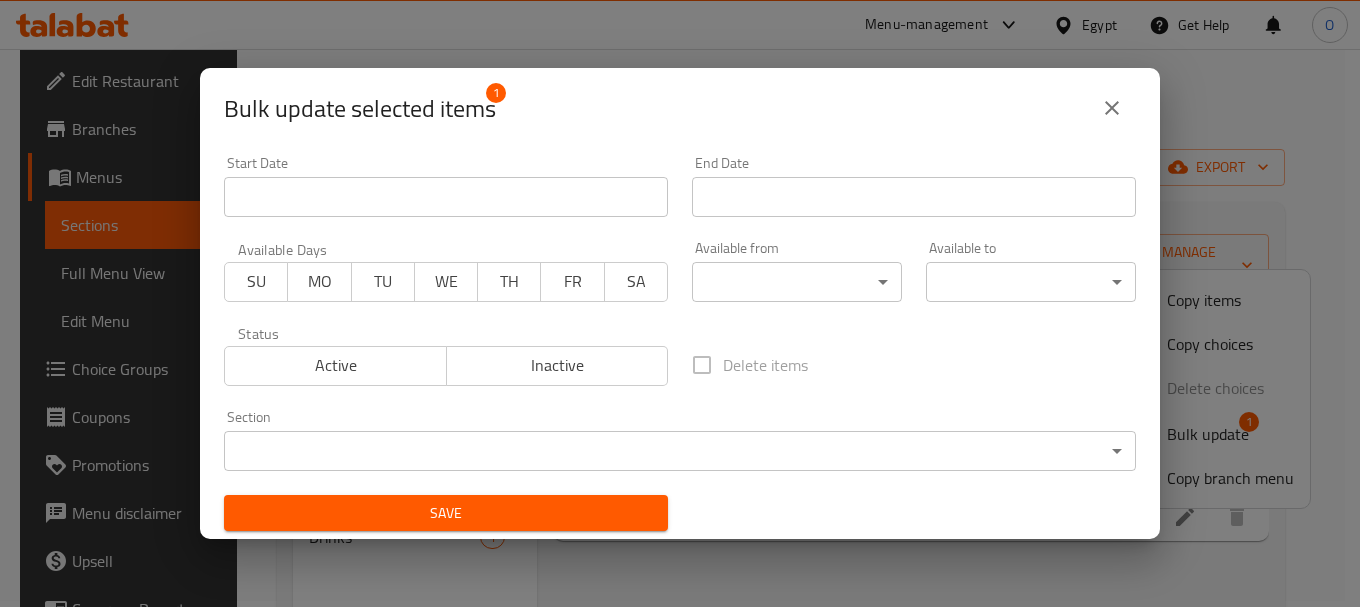 click on "Inactive" at bounding box center (558, 365) 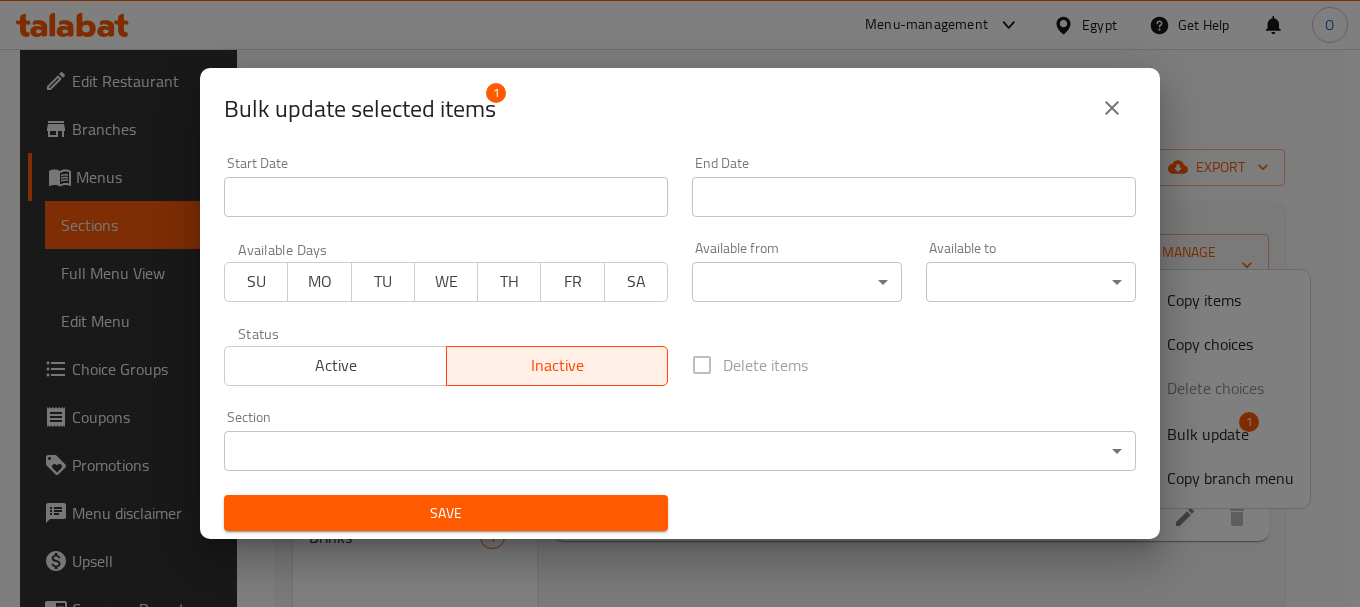 click on "Save" at bounding box center [446, 513] 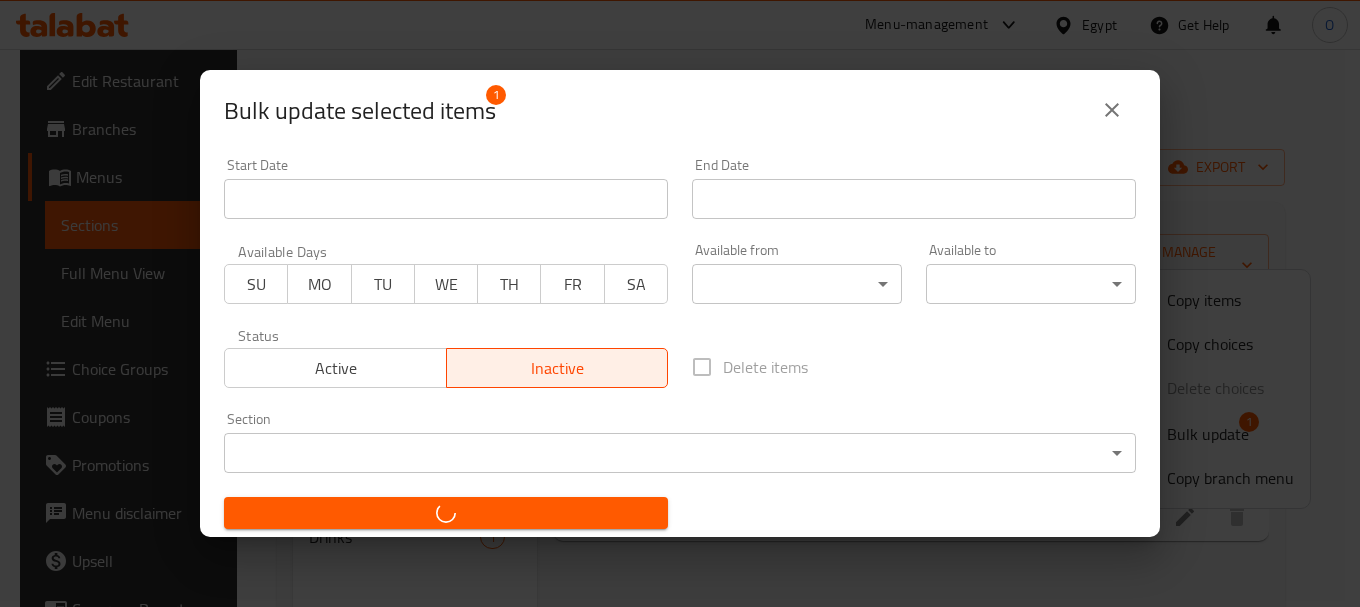 checkbox on "false" 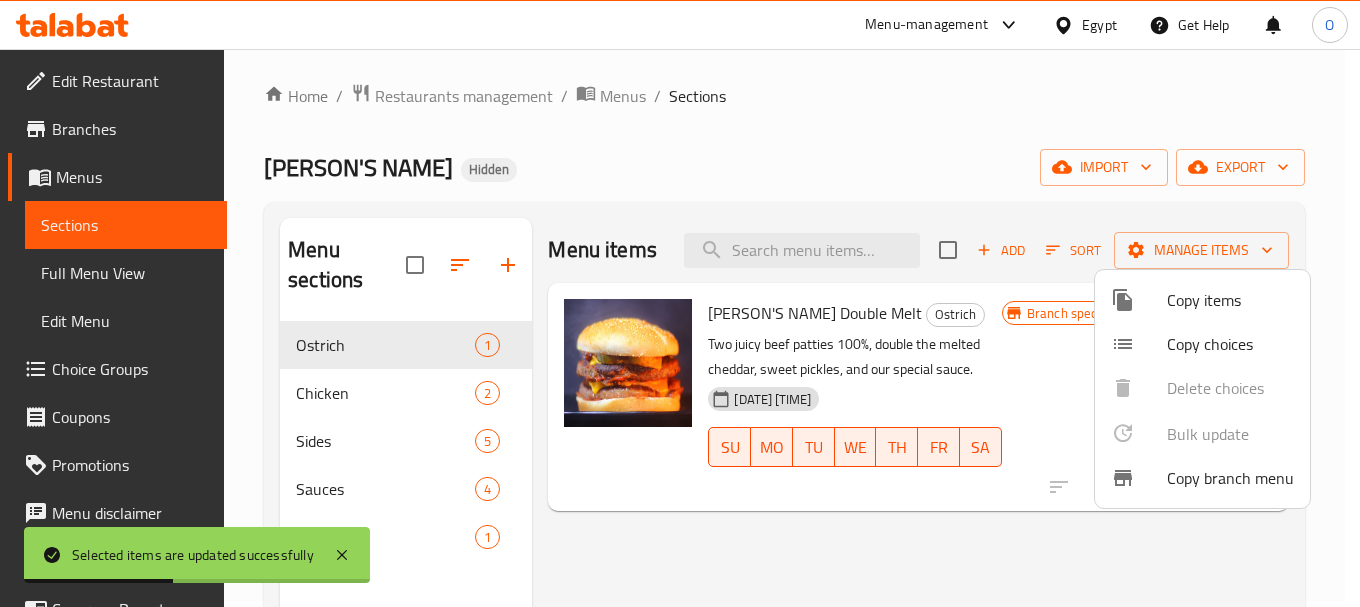 click at bounding box center (680, 303) 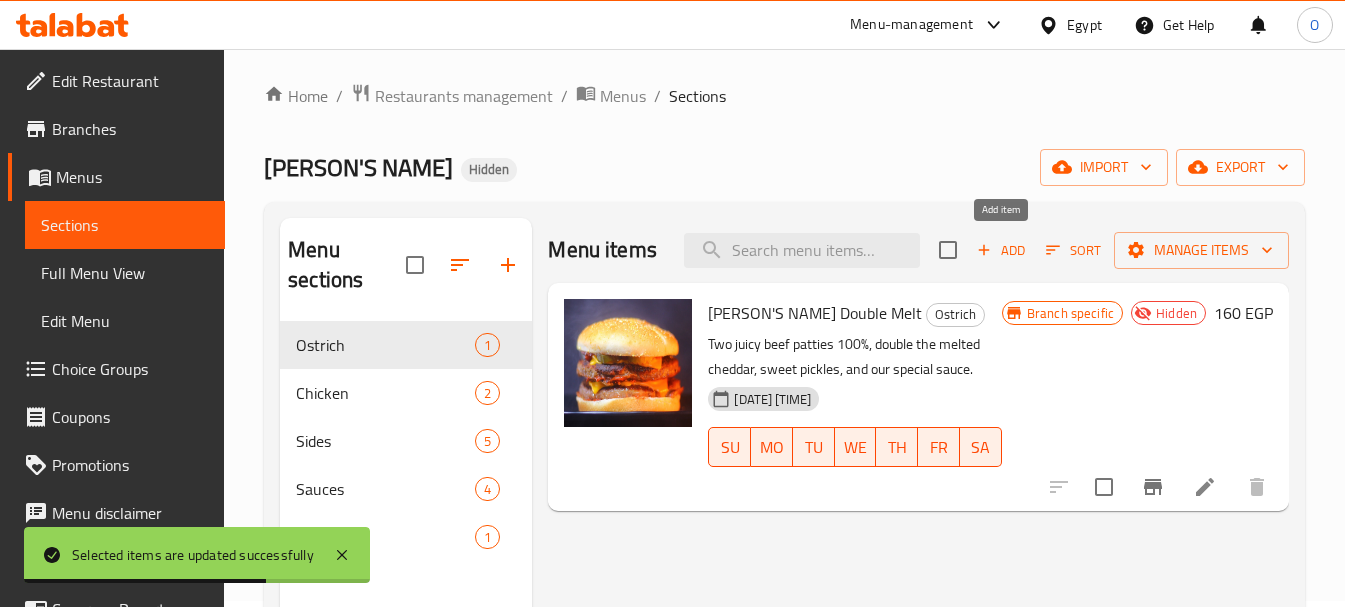 click 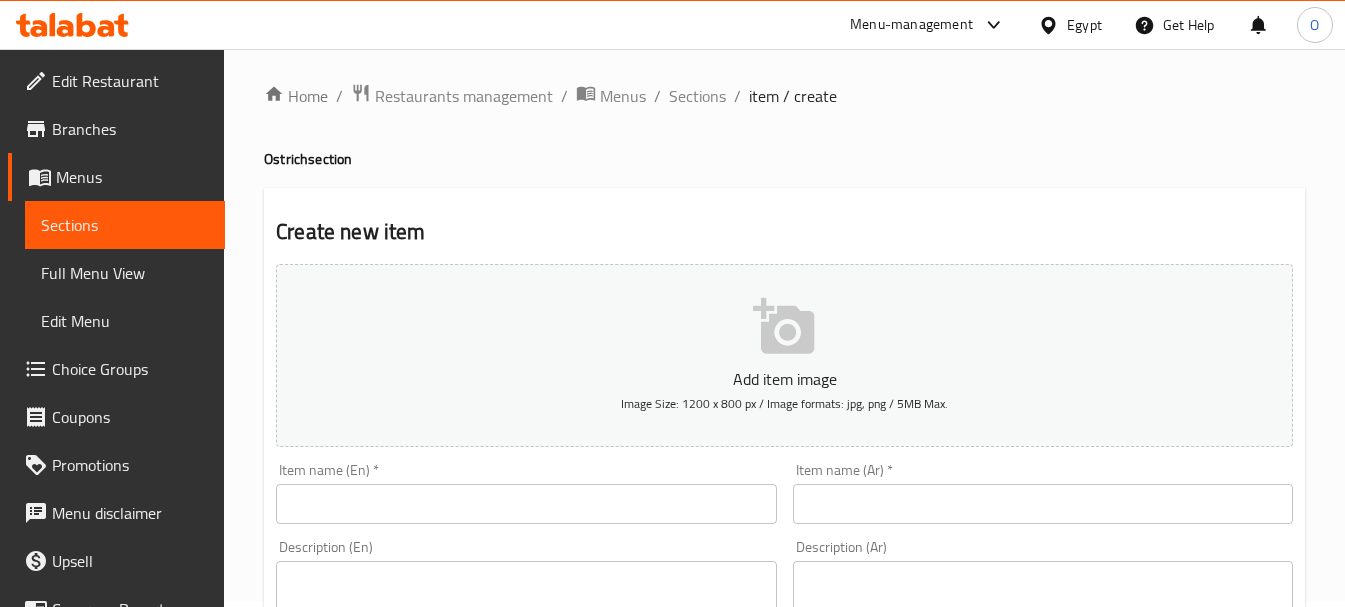 click at bounding box center [526, 504] 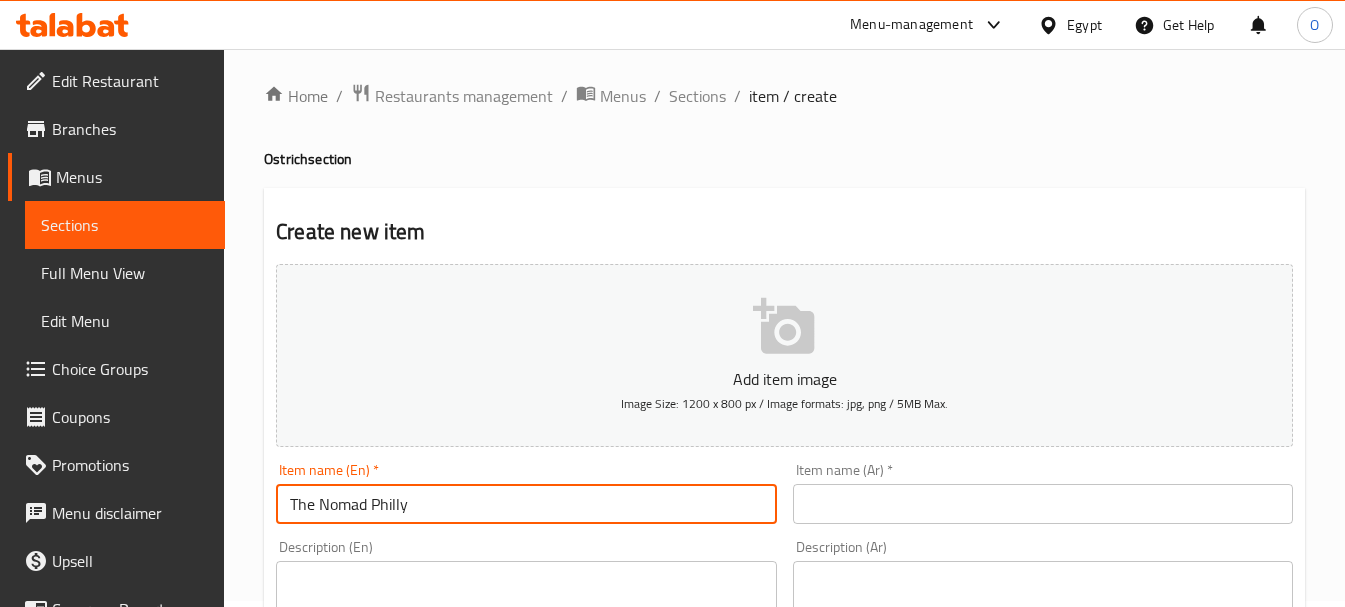 type on "The Nomad Philly" 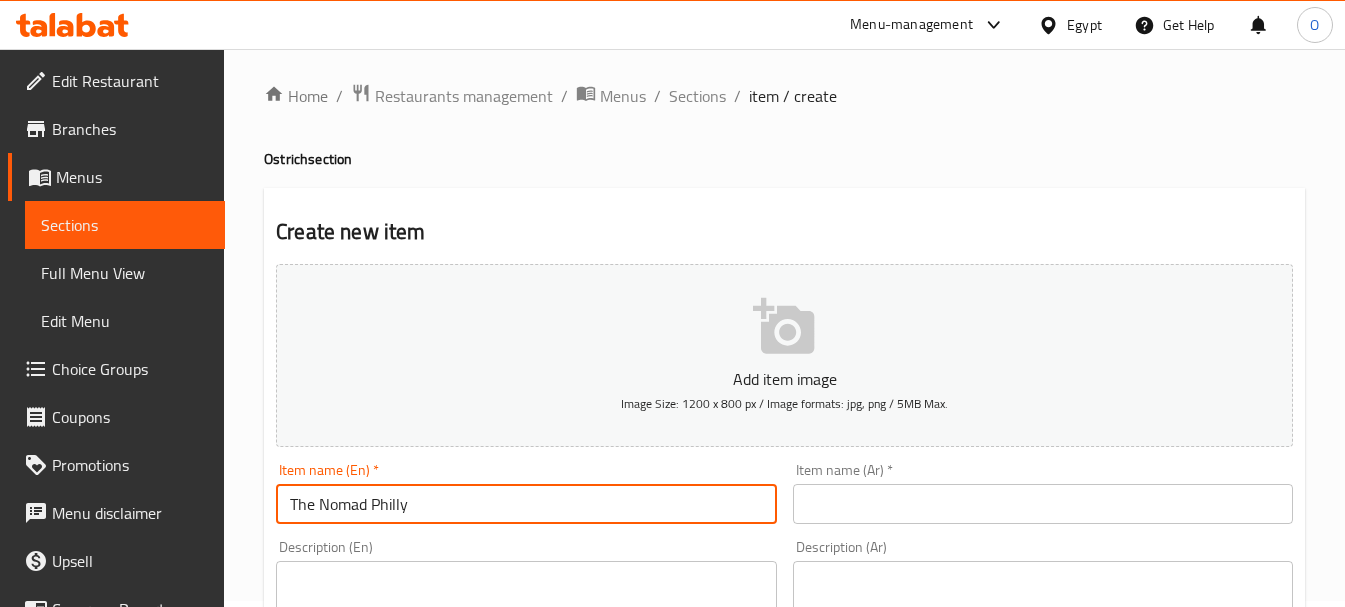 click at bounding box center [1043, 504] 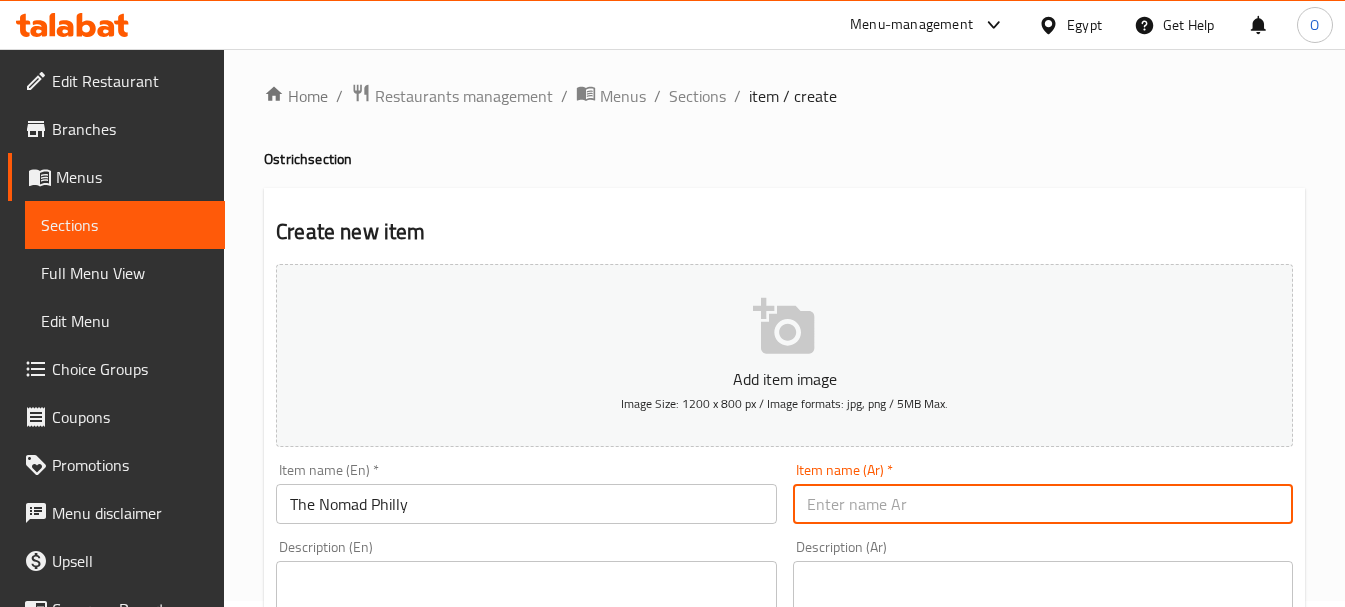 paste on "ذا نوماد فيلي" 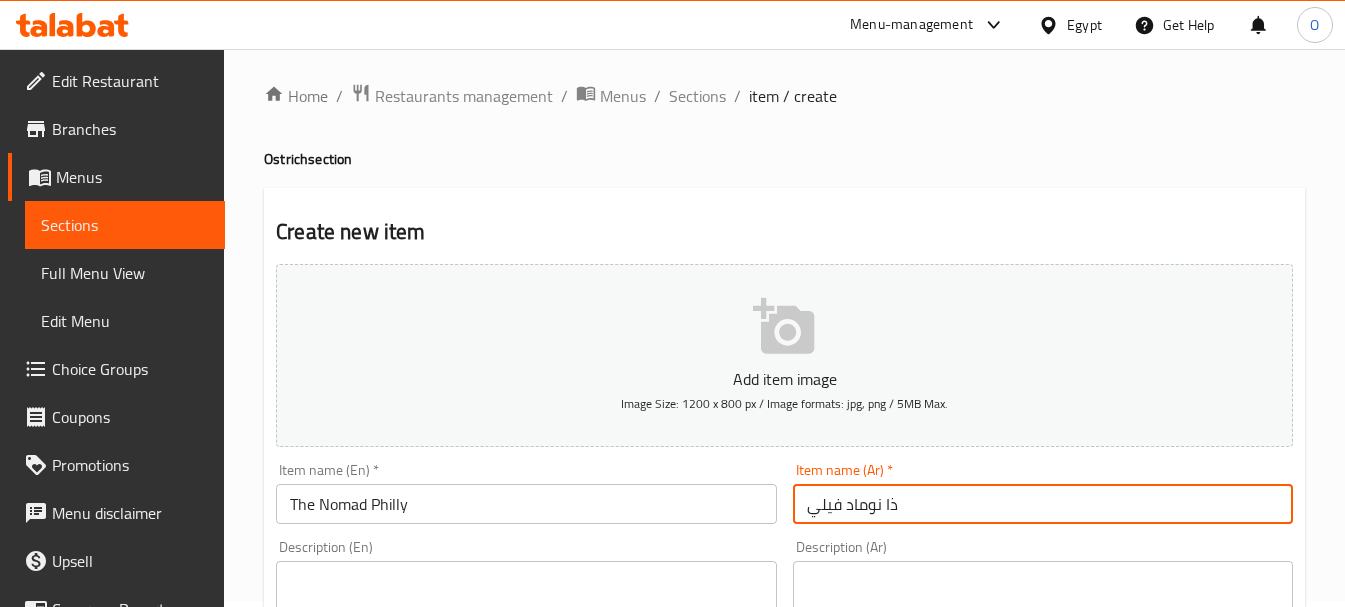 type on "ذا نوماد فيلي" 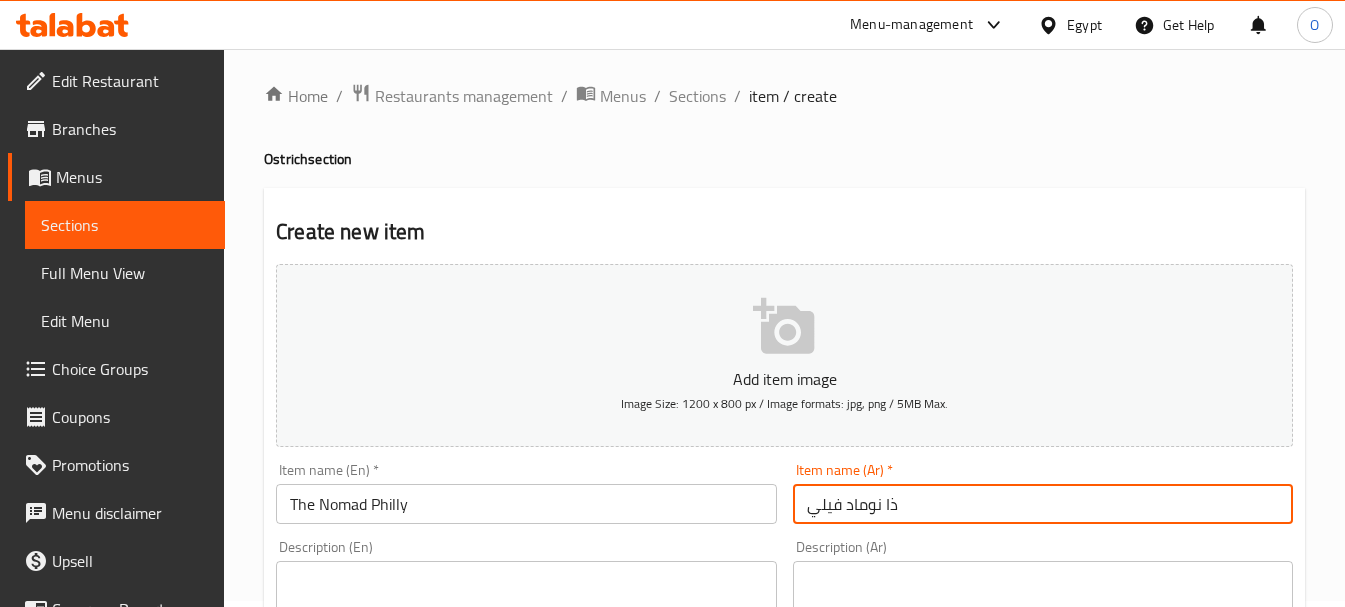 scroll, scrollTop: 106, scrollLeft: 0, axis: vertical 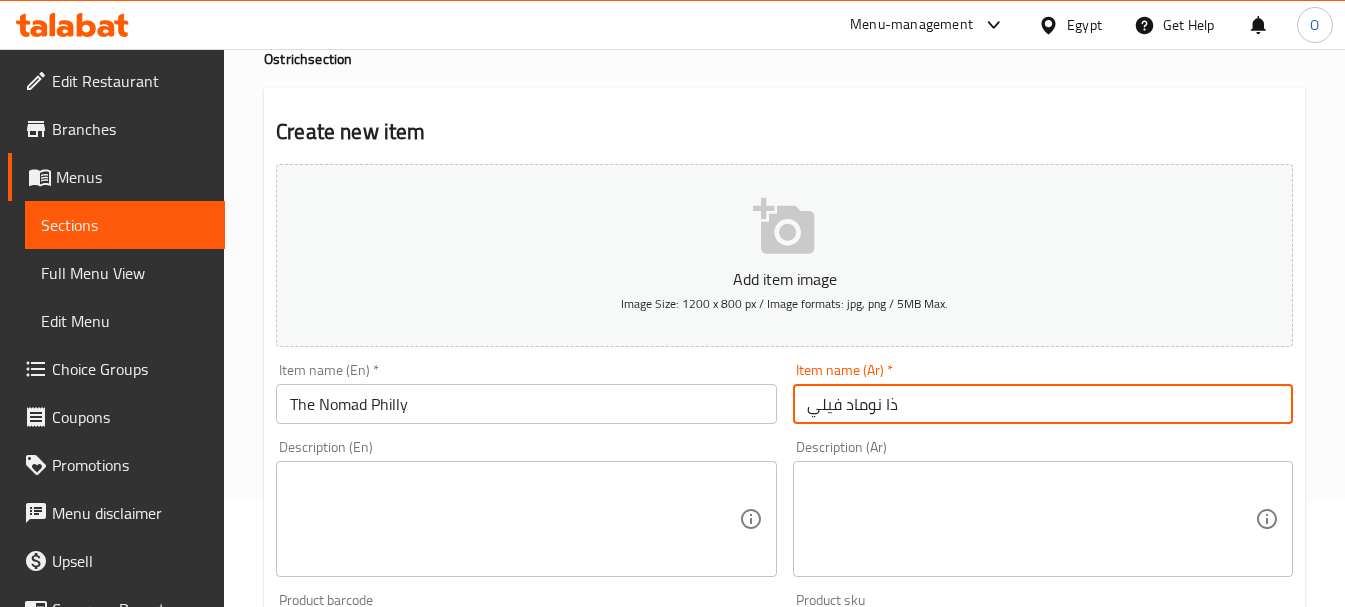 click at bounding box center [514, 519] 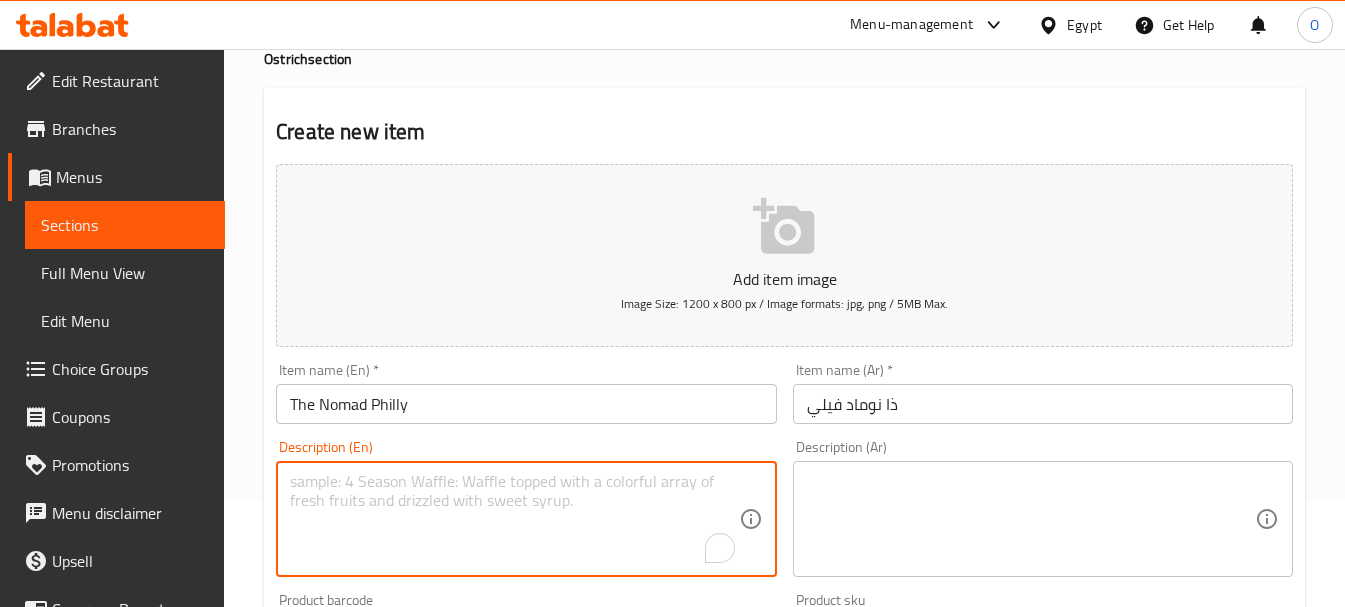 paste on "Grilled ostrich steak with melted cheese, peppers,
and onions in a fresh ciabatta." 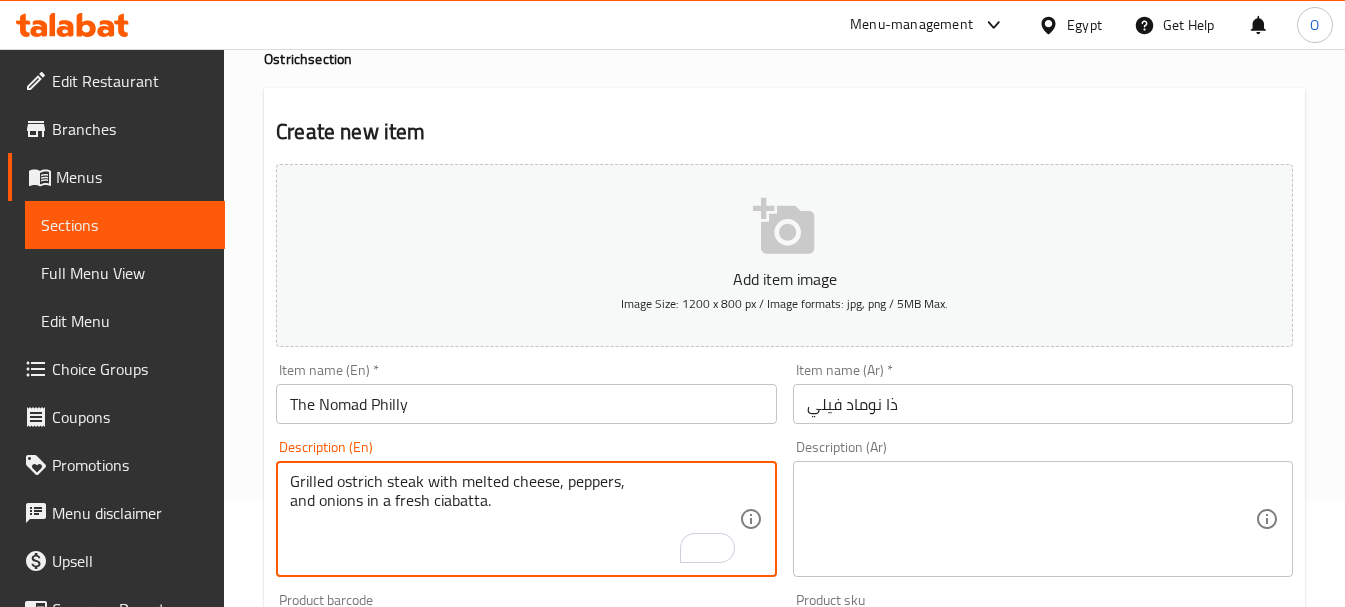 type on "Grilled ostrich steak with melted cheese, peppers,
and onions in a fresh ciabatta." 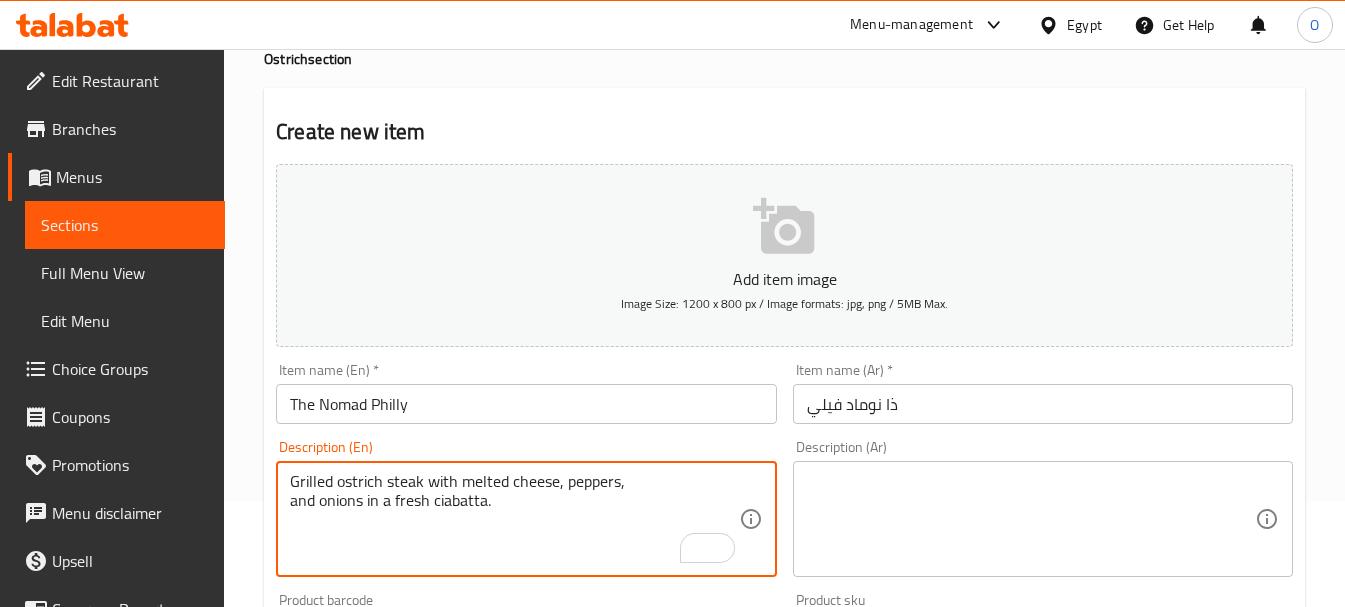 click at bounding box center (1031, 519) 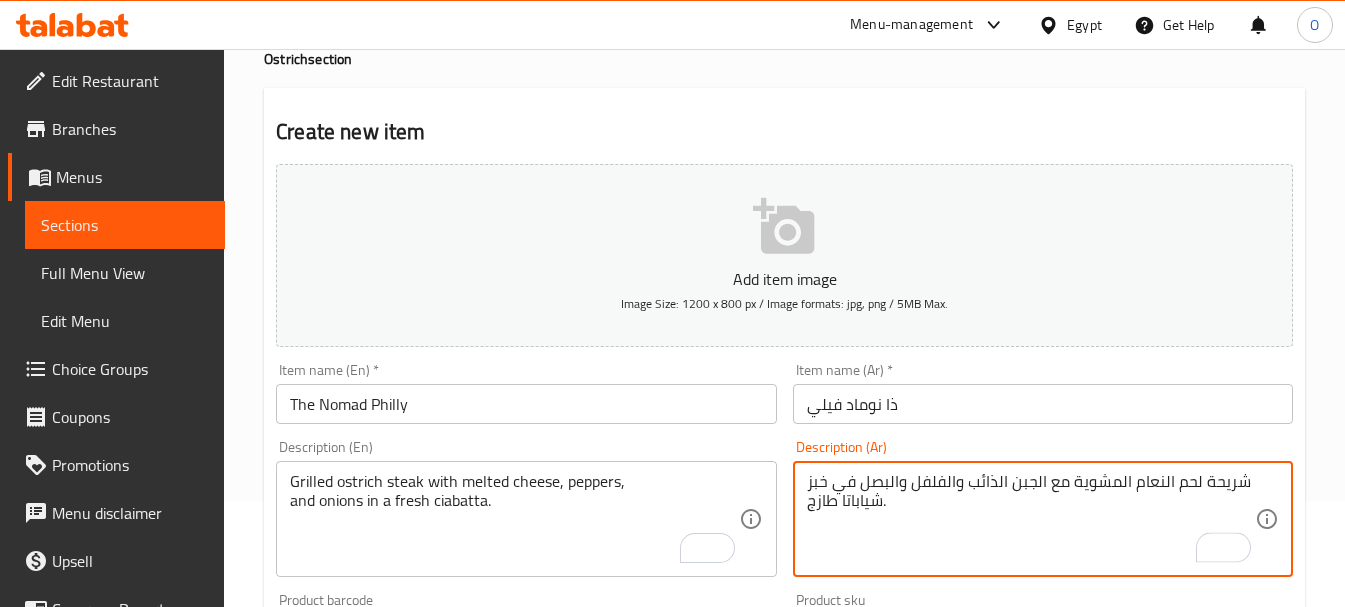 type on "شريحة لحم النعام المشوية مع الجبن الذائب والفلفل والبصل في خبز شياباتا طازج." 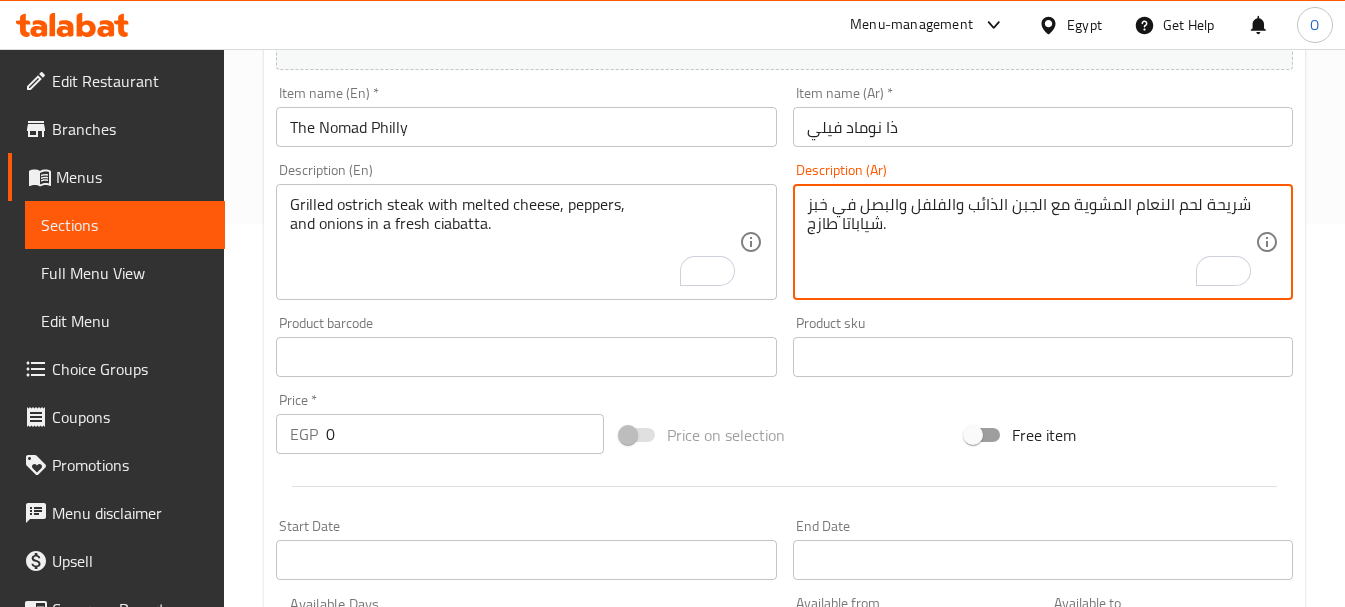 scroll, scrollTop: 406, scrollLeft: 0, axis: vertical 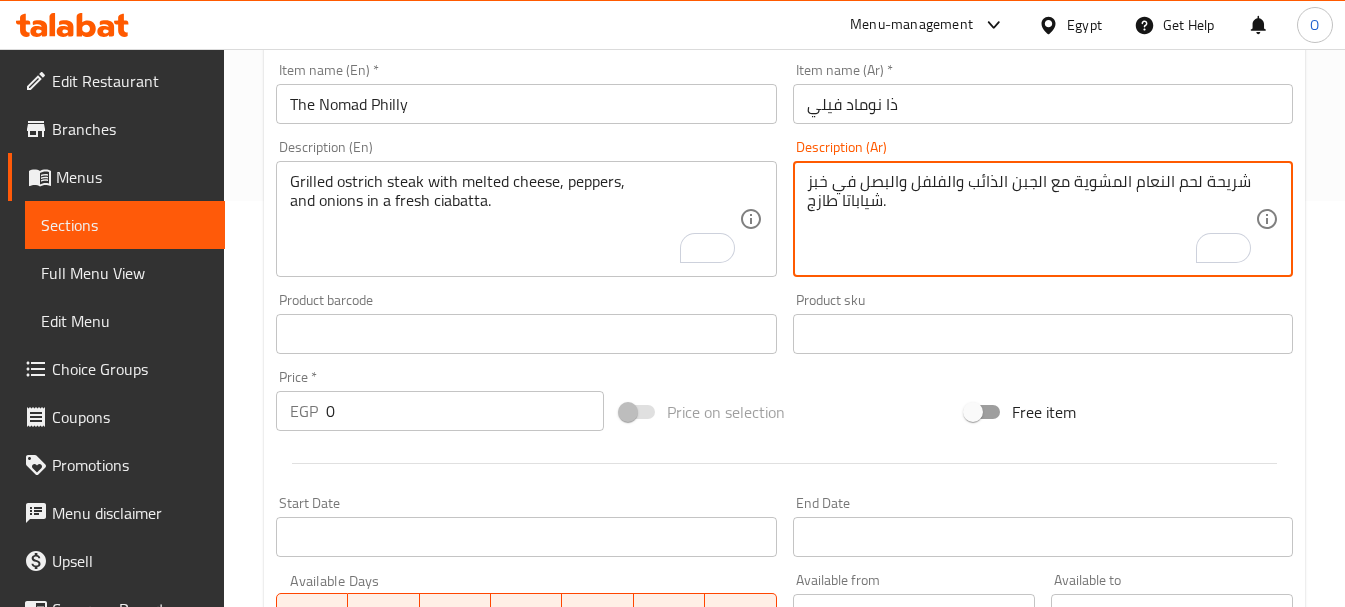 drag, startPoint x: 335, startPoint y: 417, endPoint x: 289, endPoint y: 418, distance: 46.010868 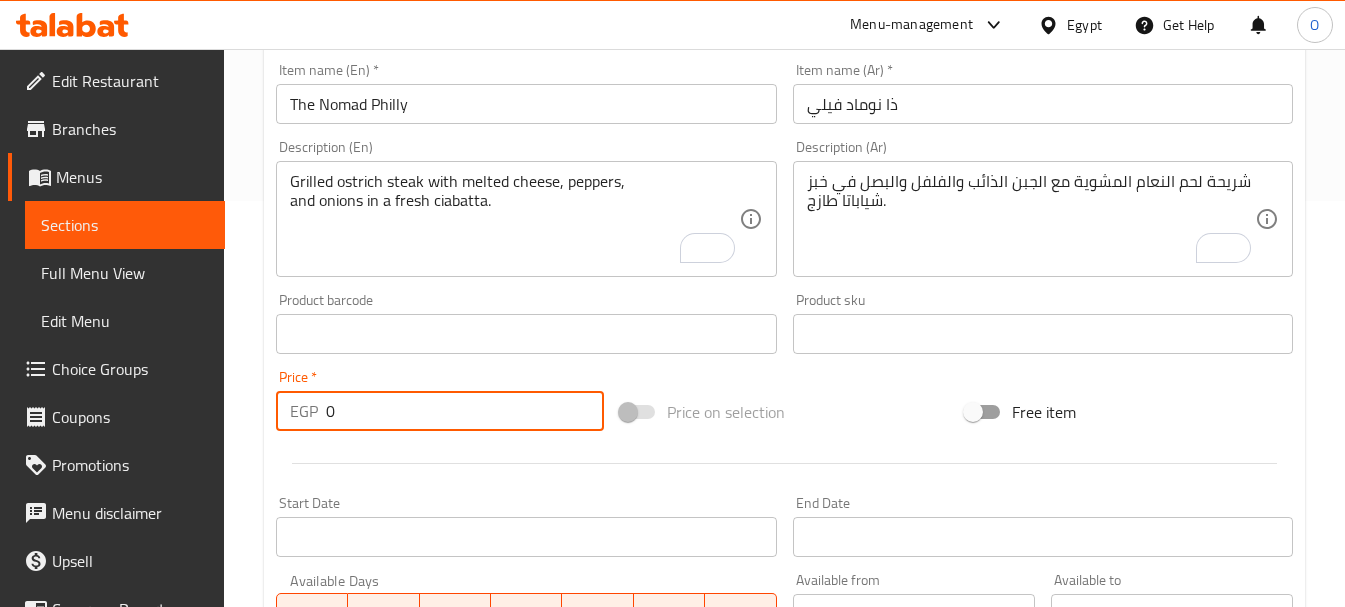 paste on "22" 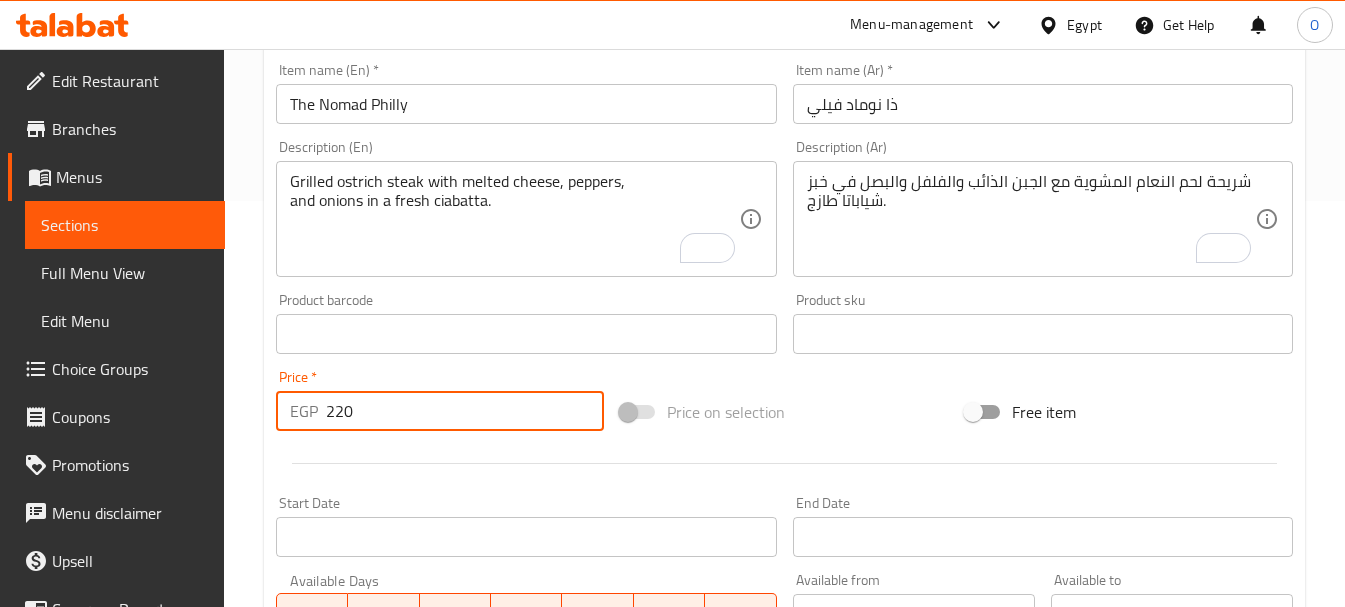 type on "220" 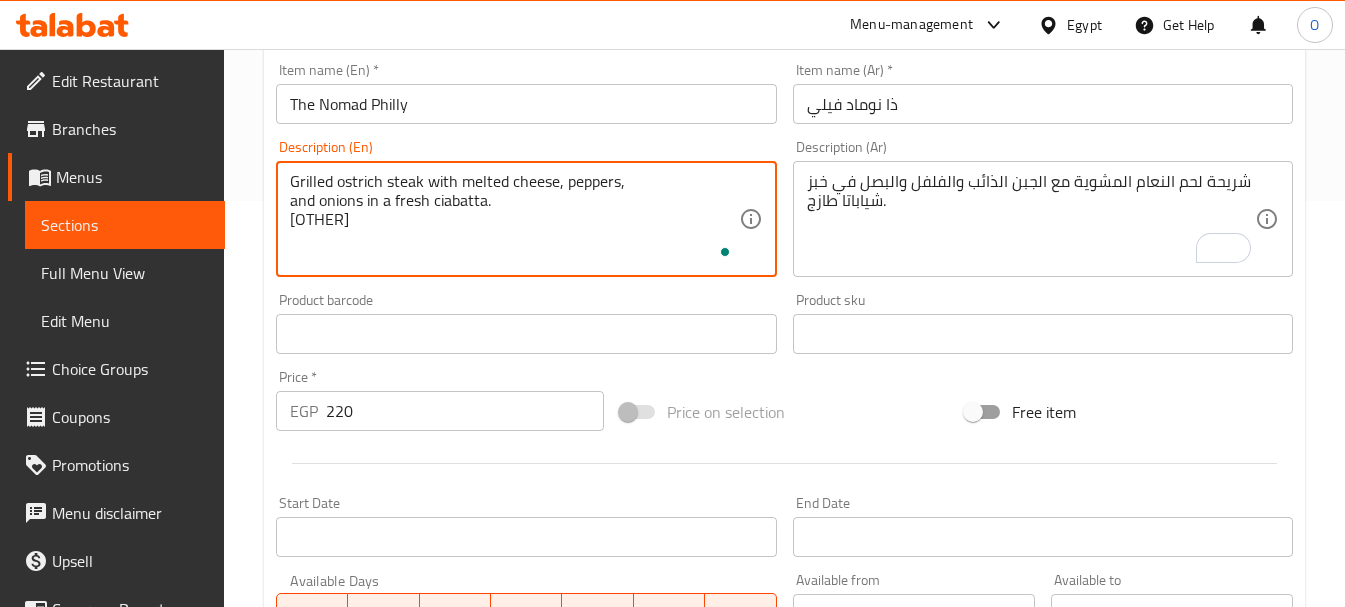 paste on "607" 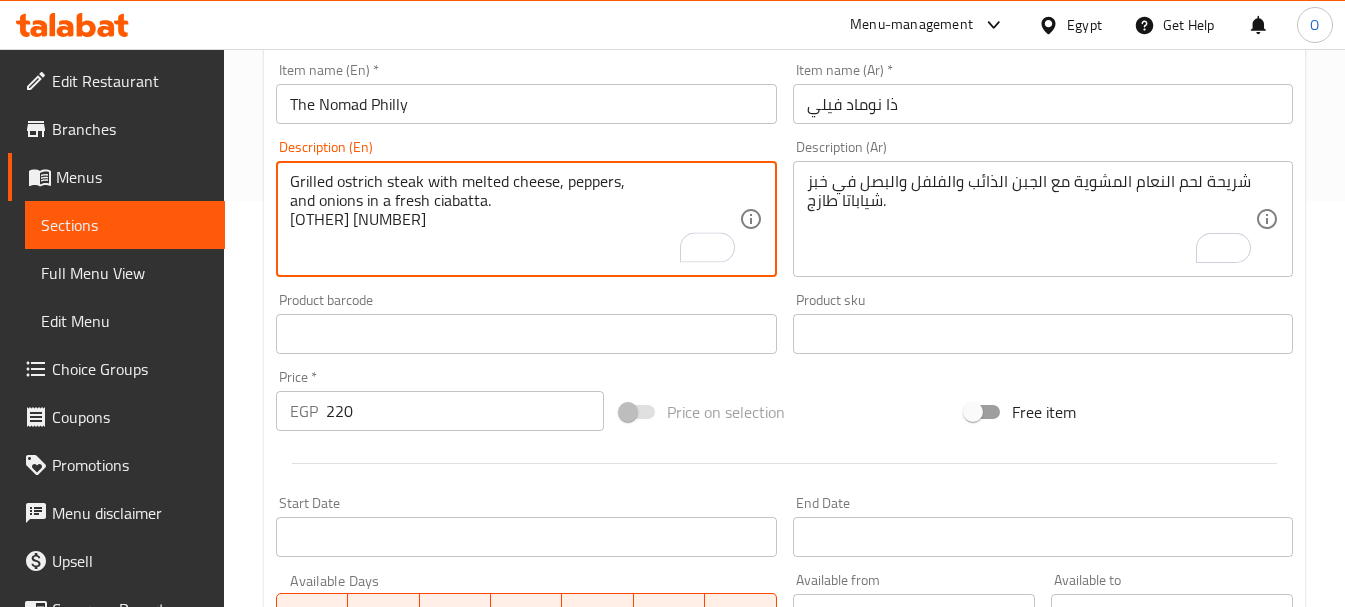 click on "Grilled ostrich steak with melted cheese, peppers,
and onions in a fresh ciabatta.
kcal 607" at bounding box center (514, 219) 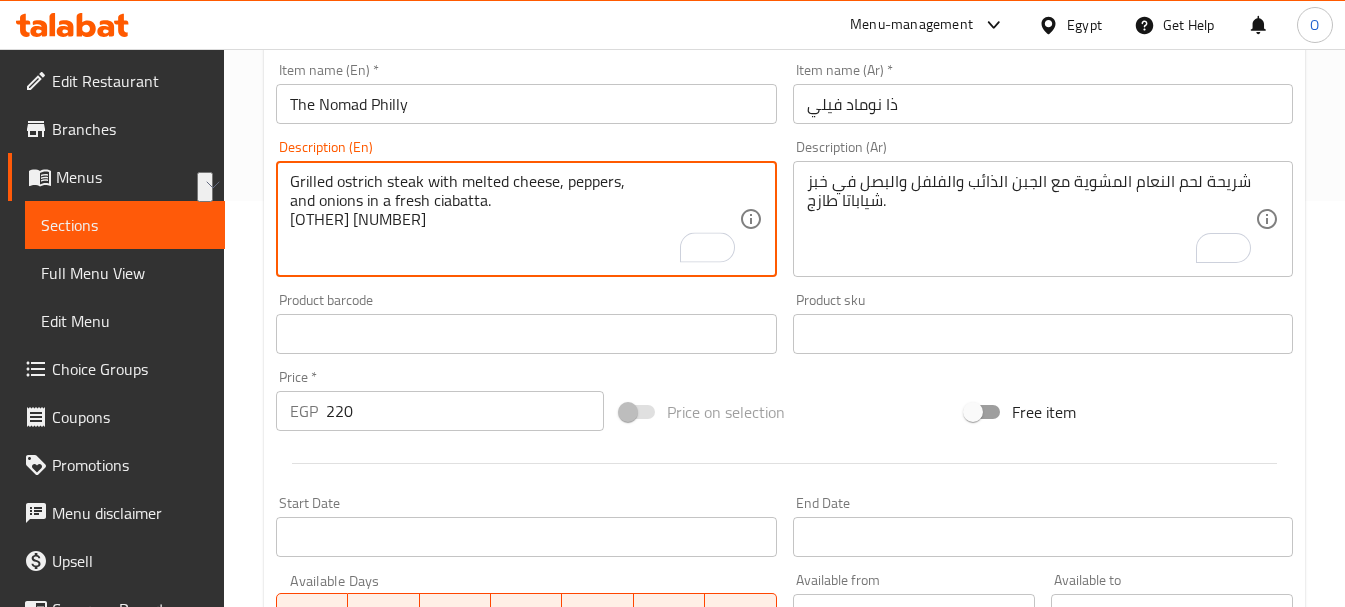 type on "Grilled ostrich steak with melted cheese, peppers,
and onions in a fresh ciabatta.
kcal 607" 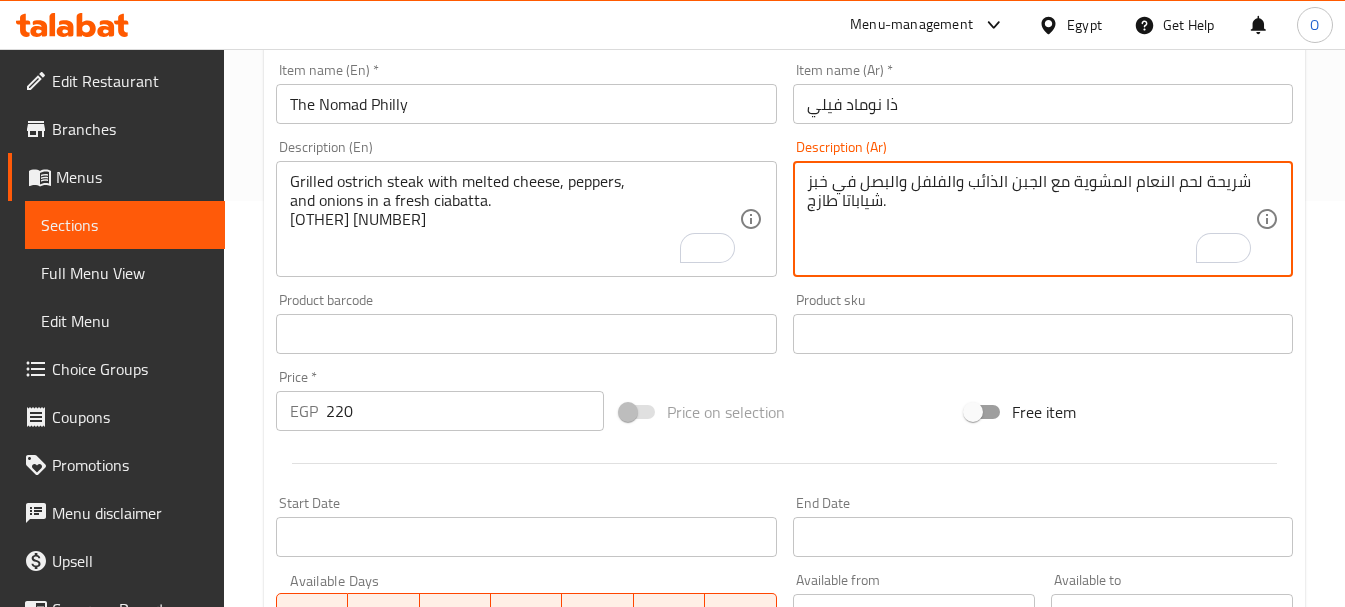 paste on "سعرة حرارية 607" 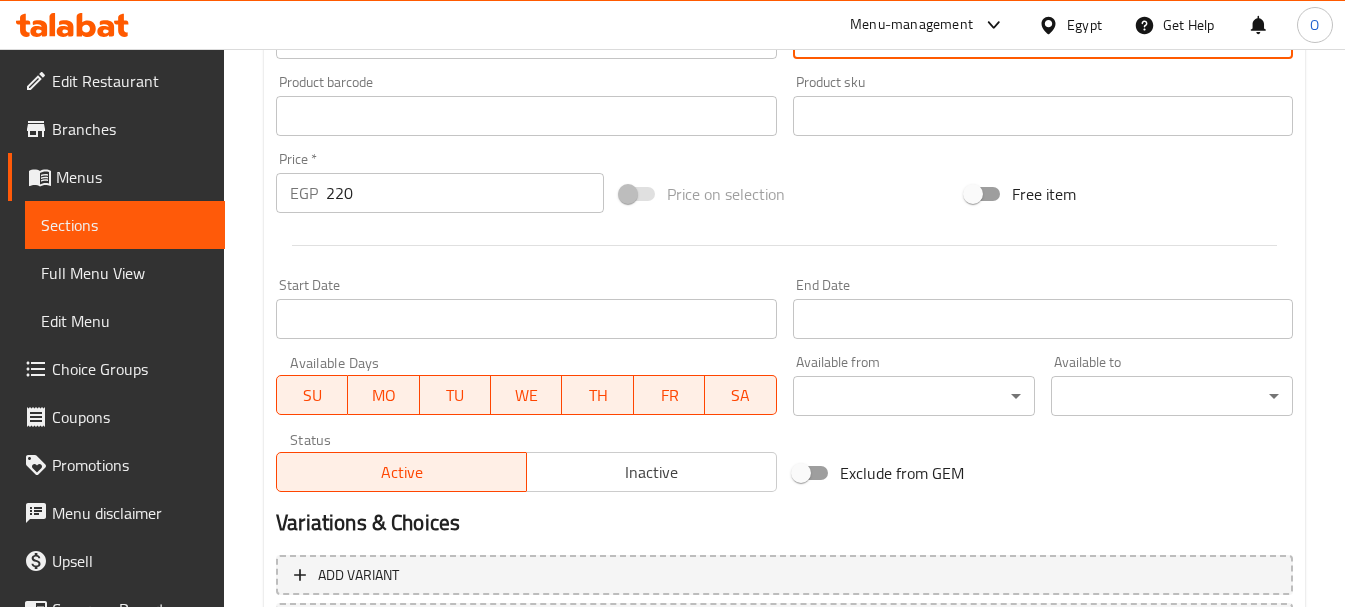 scroll, scrollTop: 806, scrollLeft: 0, axis: vertical 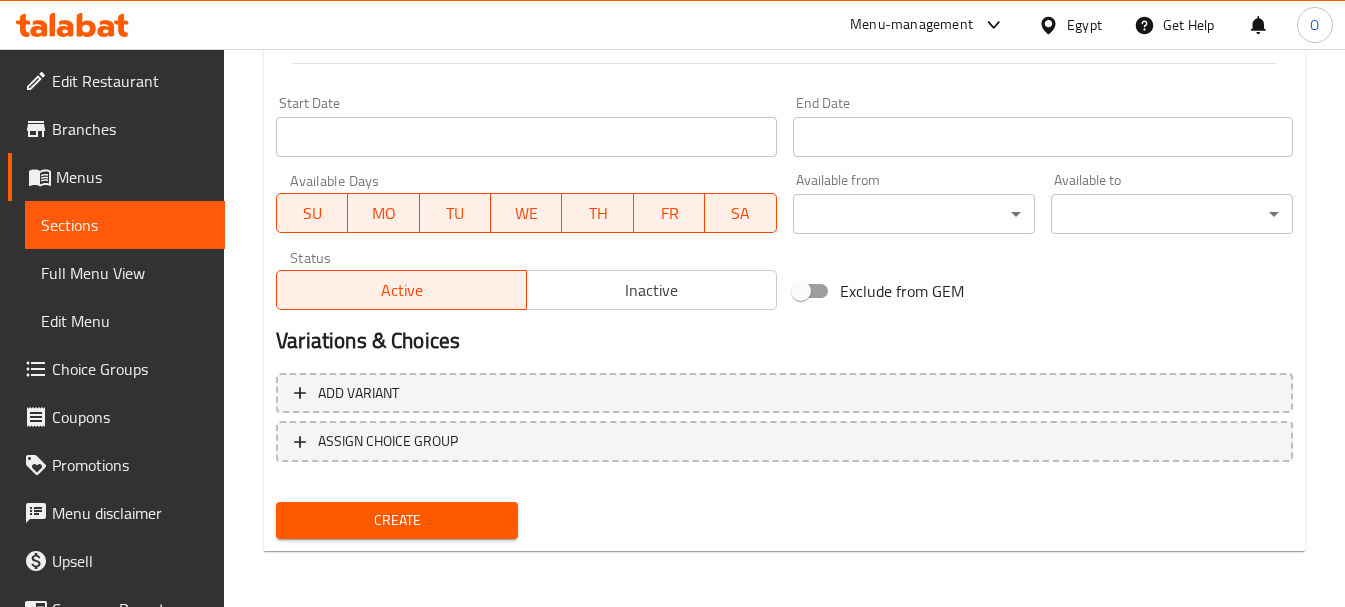 type on "شريحة لحم النعام المشوية مع الجبن الذائب والفلفل والبصل في خبز شياباتا طازج.
سعرة حرارية 607" 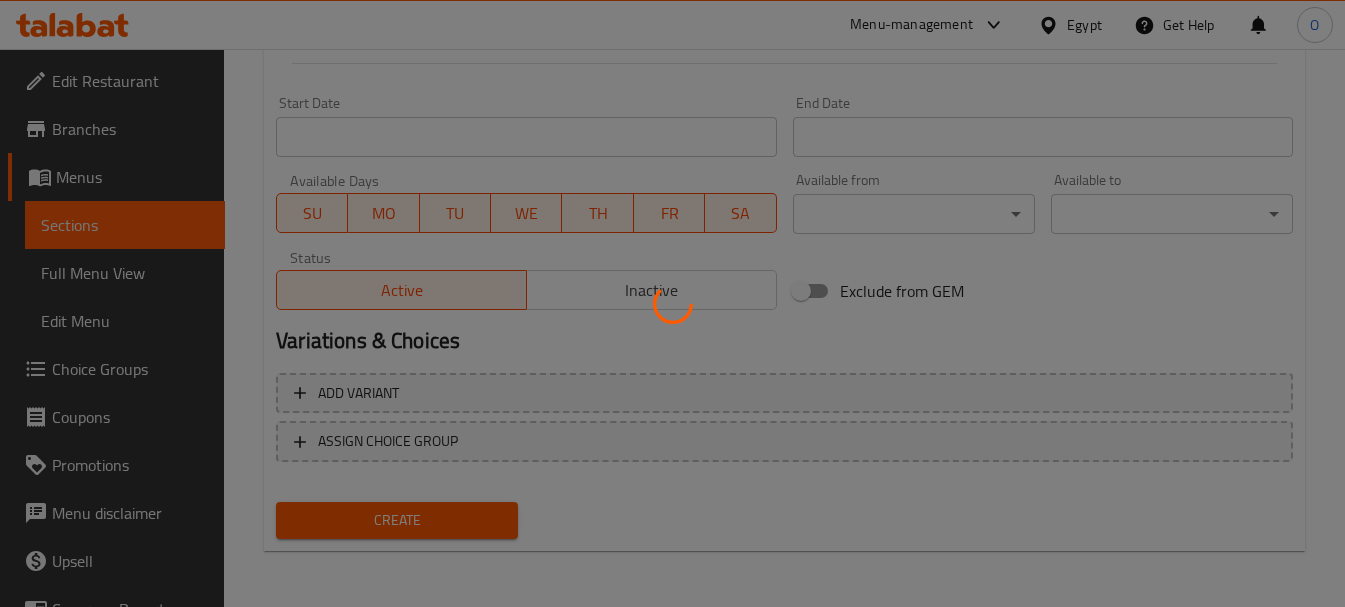 type 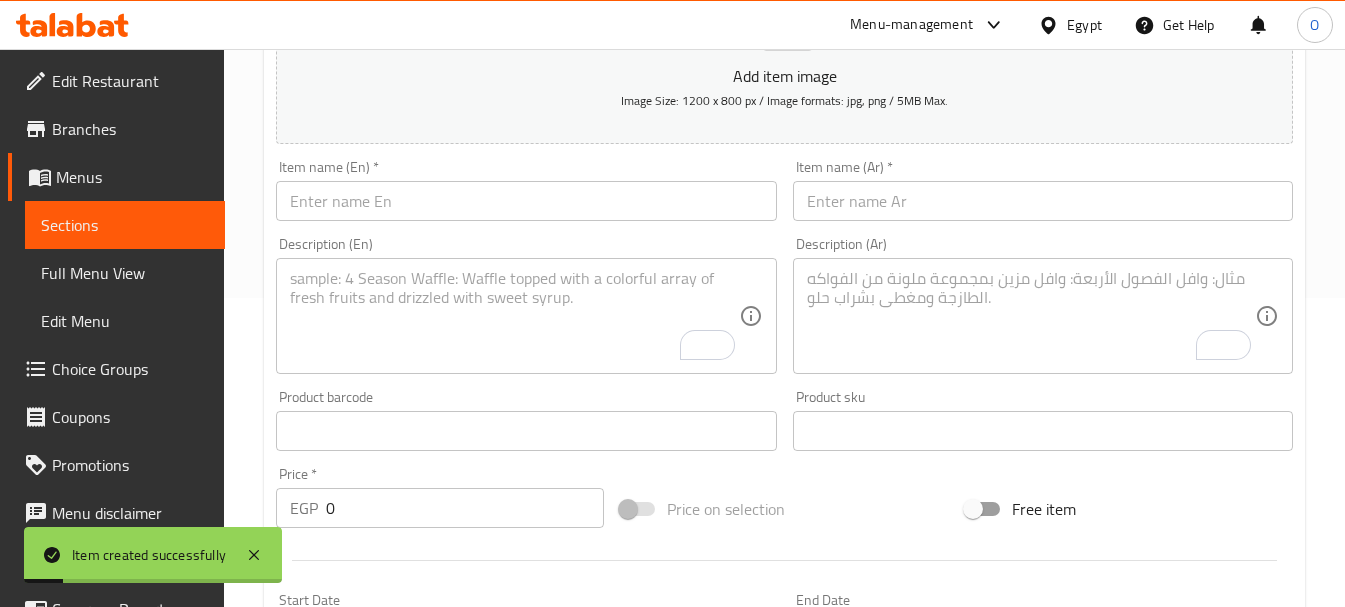 scroll, scrollTop: 306, scrollLeft: 0, axis: vertical 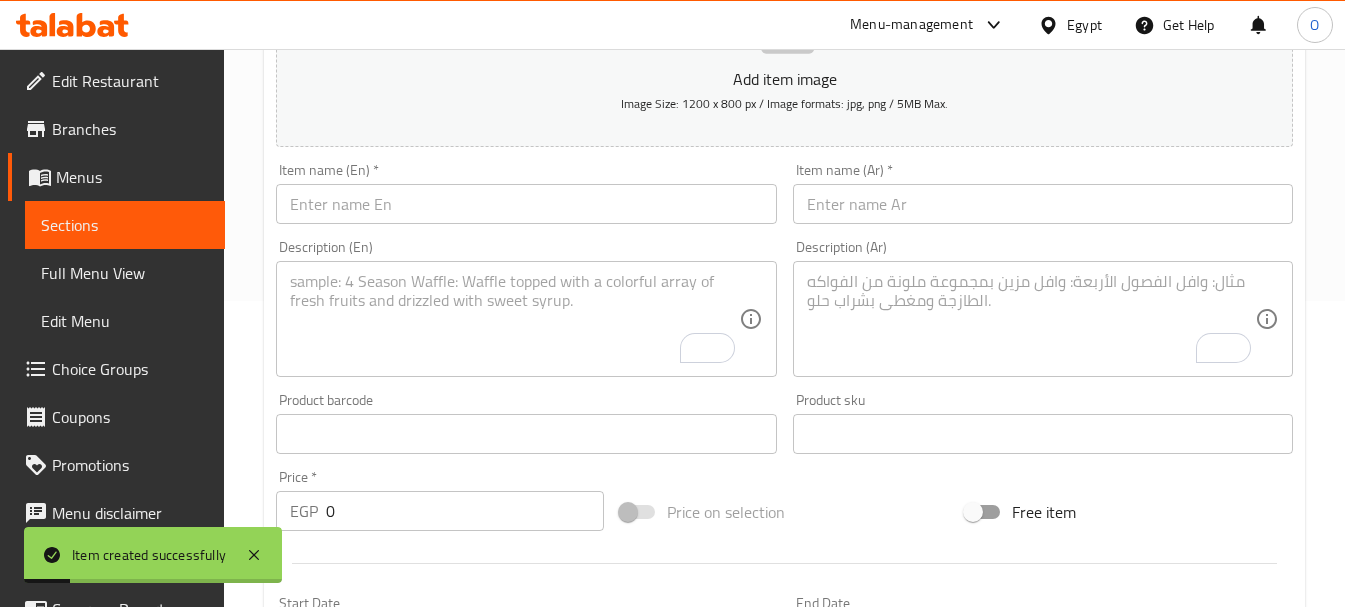 click at bounding box center [526, 204] 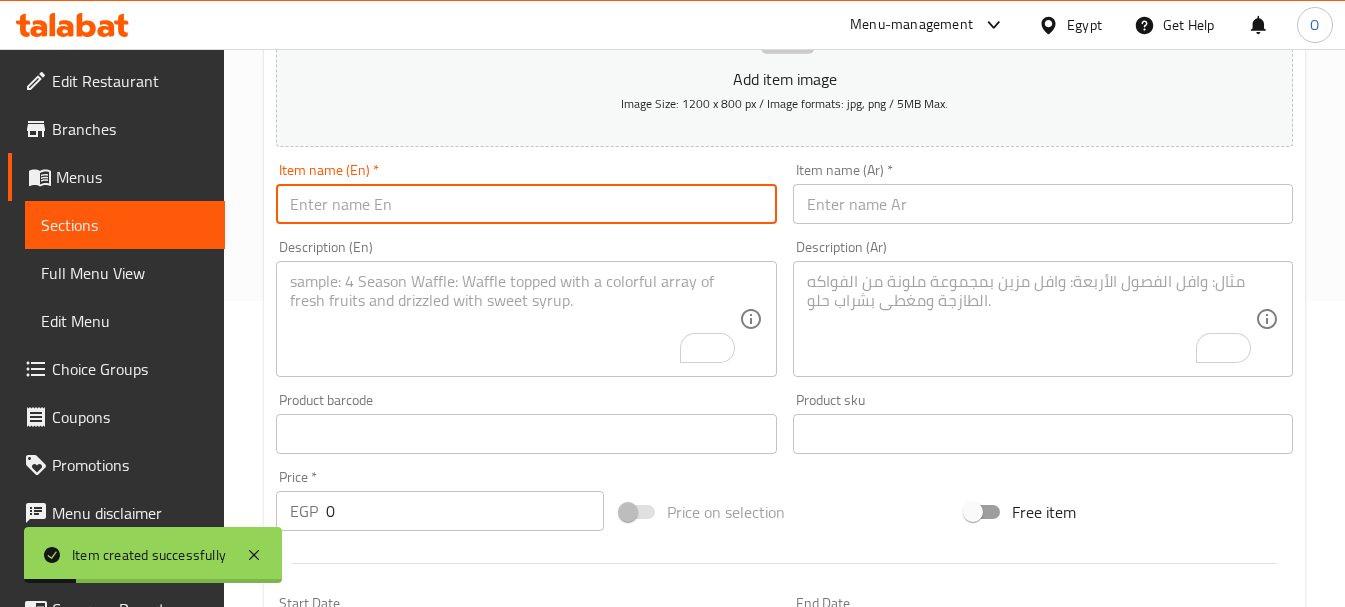 paste on "The Wild Rider" 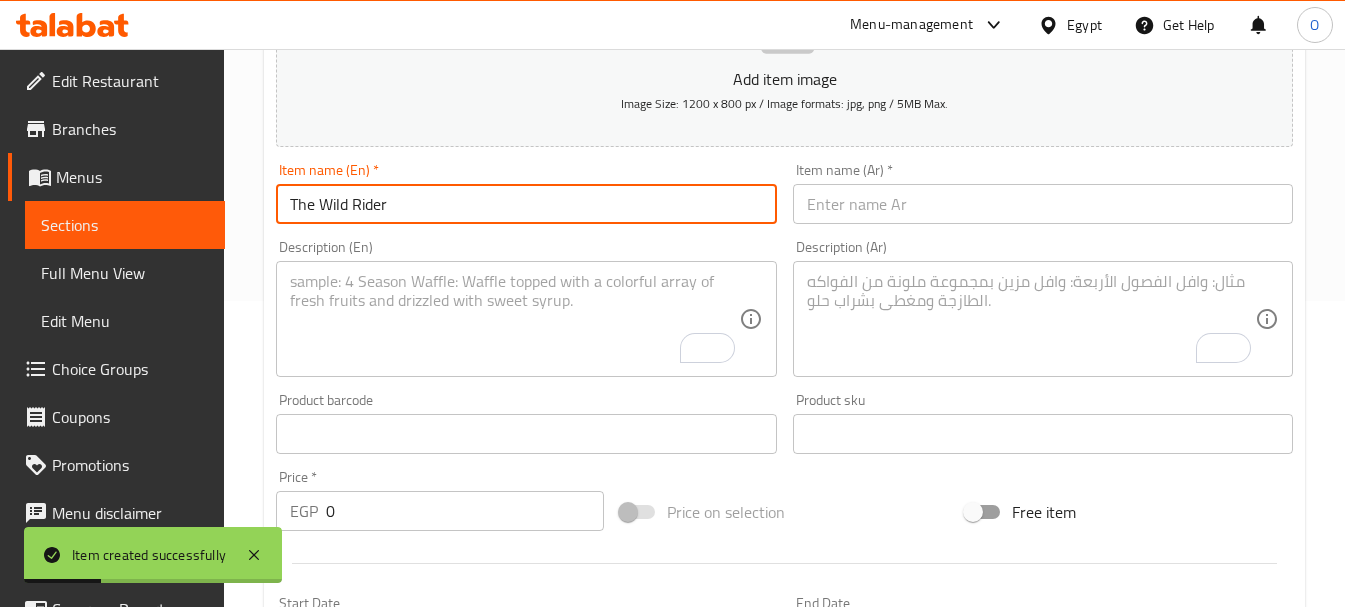 type on "The Wild Rider" 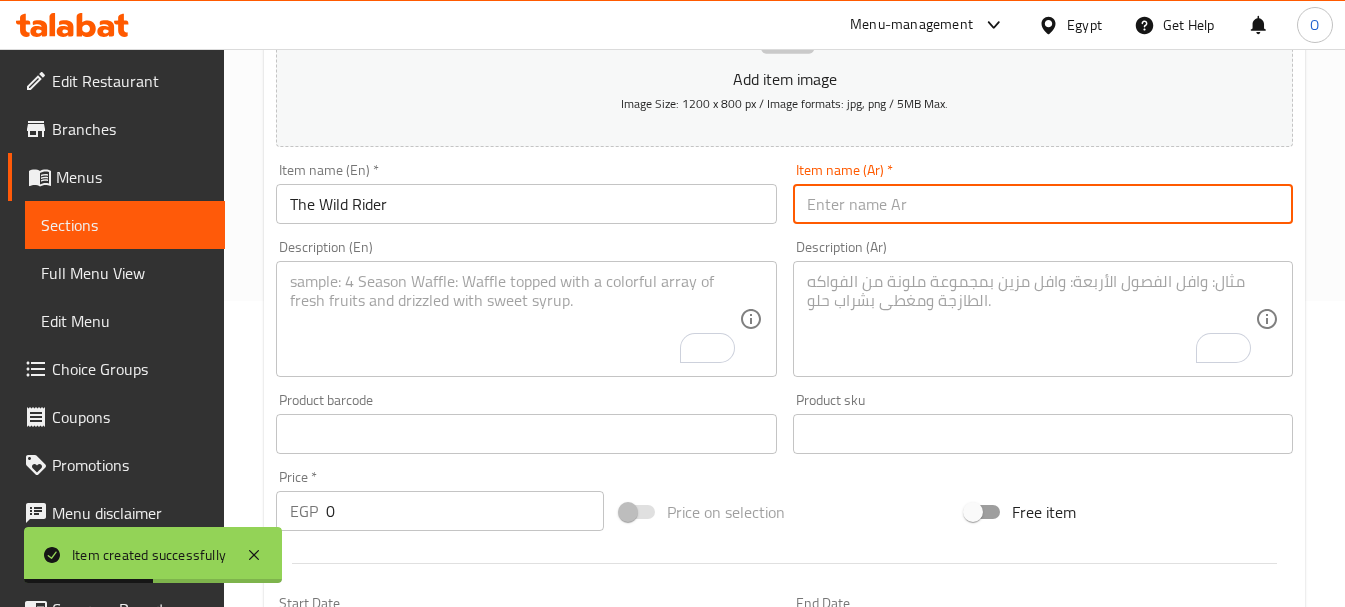 click at bounding box center (1043, 204) 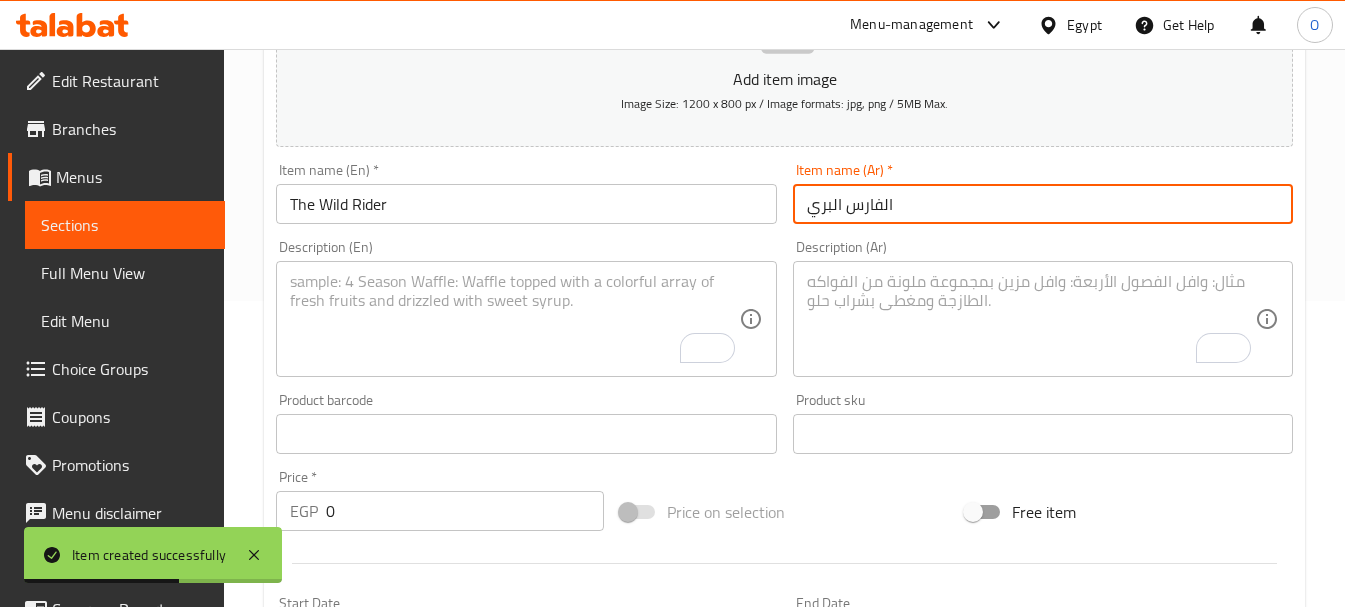 type on "الفارس البري" 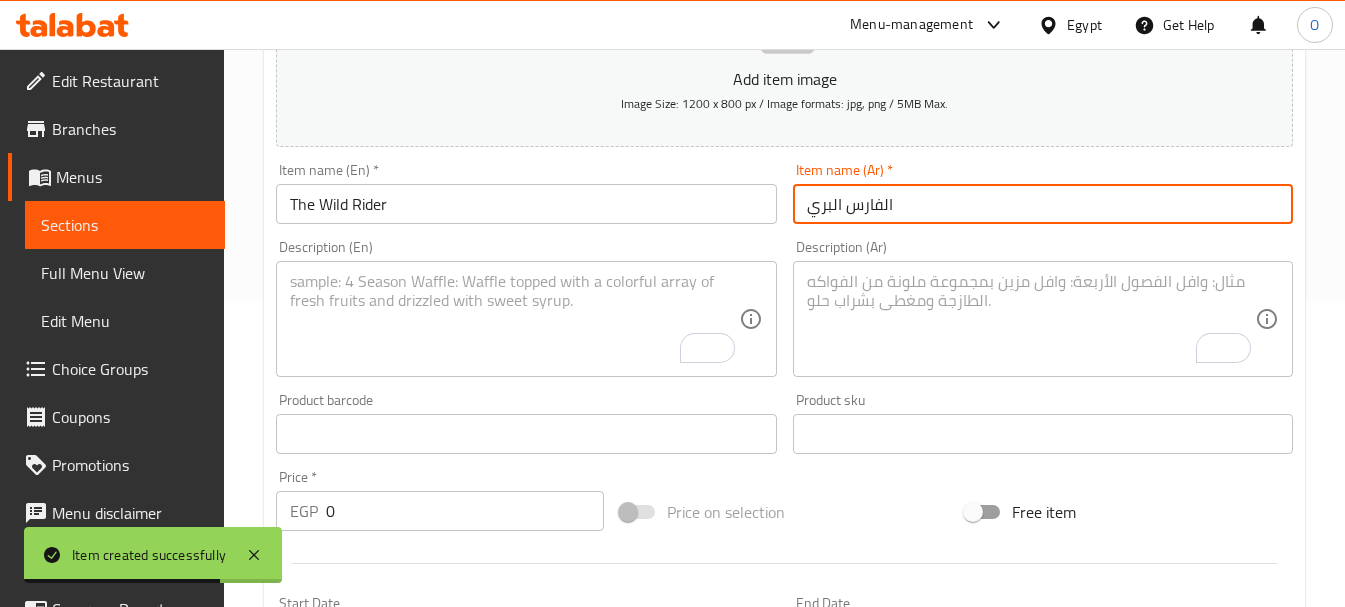 click at bounding box center [514, 319] 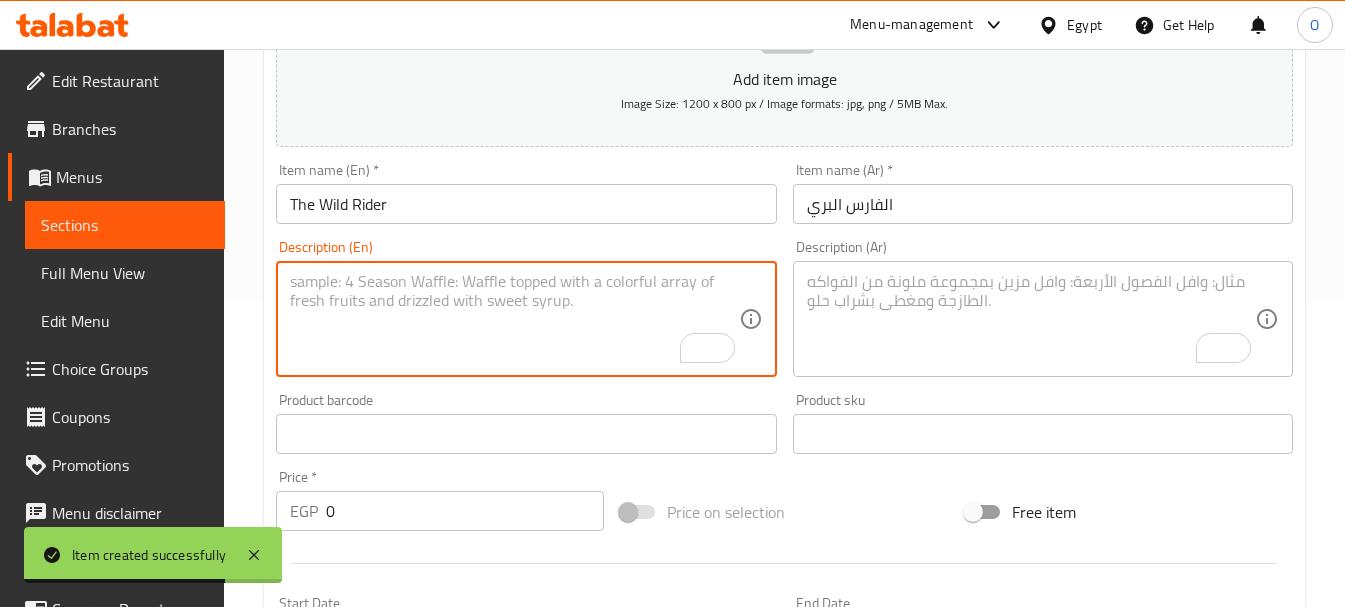 paste on "Ostrich burger on toasted ciabatta, topped with
melted cheddar, caramelized onions, fresh arugula,
and honey mustard – lean, bold, and unforgettable." 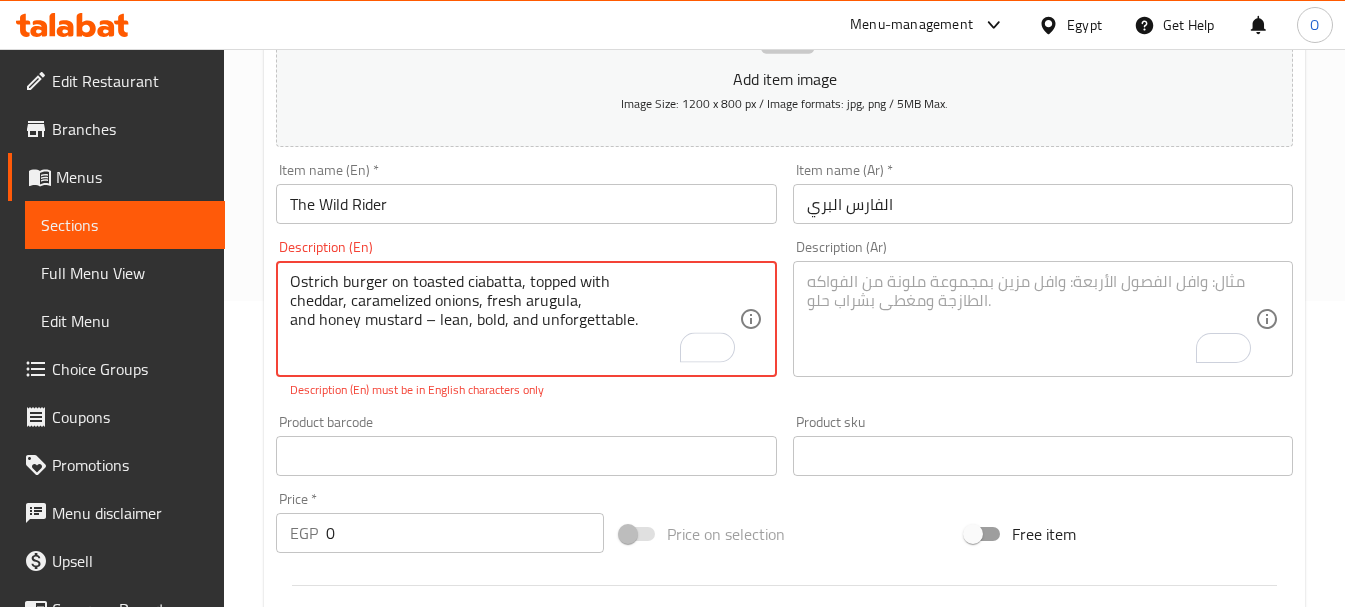 drag, startPoint x: 436, startPoint y: 315, endPoint x: 421, endPoint y: 315, distance: 15 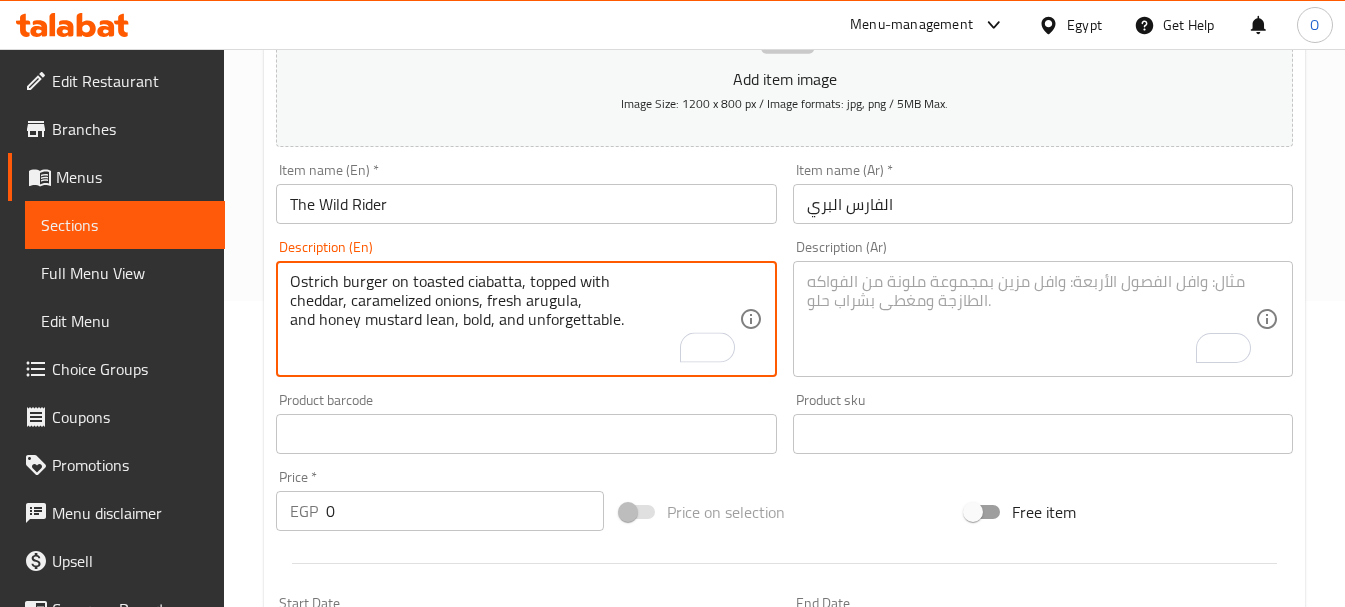 type on "Ostrich burger on toasted ciabatta, topped with
melted cheddar, caramelized onions, fresh arugula,
and honey mustard lean, bold, and unforgettable." 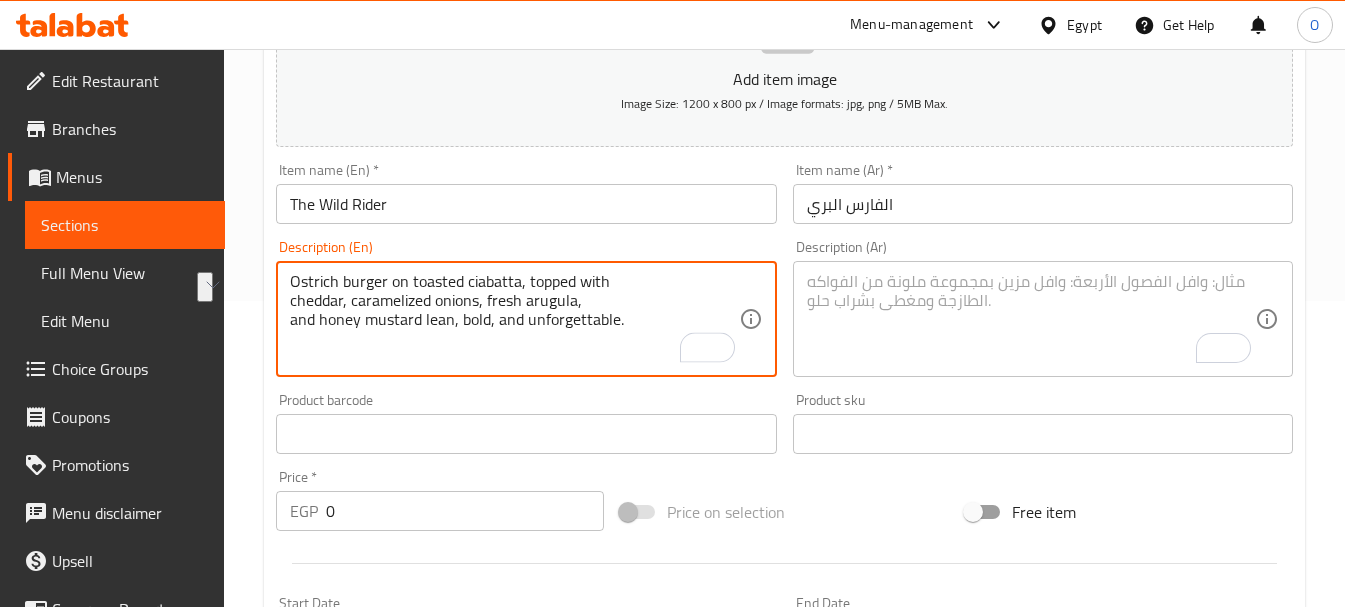click on "Ostrich burger on toasted ciabatta, topped with
melted cheddar, caramelized onions, fresh arugula,
and honey mustard lean, bold, and unforgettable." at bounding box center [514, 319] 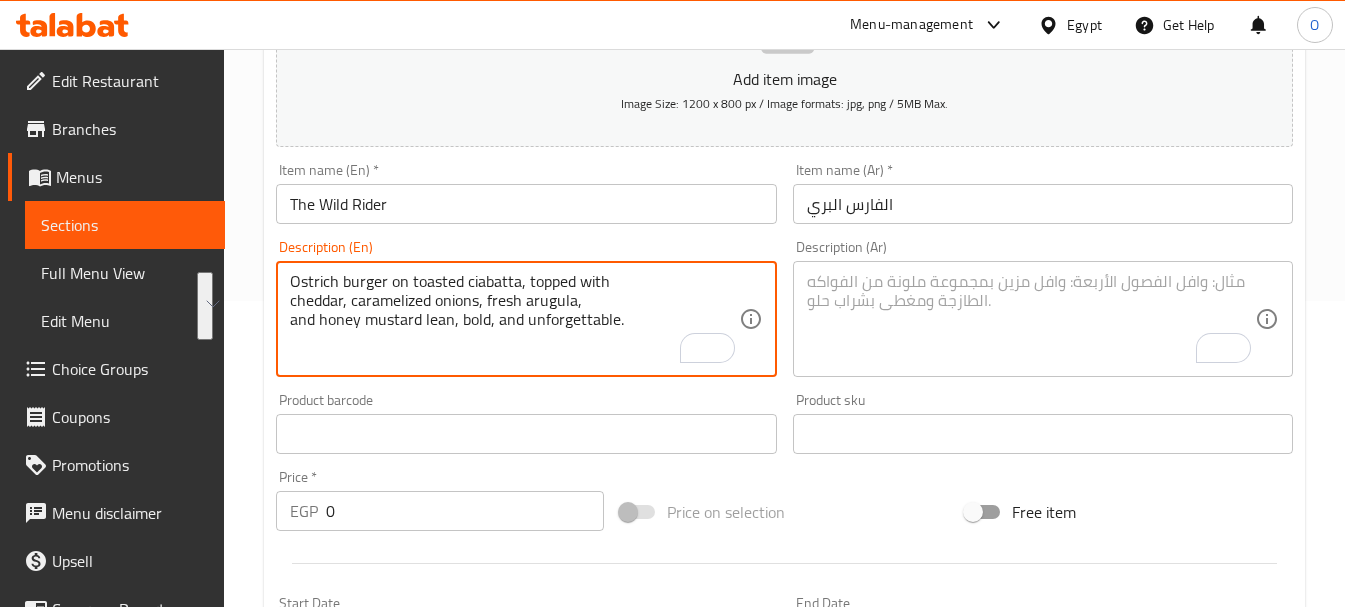 drag, startPoint x: 292, startPoint y: 281, endPoint x: 661, endPoint y: 335, distance: 372.9303 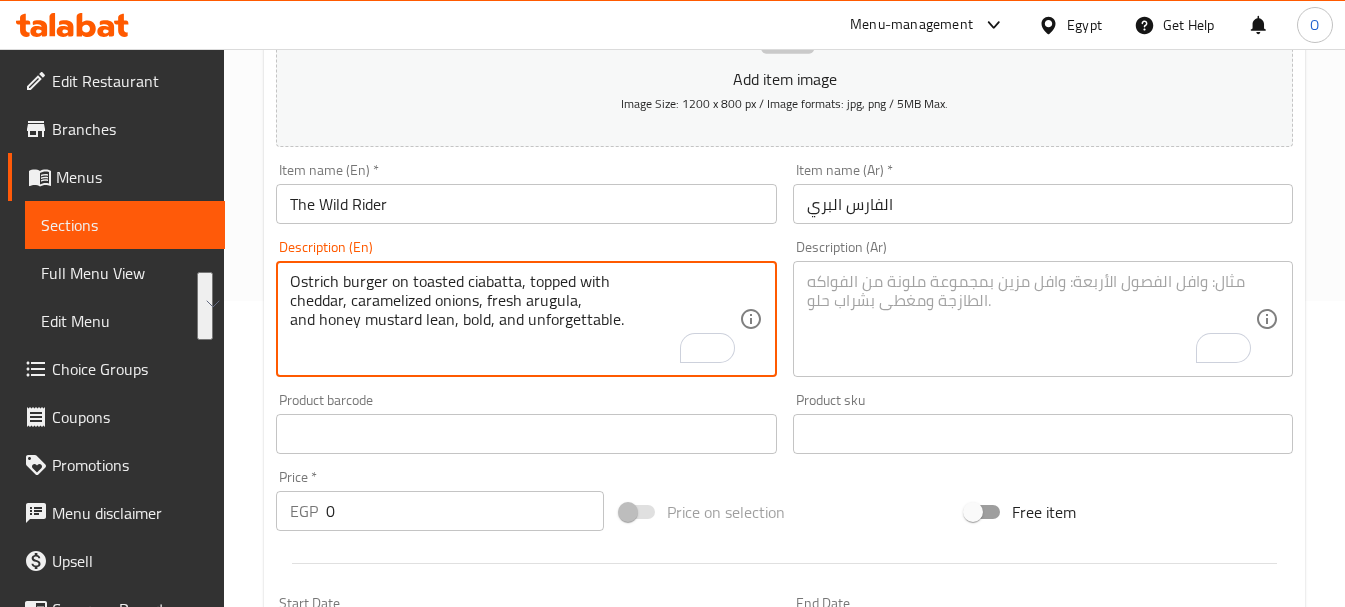 click at bounding box center [1031, 319] 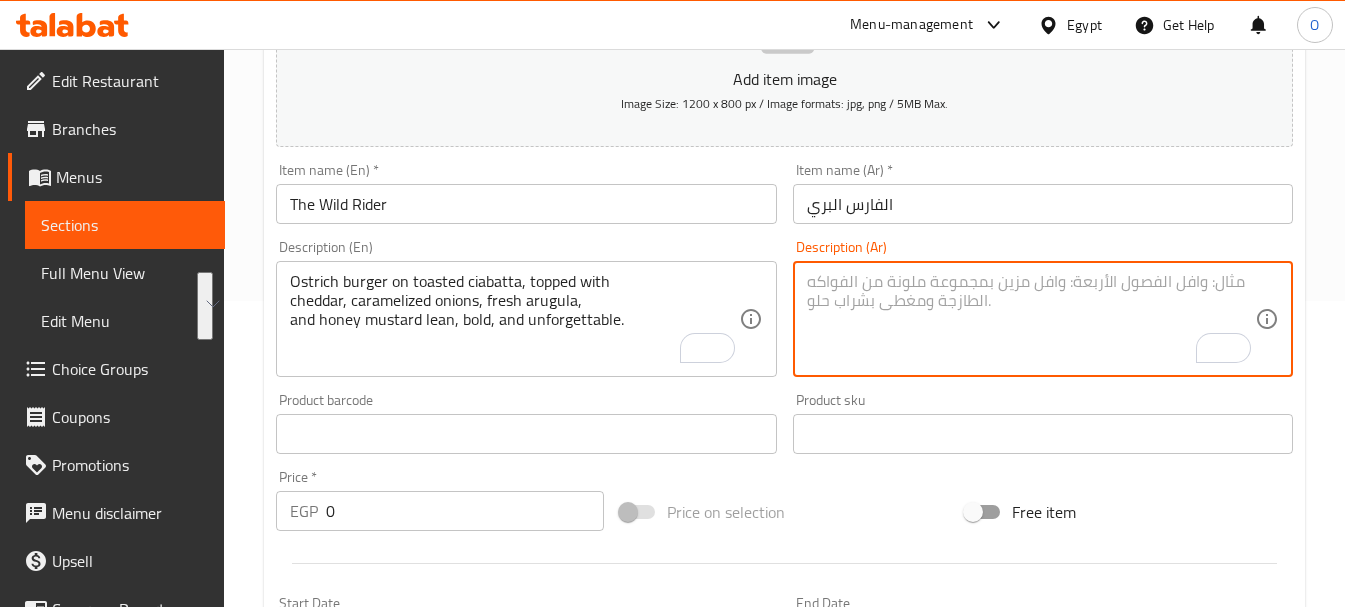 paste on "برجر النعام على خبز شياباتا محمص، مغطى بجبنة الشيدر المذابة، والبصل المكرمل، والجرجير الطازج، وصلصة الخردل بالعسل، خفيف، جريء، ولا يُنسى." 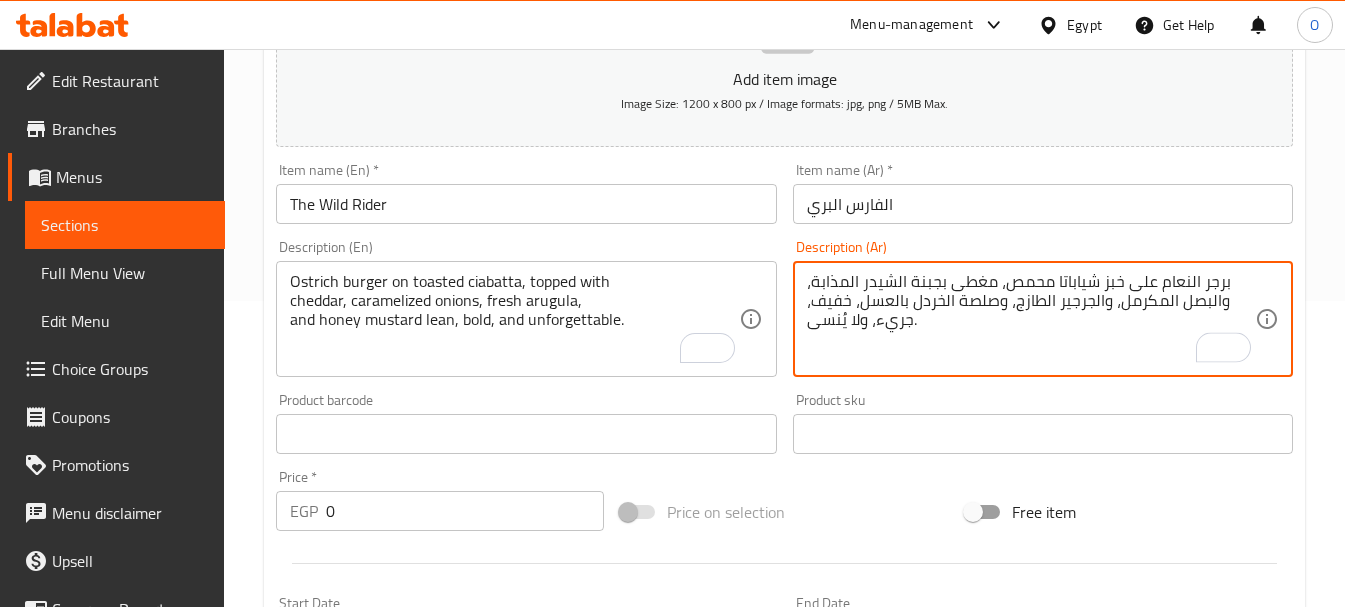type on "برجر النعام على خبز شياباتا محمص، مغطى بجبنة الشيدر المذابة، والبصل المكرمل، والجرجير الطازج، وصلصة الخردل بالعسل، خفيف، جريء، ولا يُنسى." 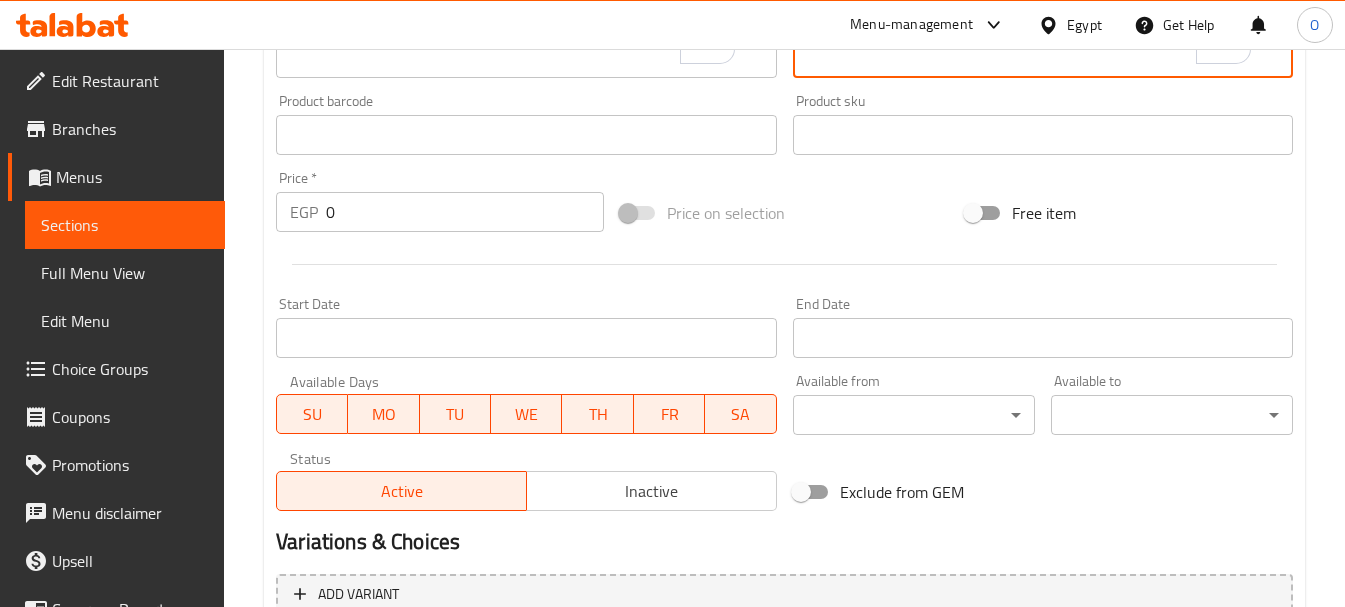 scroll, scrollTop: 606, scrollLeft: 0, axis: vertical 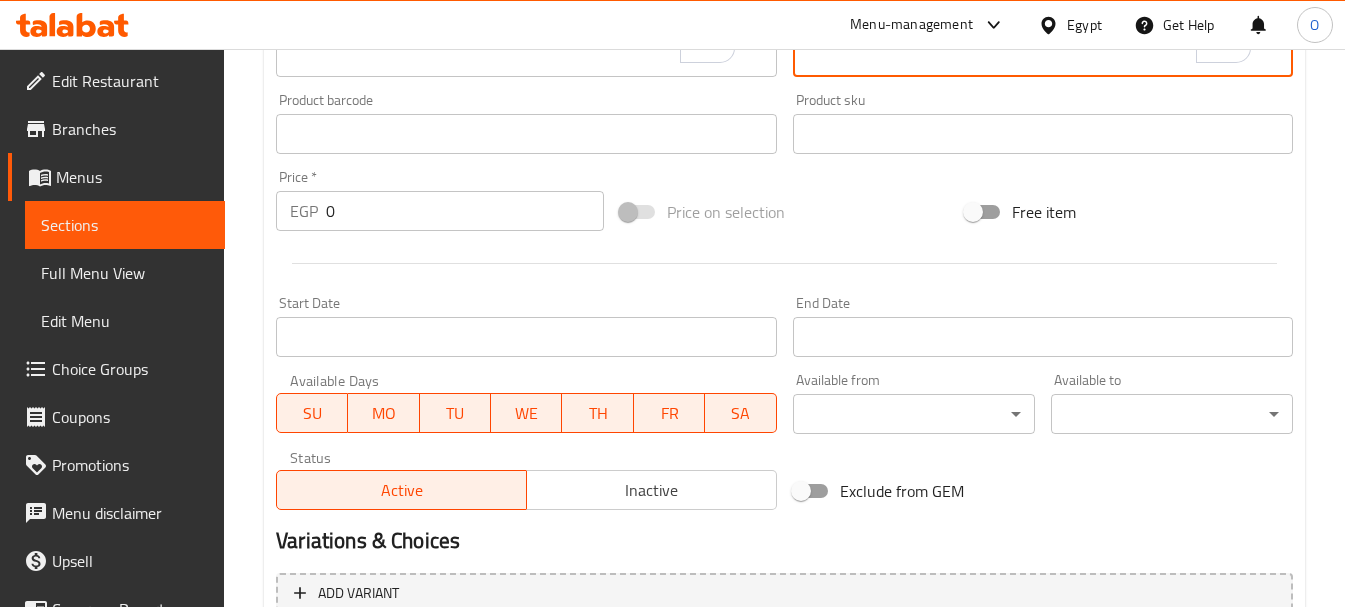 drag, startPoint x: 343, startPoint y: 214, endPoint x: 304, endPoint y: 213, distance: 39.012817 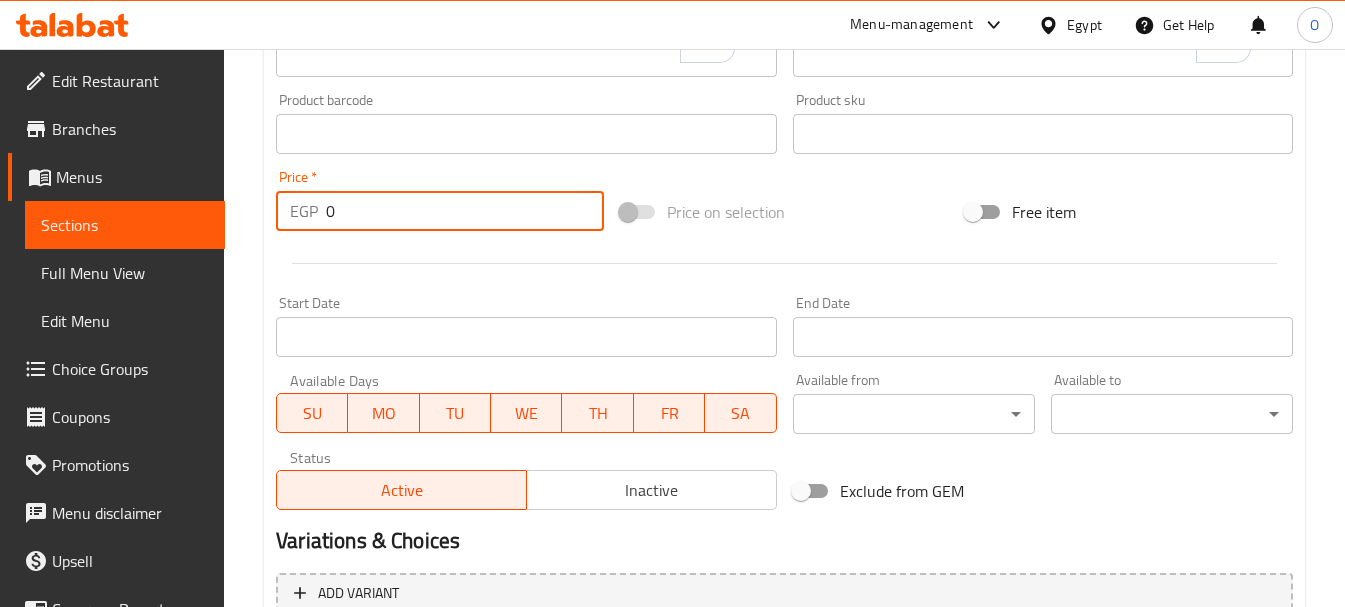 paste on "24" 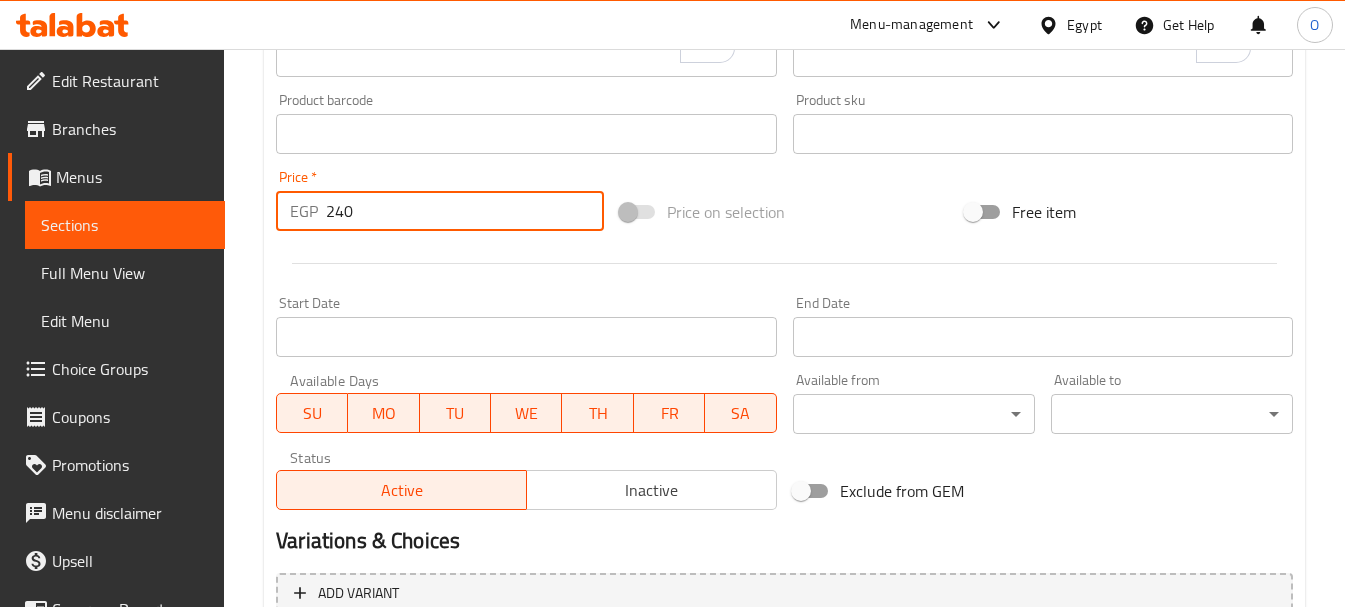 type on "240" 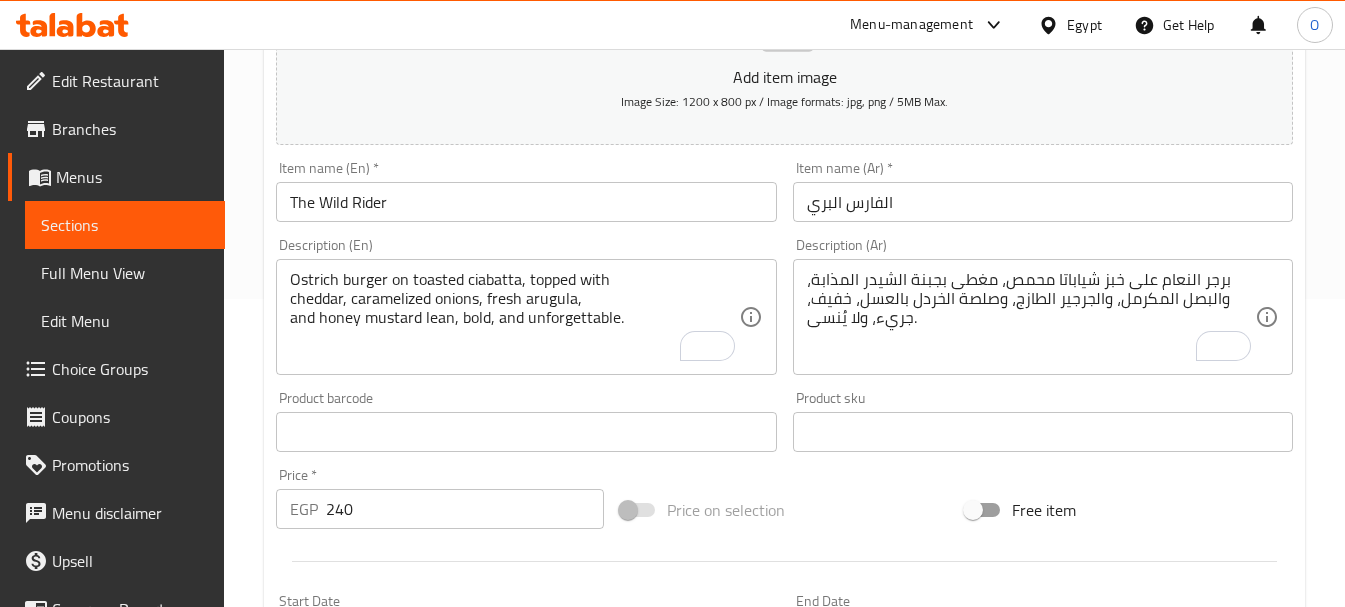 scroll, scrollTop: 306, scrollLeft: 0, axis: vertical 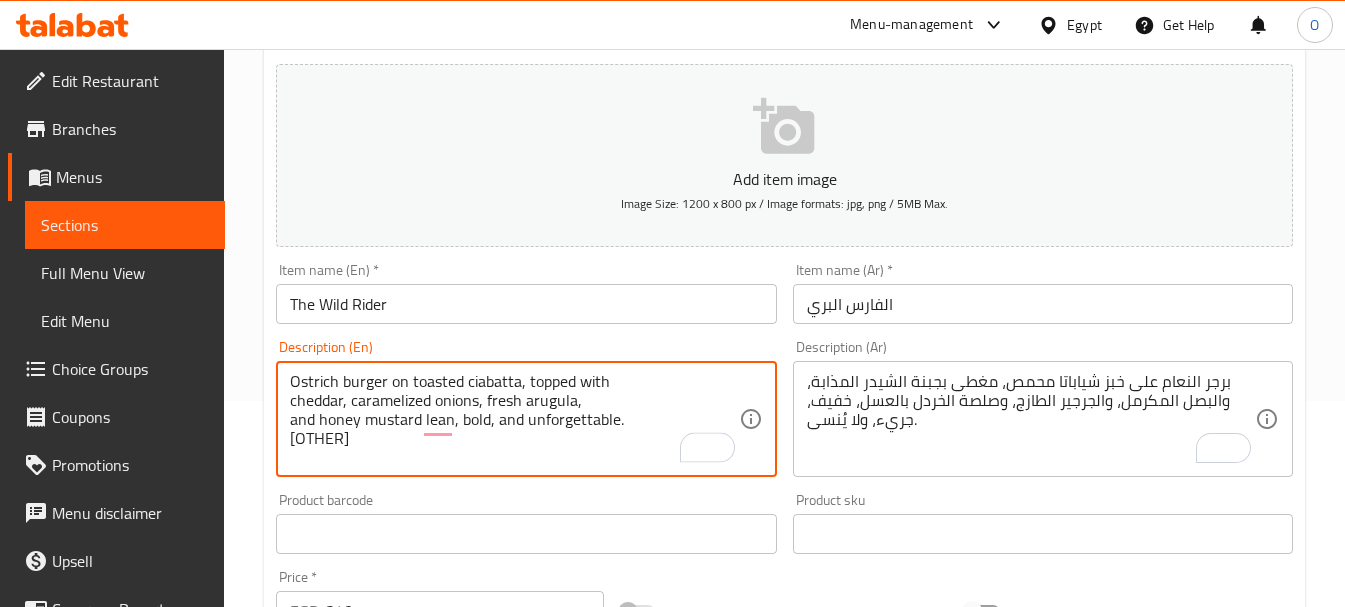 click on "Ostrich burger on toasted ciabatta, topped with
melted cheddar, caramelized onions, fresh arugula,
and honey mustard lean, bold, and unforgettable.
cal" at bounding box center (514, 419) 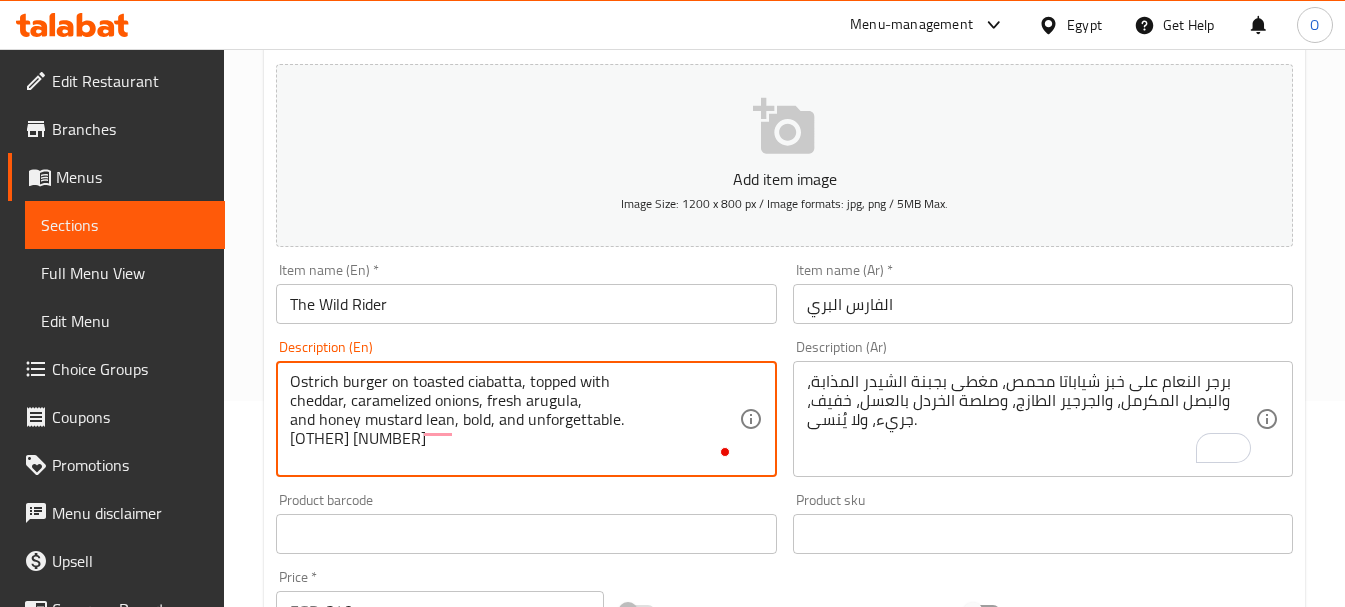 click on "Ostrich burger on toasted ciabatta, topped with
melted cheddar, caramelized onions, fresh arugula,
and honey mustard lean, bold, and unforgettable.
kcal 555" at bounding box center [514, 419] 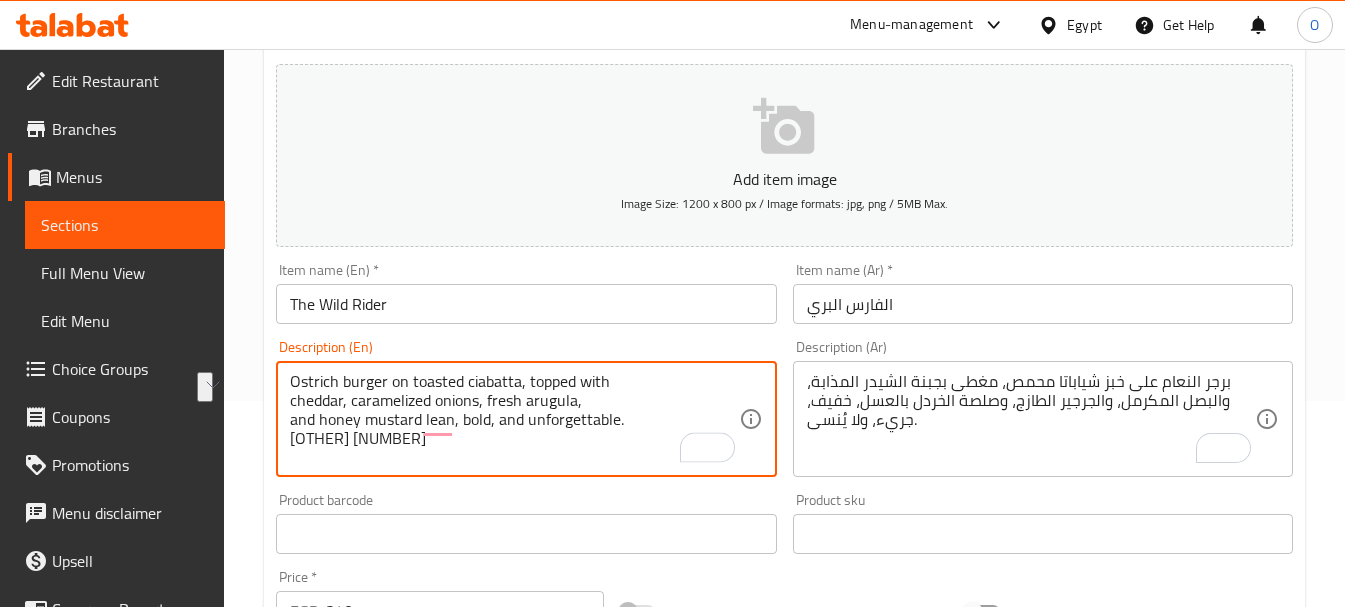 type on "Ostrich burger on toasted ciabatta, topped with
melted cheddar, caramelized onions, fresh arugula,
and honey mustard lean, bold, and unforgettable.
kcal 555" 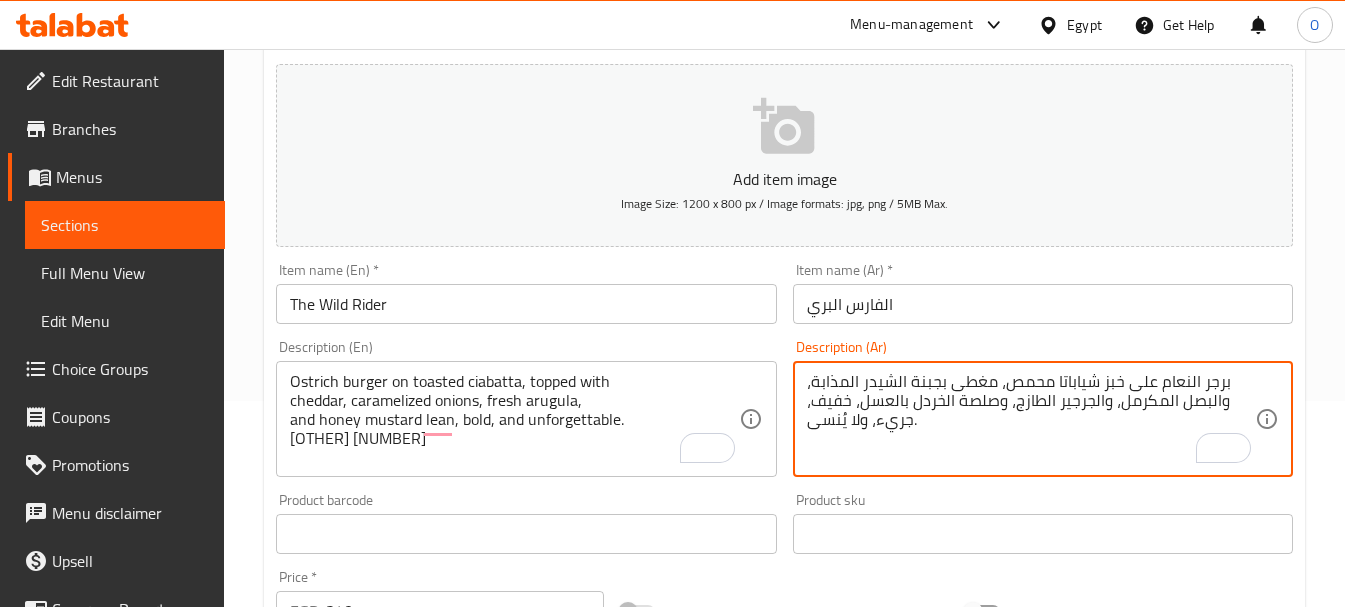 paste on "555 سعرة حرارية" 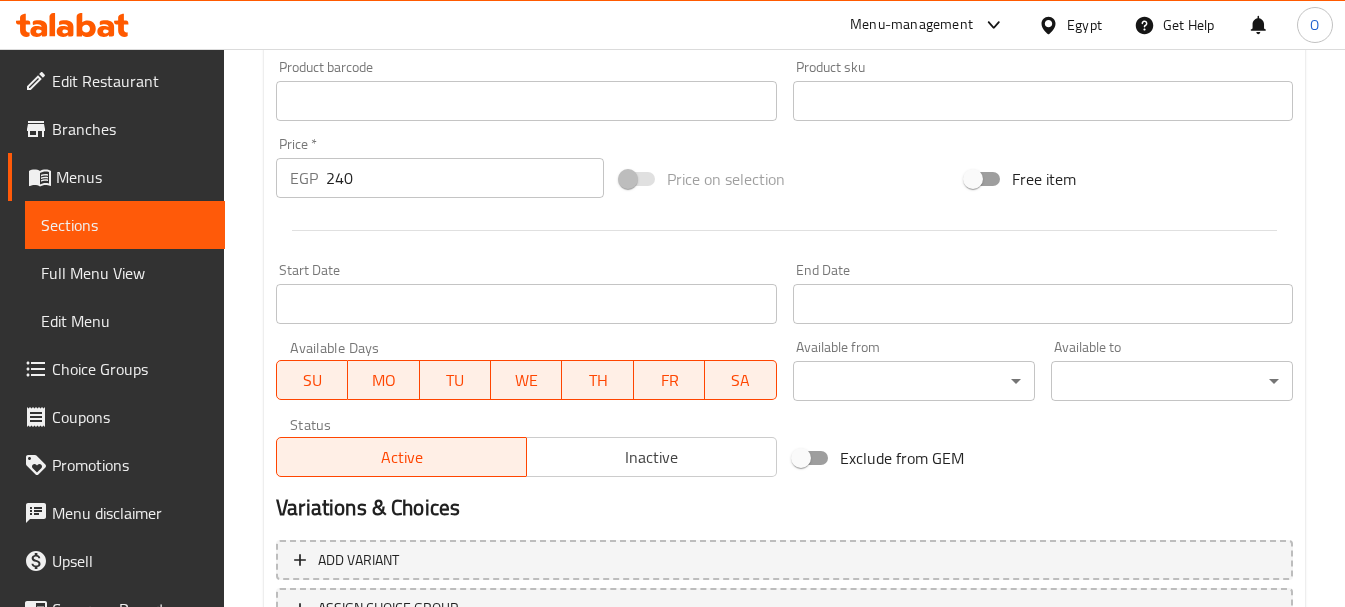 scroll, scrollTop: 806, scrollLeft: 0, axis: vertical 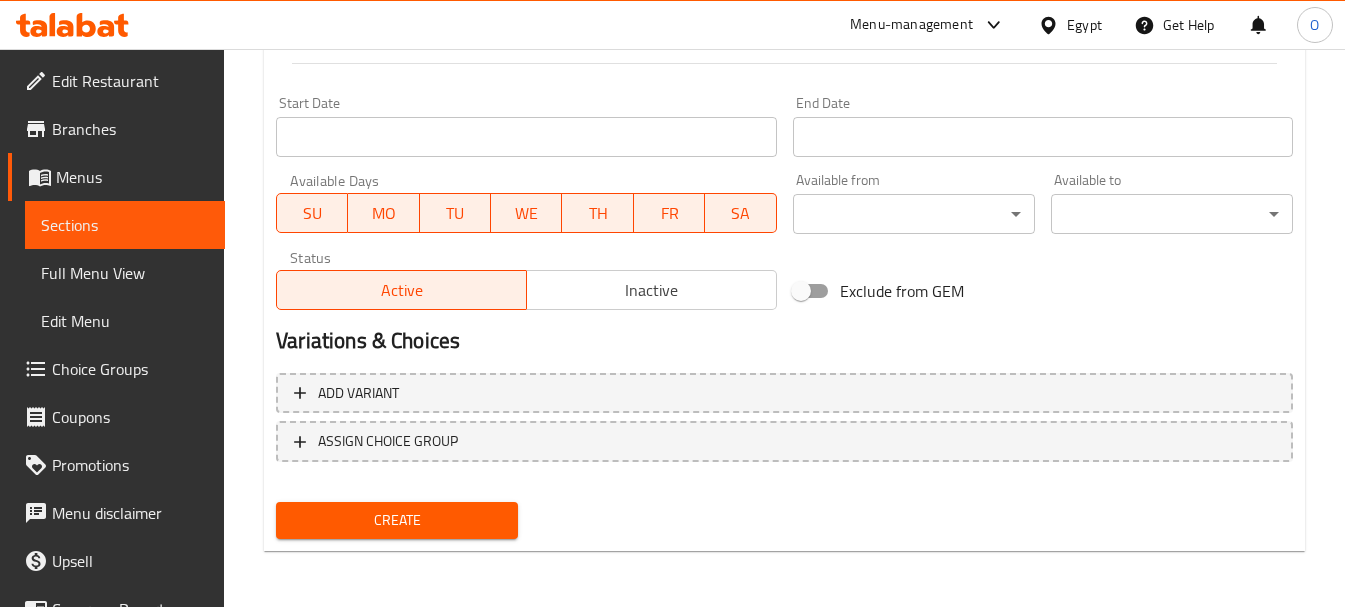 type on "برجر النعام على خبز شياباتا محمص، مغطى بجبنة الشيدر المذابة، والبصل المكرمل، والجرجير الطازج، وصلصة الخردل بالعسل، خفيف، جريء، ولا يُنسى.
555 سعرة حرارية" 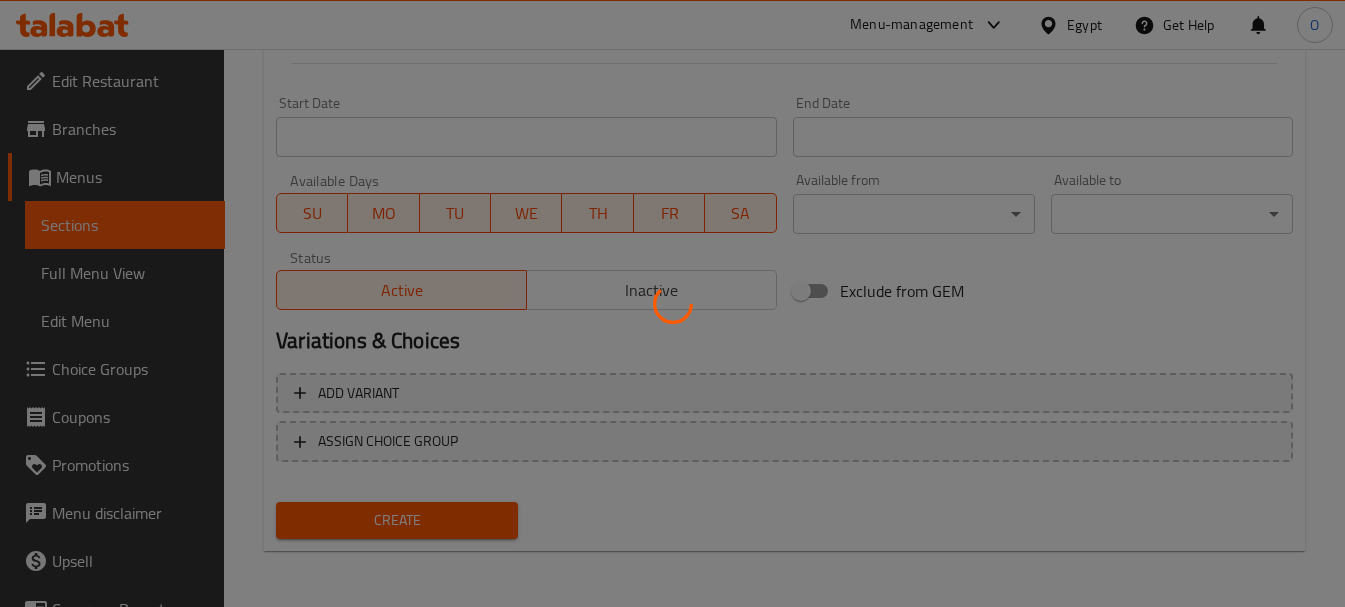 type 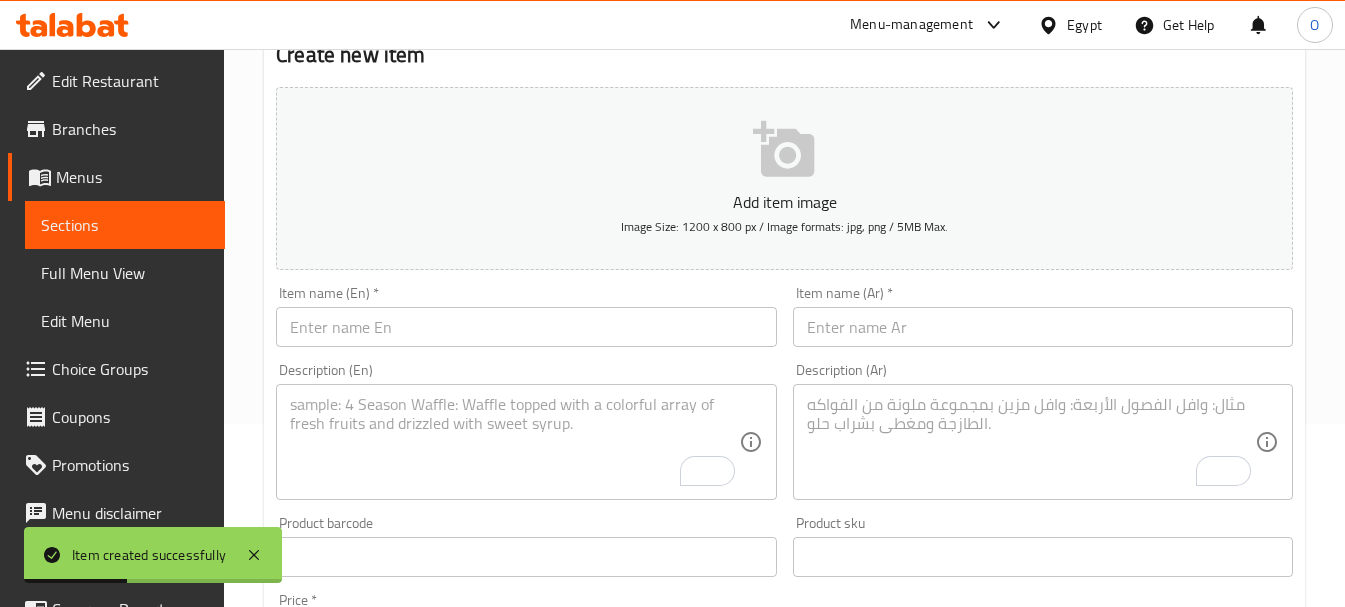 scroll, scrollTop: 6, scrollLeft: 0, axis: vertical 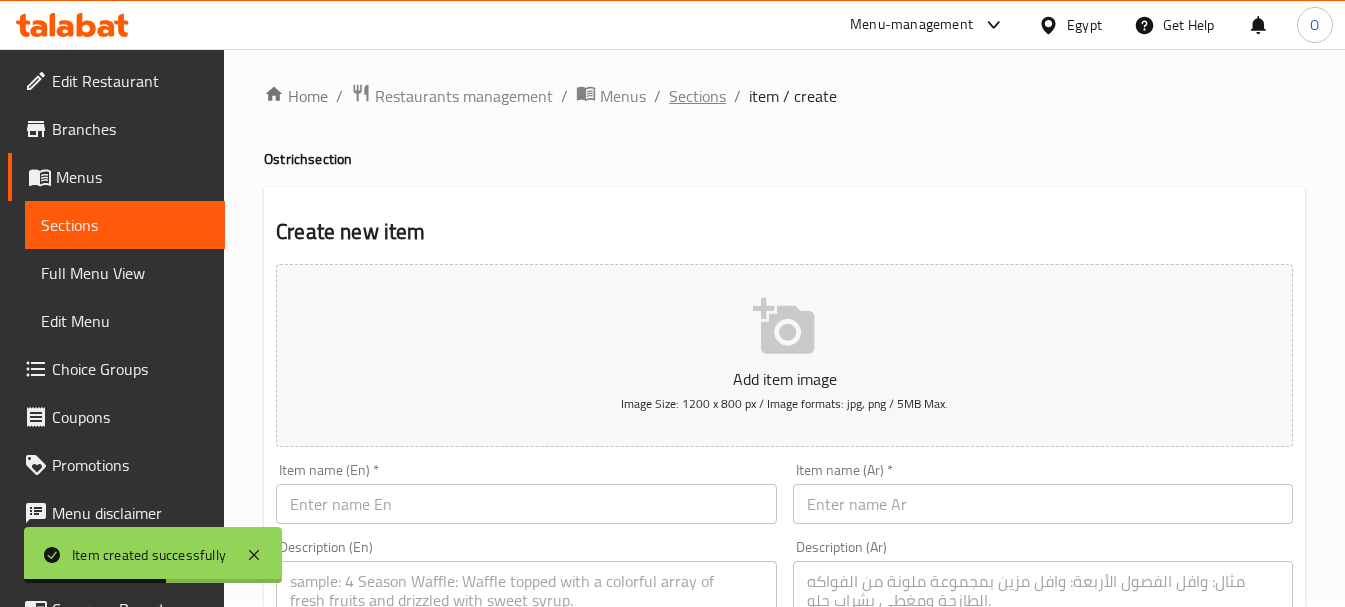 click on "Sections" at bounding box center (697, 96) 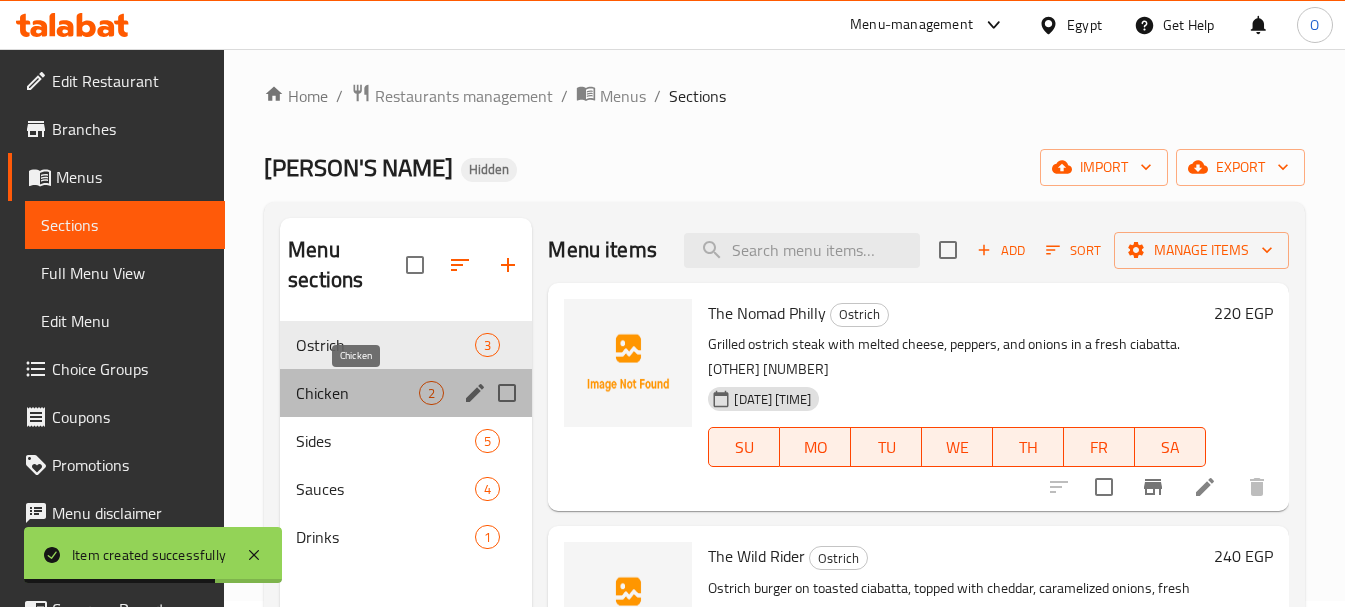 click on "Chicken" at bounding box center (357, 393) 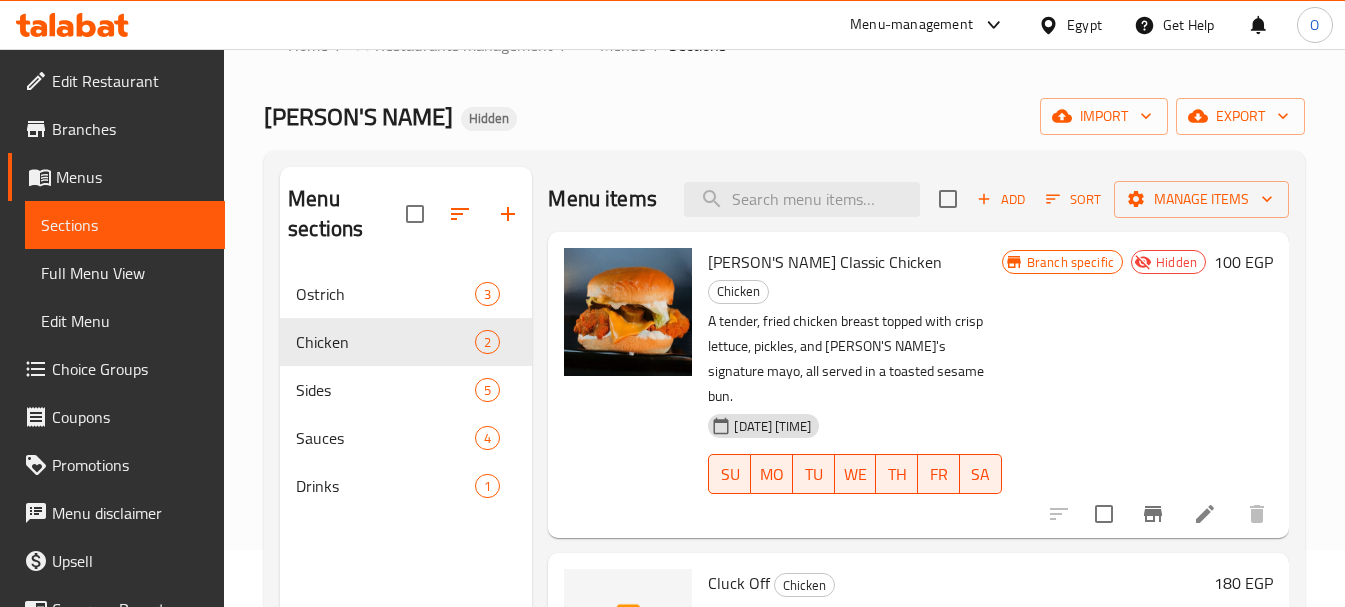 scroll, scrollTop: 6, scrollLeft: 0, axis: vertical 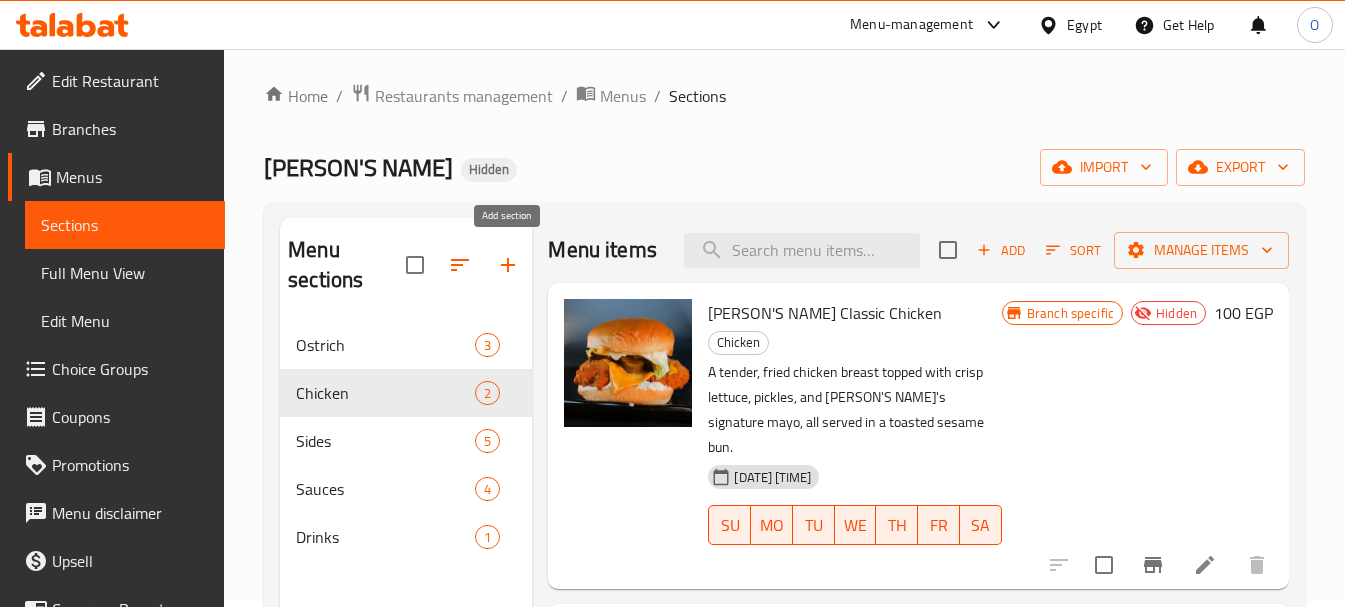 click at bounding box center [508, 265] 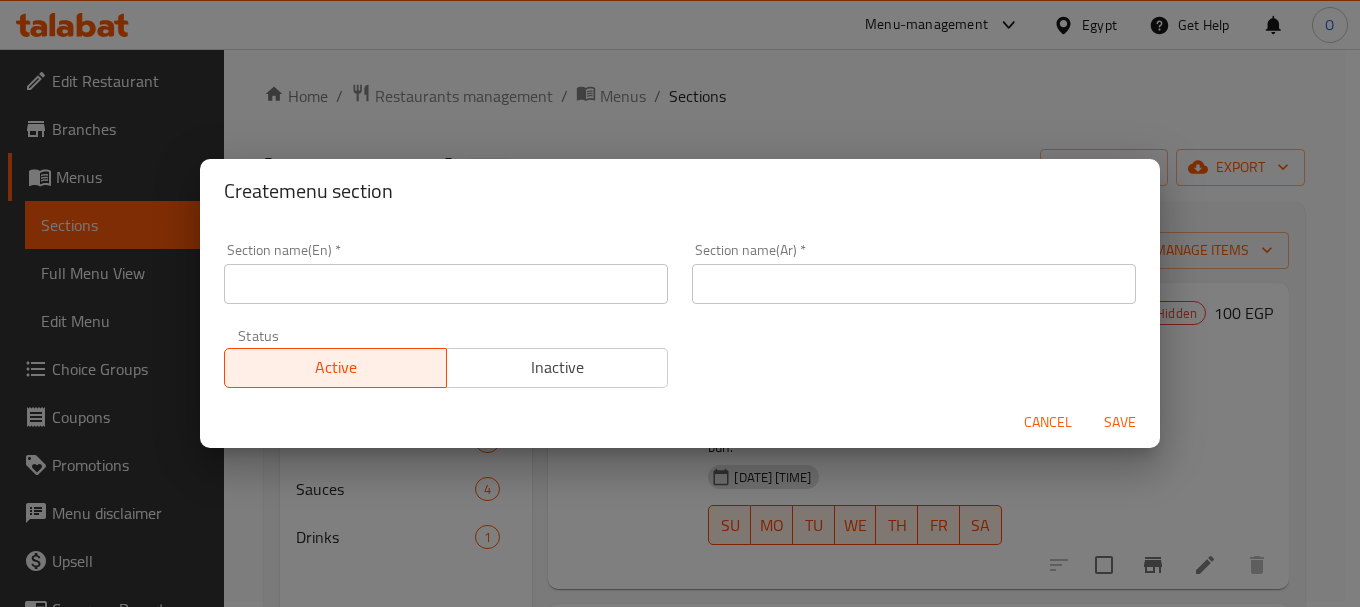 click at bounding box center [446, 284] 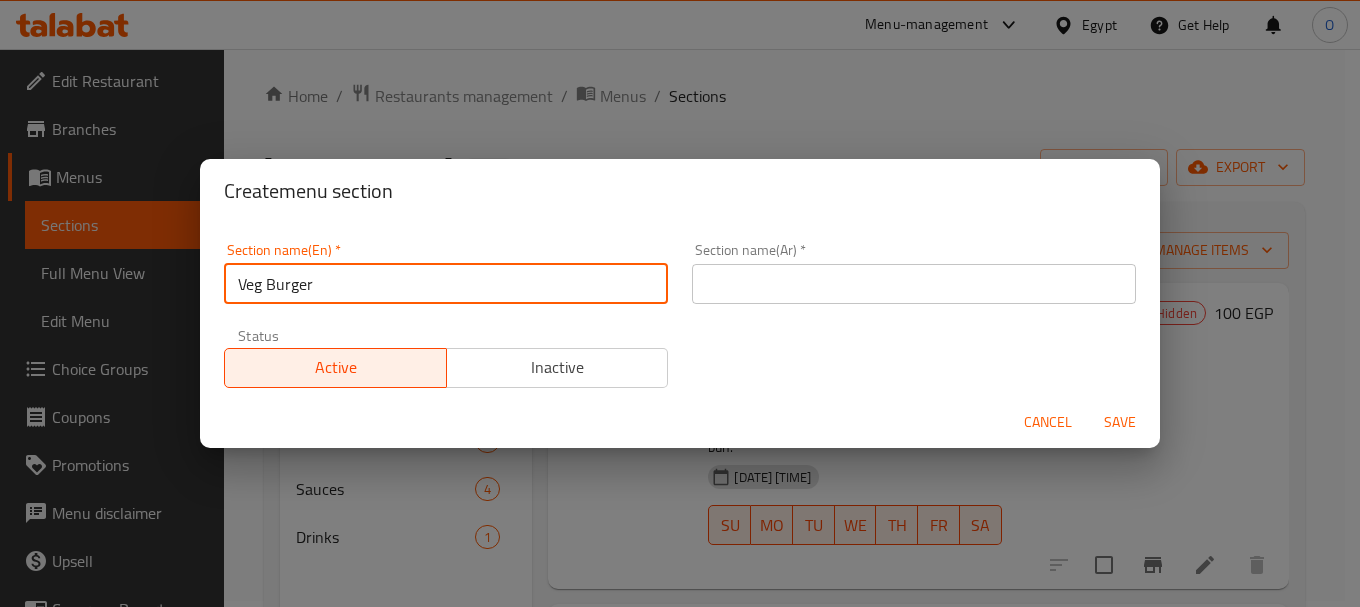 type on "Veg Burger" 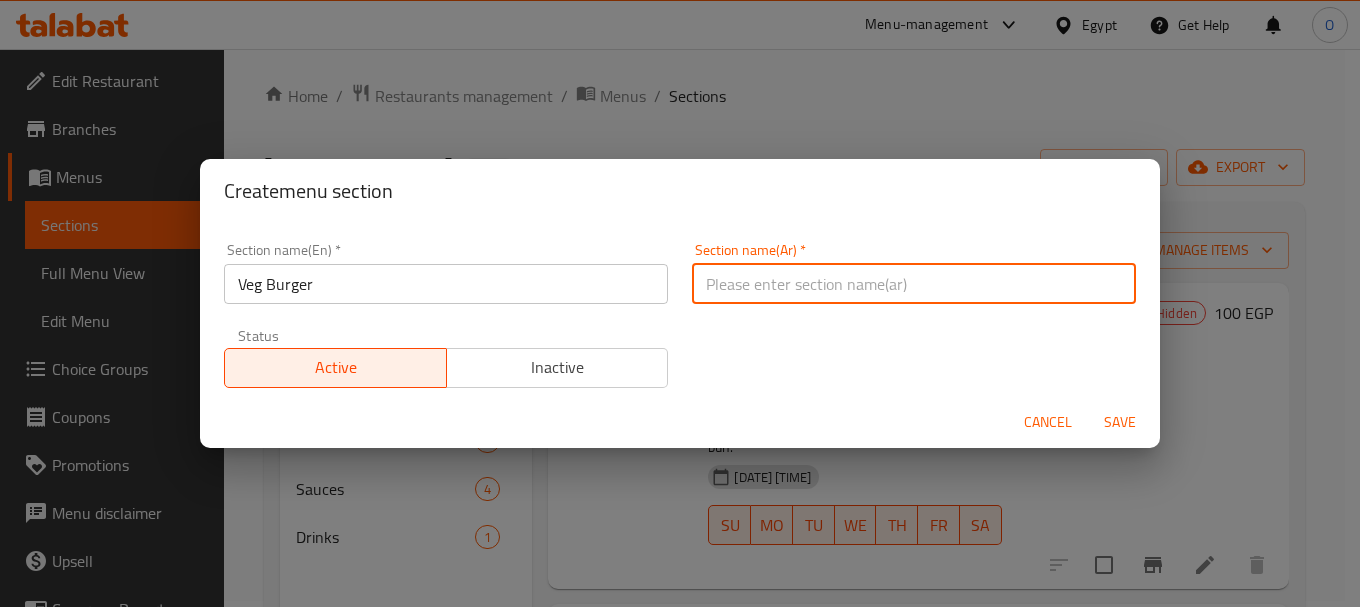 click at bounding box center (914, 284) 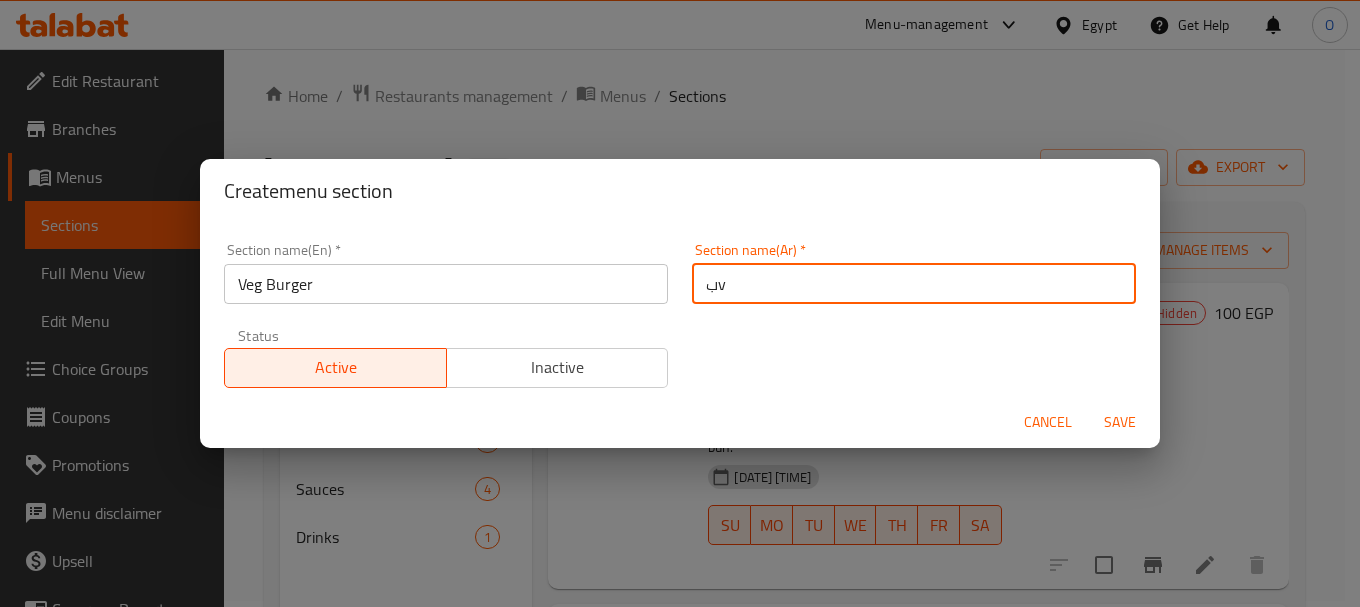 type on "ب" 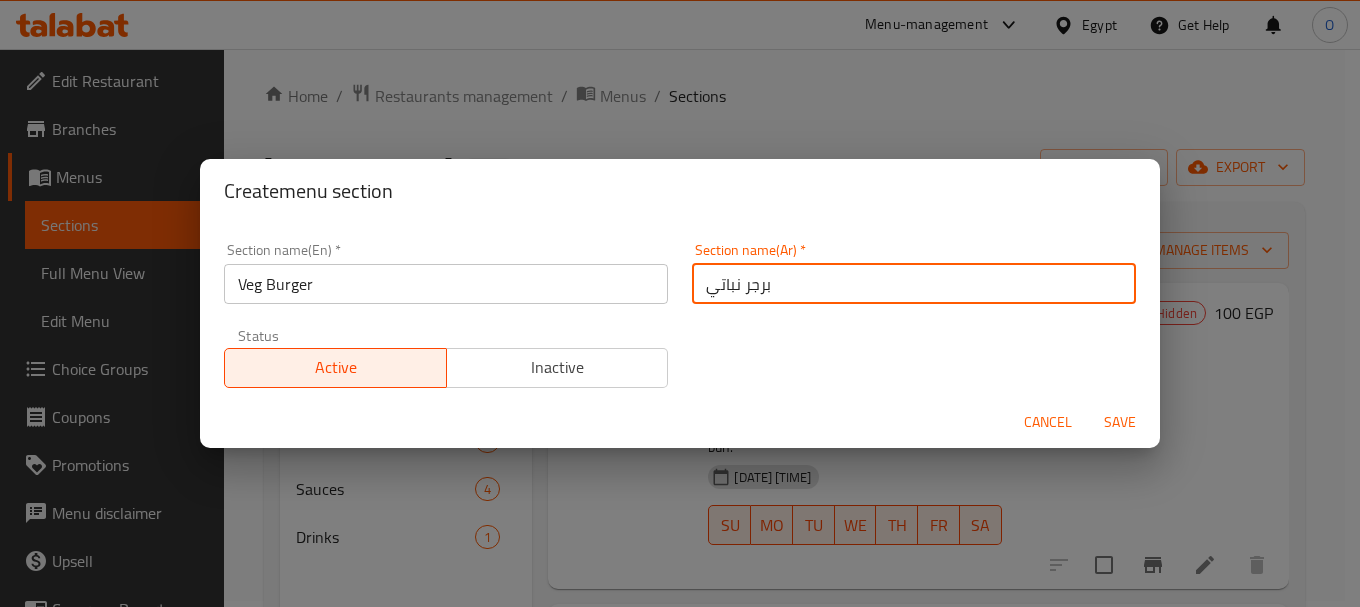 type on "برجر نباتي" 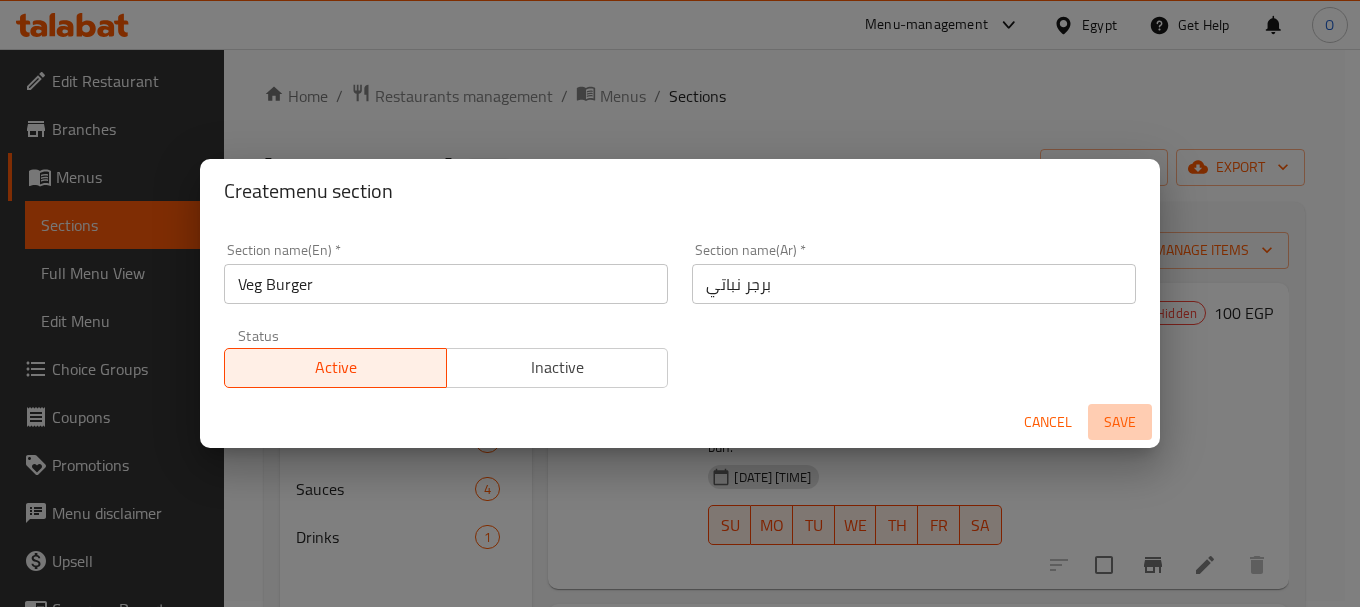 click on "Save" at bounding box center [1120, 422] 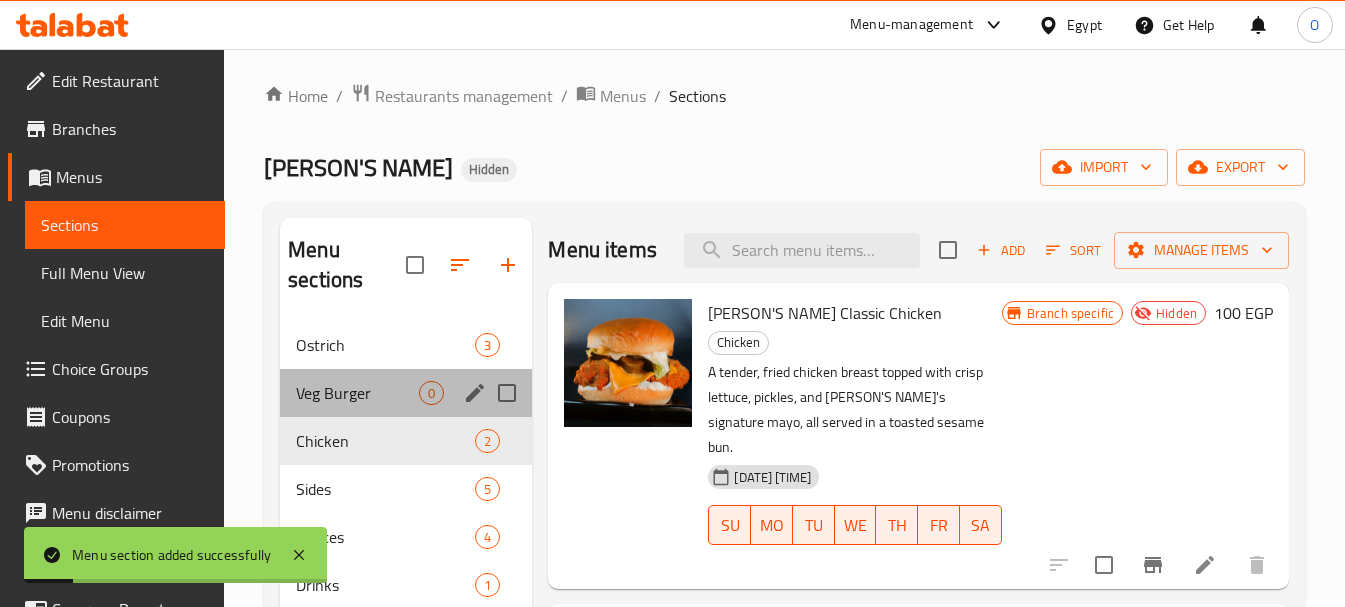 click on "Veg Burger  0" at bounding box center [406, 393] 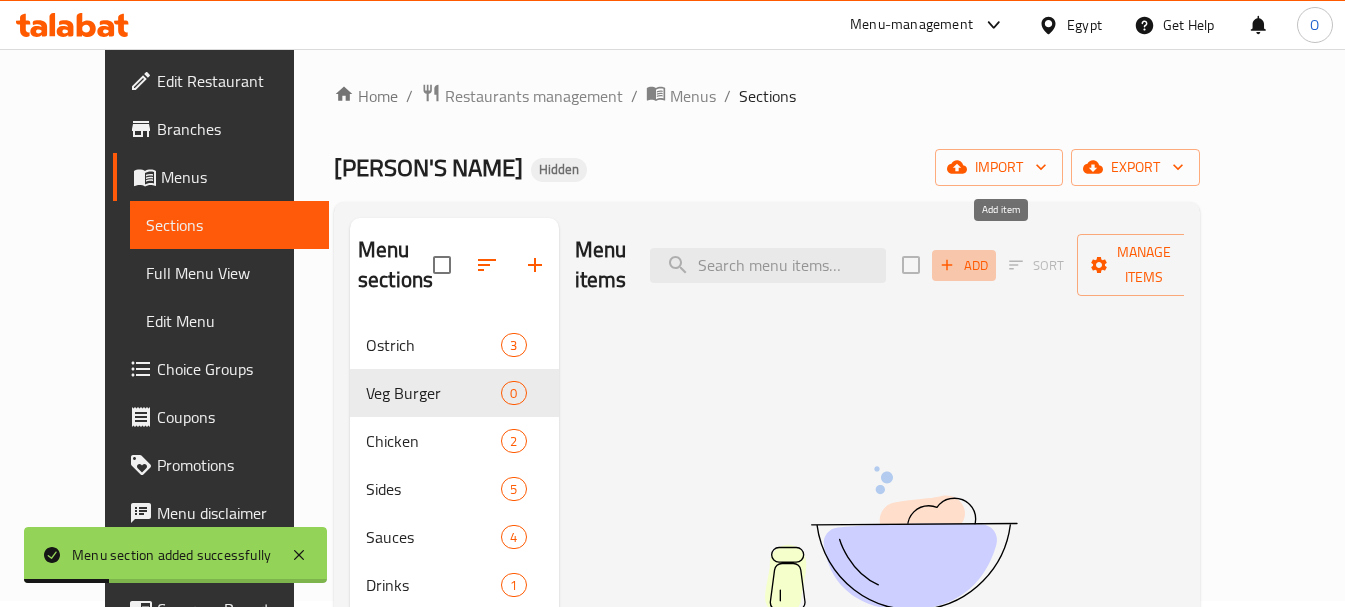 click on "Add" at bounding box center [964, 265] 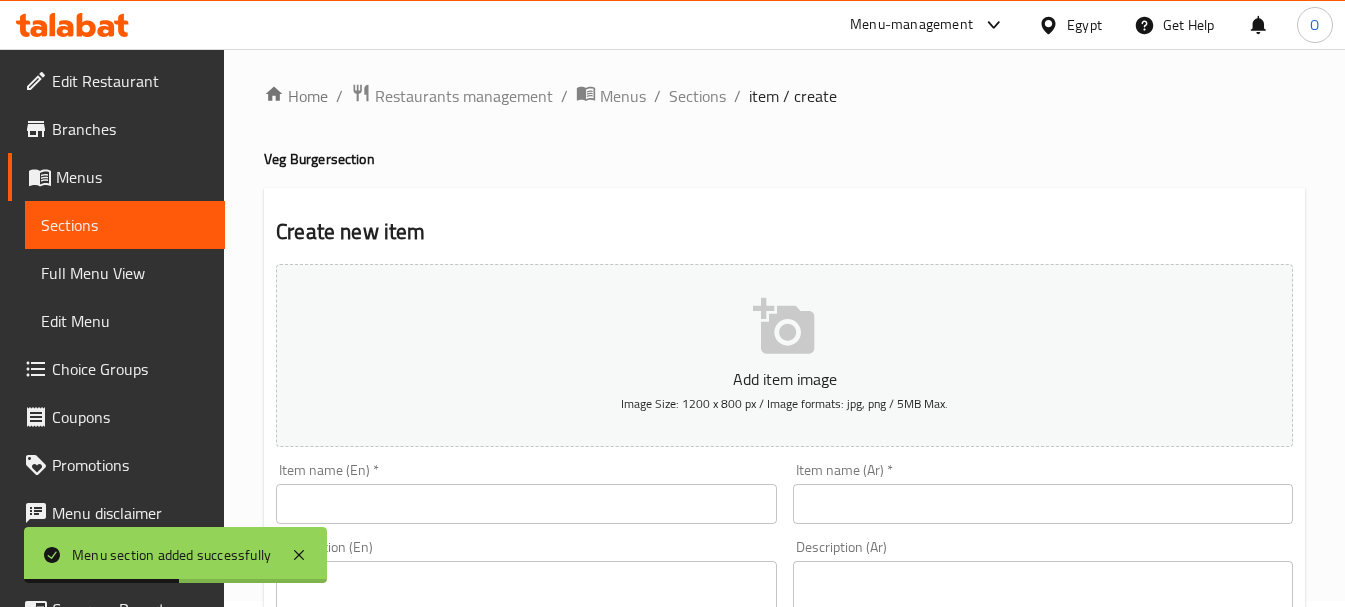 click at bounding box center (526, 504) 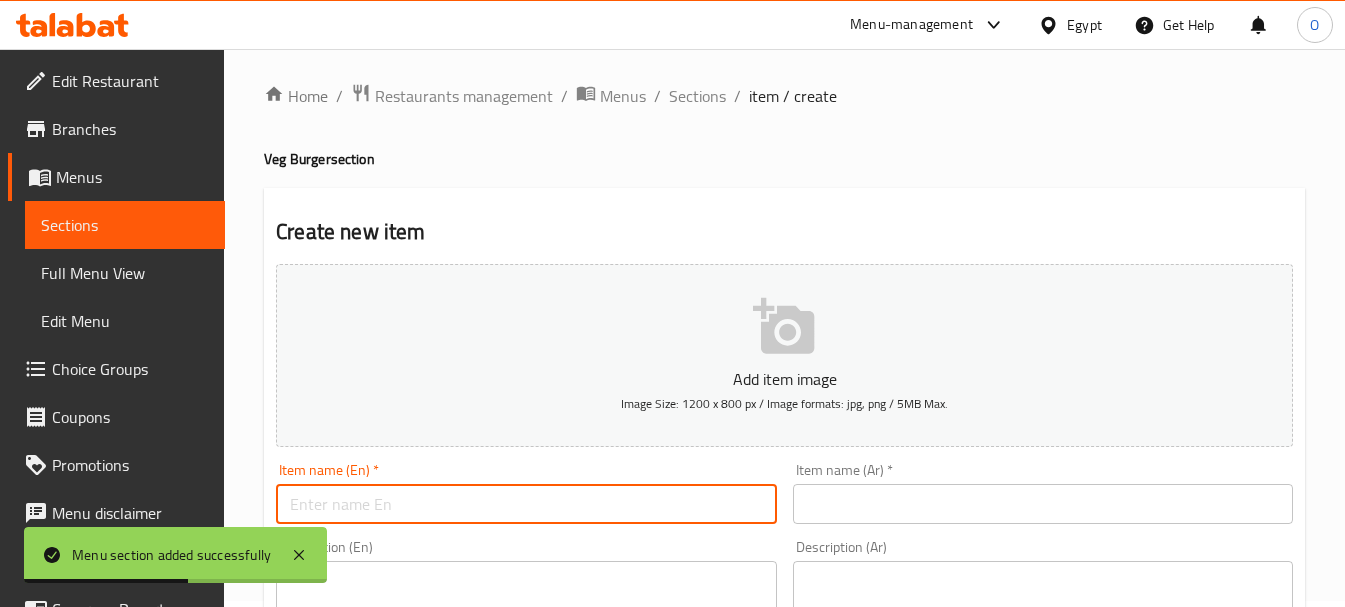 paste on "The PacificAgent" 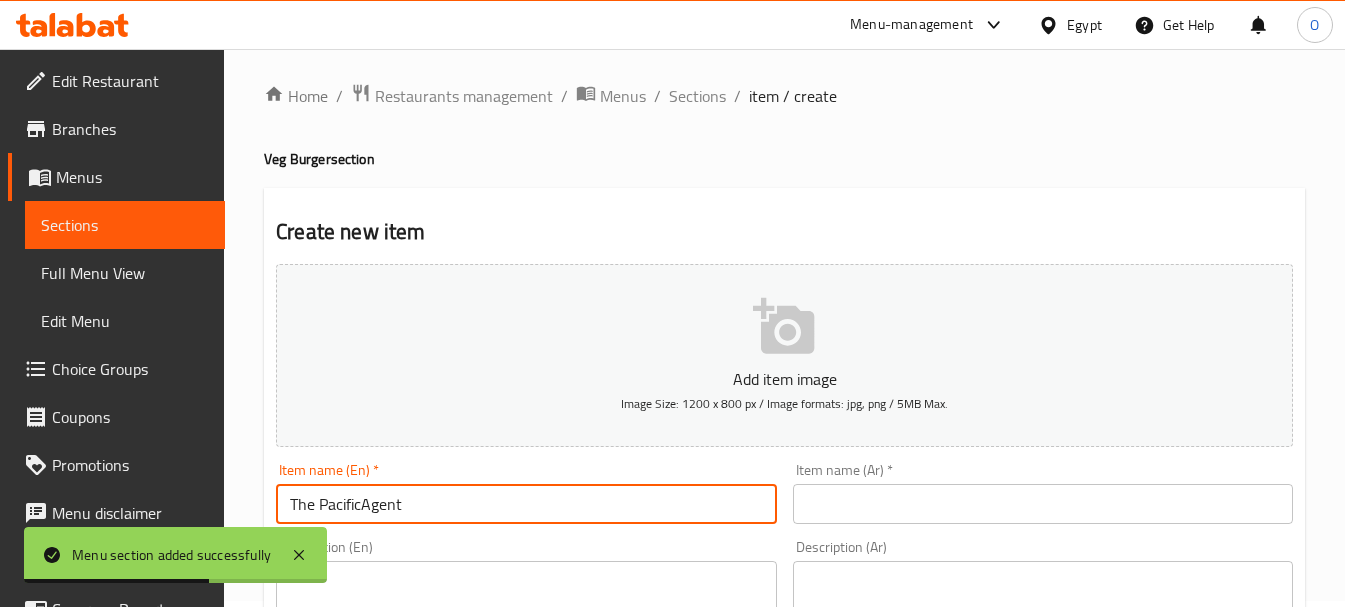 type on "The PacificAgent" 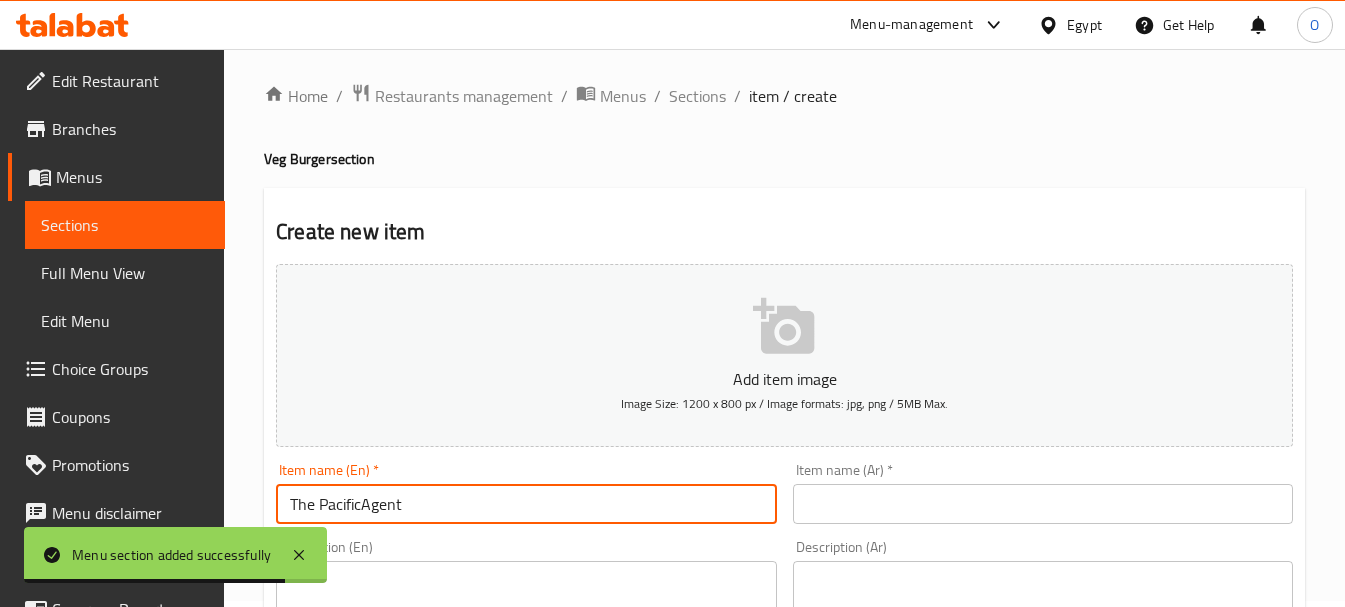 click at bounding box center (1043, 504) 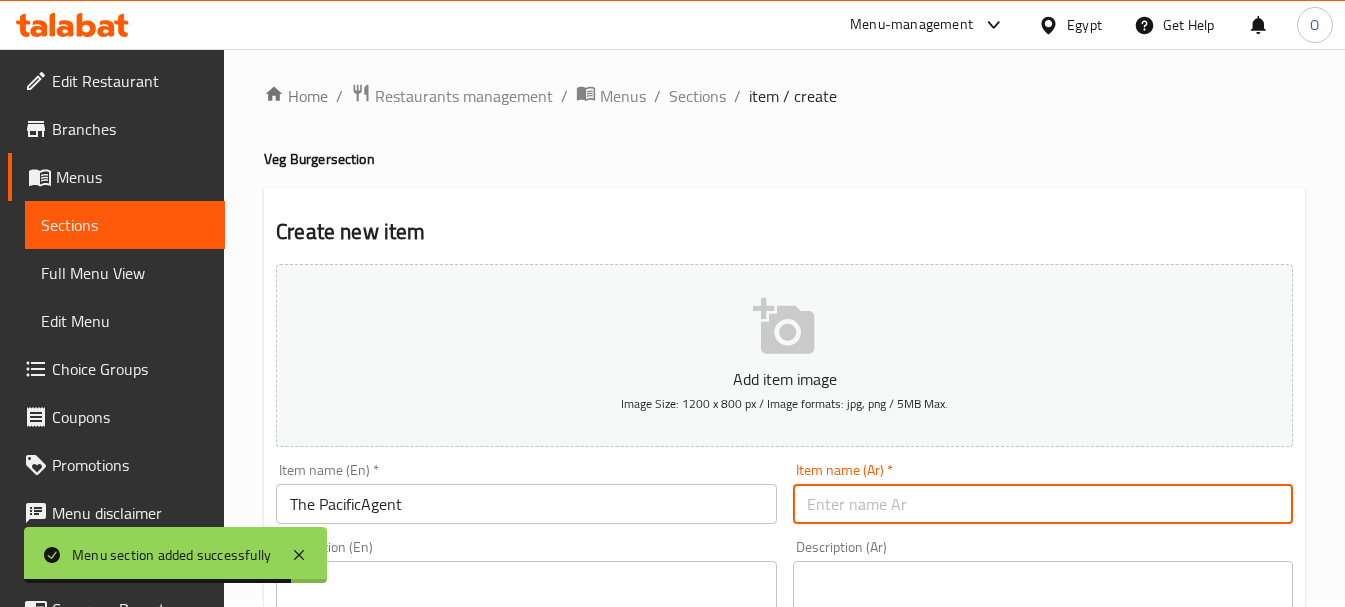 paste on "وكيل المحيط الهادئ" 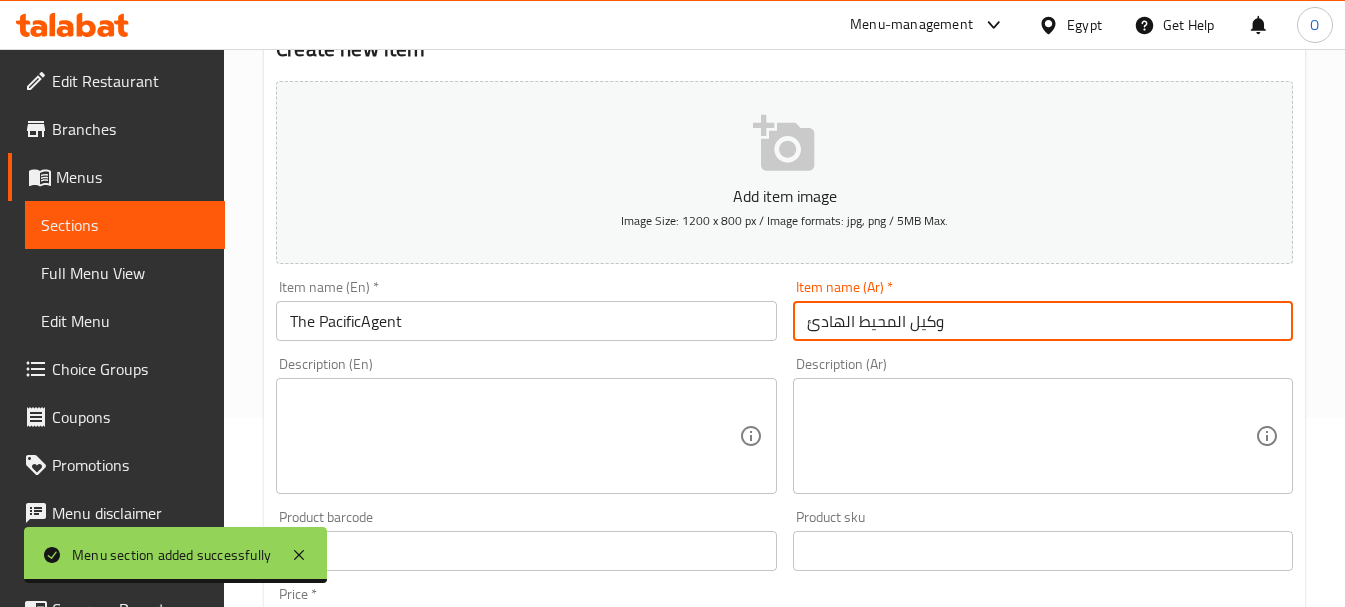 scroll, scrollTop: 206, scrollLeft: 0, axis: vertical 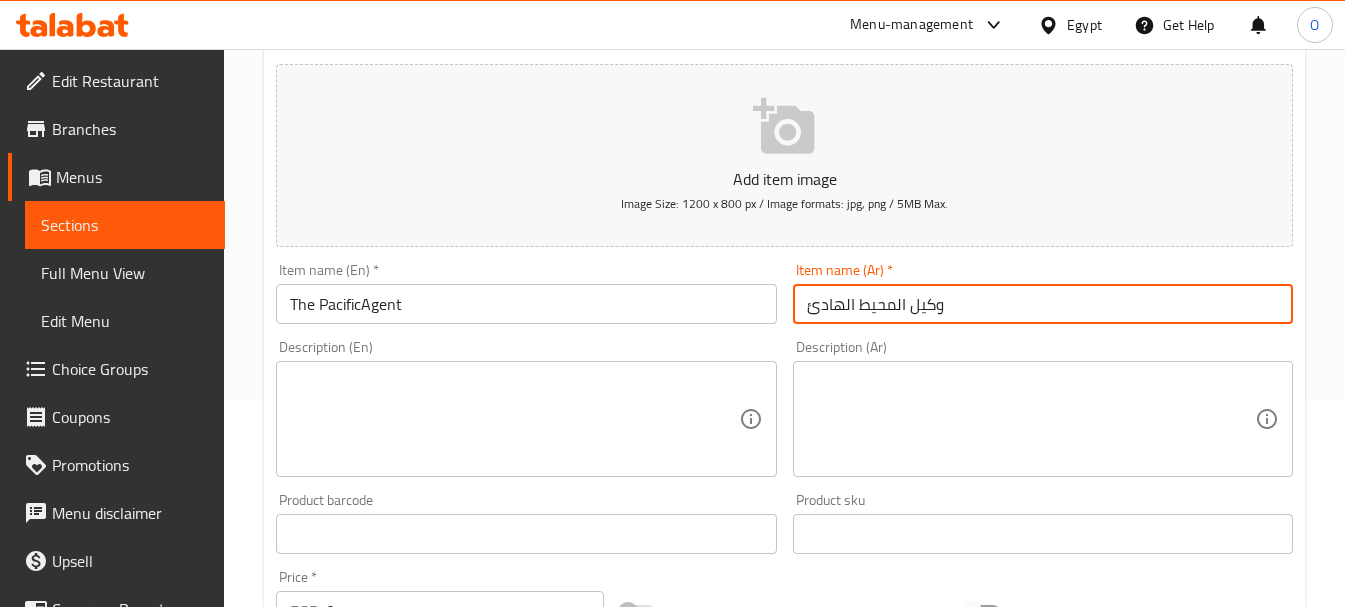 type on "وكيل المحيط الهادئ" 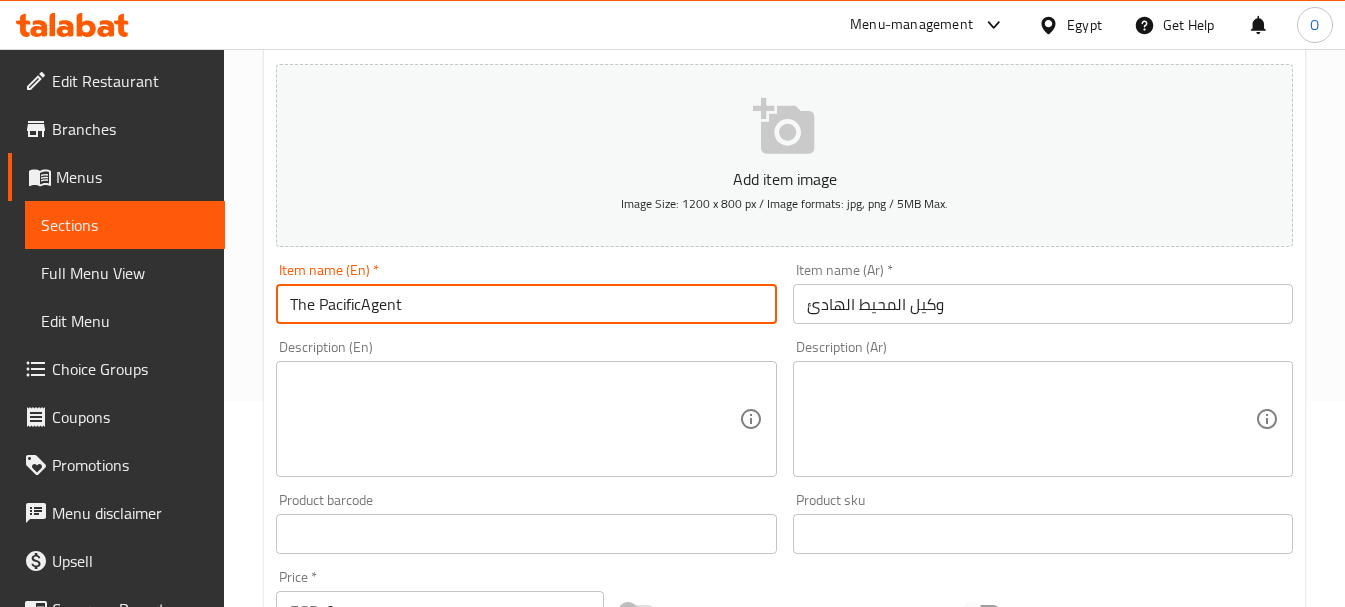 click on "The PacificAgent" at bounding box center [526, 304] 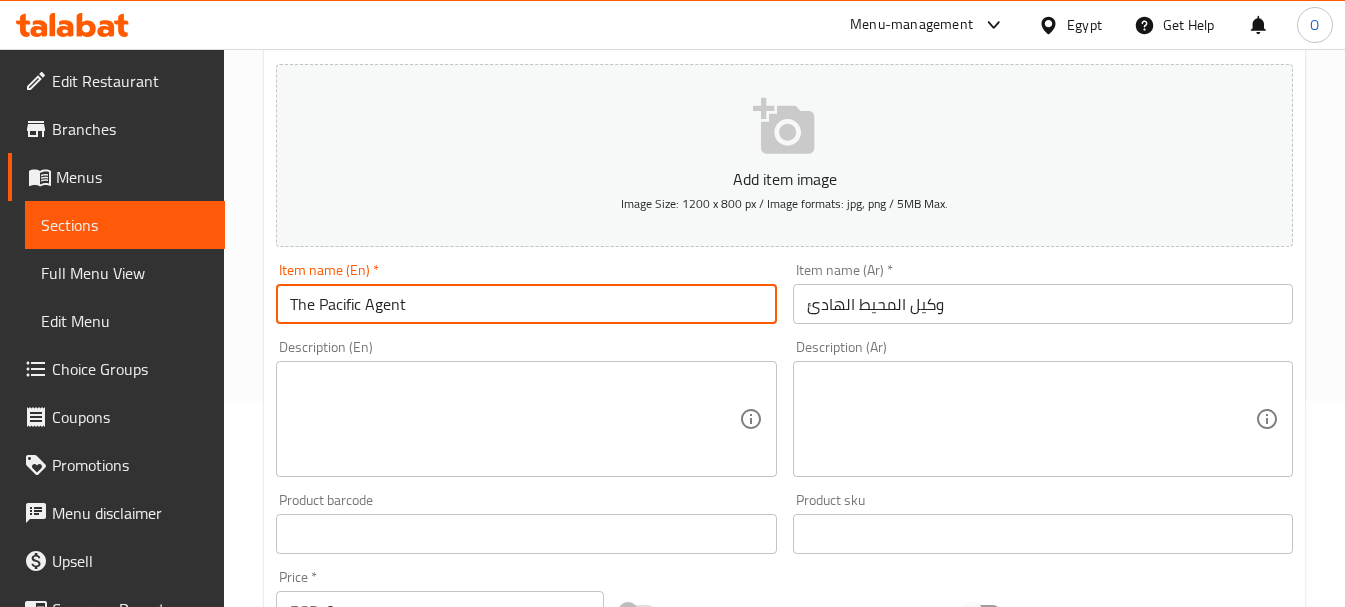 type on "The Pacific Agent" 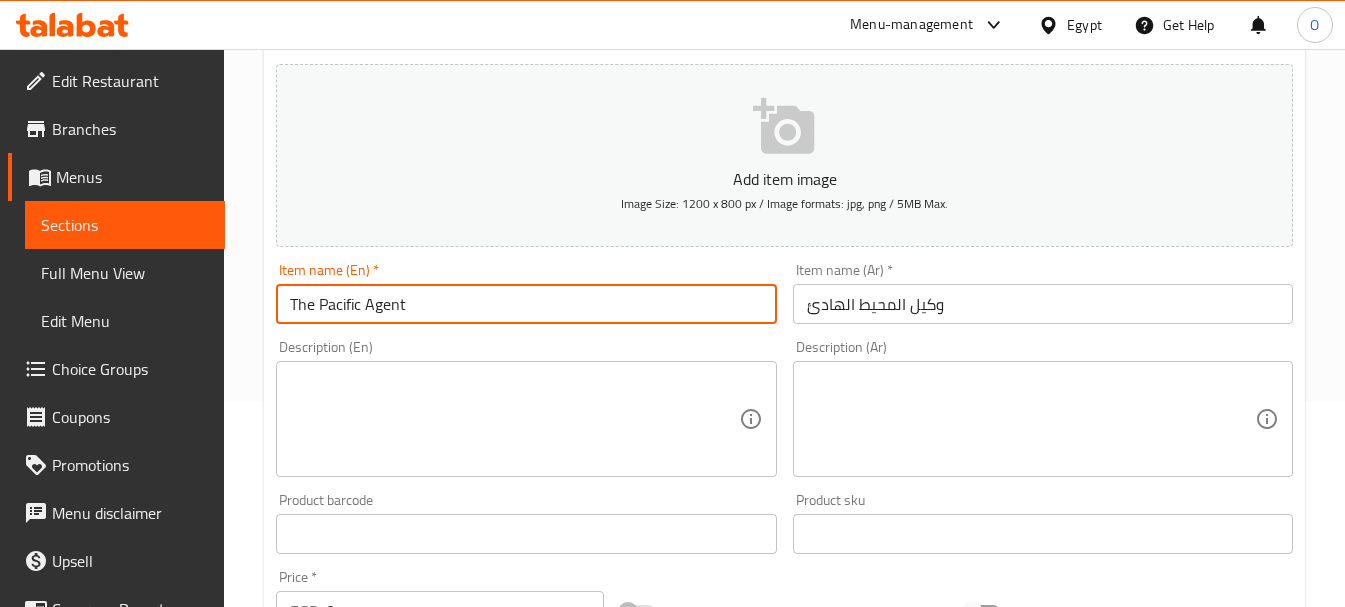 click at bounding box center (514, 419) 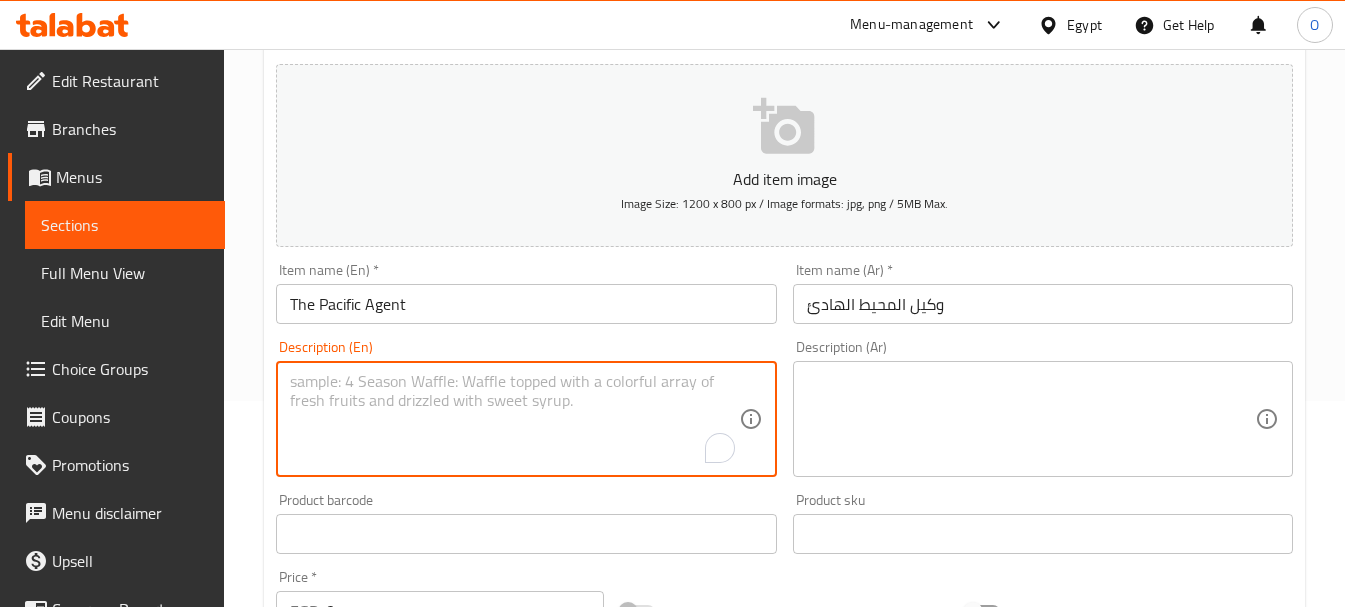 paste on "Grilled plant-based patty, avocado, lettuce,
tomato, cucumber, and vegan mayo on a
whole wheat bun." 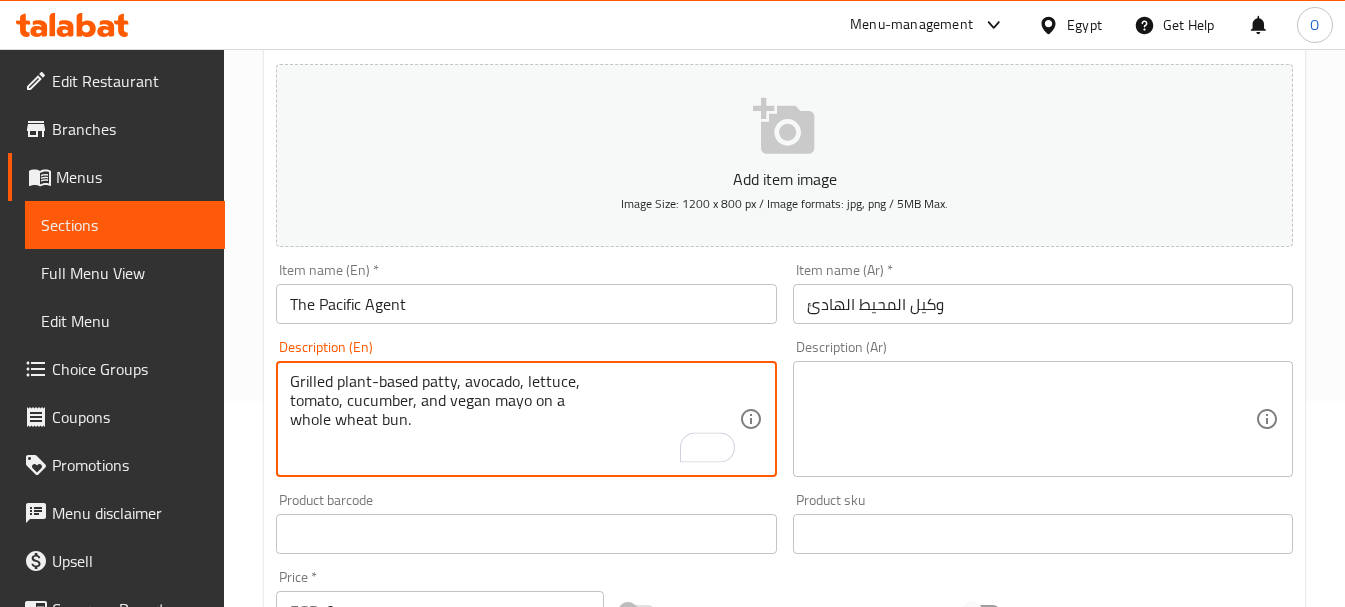 type on "Grilled plant-based patty, avocado, lettuce,
tomato, cucumber, and vegan mayo on a
whole wheat bun." 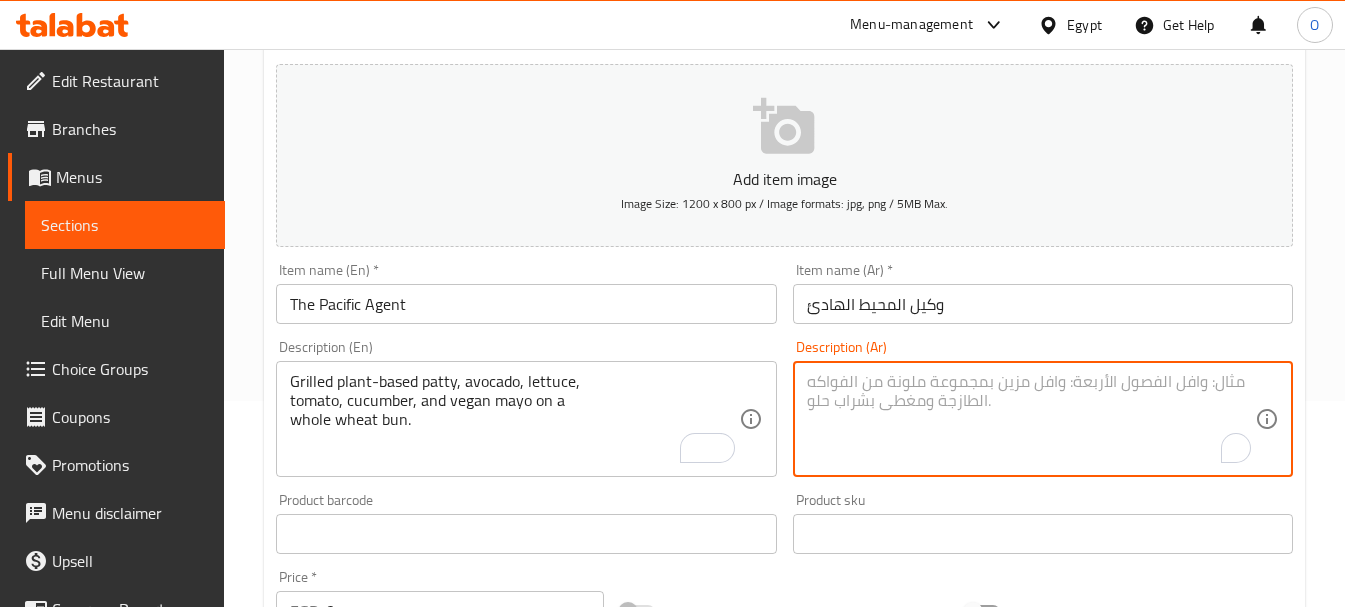 click at bounding box center (1031, 419) 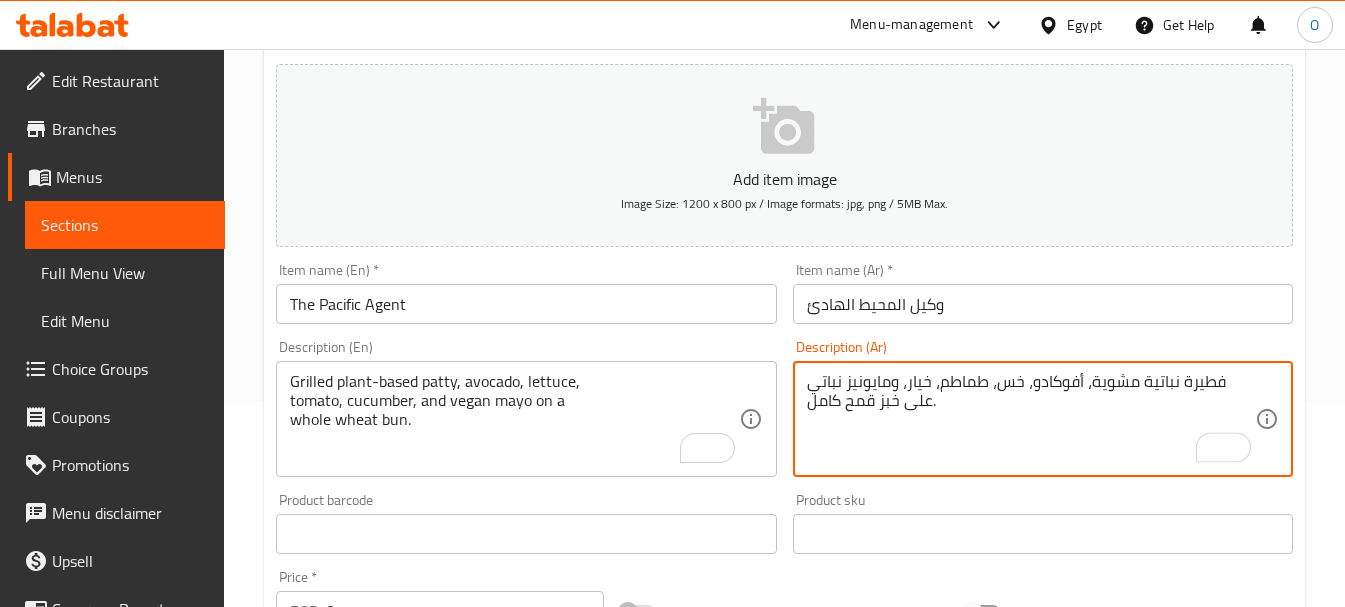 type on "فطيرة نباتية مشوية، أفوكادو، خس، طماطم، خيار، ومايونيز نباتي على خبز قمح كامل." 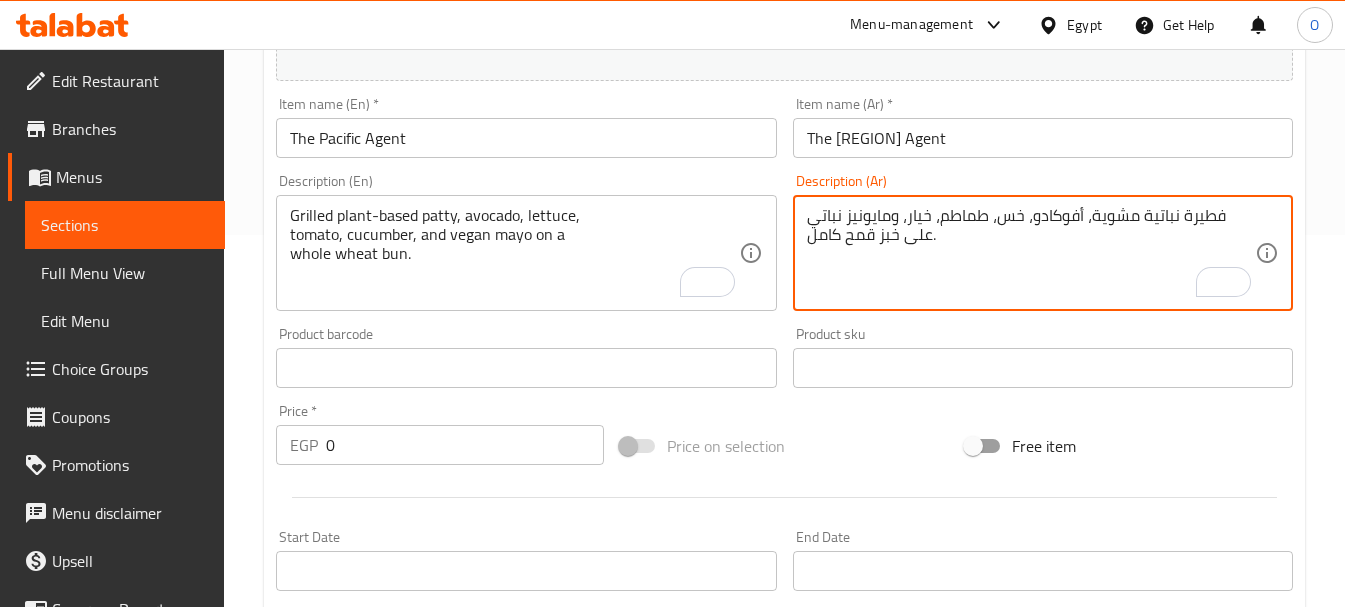 scroll, scrollTop: 406, scrollLeft: 0, axis: vertical 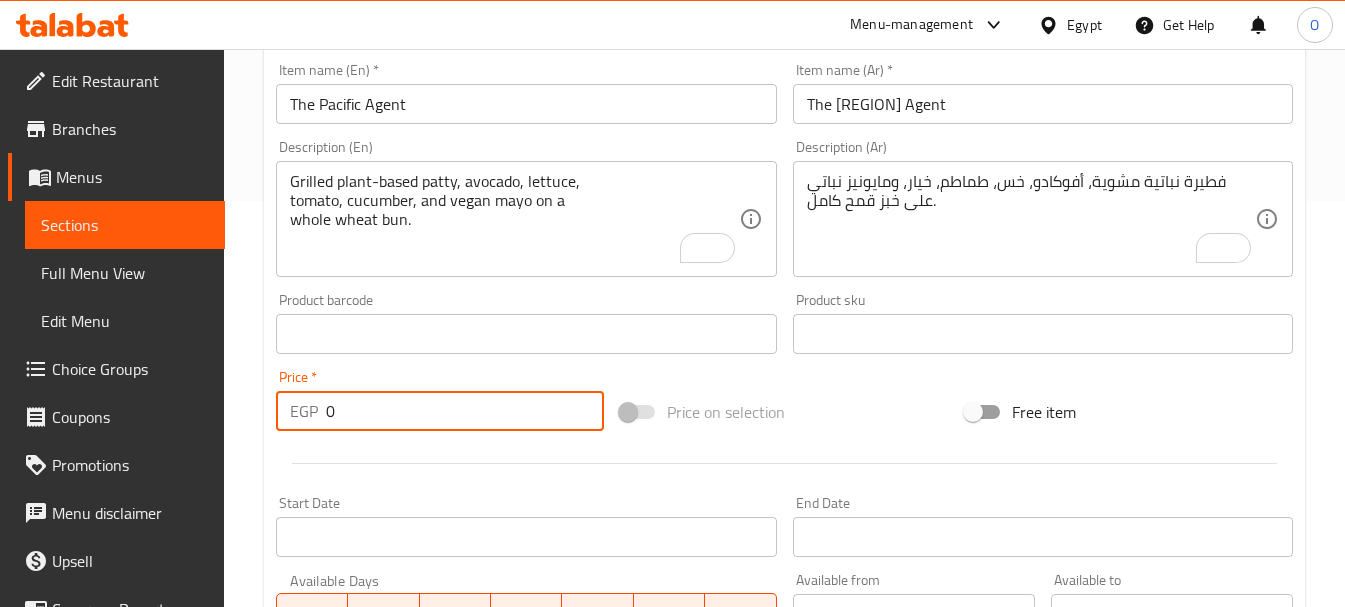 drag, startPoint x: 348, startPoint y: 407, endPoint x: 275, endPoint y: 407, distance: 73 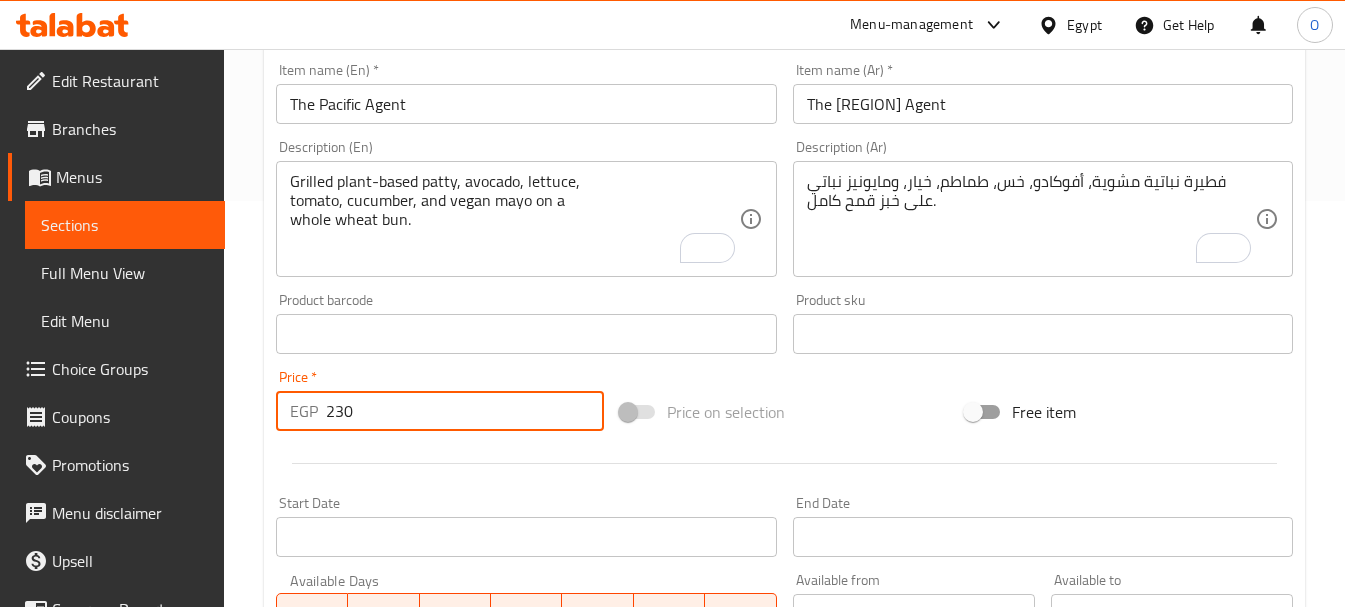 type on "230" 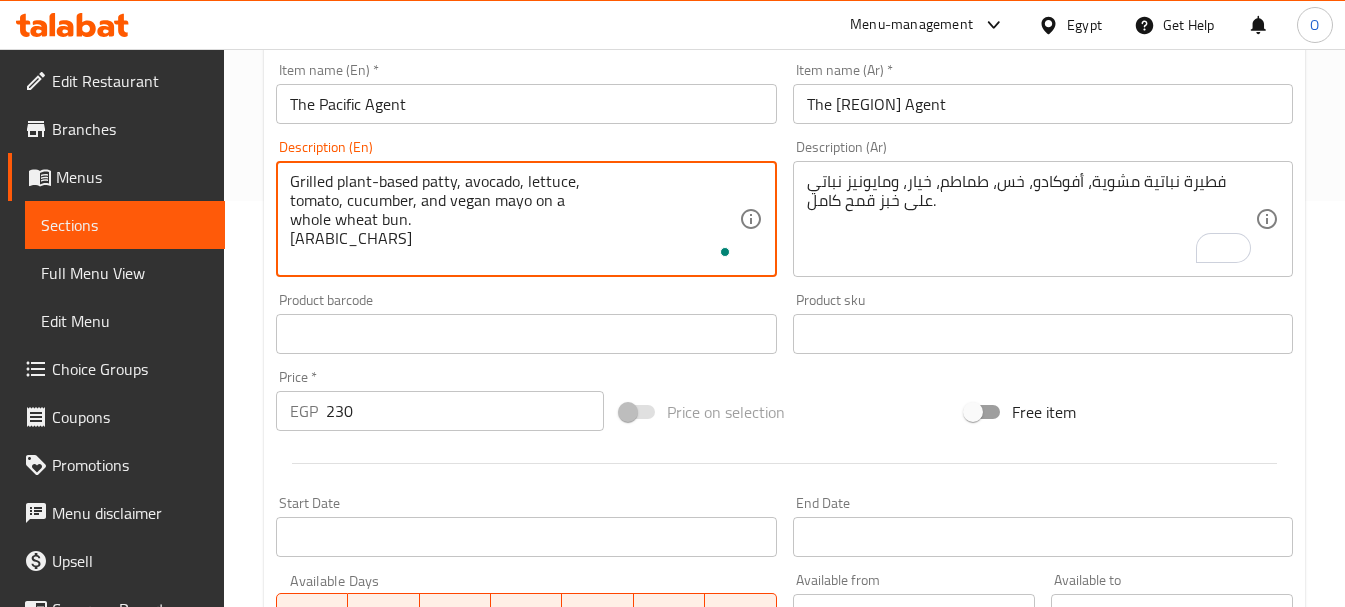 paste on "[NUMBER]" 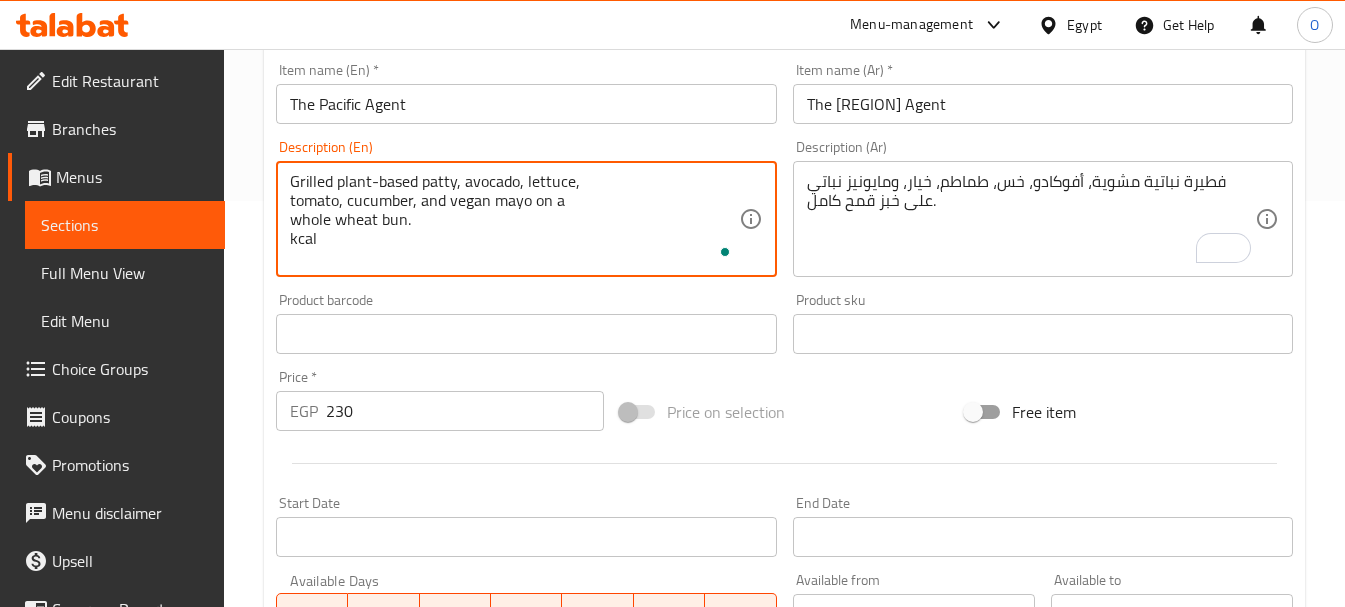 paste on "525" 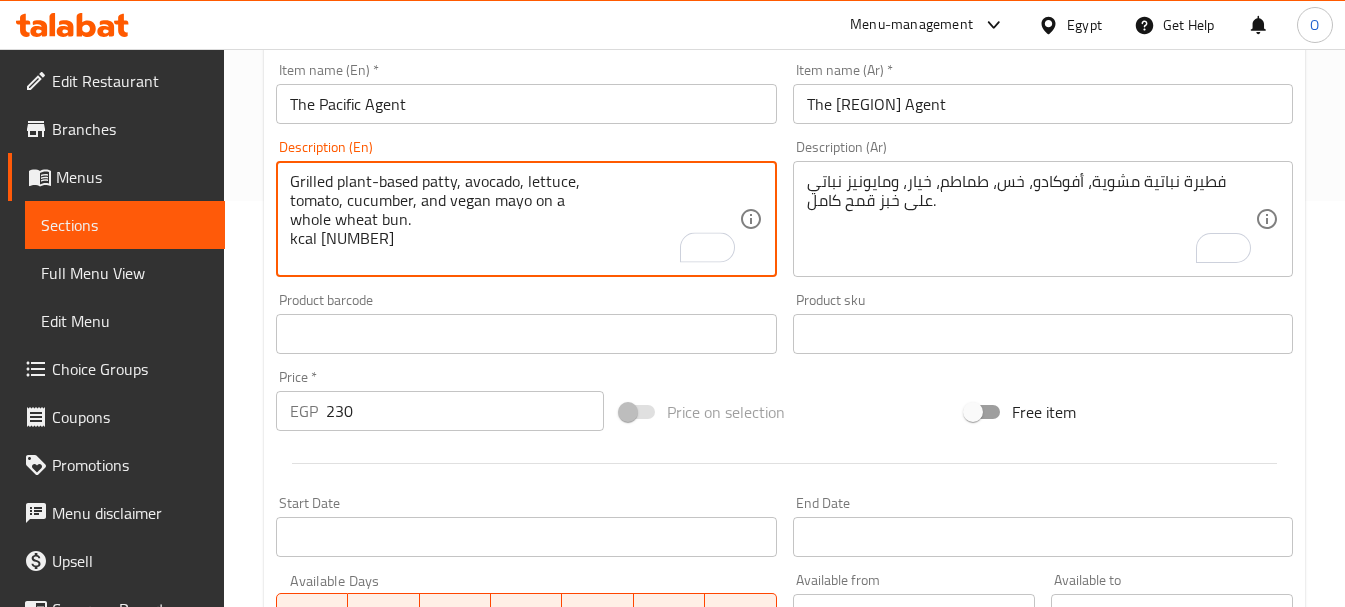 click on "Grilled plant-based patty, avocado, lettuce,
tomato, cucumber, and vegan mayo on a
whole wheat bun.
kcal 525" at bounding box center [514, 219] 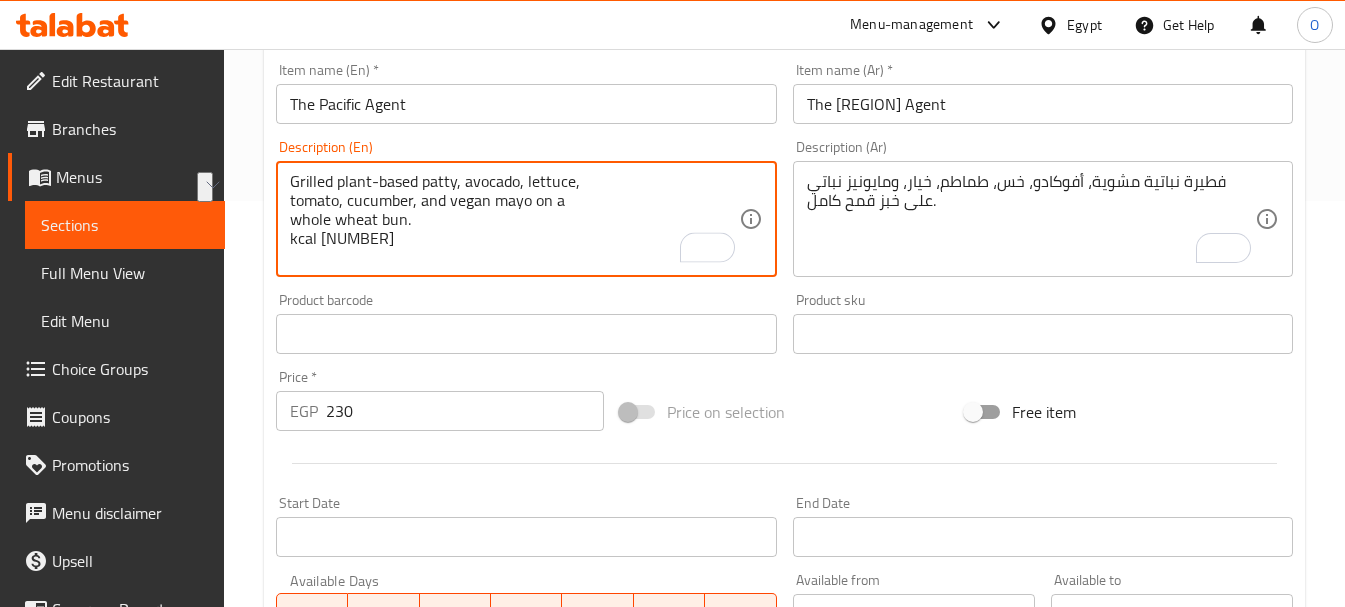 type on "Grilled plant-based patty, avocado, lettuce,
tomato, cucumber, and vegan mayo on a
whole wheat bun.
kcal 525" 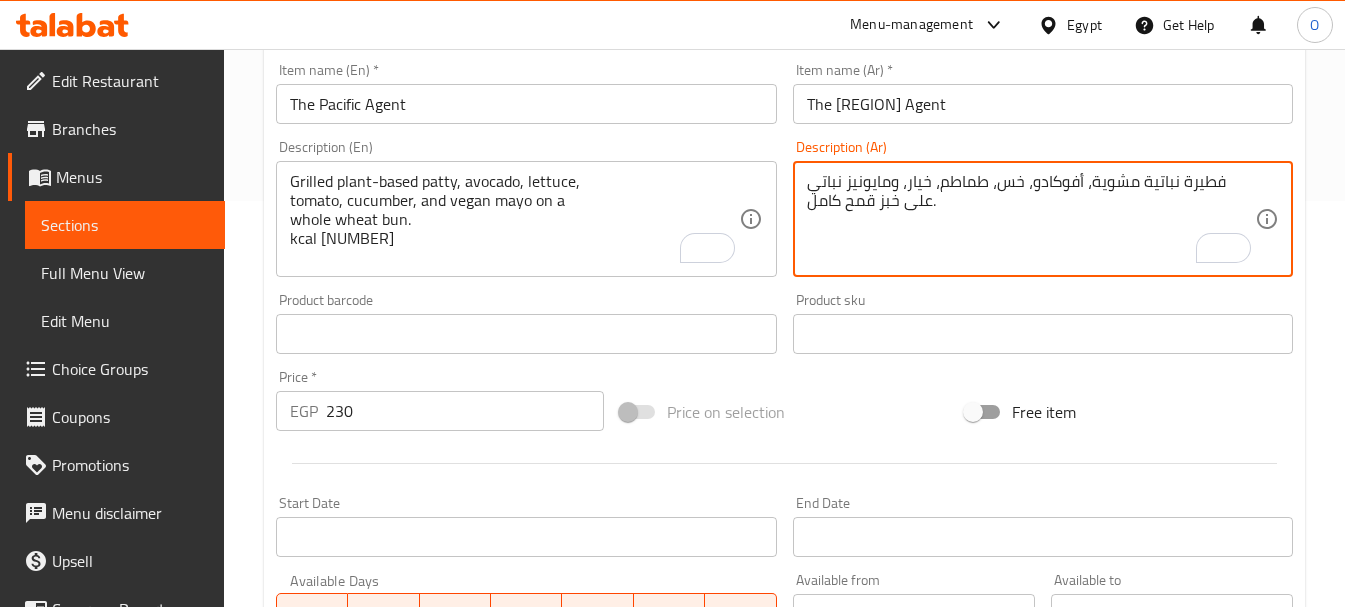 click on "فطيرة نباتية مشوية، أفوكادو، خس، طماطم، خيار، ومايونيز نباتي على خبز قمح كامل." at bounding box center [1031, 219] 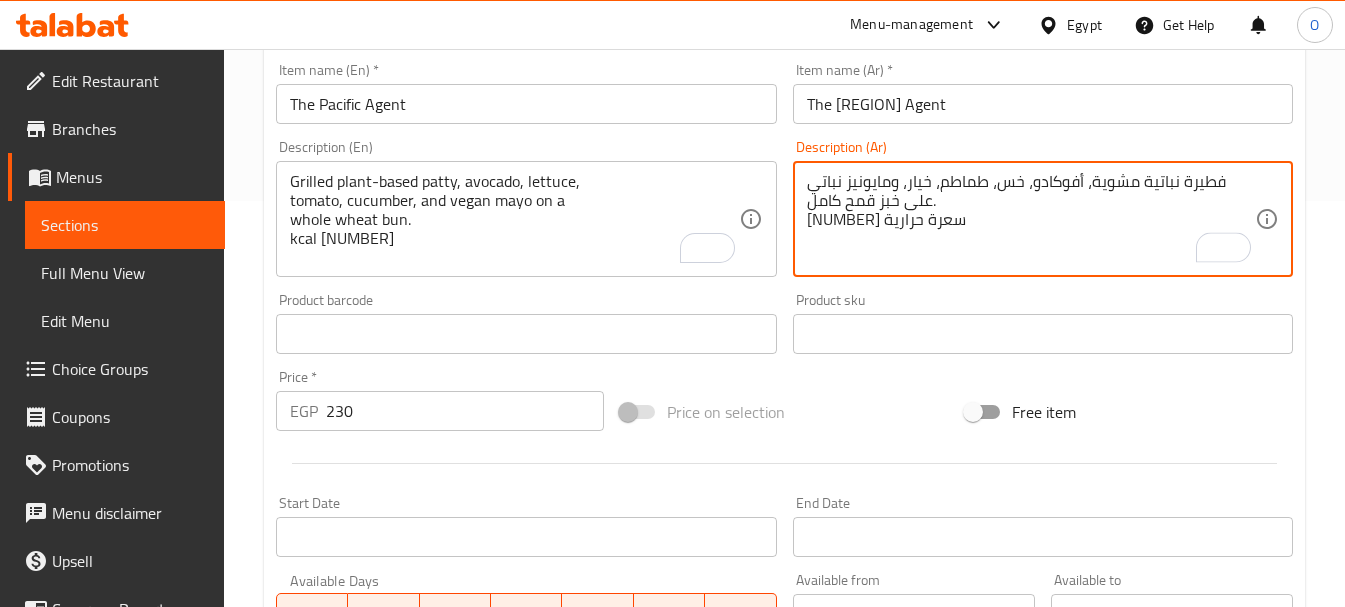type on "فطيرة نباتية مشوية، أفوكادو، خس، طماطم، خيار، ومايونيز نباتي على خبز قمح كامل.
525 سعرة حرارية" 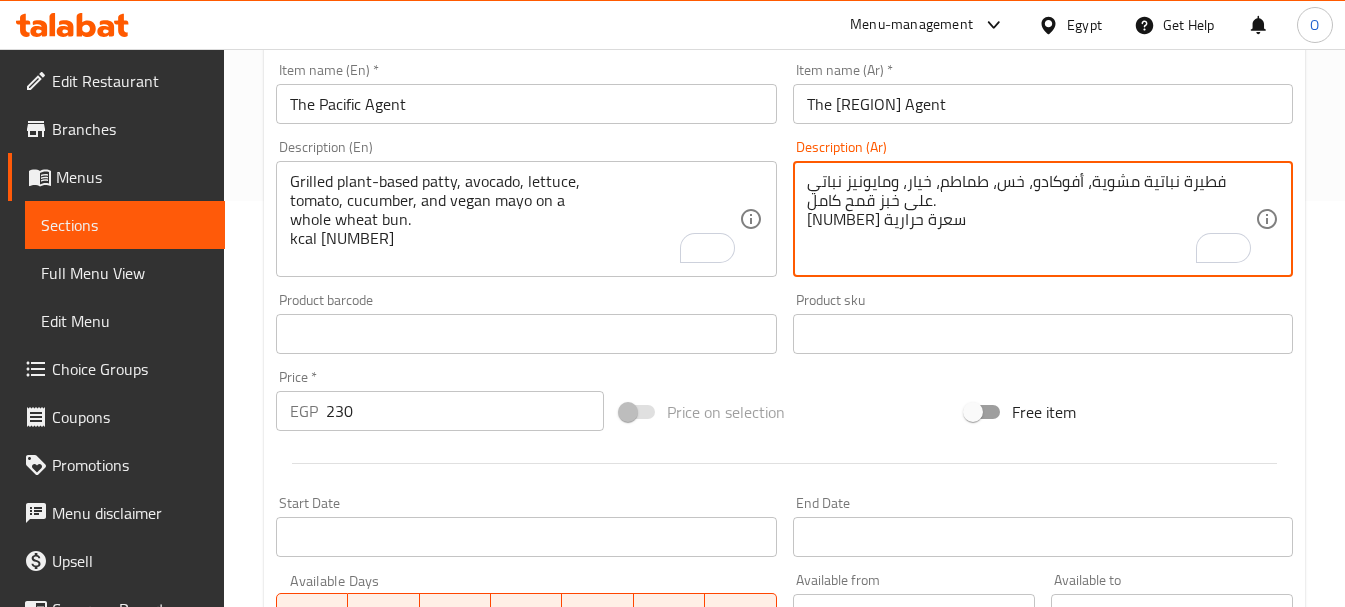 click on "فطيرة نباتية مشوية، أفوكادو، خس، طماطم، خيار، ومايونيز نباتي على خبز قمح كامل.
525 سعرة حرارية" at bounding box center [1031, 219] 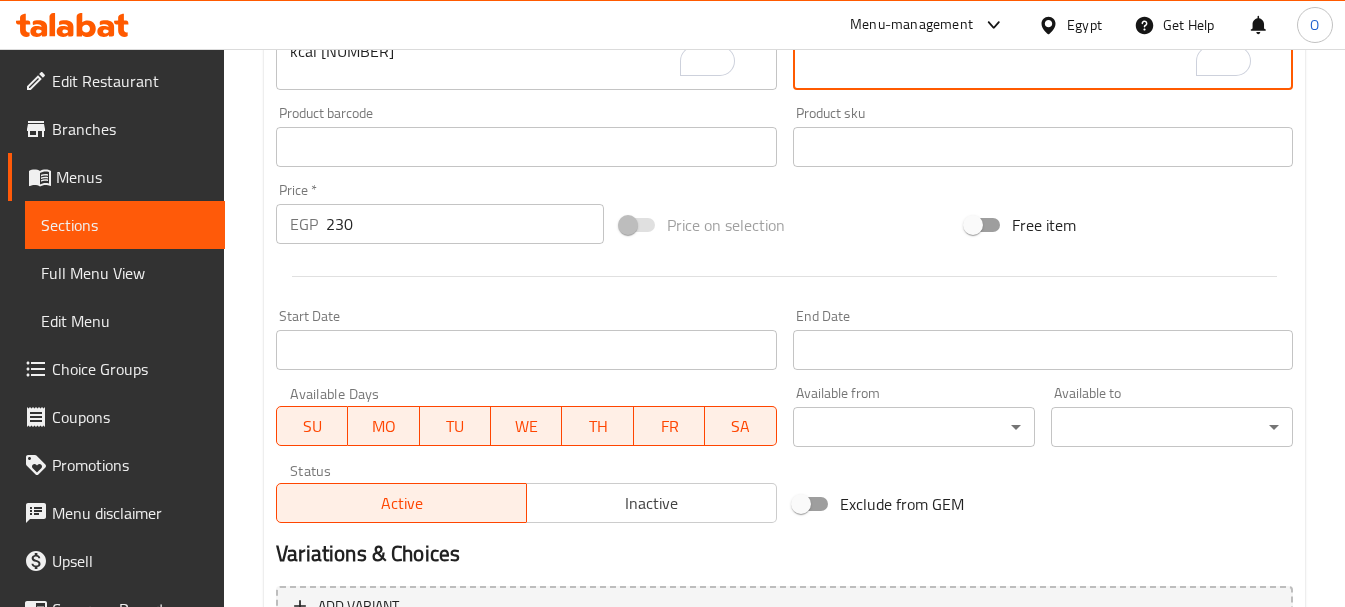 scroll, scrollTop: 806, scrollLeft: 0, axis: vertical 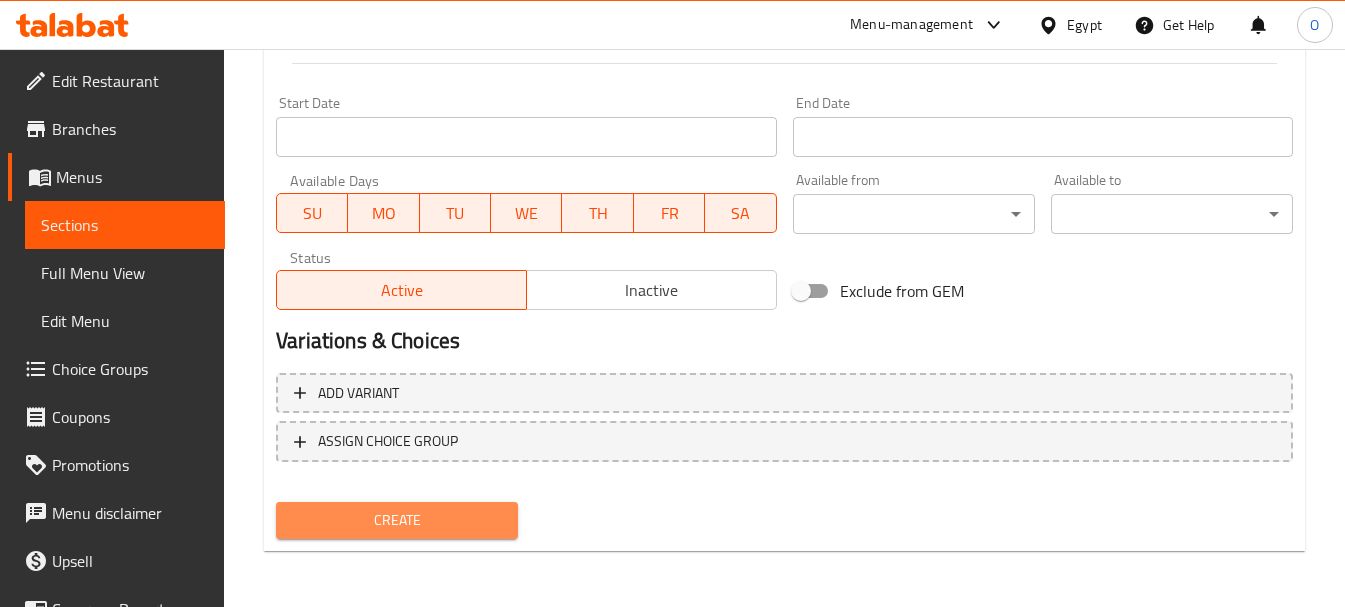 click on "Create" at bounding box center [397, 520] 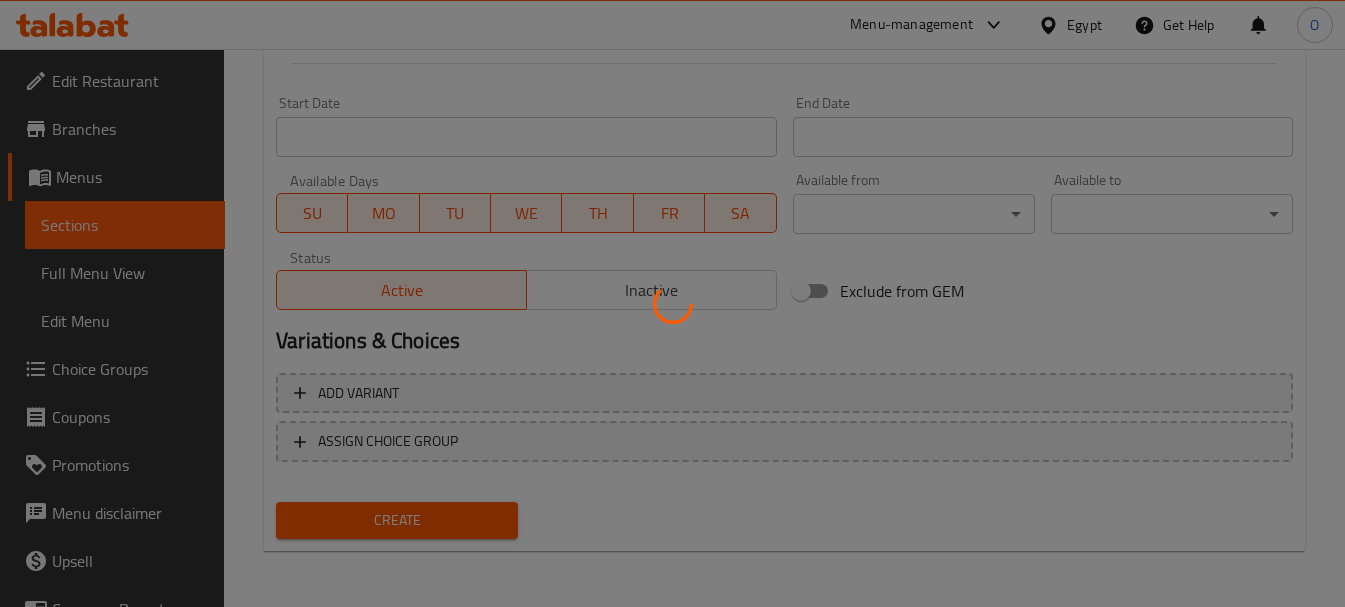 type 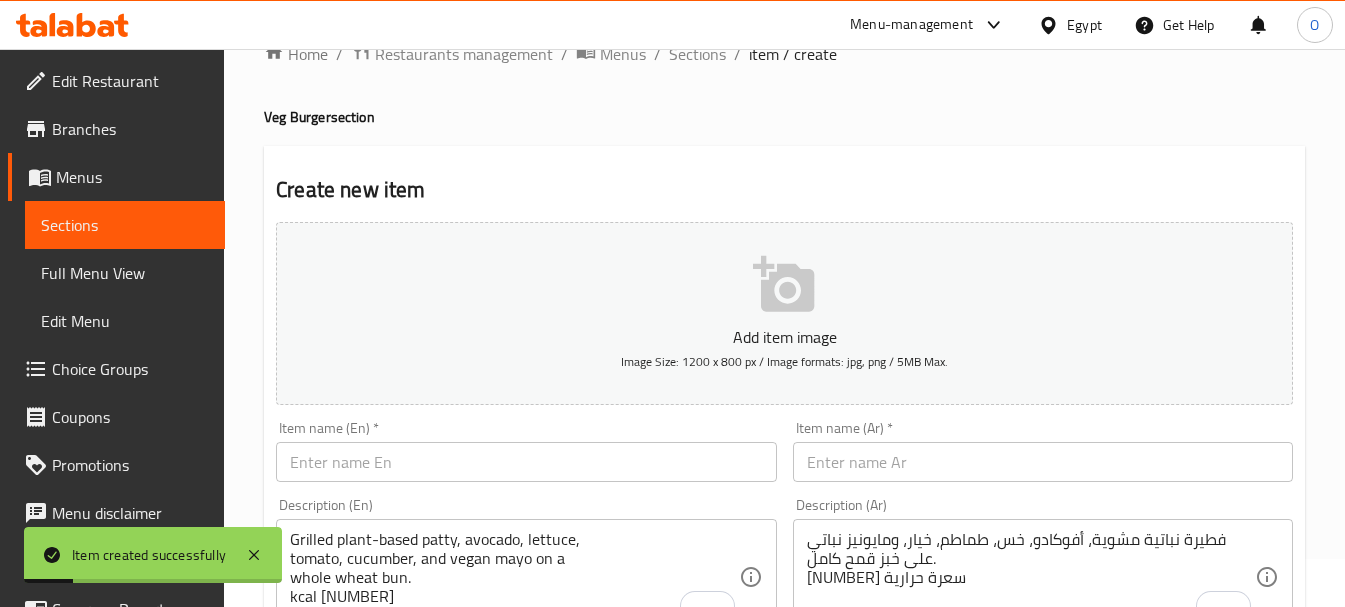 scroll, scrollTop: 0, scrollLeft: 0, axis: both 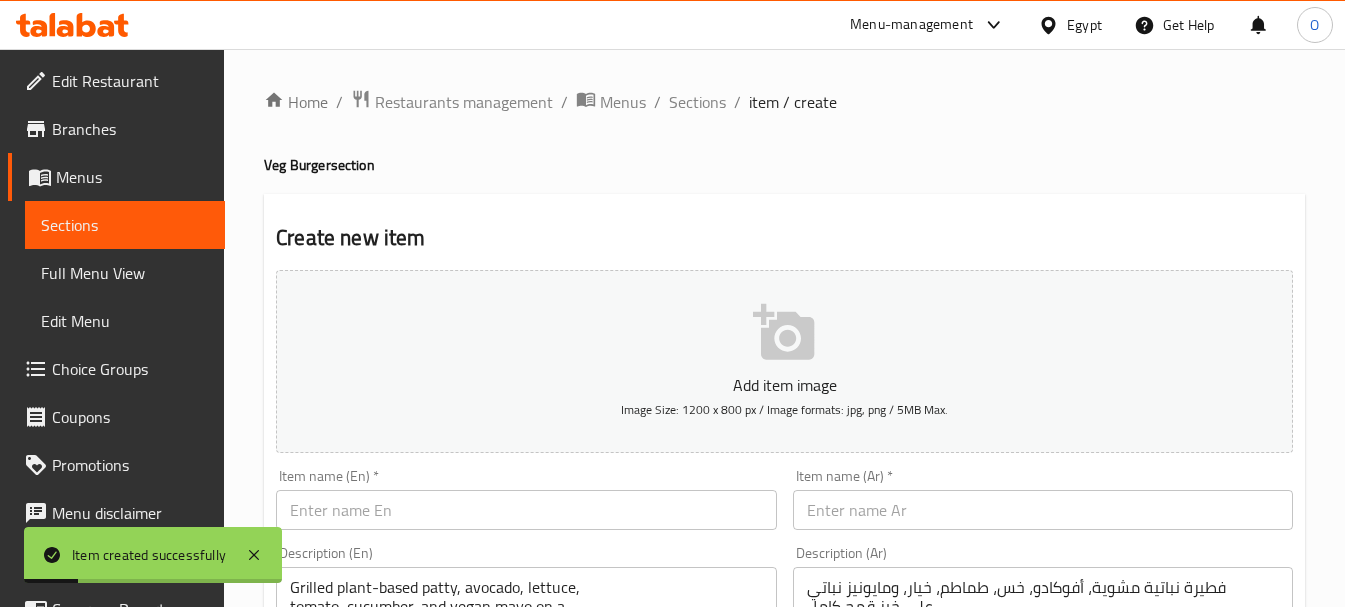 click on "Sections" at bounding box center [697, 102] 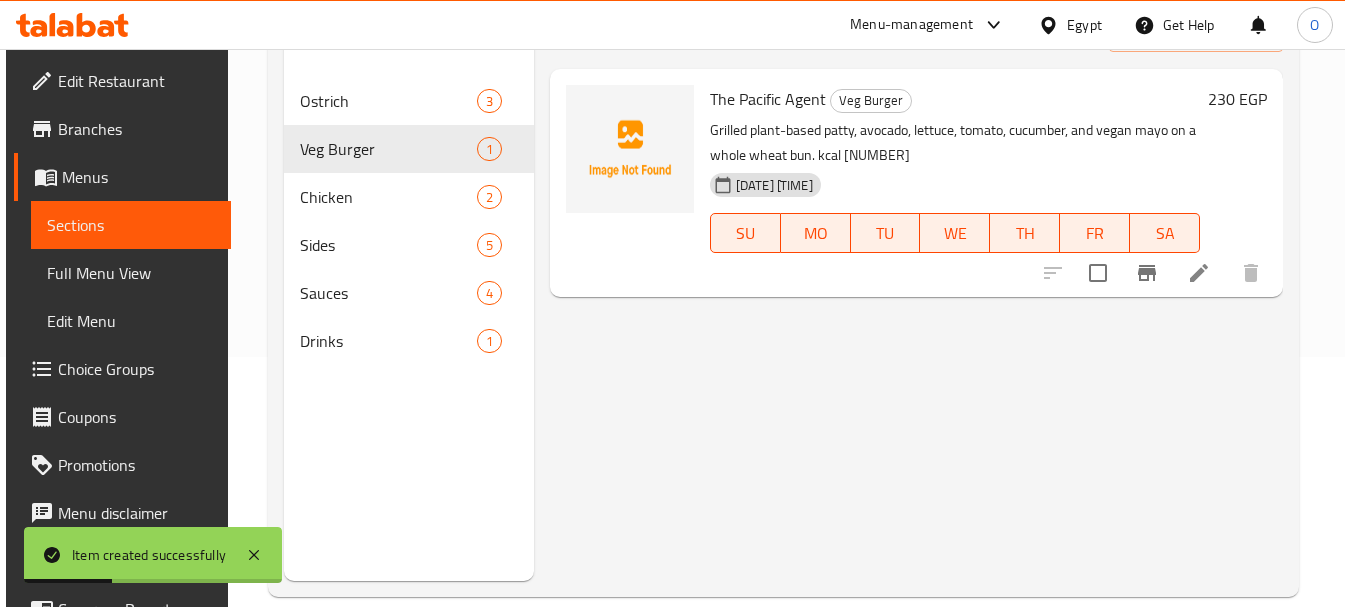 scroll, scrollTop: 280, scrollLeft: 0, axis: vertical 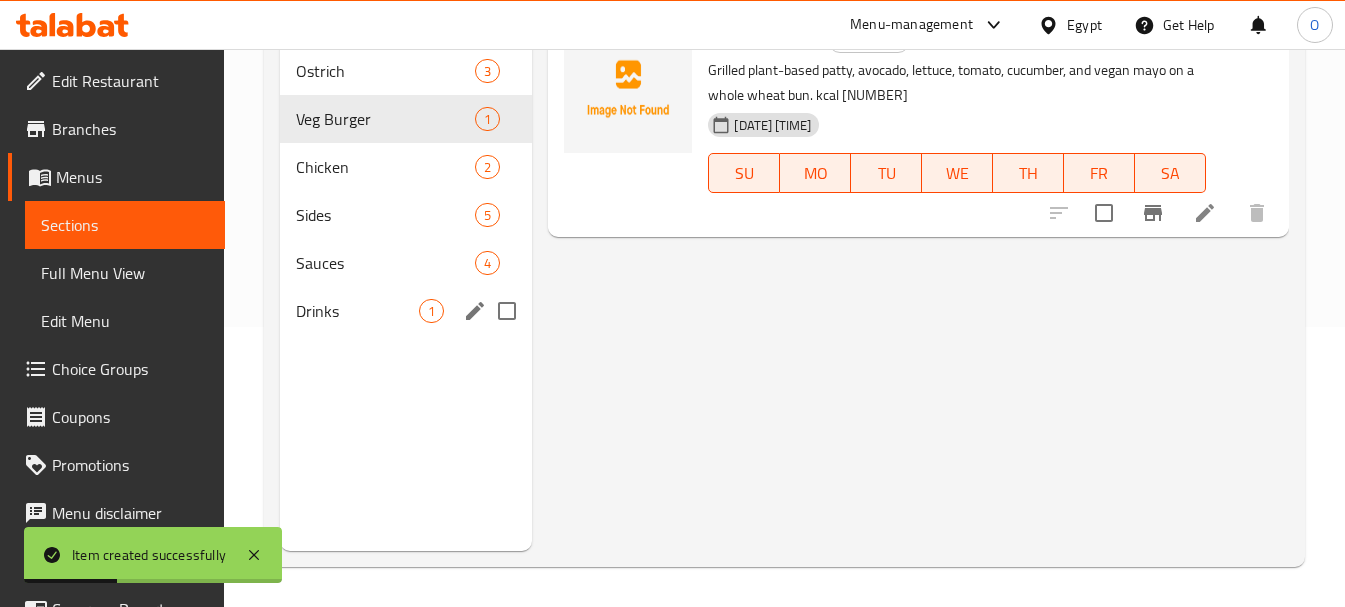 click on "Drinks" at bounding box center (357, 311) 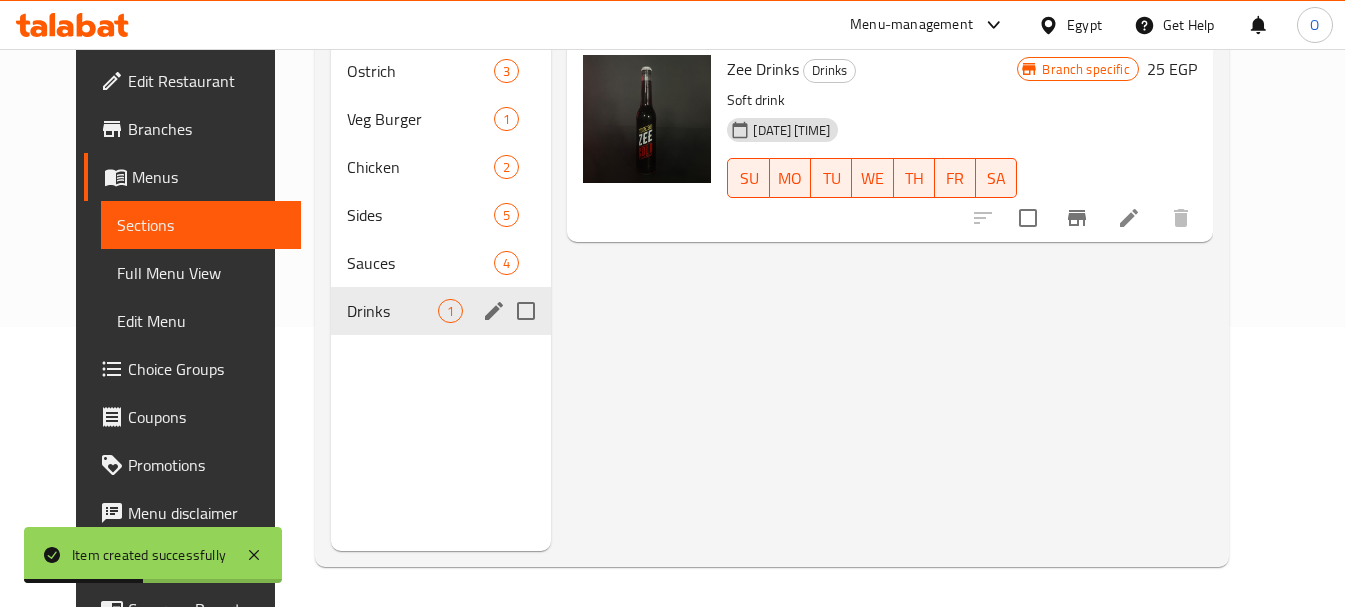 click at bounding box center (526, 311) 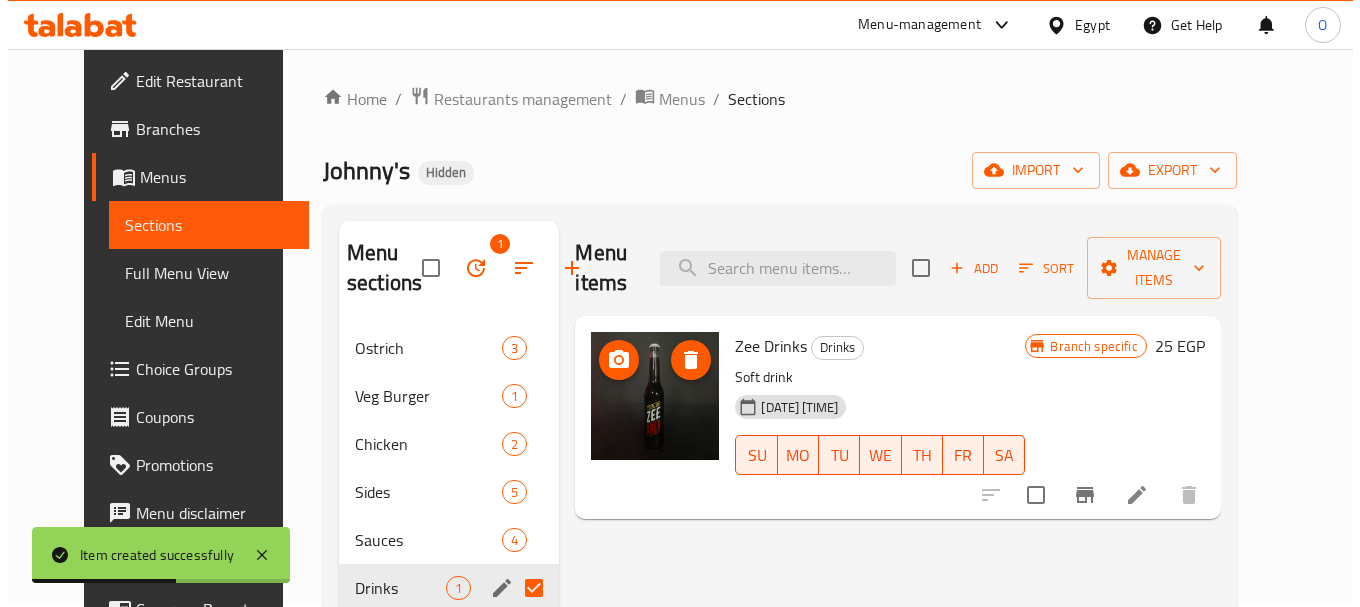 scroll, scrollTop: 0, scrollLeft: 0, axis: both 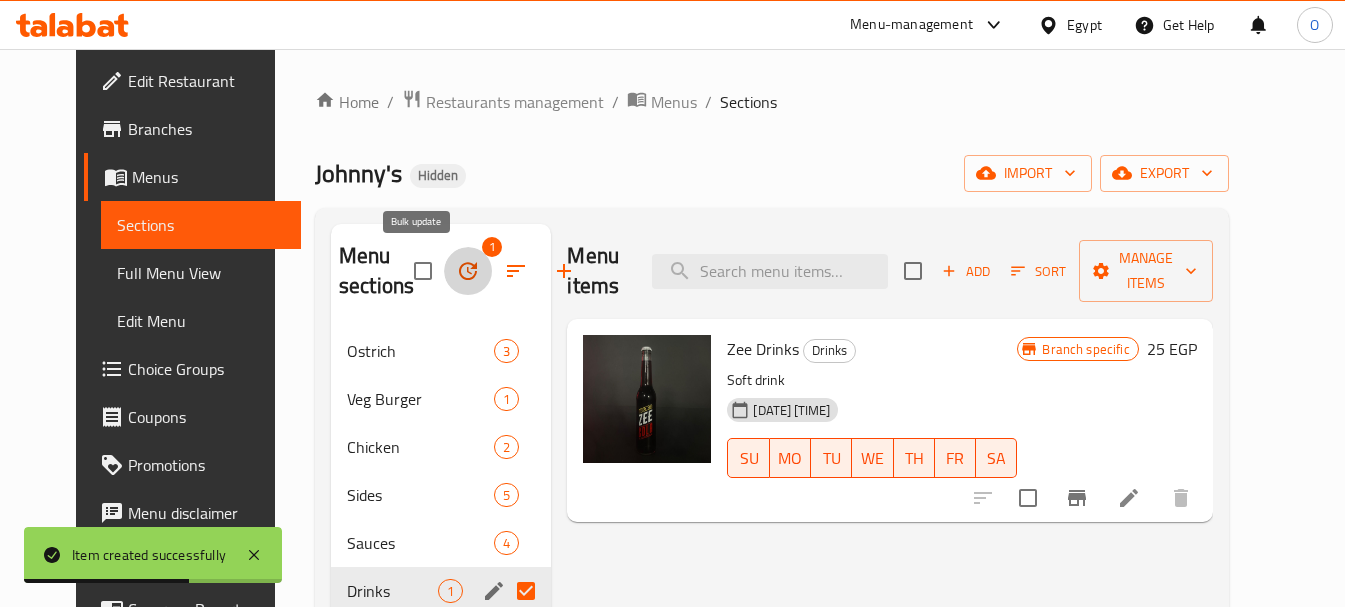 click 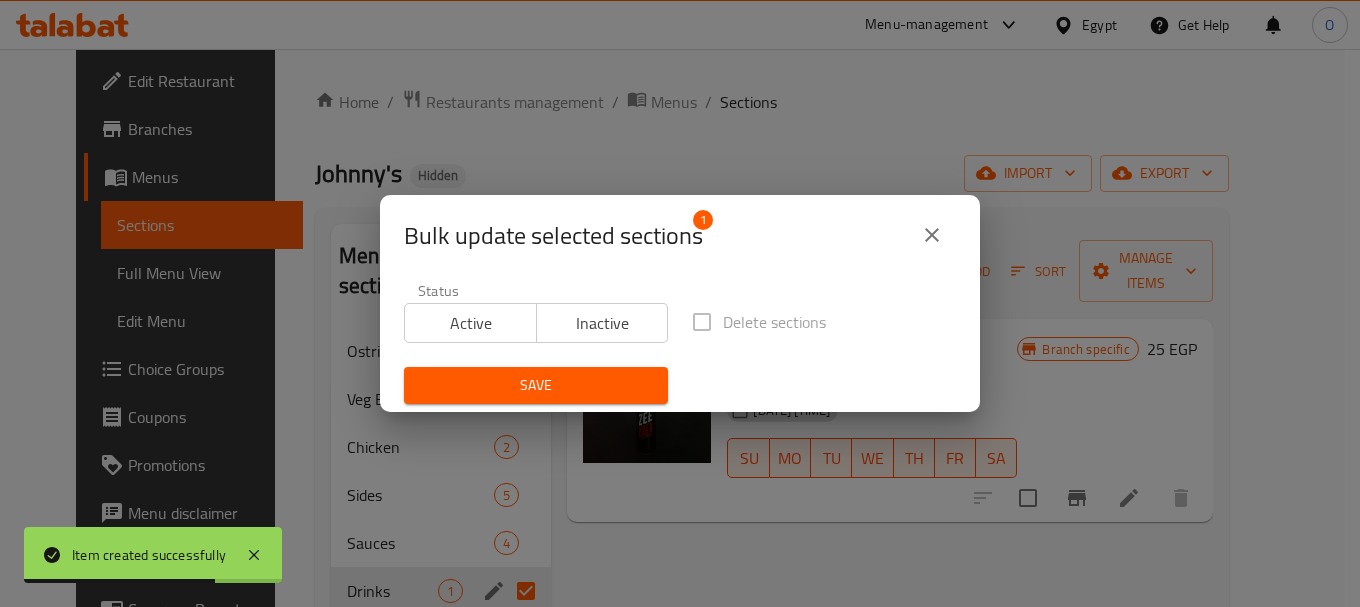 click on "Inactive" at bounding box center (603, 323) 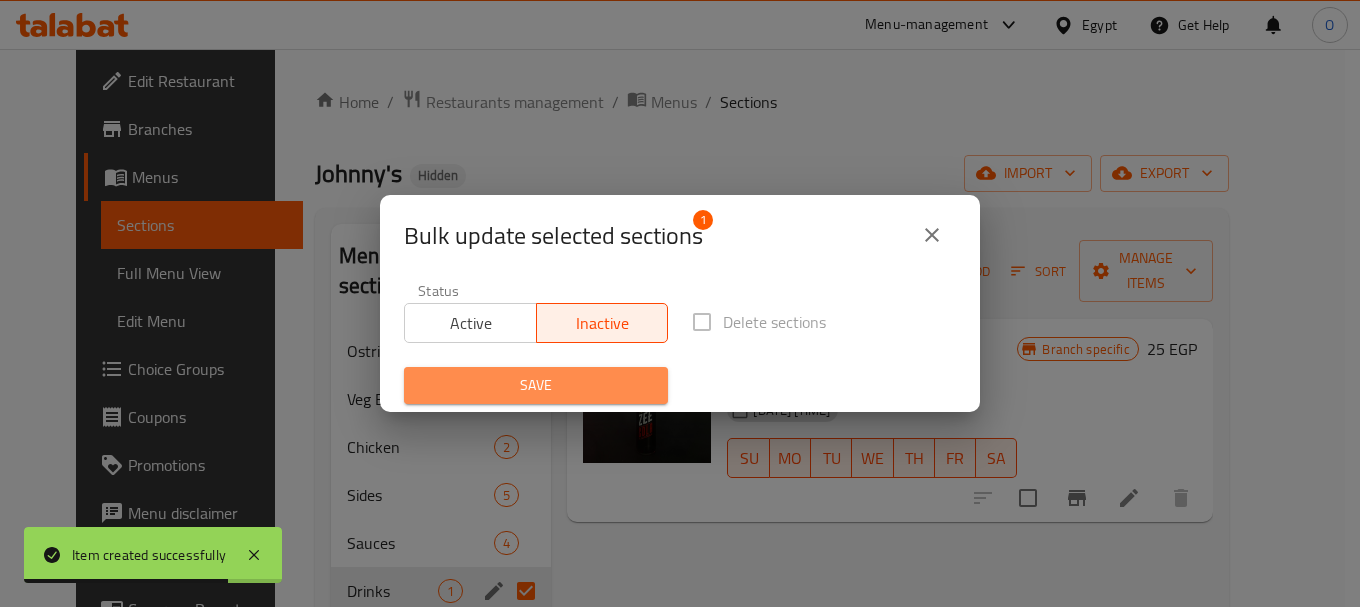 click on "Save" at bounding box center (536, 385) 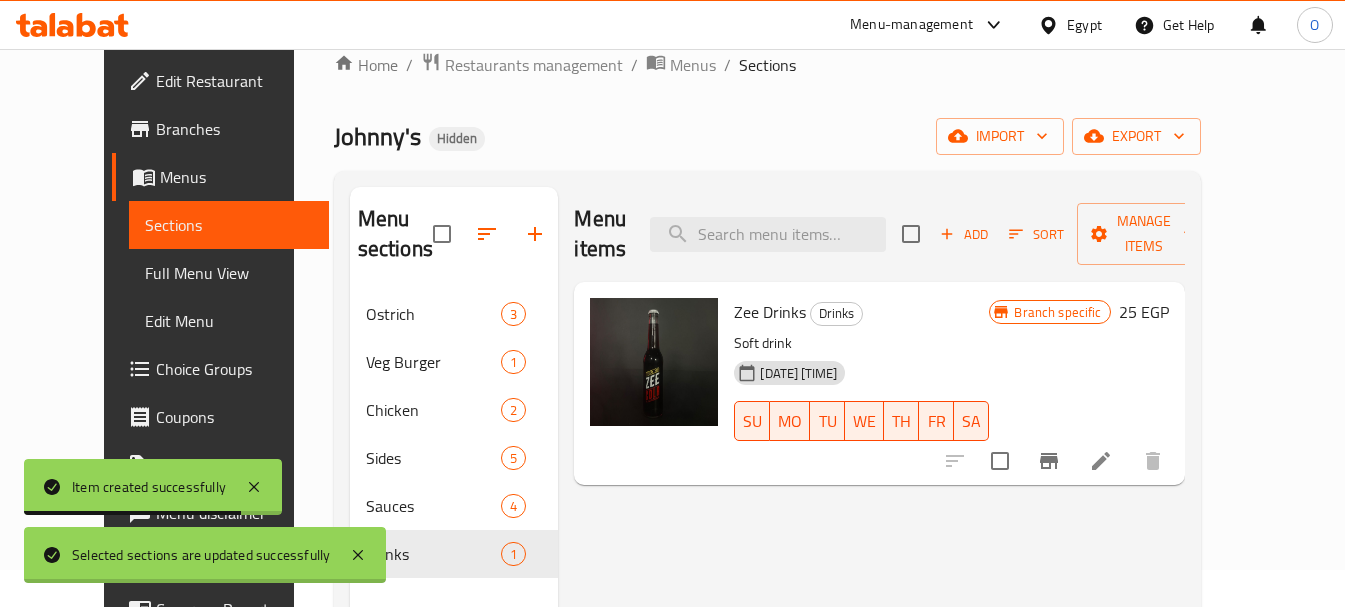 scroll, scrollTop: 100, scrollLeft: 0, axis: vertical 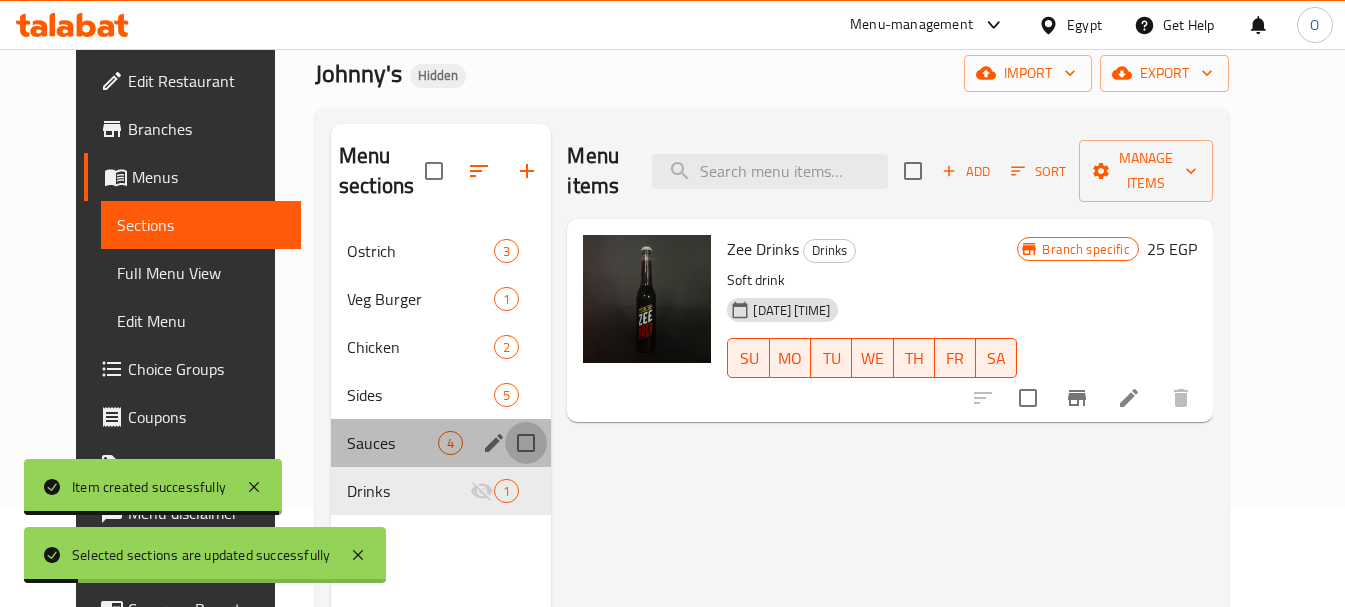 click at bounding box center [526, 443] 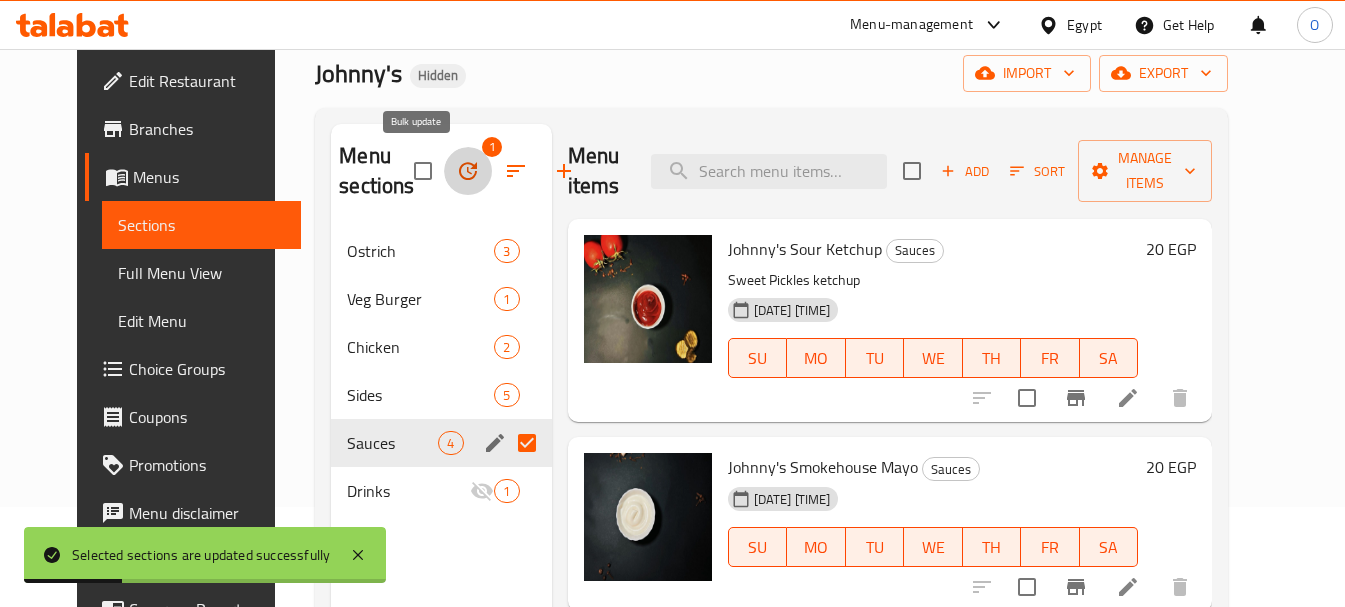 click 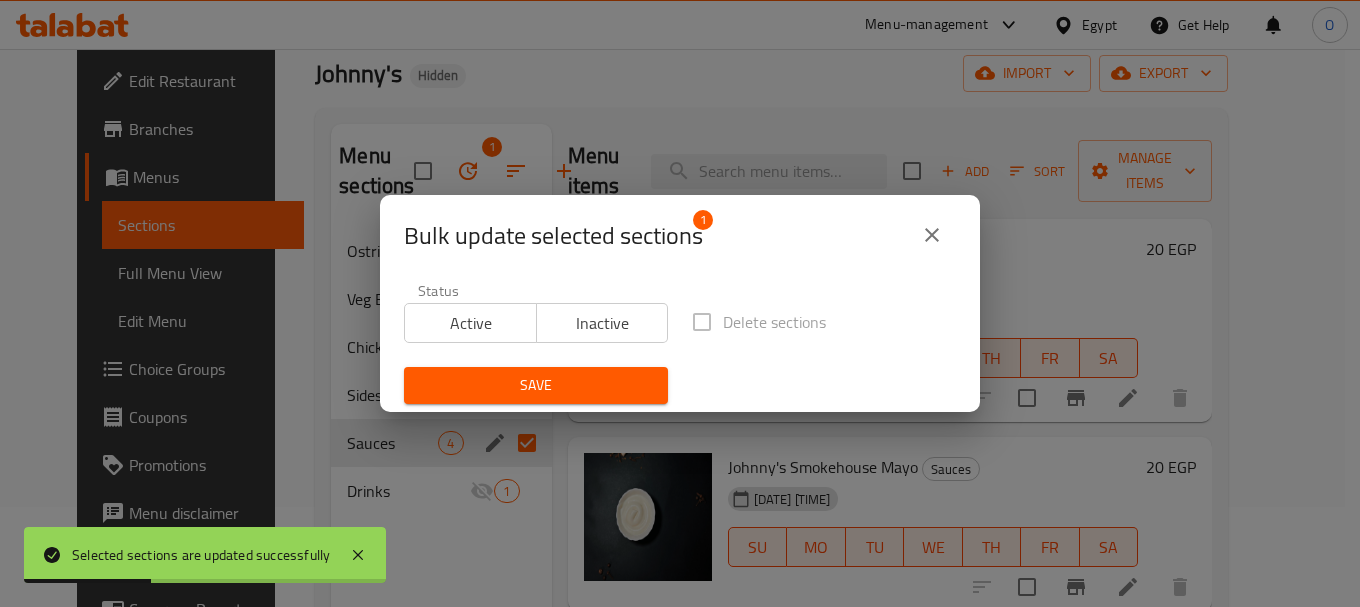 click on "Inactive" at bounding box center (603, 323) 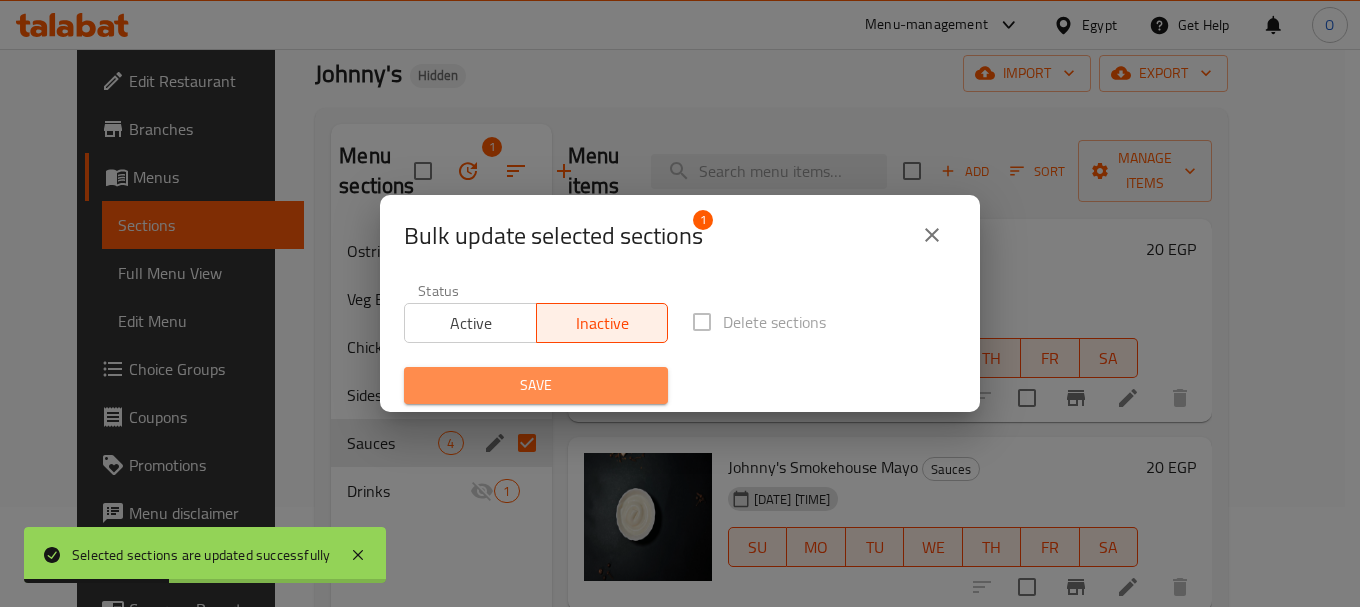 click on "Save" at bounding box center [536, 385] 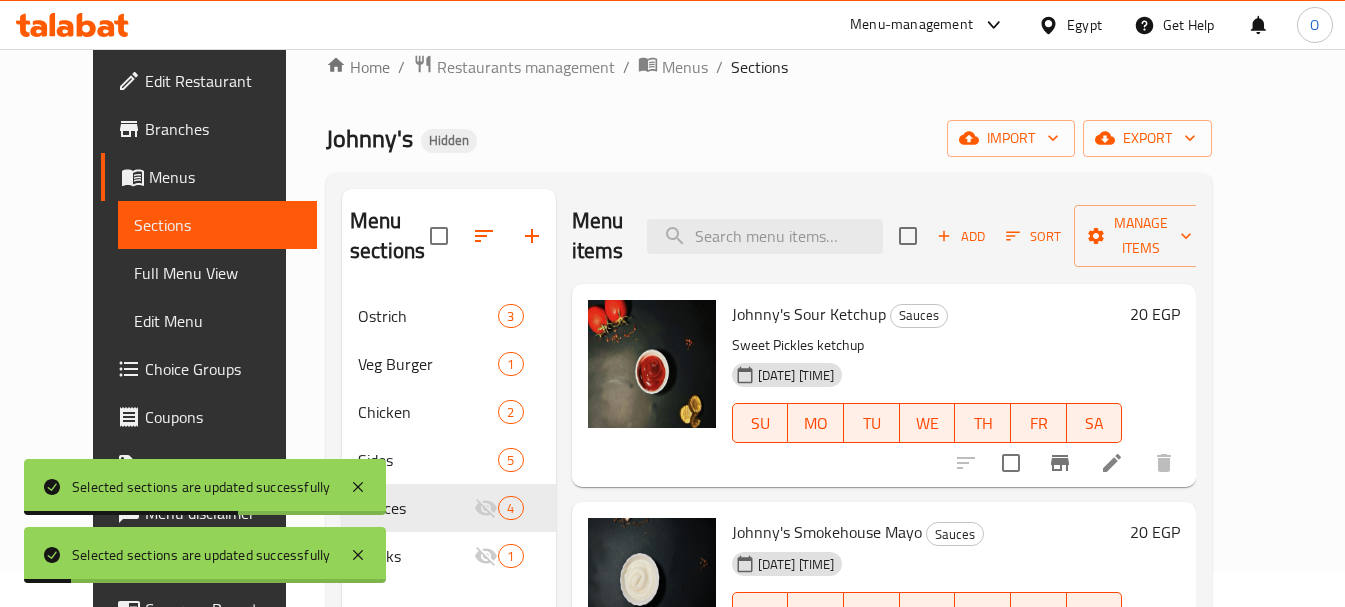 scroll, scrollTop: 0, scrollLeft: 0, axis: both 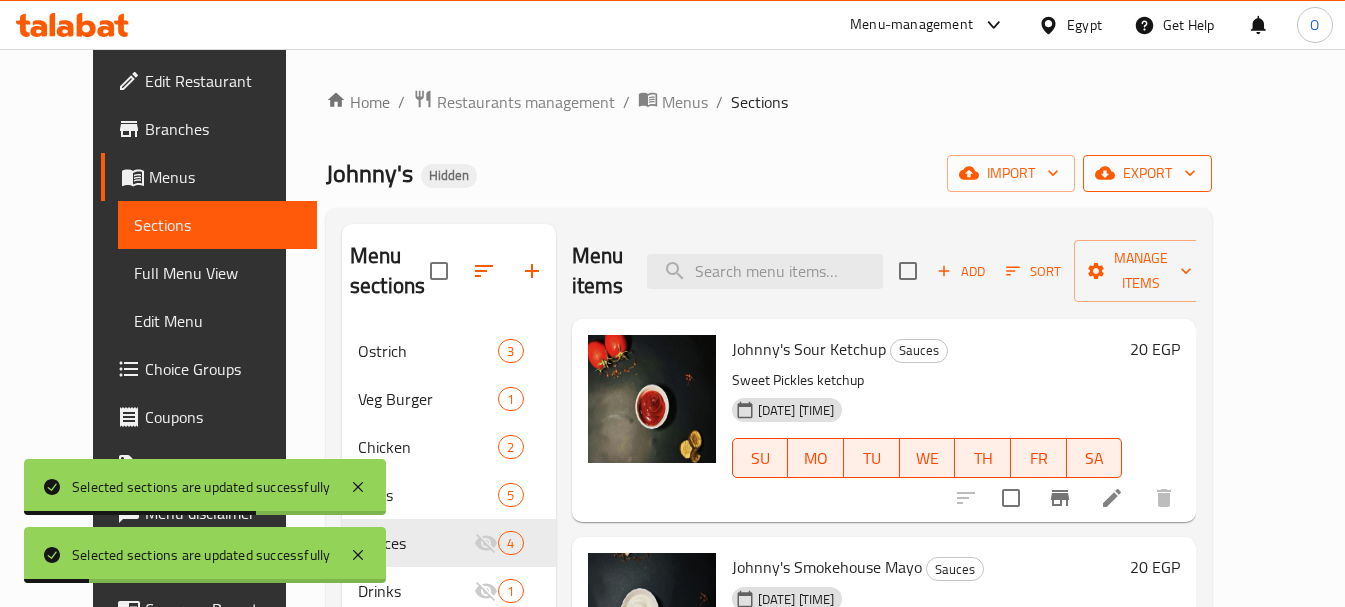 click on "export" at bounding box center (1147, 173) 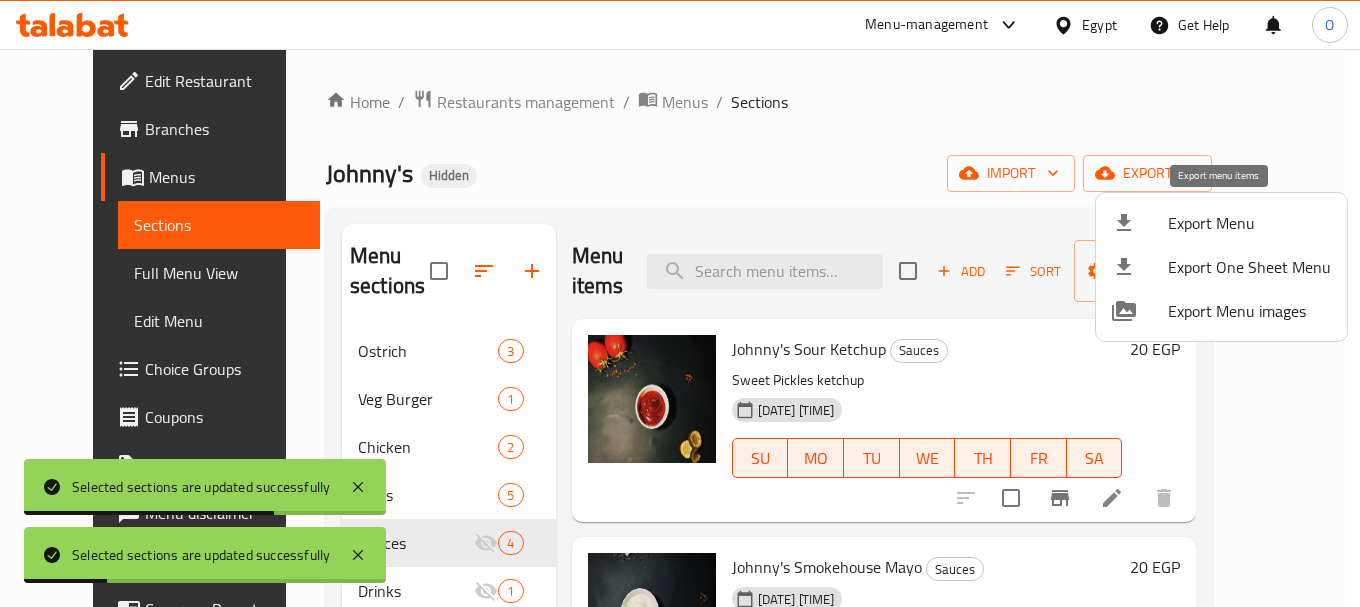 click on "Export Menu" at bounding box center (1221, 223) 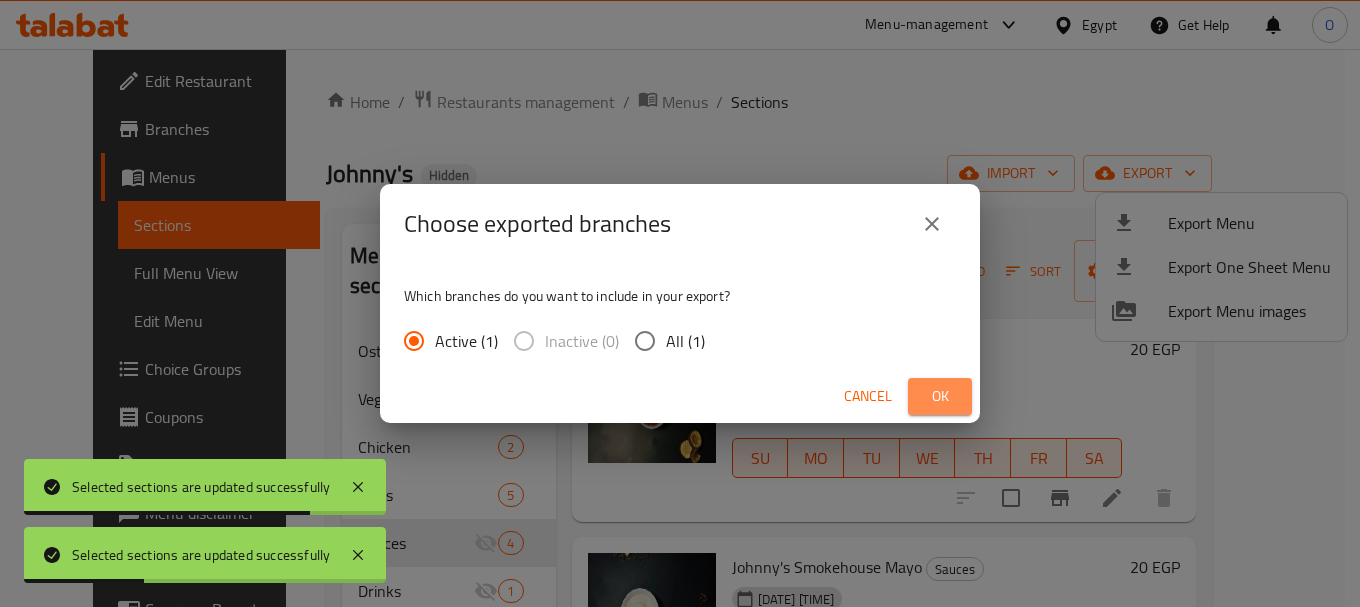 click on "Ok" at bounding box center (940, 396) 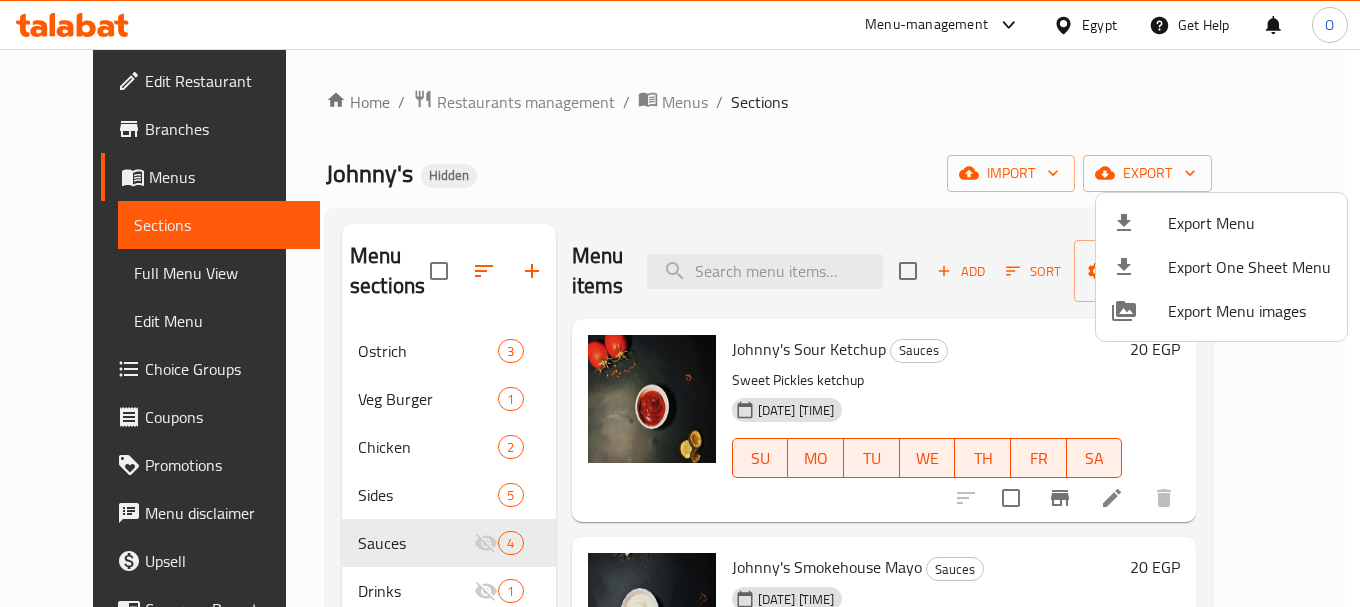click at bounding box center [680, 303] 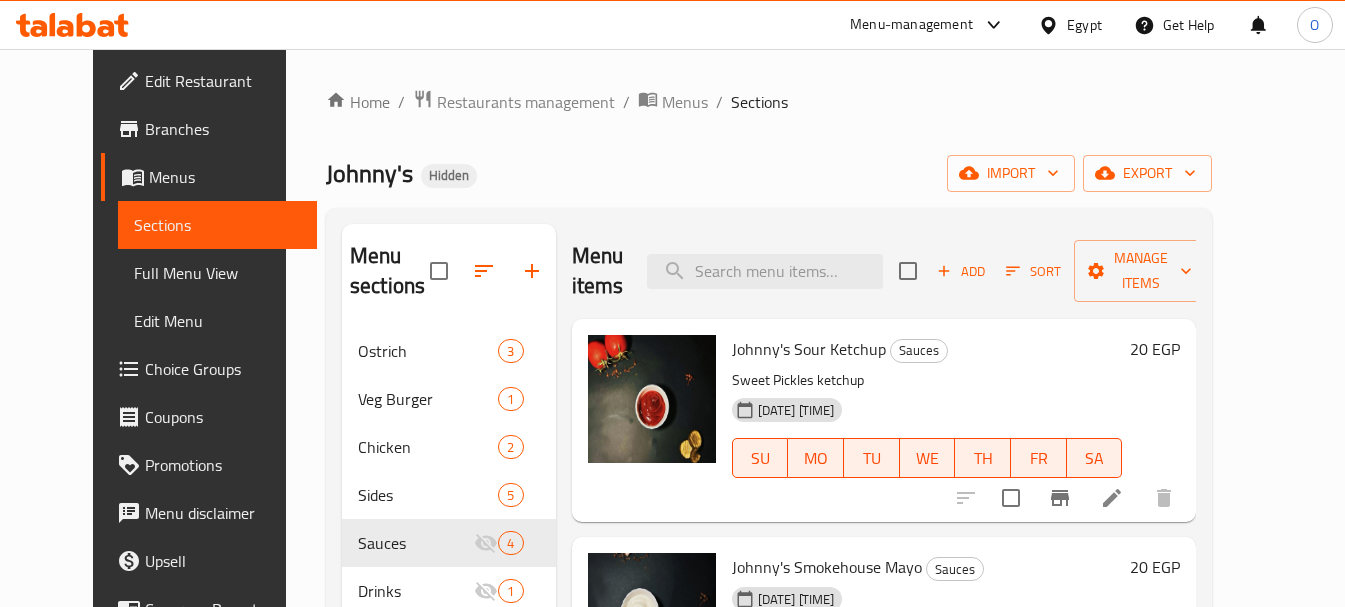 click on "Egypt" at bounding box center (1084, 25) 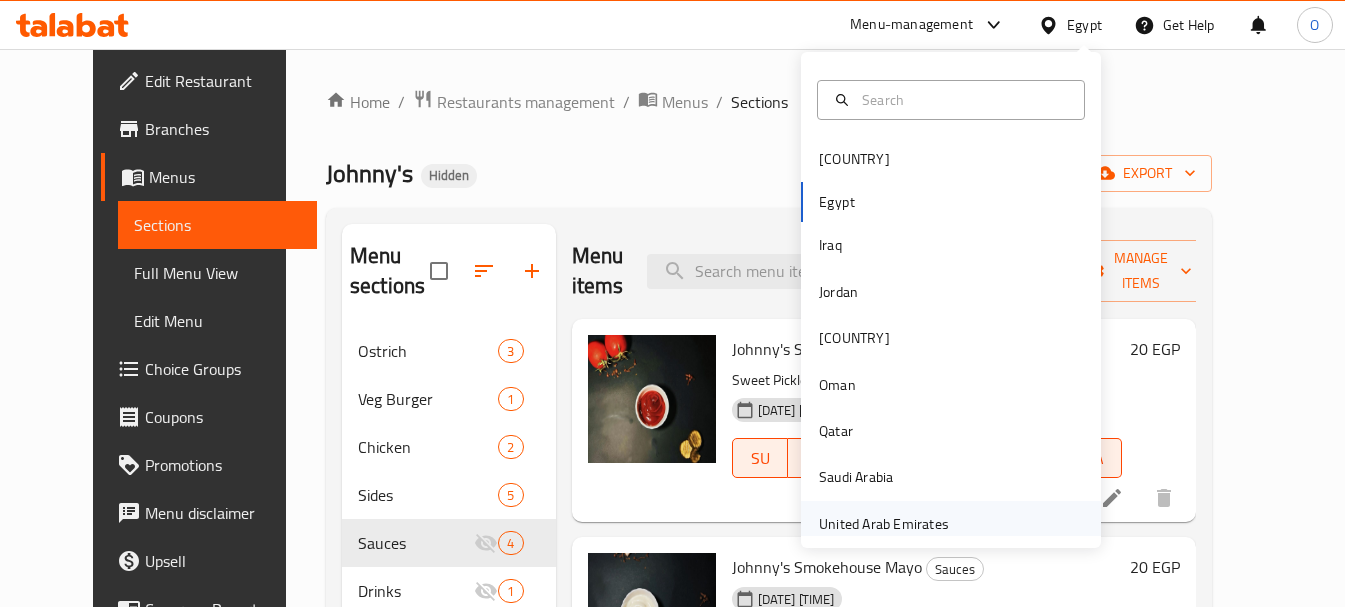 click on "United Arab Emirates" at bounding box center (884, 524) 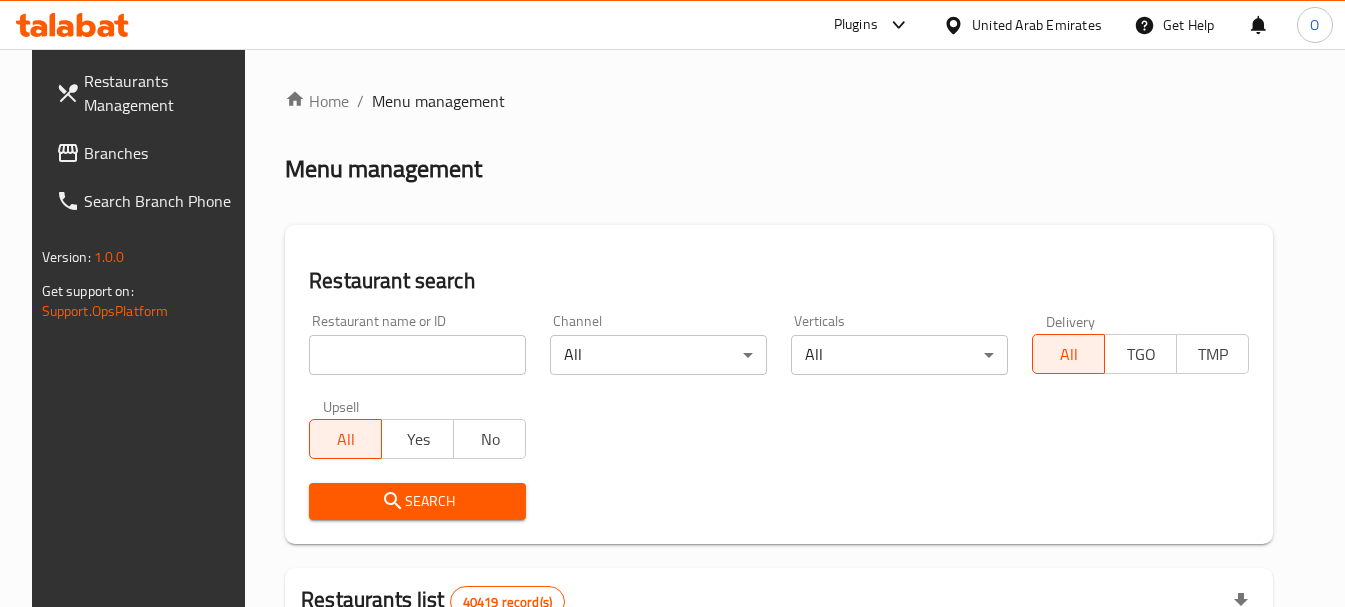 click on "Branches" at bounding box center [162, 153] 